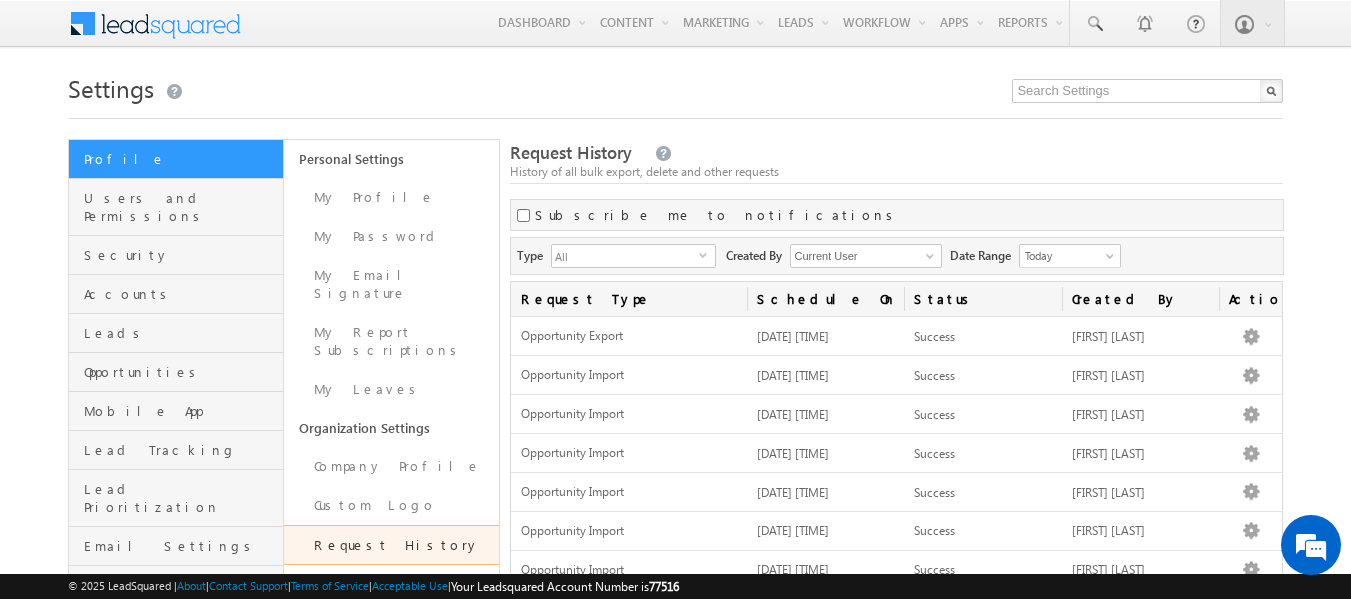 scroll, scrollTop: 0, scrollLeft: 0, axis: both 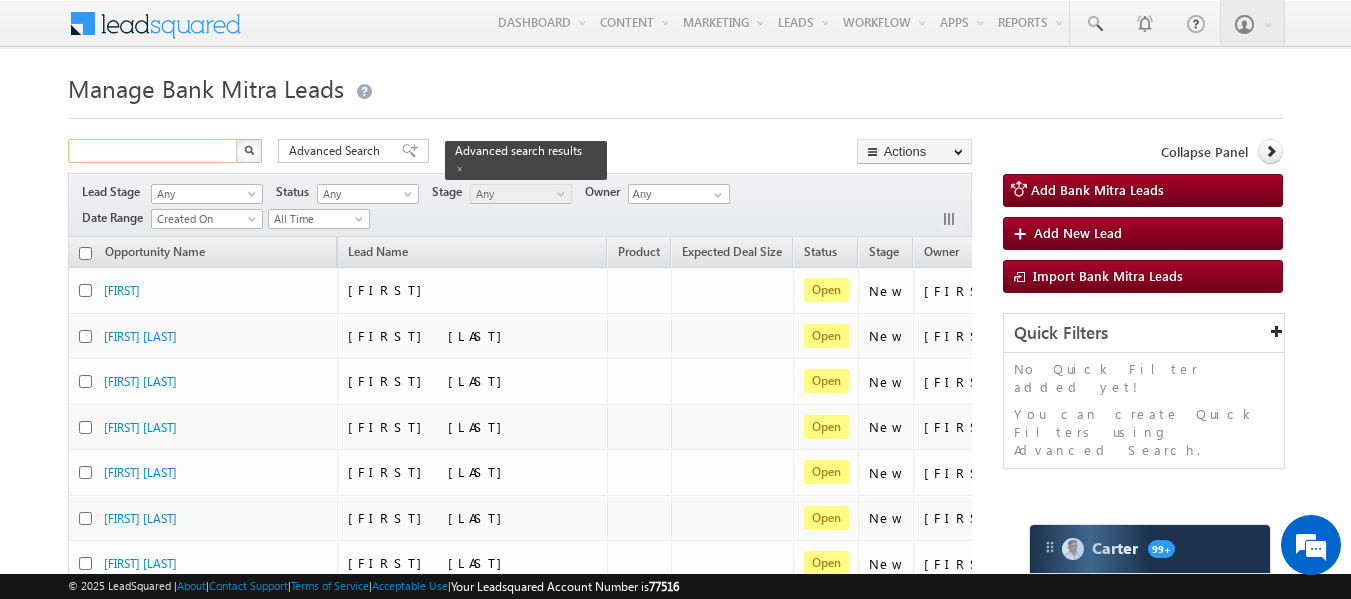 click at bounding box center [153, 151] 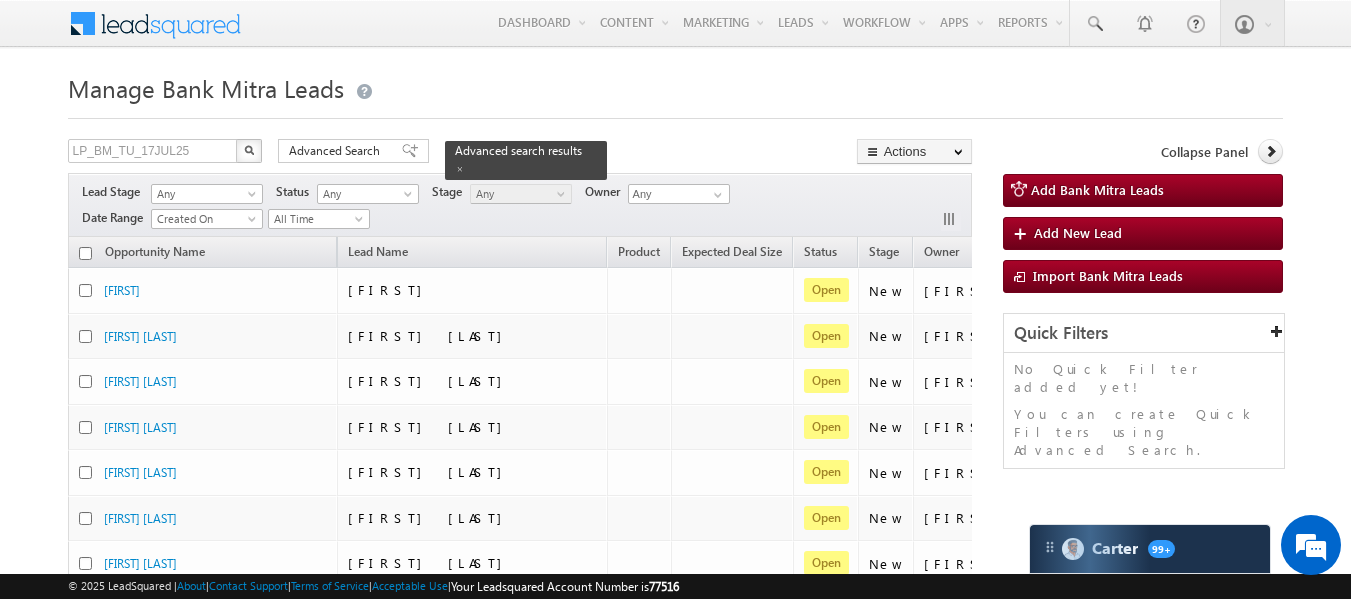 click at bounding box center (249, 150) 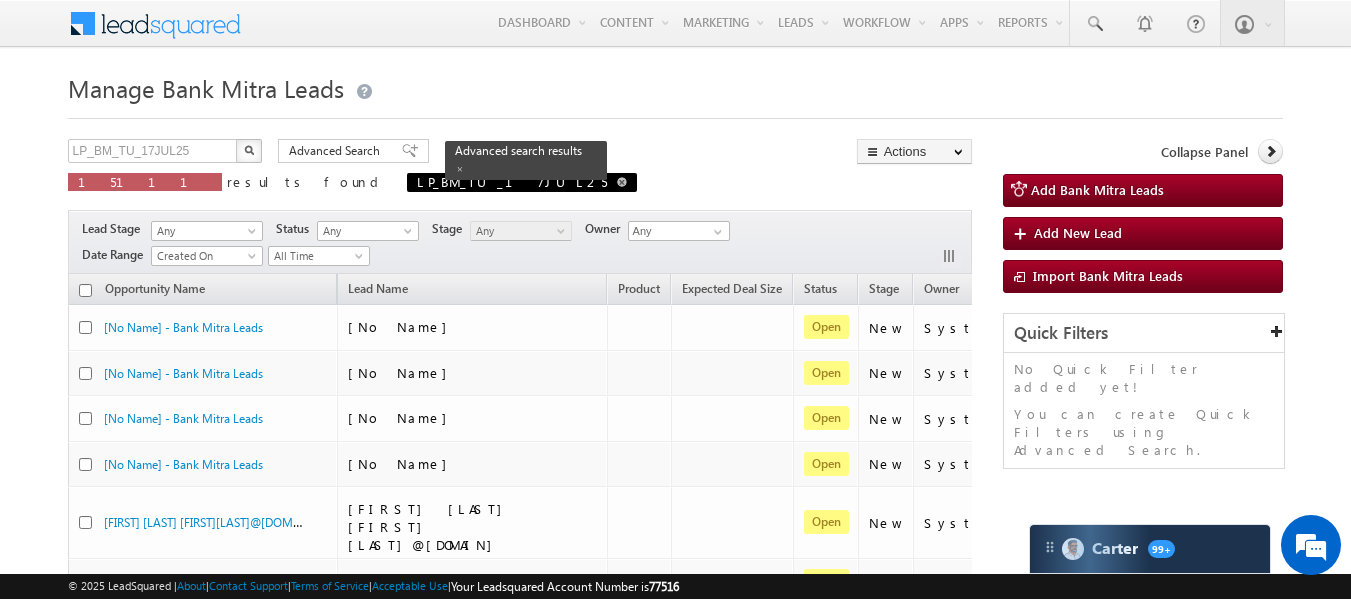 click at bounding box center (622, 181) 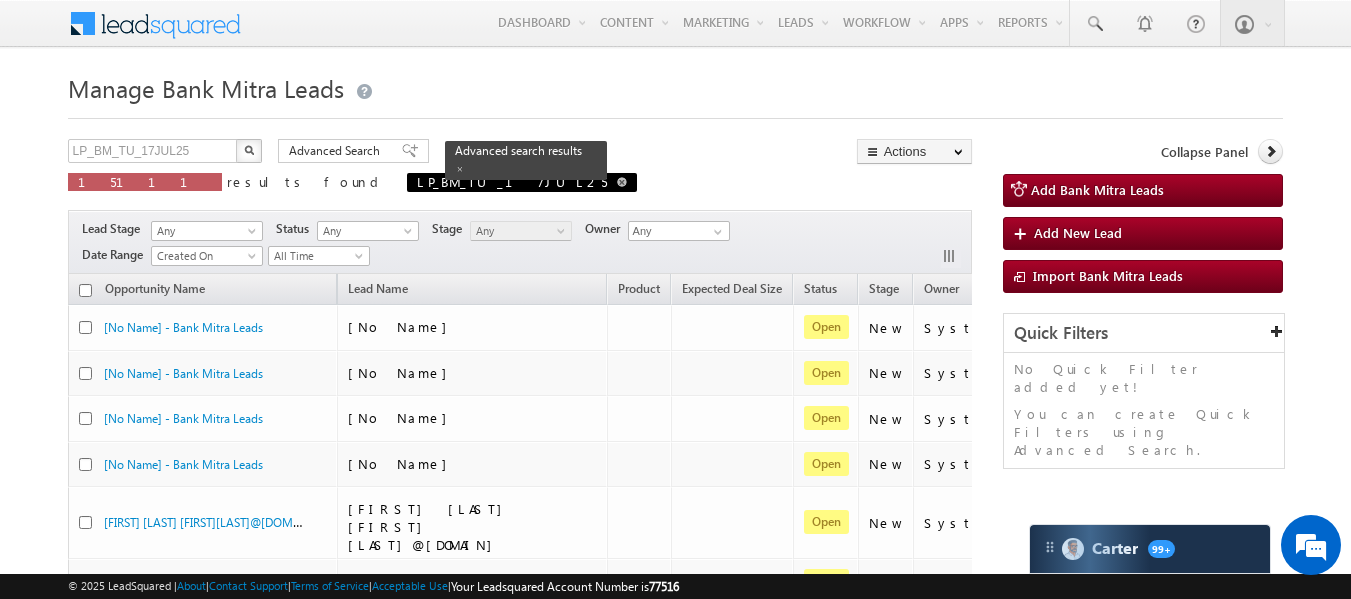 type on "Search Bank Mitra Leads" 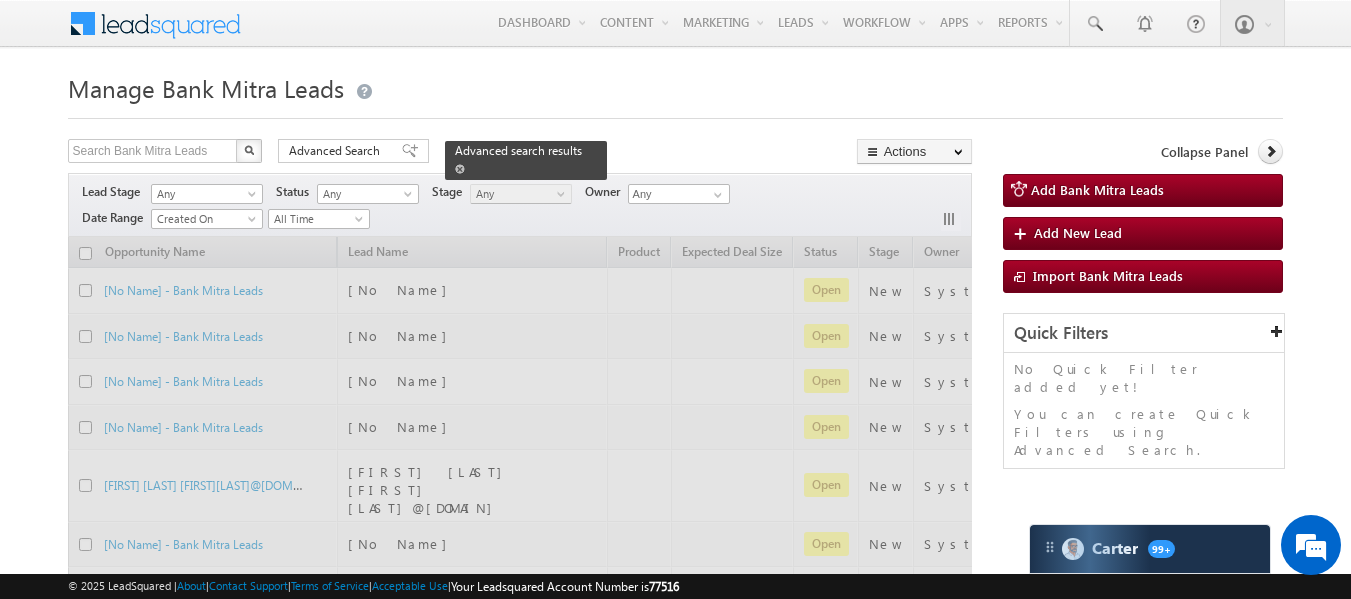 click on "Advanced search results" at bounding box center [518, 150] 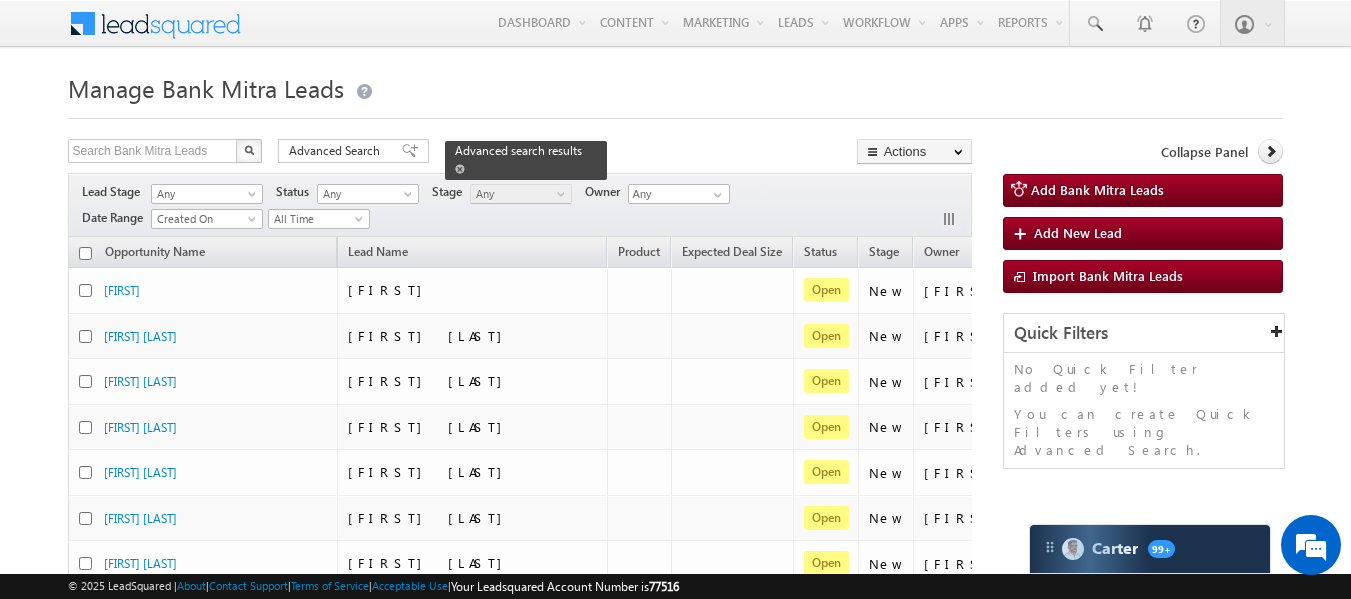click at bounding box center [460, 169] 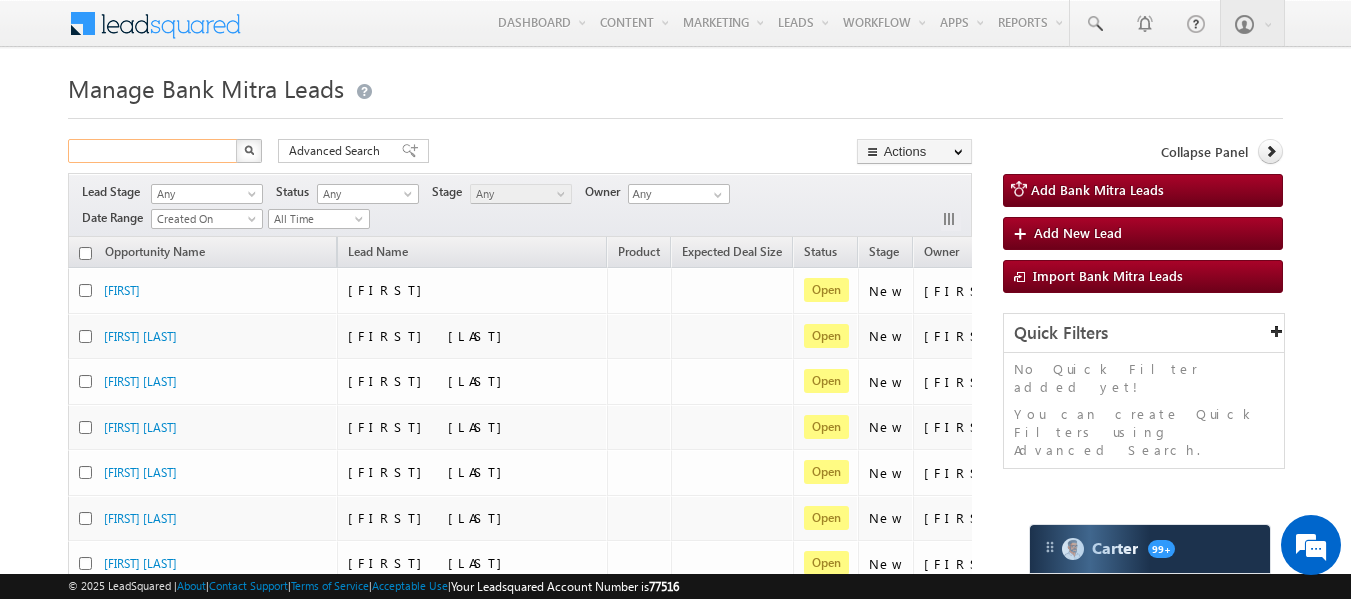click at bounding box center (153, 151) 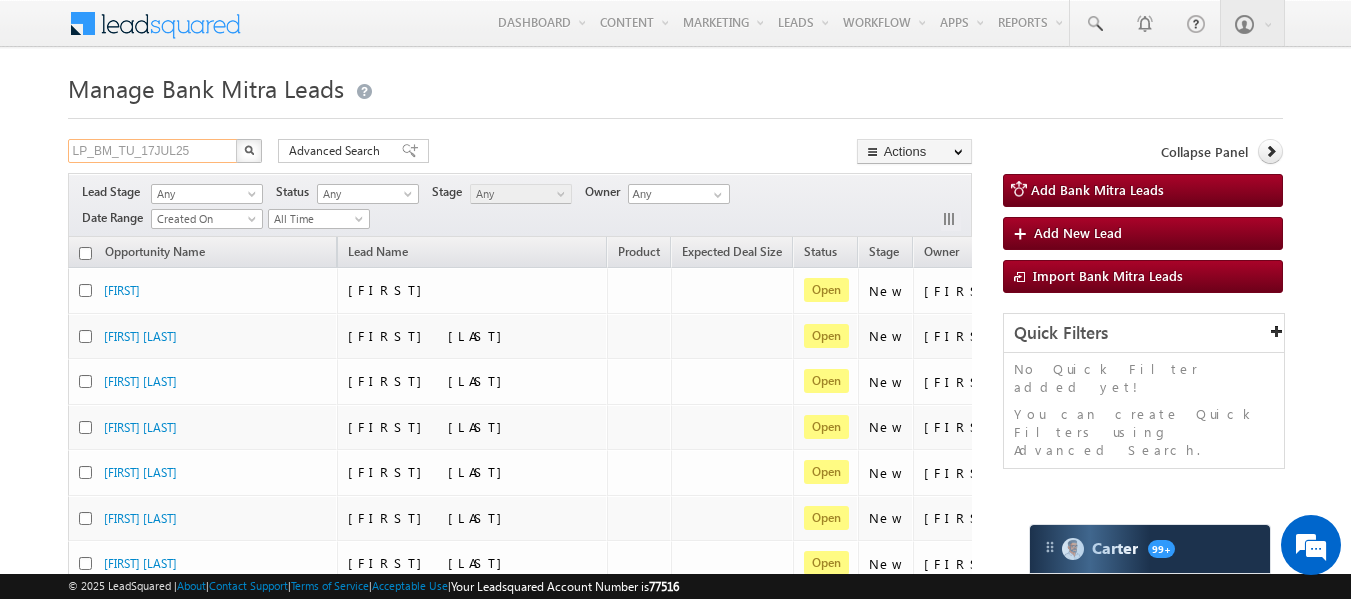 type on "LP_BM_TU_17JUL25" 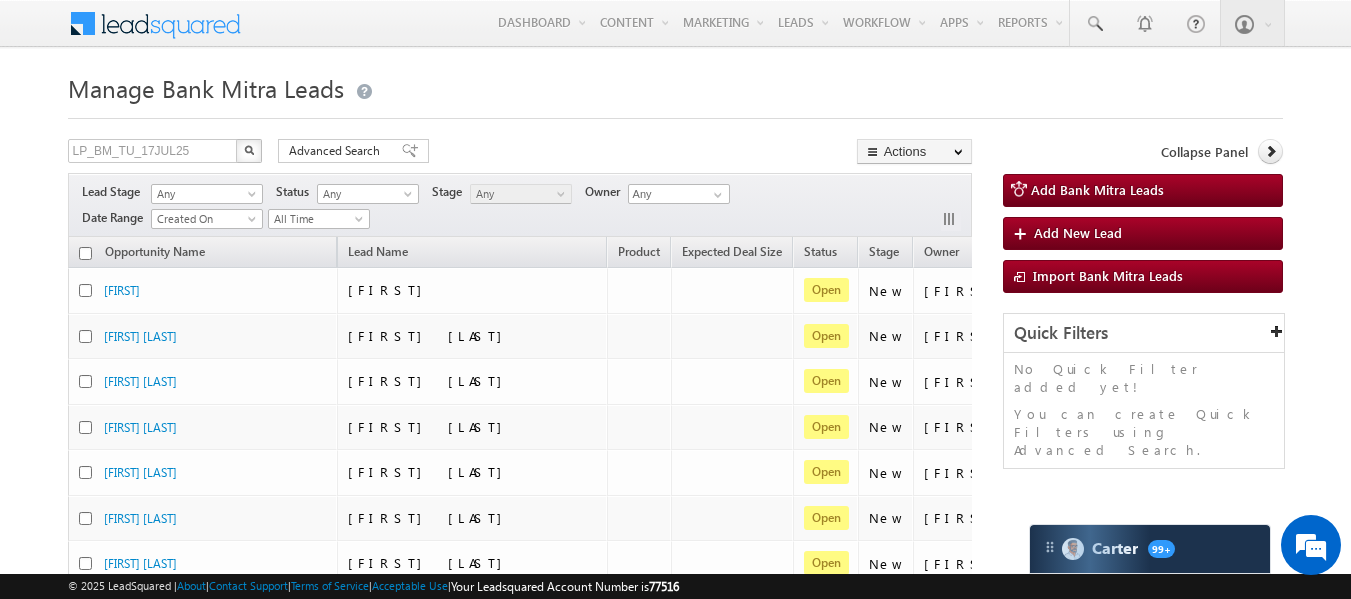 click at bounding box center [249, 151] 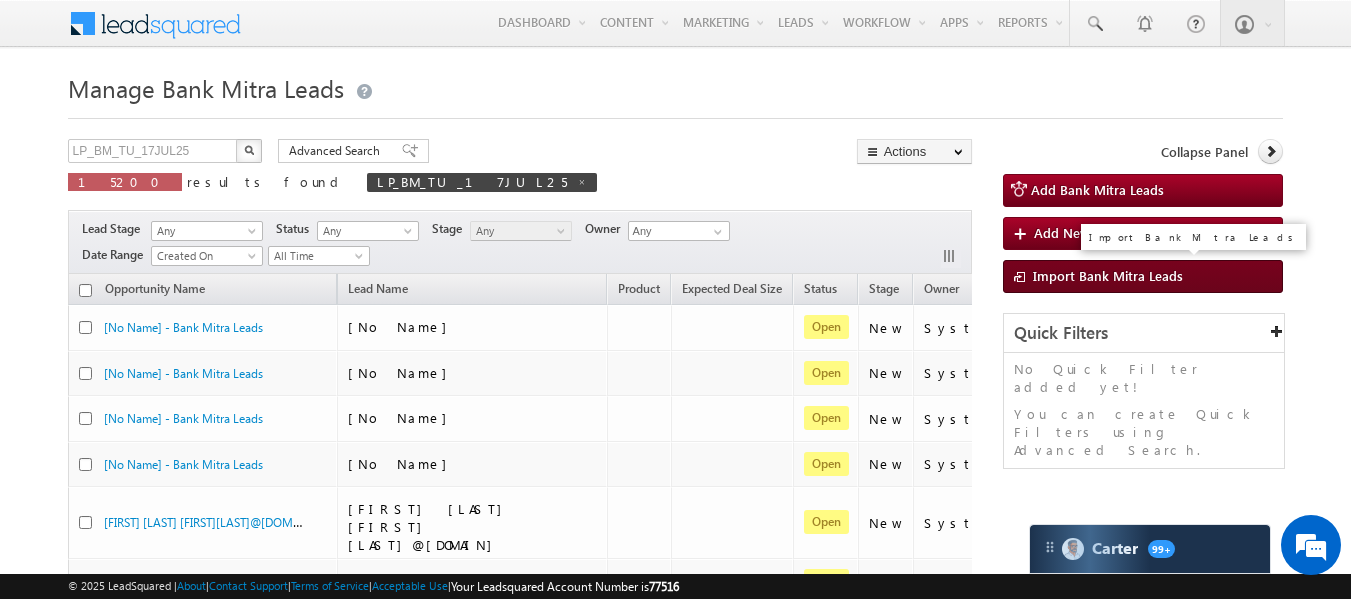 type 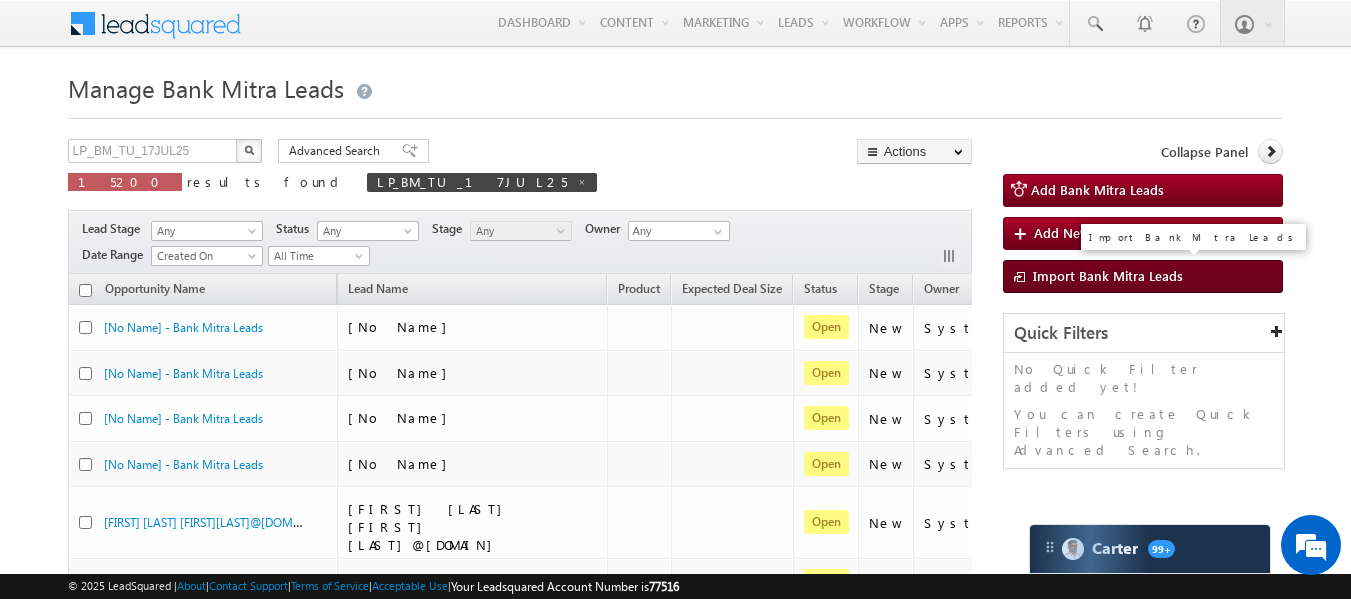 click on "Import Bank Mitra Leads" at bounding box center (1108, 275) 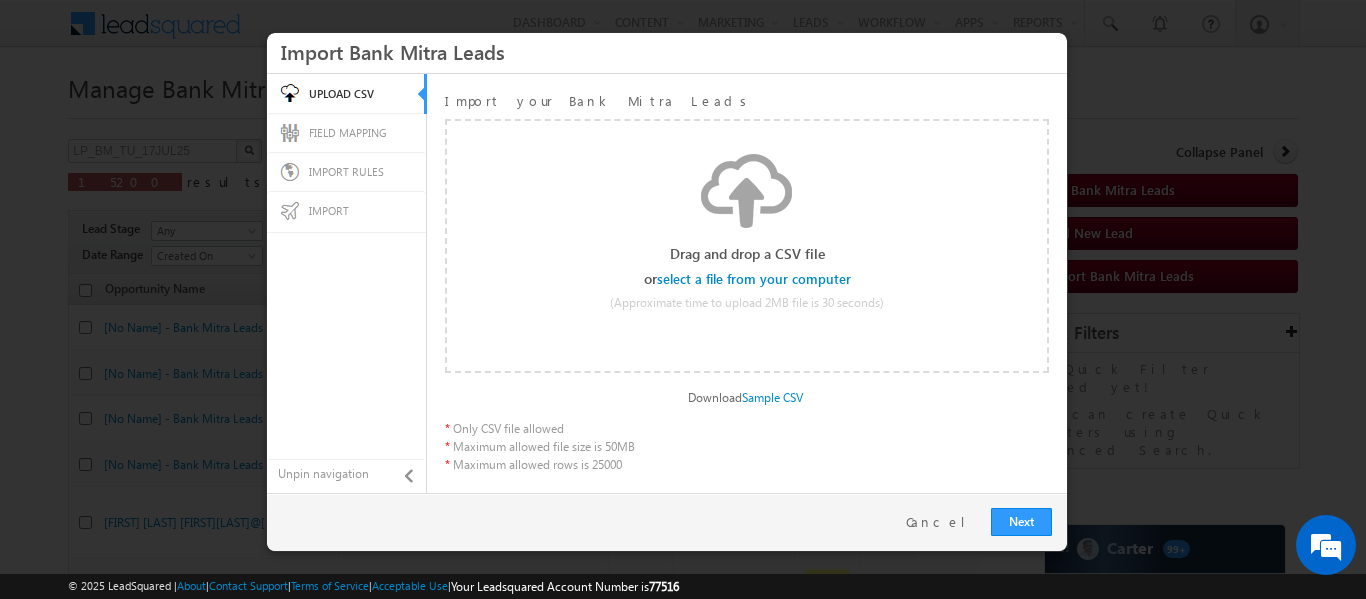 click at bounding box center (755, 279) 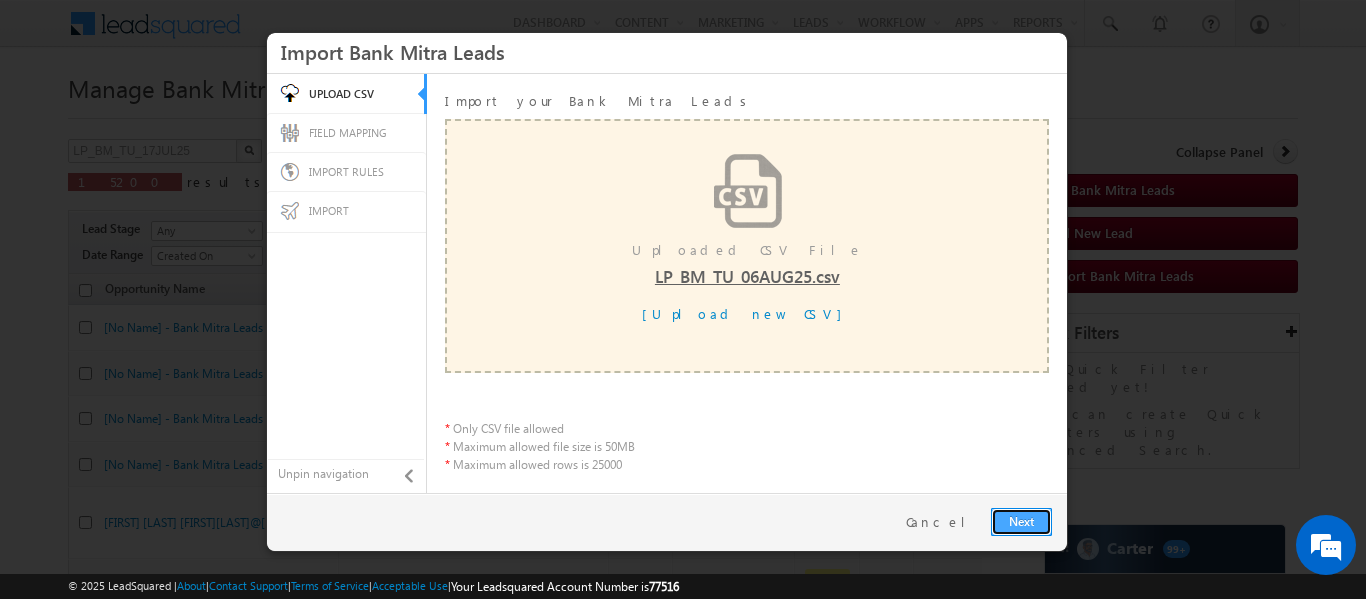click on "Next" at bounding box center [1021, 522] 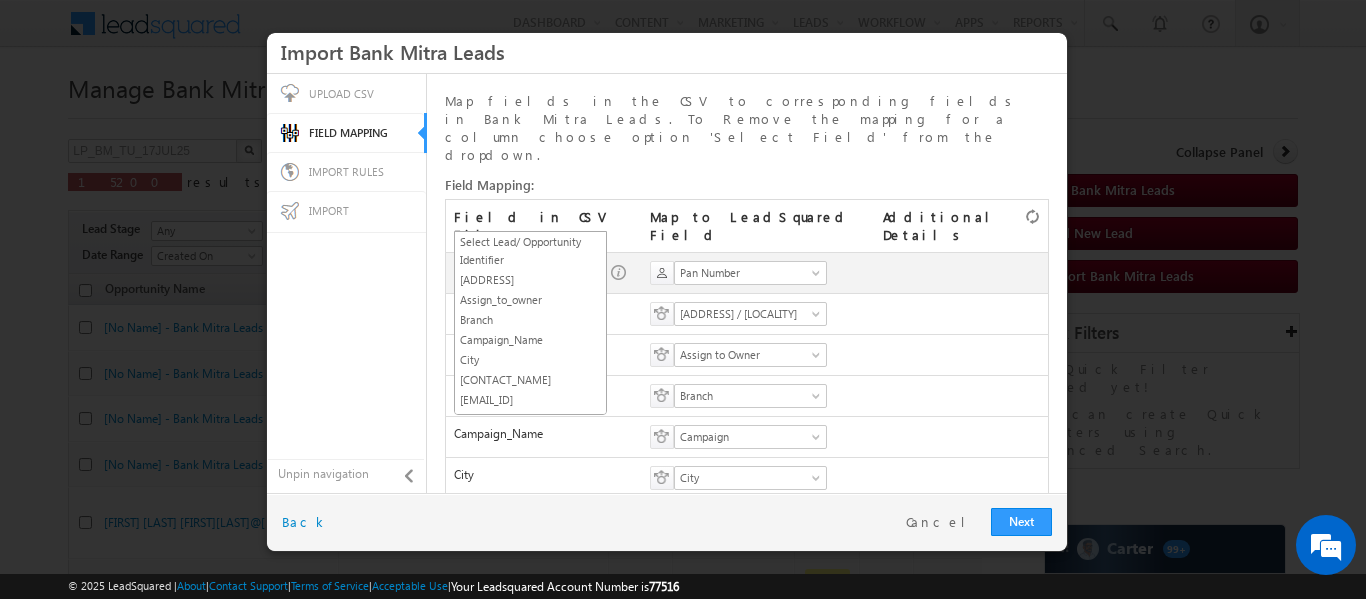 click on "Pan_Number" at bounding box center (524, 273) 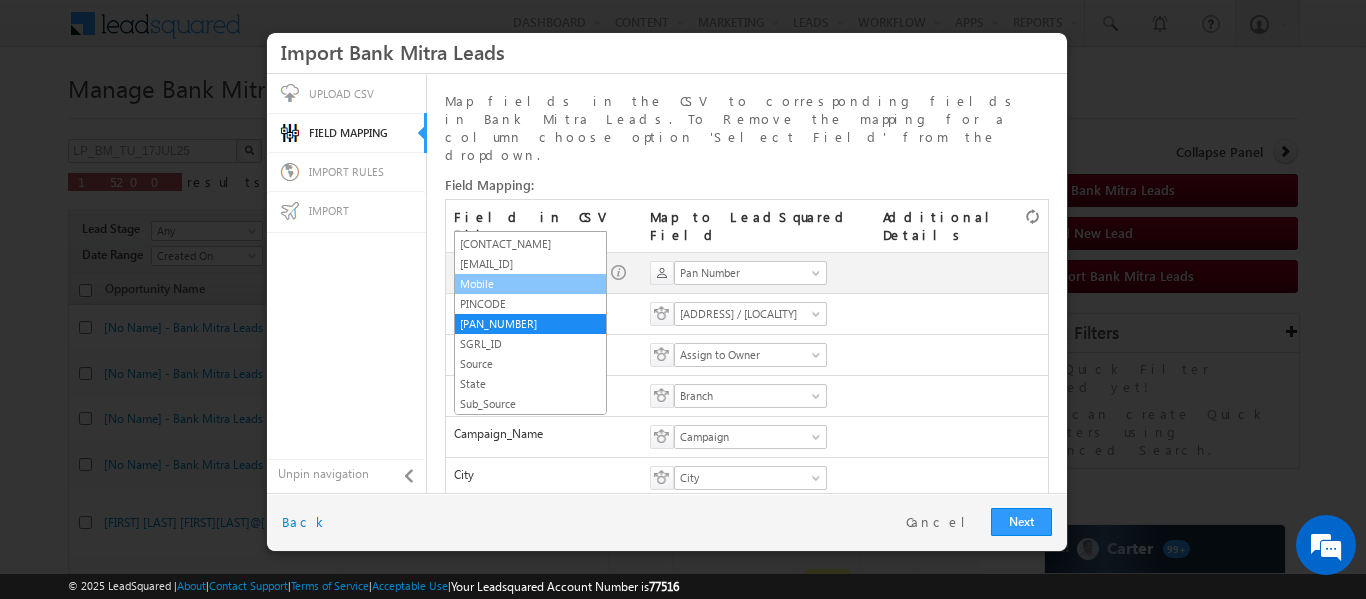 click on "Mobile" at bounding box center [530, 284] 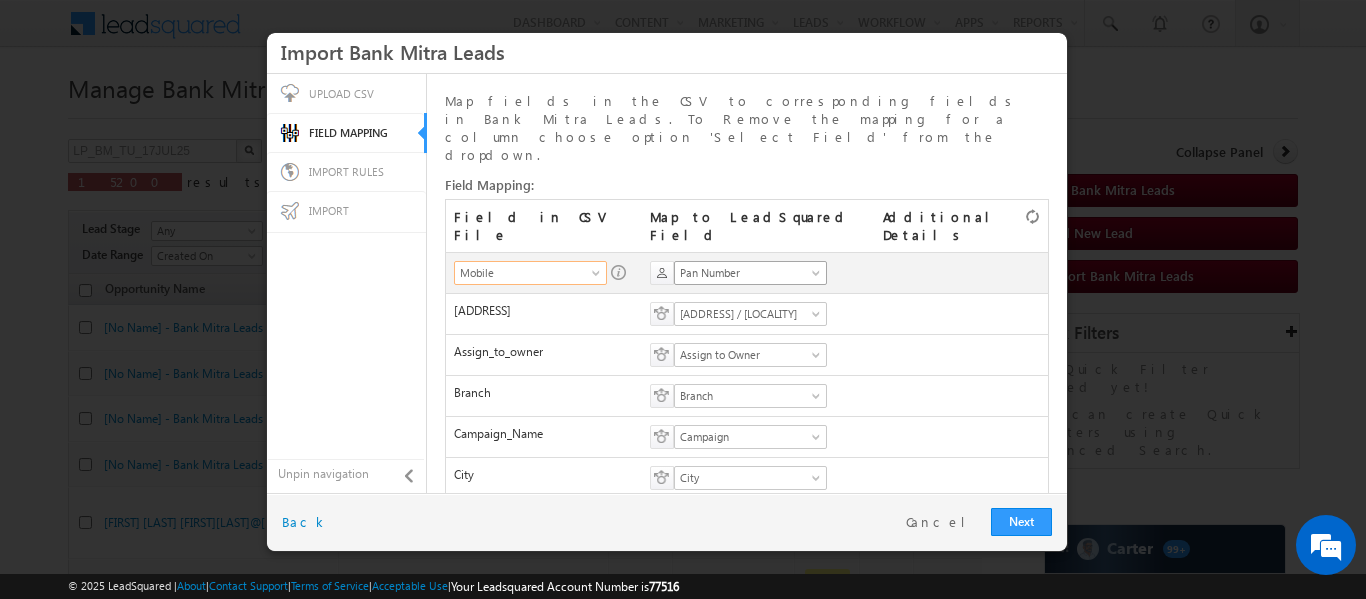 click on "Pan Number" at bounding box center (744, 273) 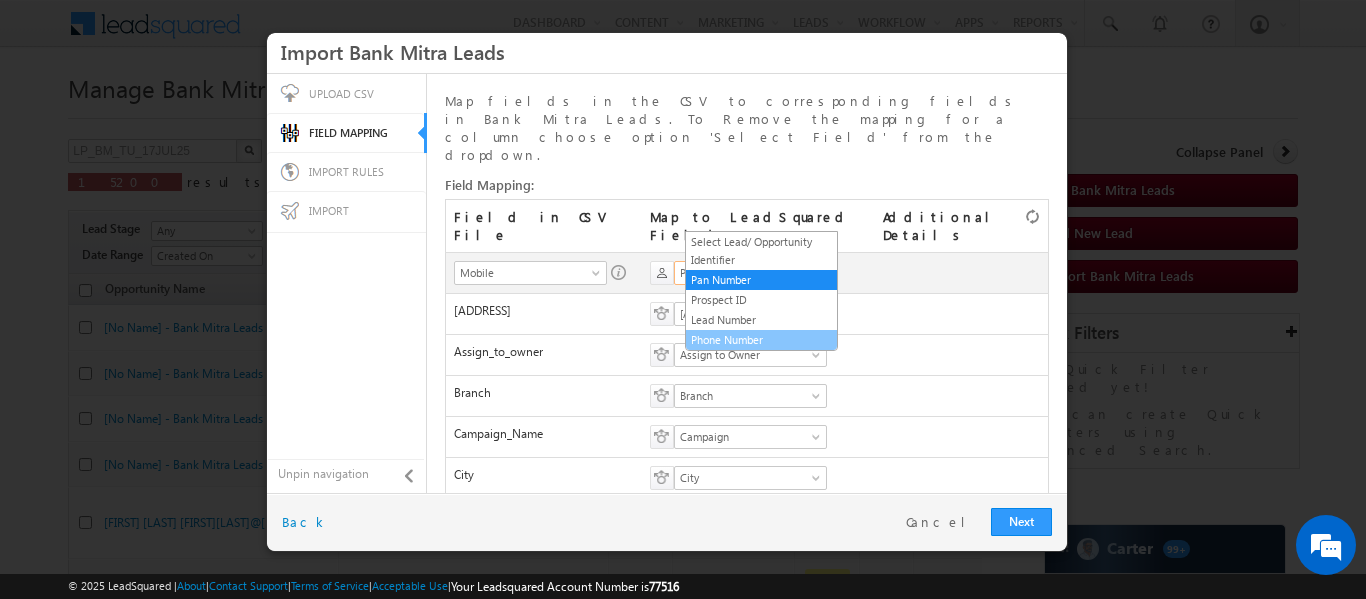 click on "Phone Number" at bounding box center (761, 340) 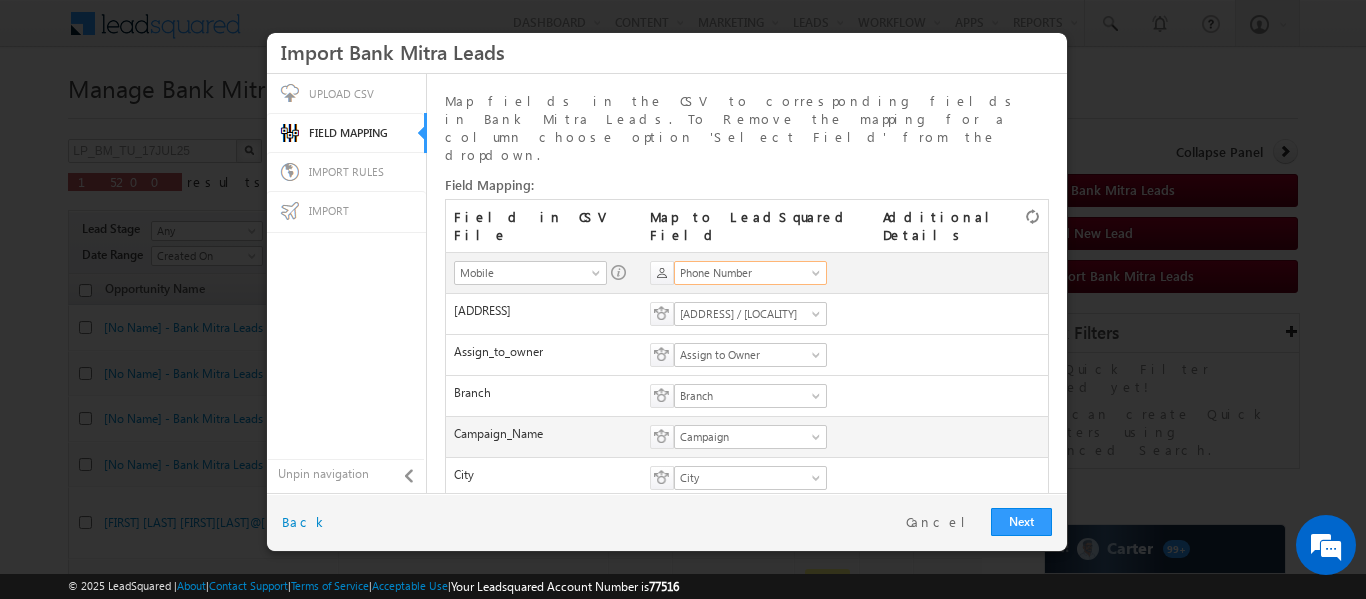 scroll, scrollTop: 113, scrollLeft: 0, axis: vertical 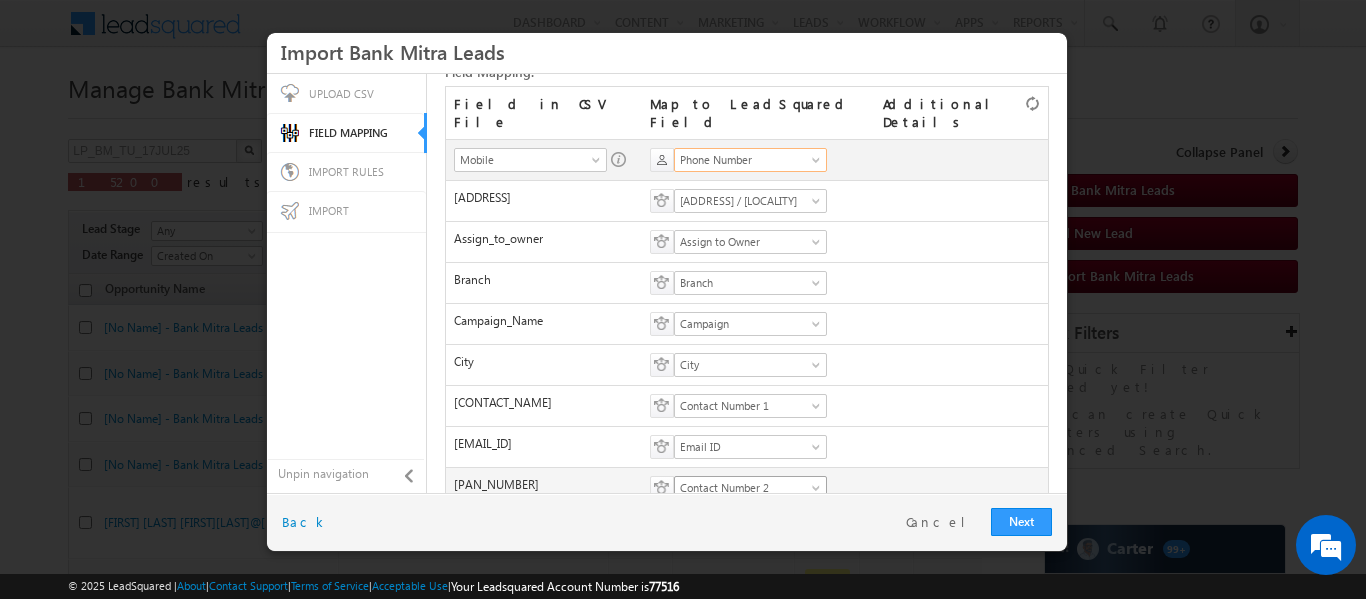 click on "Contact Number 2" at bounding box center [744, 488] 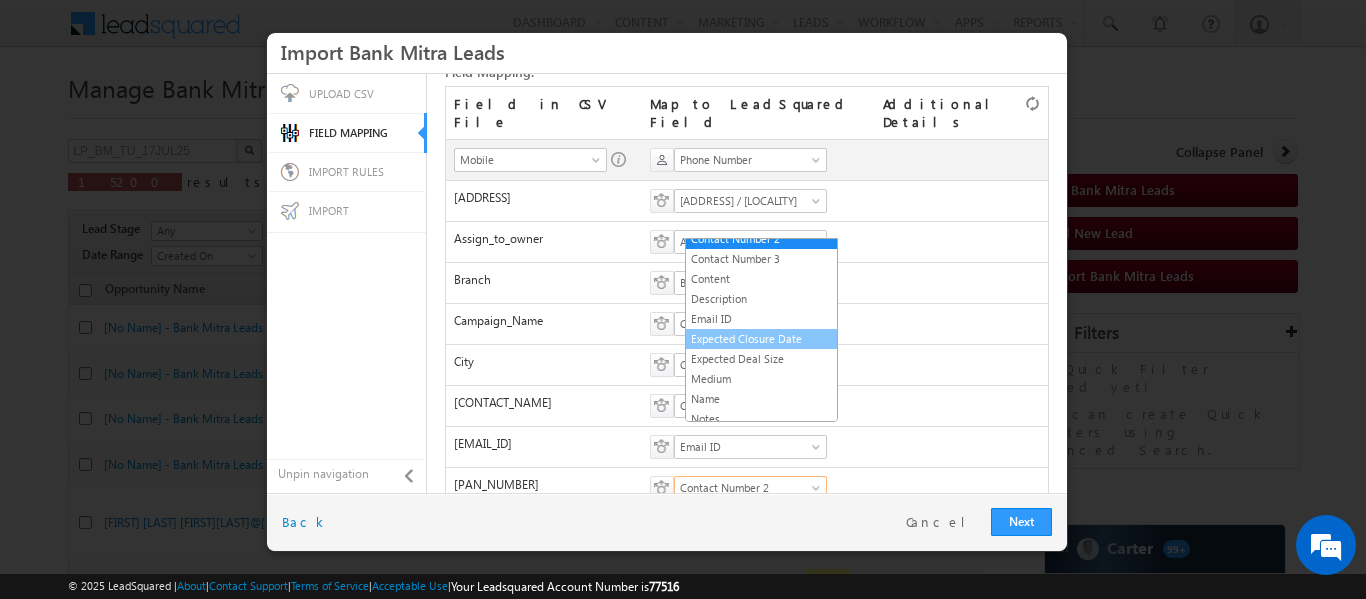 scroll, scrollTop: 249, scrollLeft: 0, axis: vertical 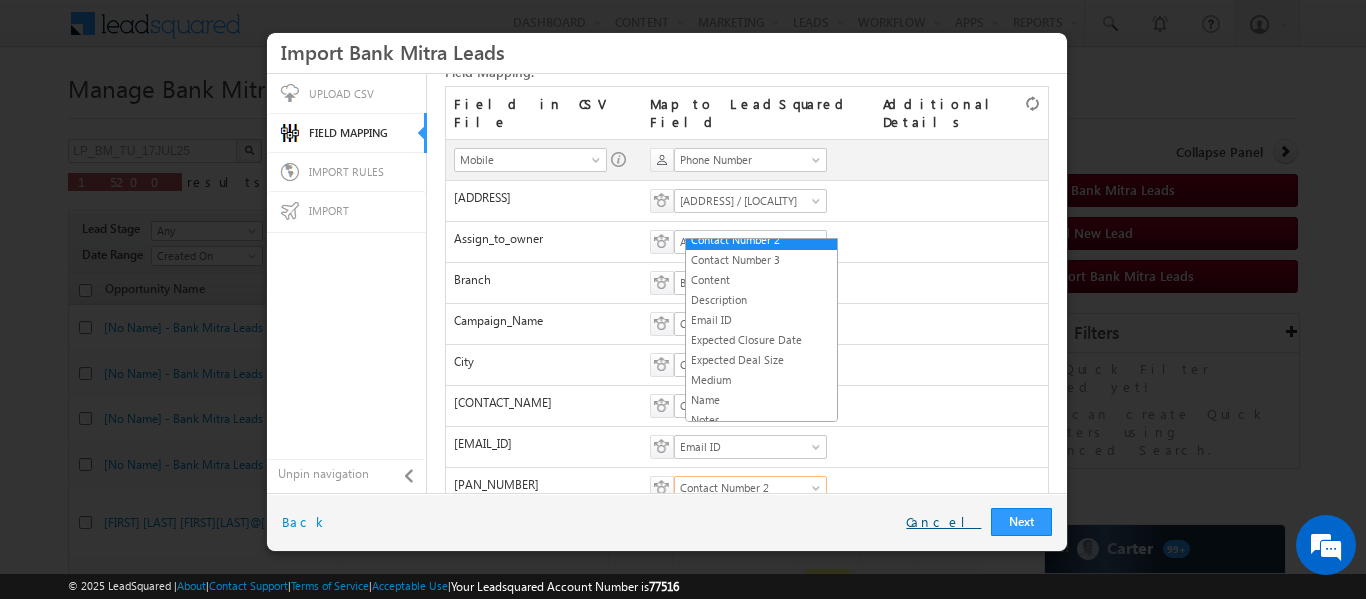 click on "Cancel" at bounding box center (943, 522) 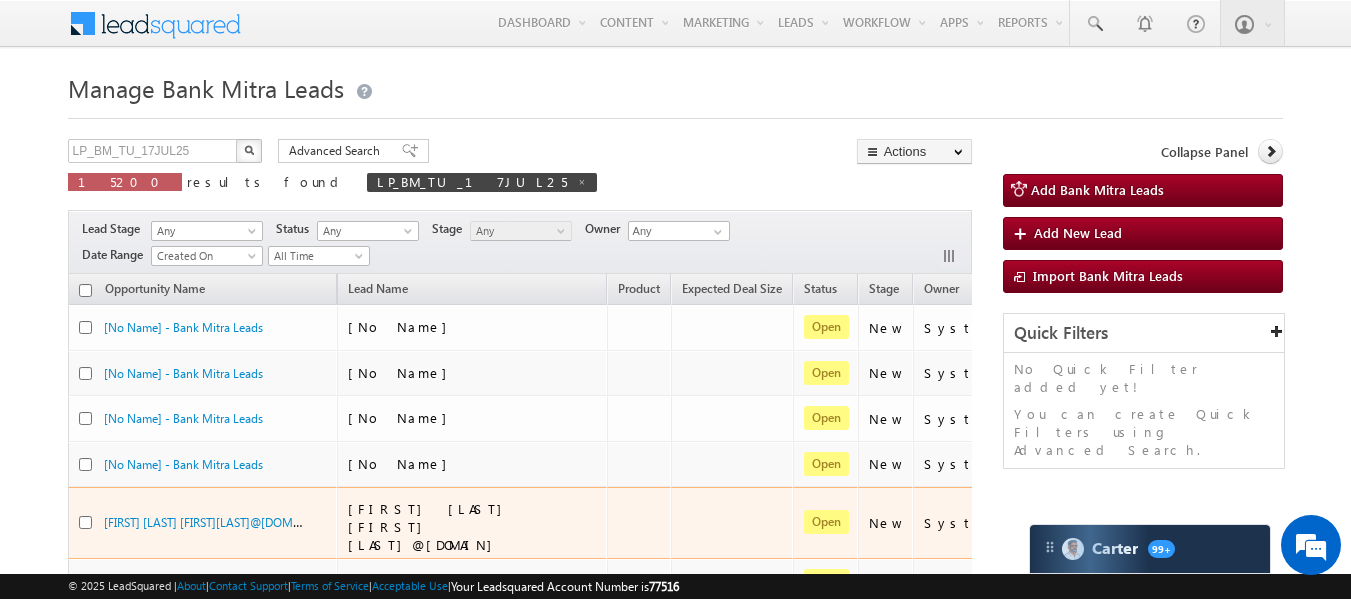click on "System" at bounding box center (960, 523) 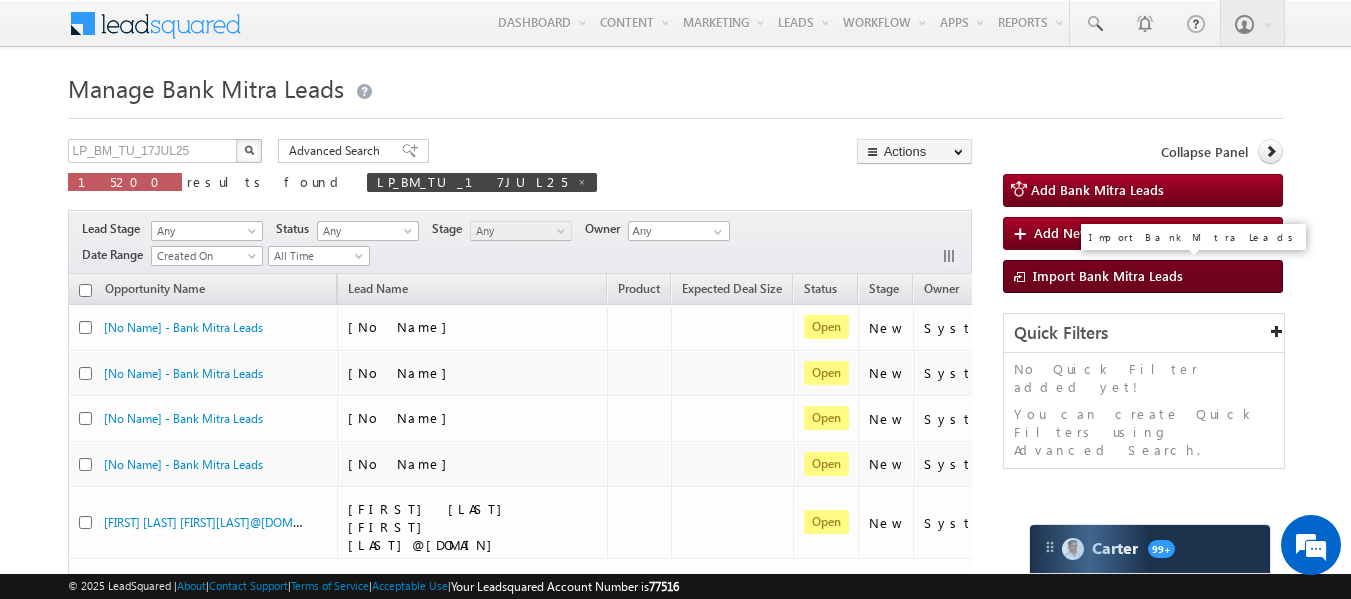 click on "Import Bank Mitra Leads" at bounding box center (1143, 276) 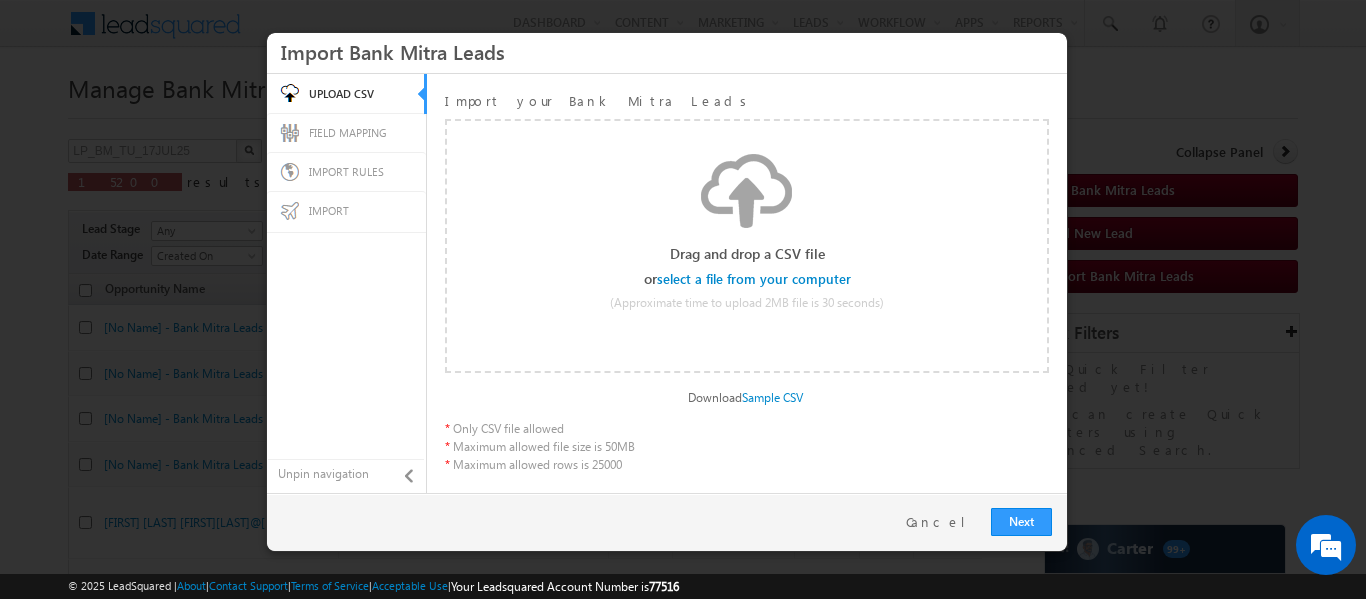 click at bounding box center (755, 279) 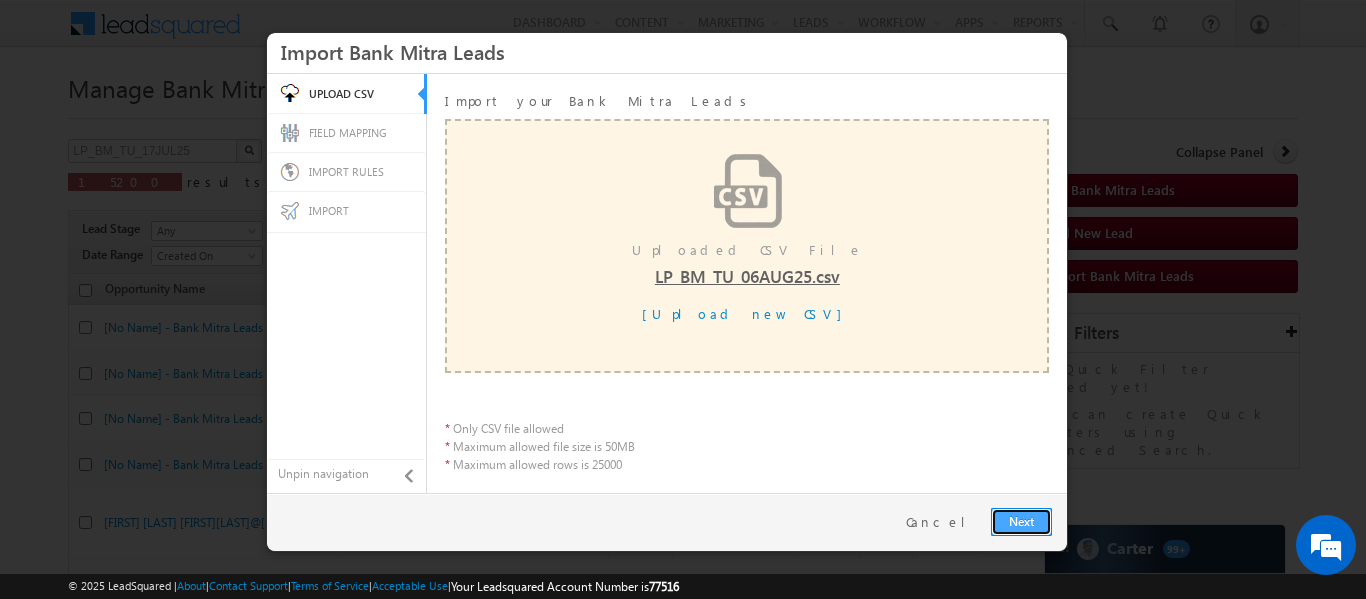 click on "Next" at bounding box center [1021, 522] 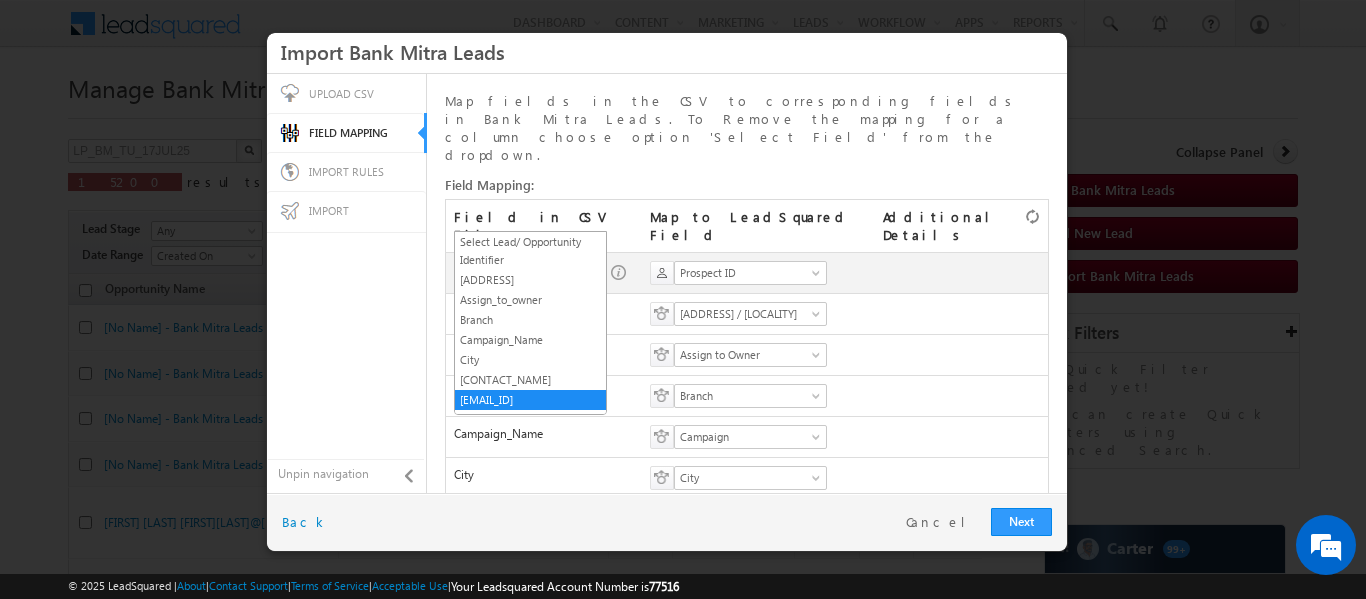 click on "EMAIL_ID" at bounding box center [524, 273] 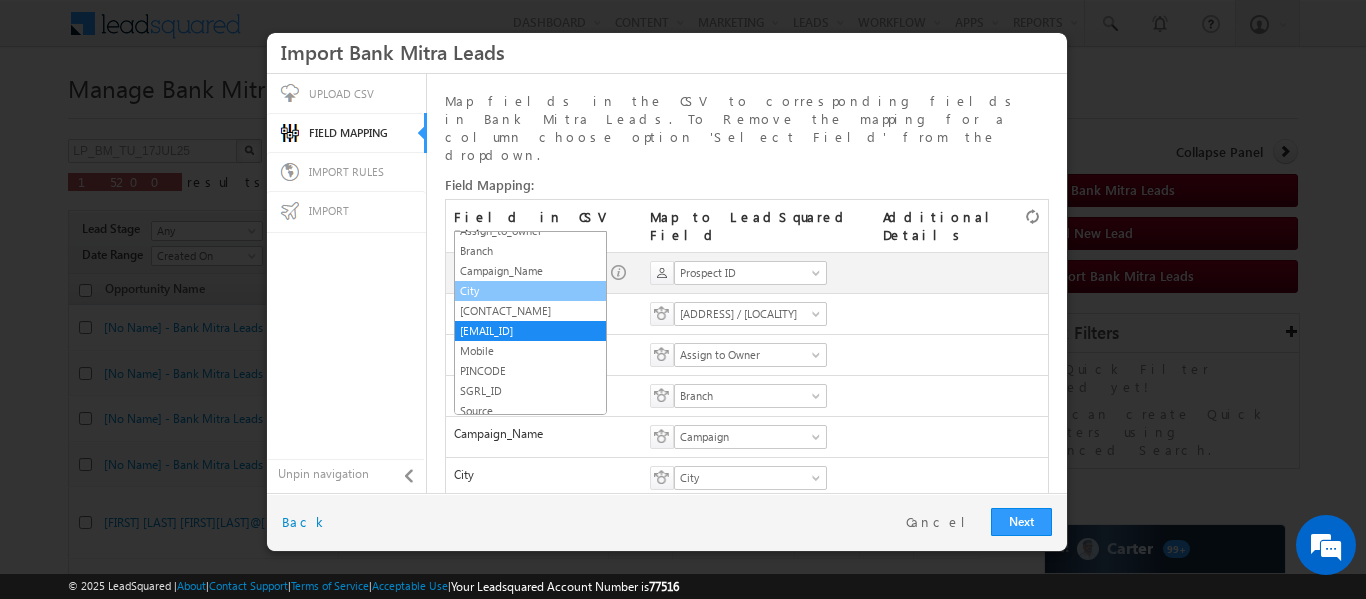 scroll, scrollTop: 71, scrollLeft: 0, axis: vertical 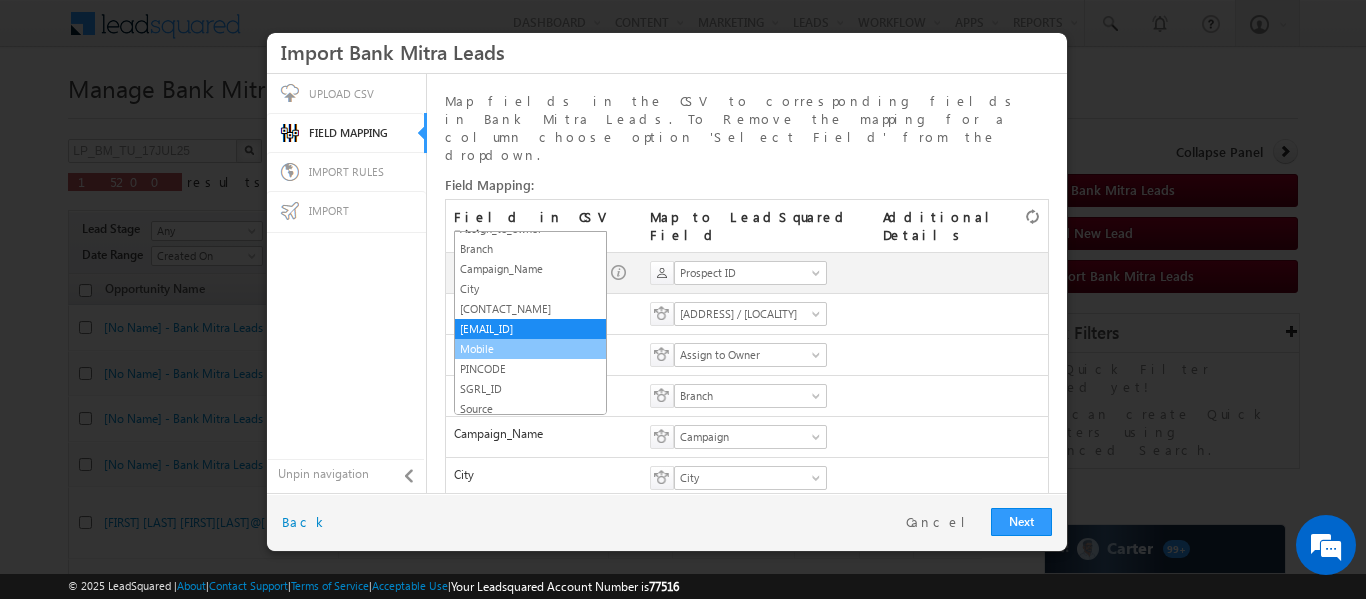 click on "Mobile" at bounding box center [530, 349] 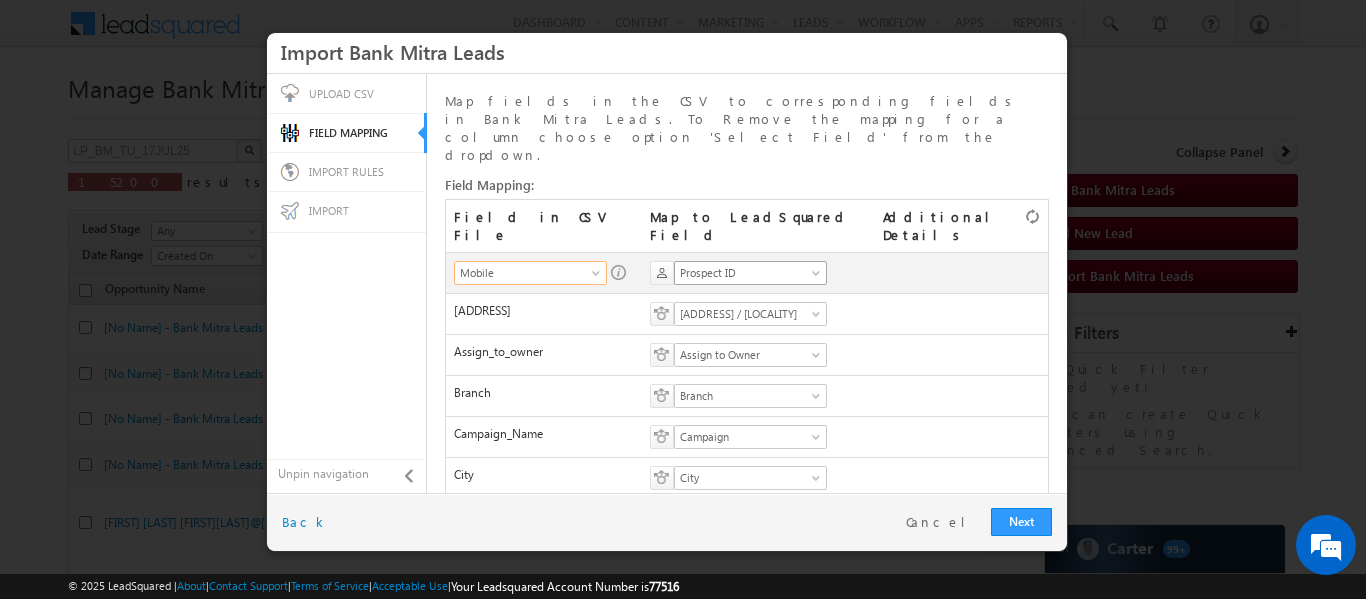click on "Prospect ID" at bounding box center [744, 273] 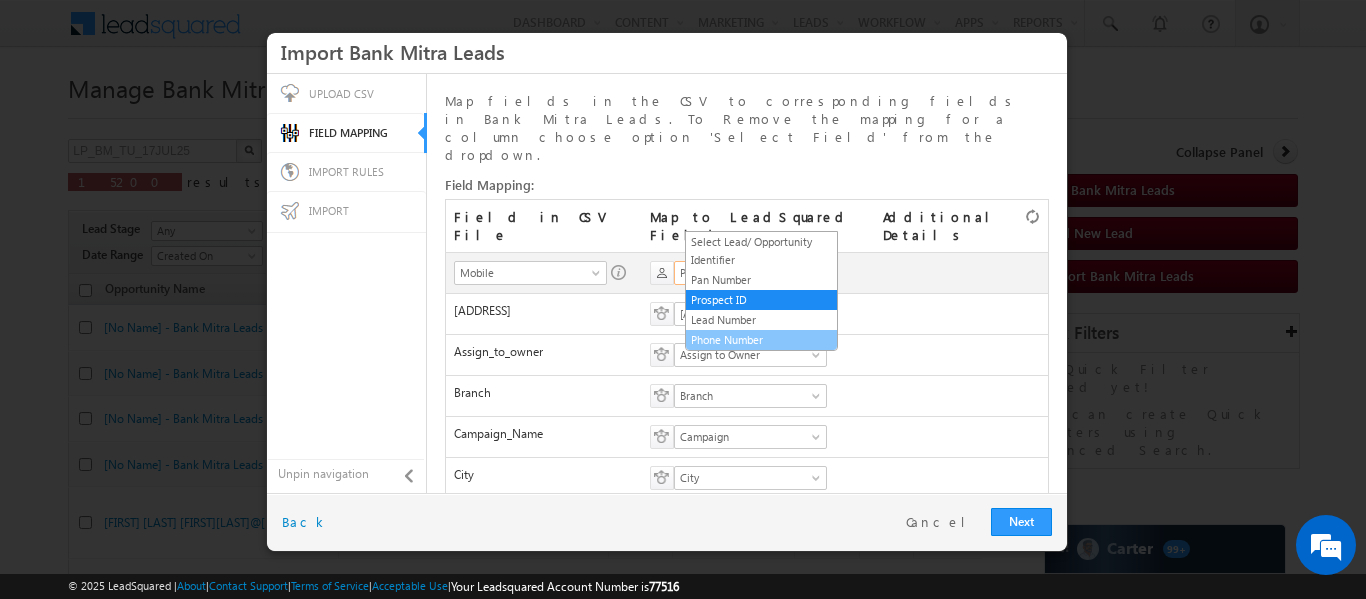 click on "Phone Number" at bounding box center (761, 340) 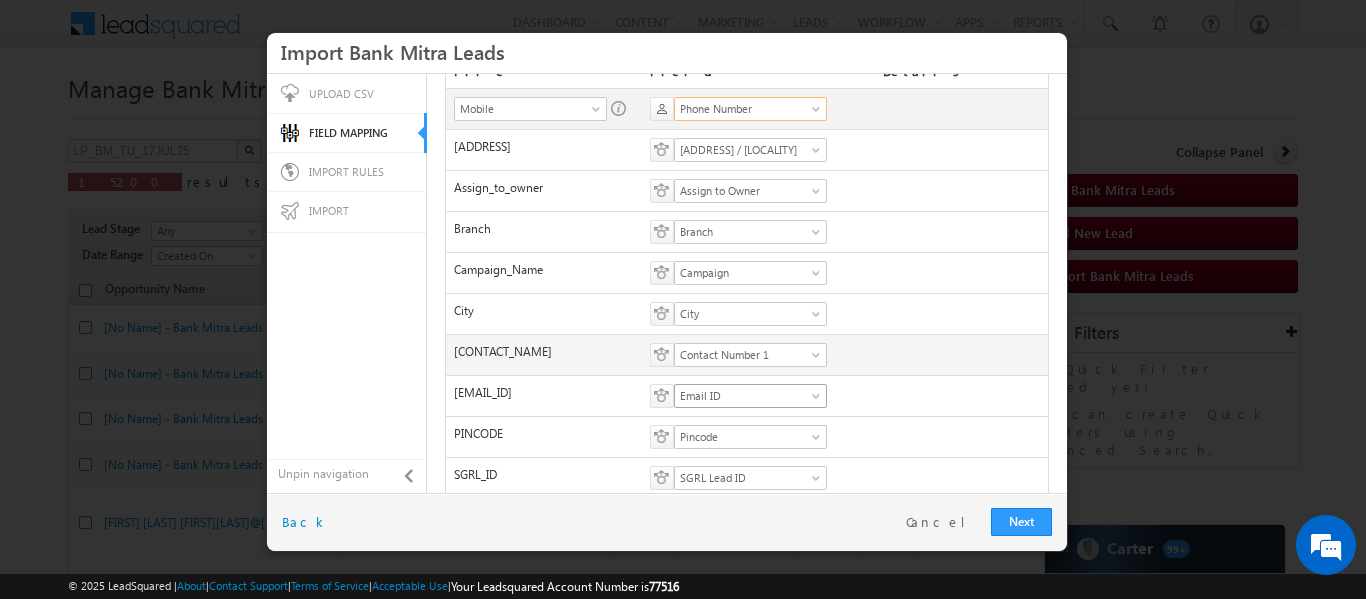 scroll, scrollTop: 171, scrollLeft: 0, axis: vertical 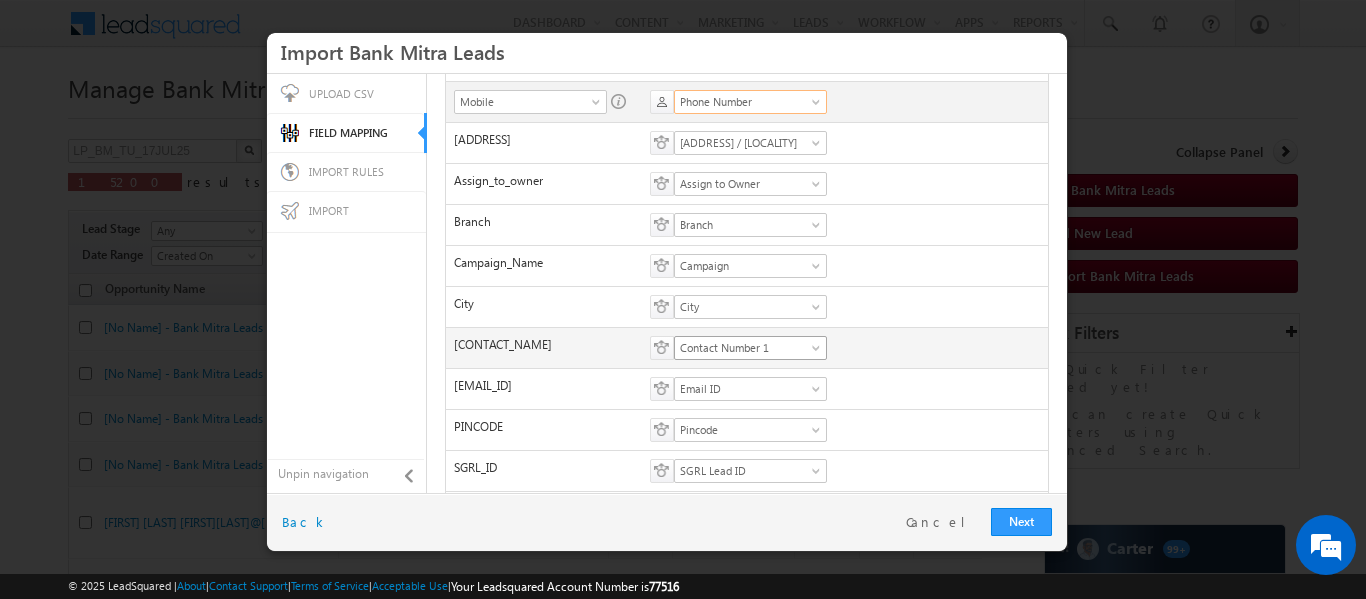 click on "Contact Number 1" at bounding box center [744, 348] 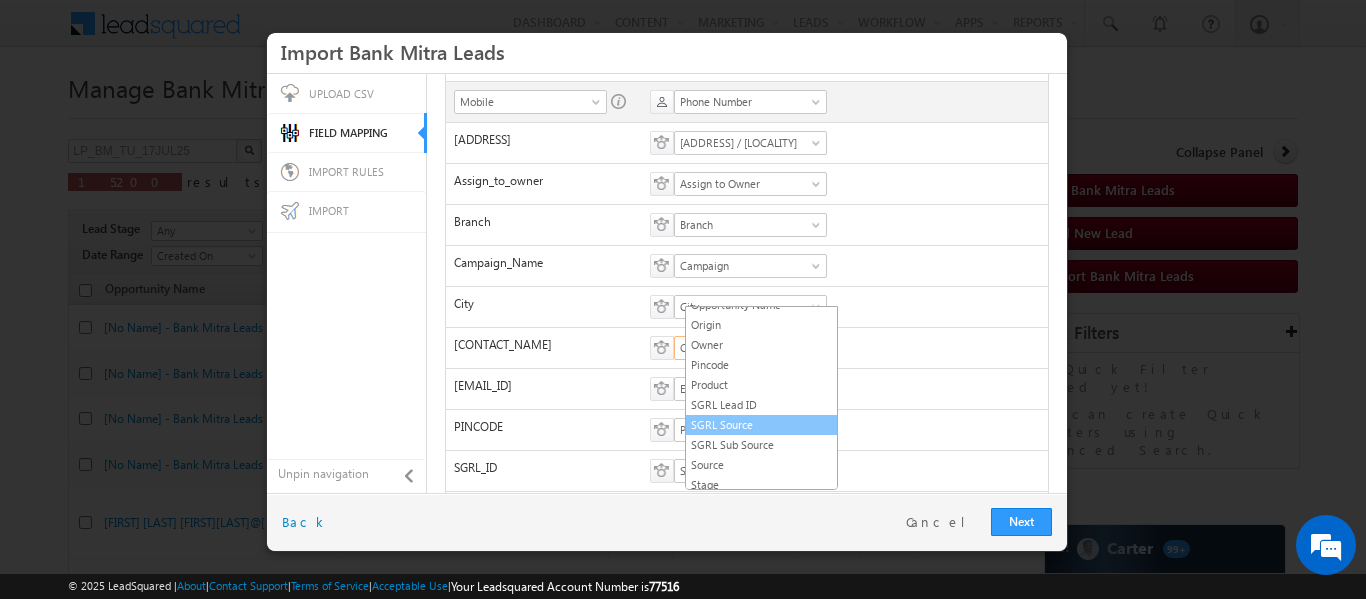 scroll, scrollTop: 518, scrollLeft: 0, axis: vertical 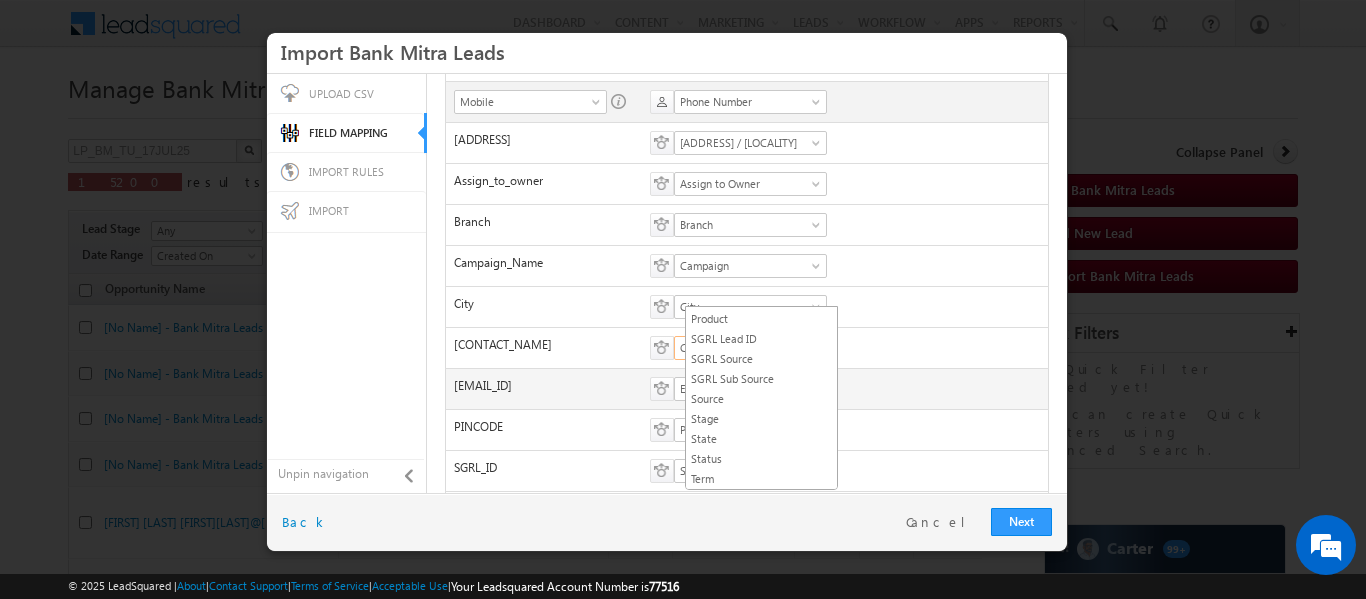 click on "Select Date Format mm/dd/yy mm/dd/yyyy dd/mm/yy dd/mm/yyyy Select Date Format Select Action on New Option Create Non-existant Options Throw Error Select Action on New Option" at bounding box center [962, 388] 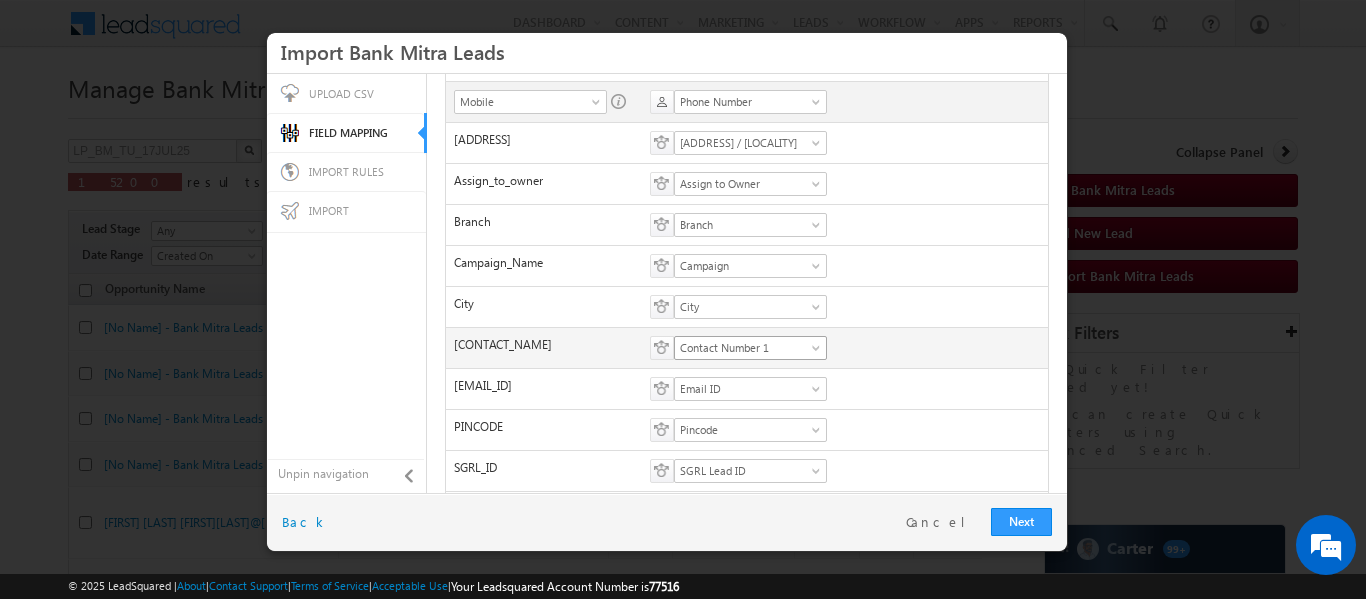 click on "Contact Number 1" at bounding box center (744, 348) 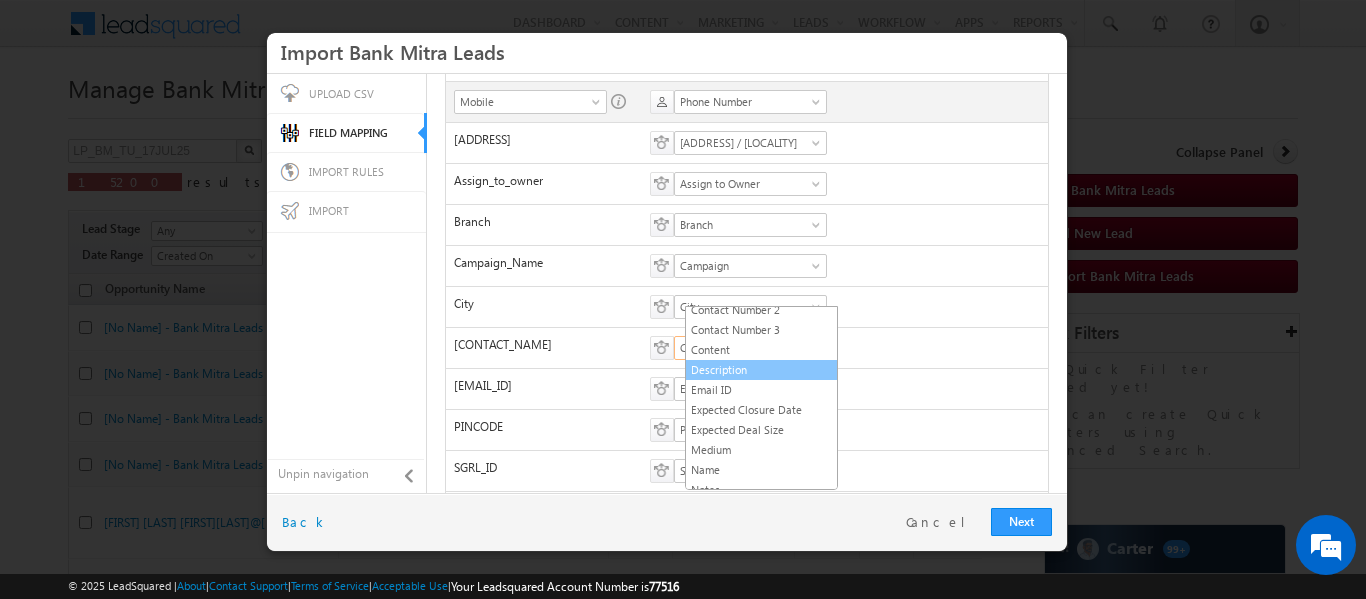 scroll, scrollTop: 316, scrollLeft: 0, axis: vertical 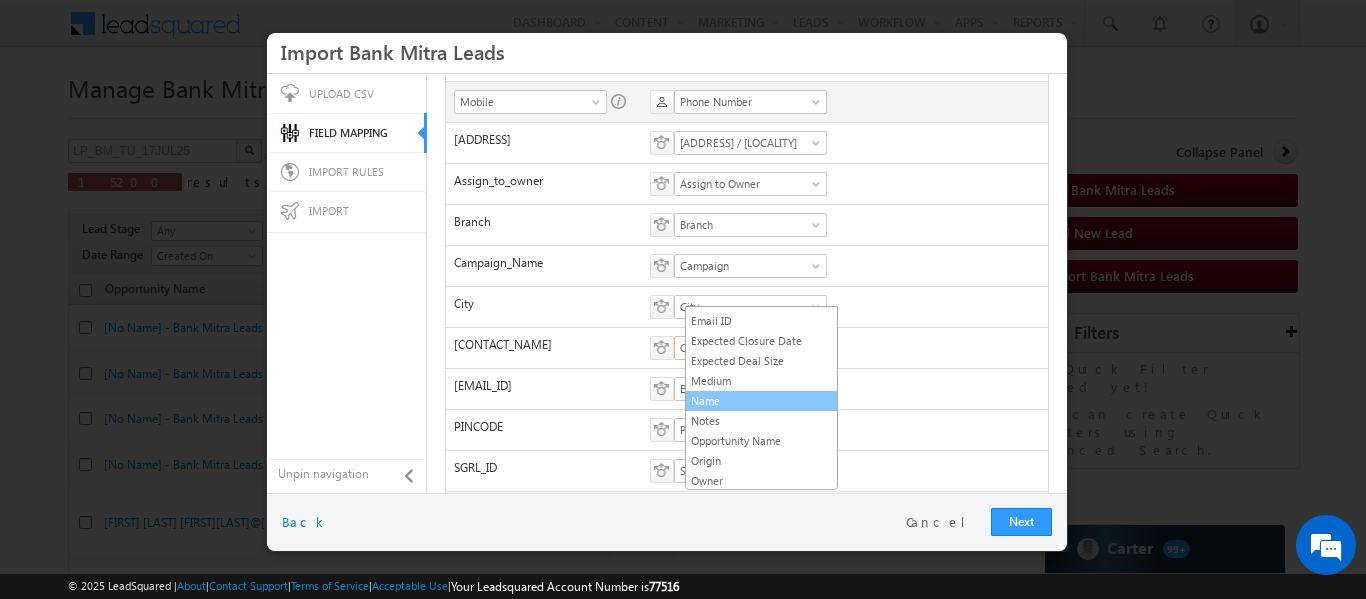click on "Name" at bounding box center [761, 401] 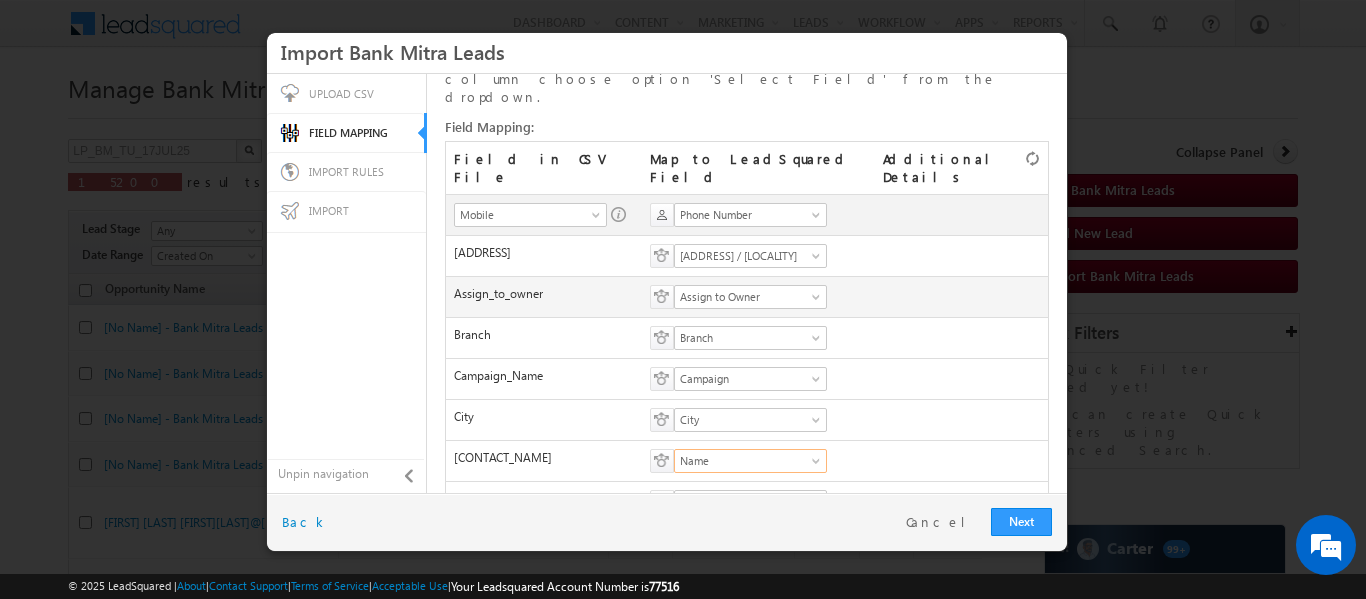 scroll, scrollTop: 59, scrollLeft: 0, axis: vertical 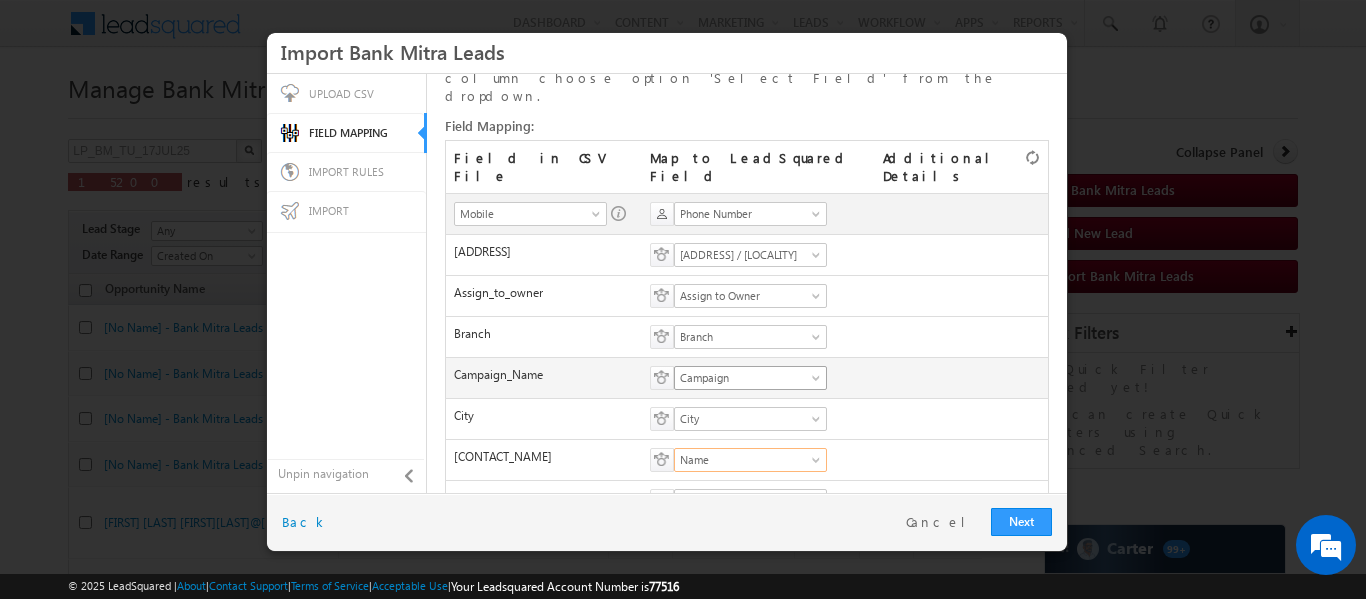 click on "Campaign" at bounding box center [744, 378] 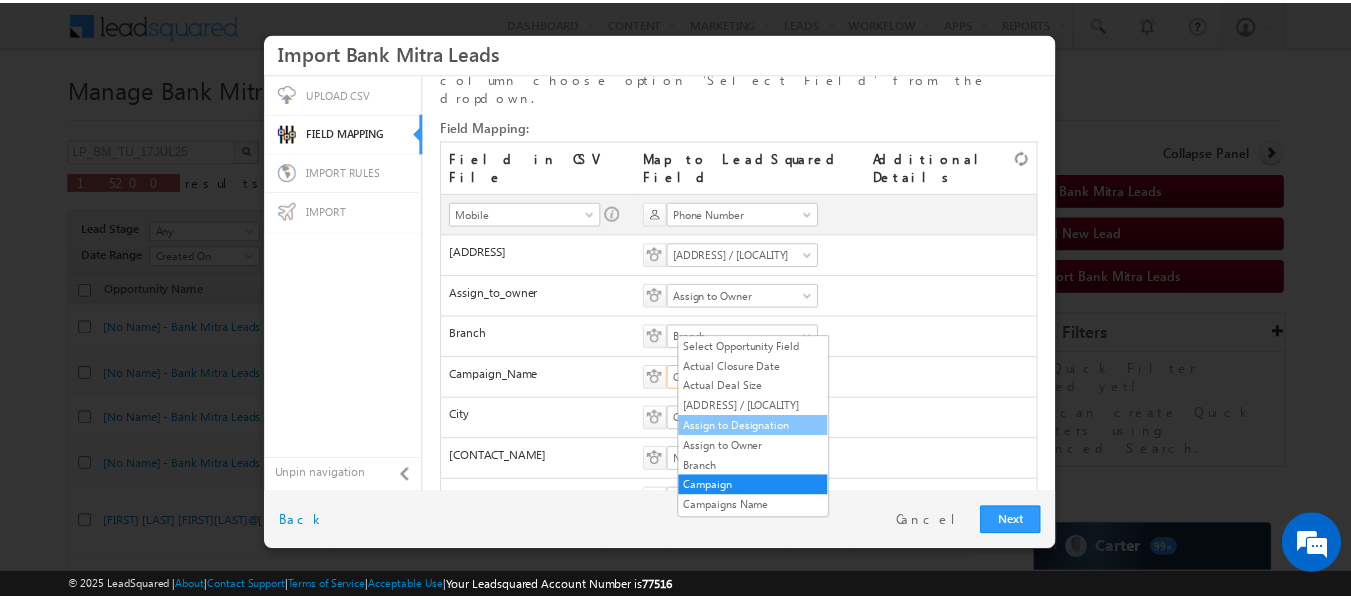 scroll, scrollTop: 64, scrollLeft: 0, axis: vertical 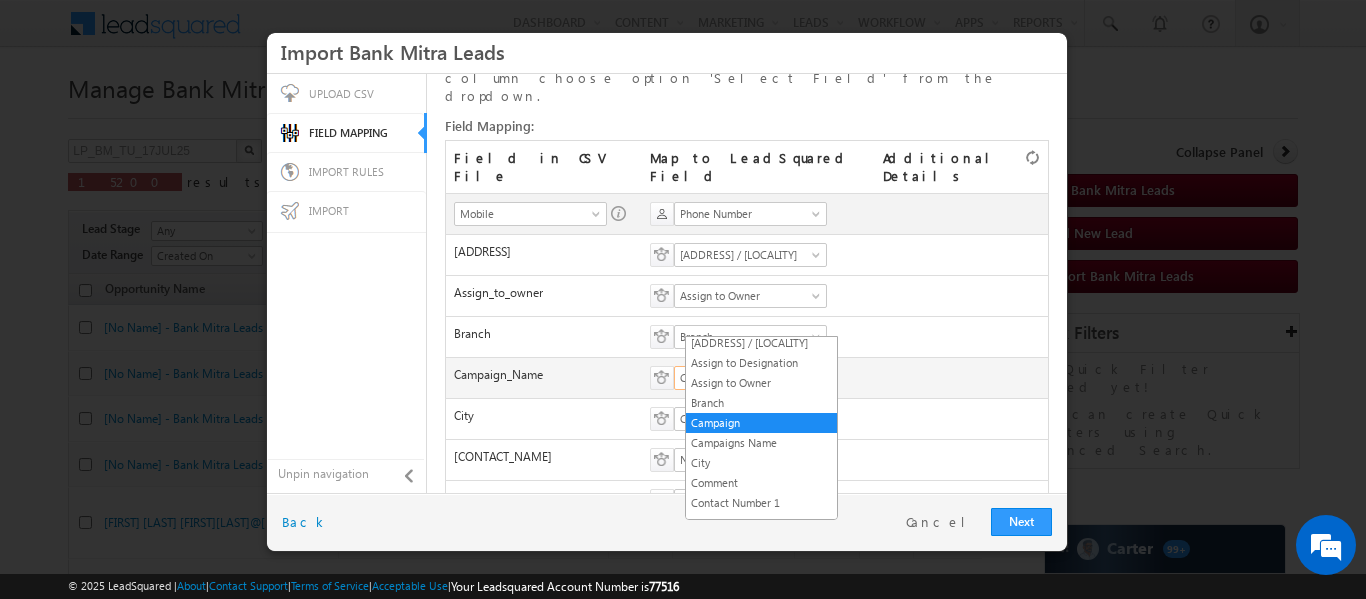 click on "Select Date Format mm/dd/yy mm/dd/yyyy dd/mm/yy dd/mm/yyyy Select Date Format Select Action on New Option Create Non-existant Options Throw Error Select Action on New Option" at bounding box center (962, 377) 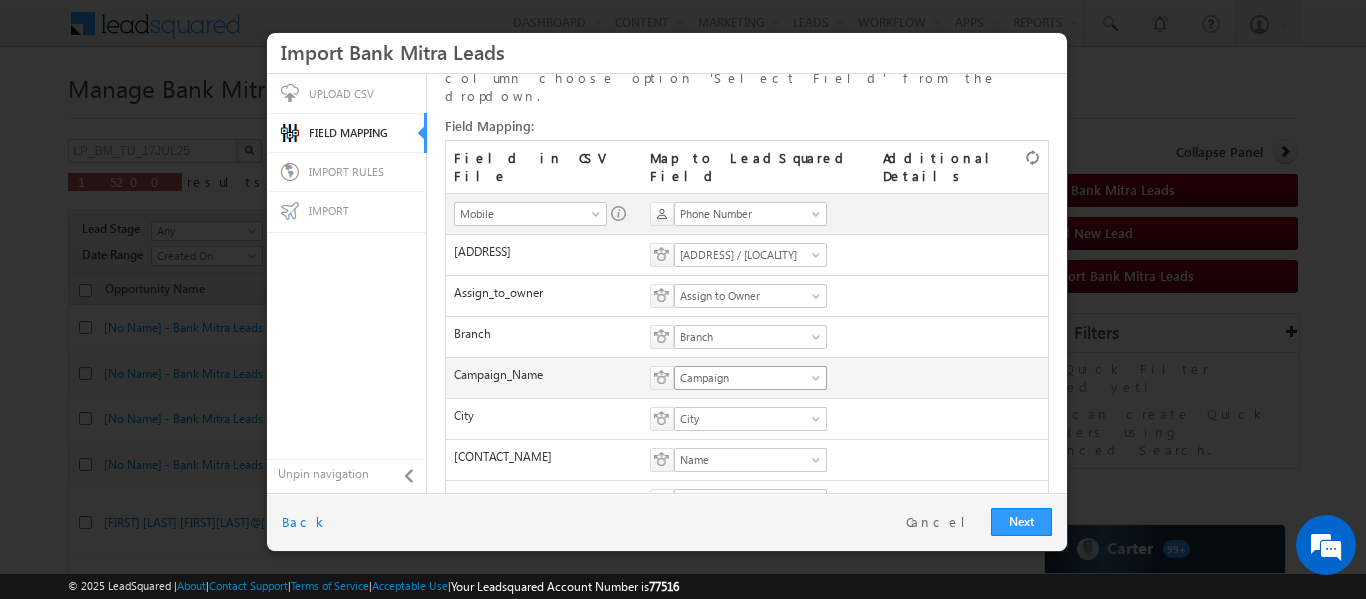 click on "Campaign" at bounding box center [744, 378] 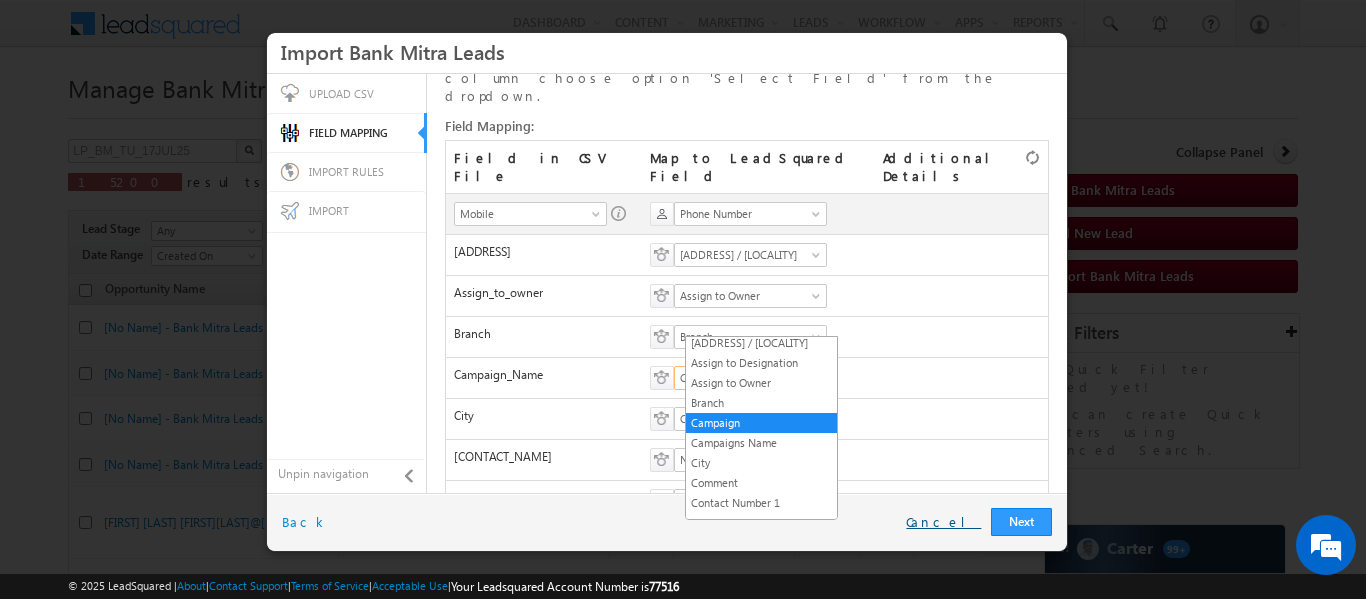 click on "Cancel" at bounding box center [943, 522] 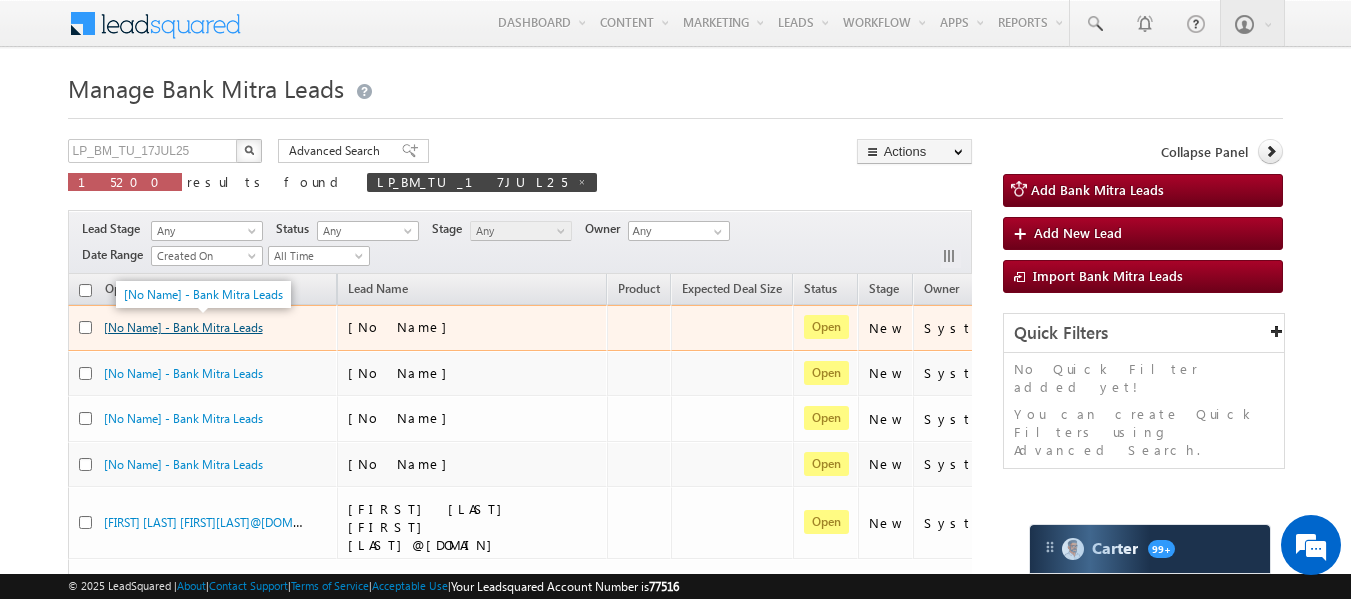 click on "[No Name] - Bank Mitra Leads" at bounding box center [183, 327] 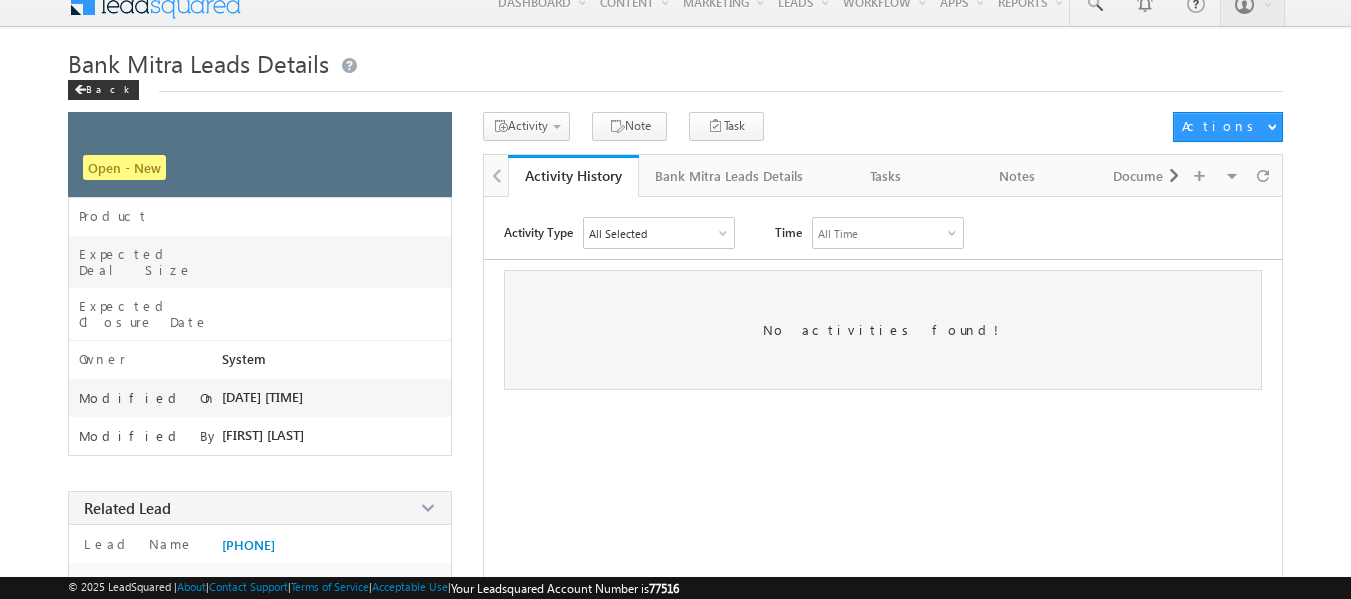scroll, scrollTop: 18, scrollLeft: 0, axis: vertical 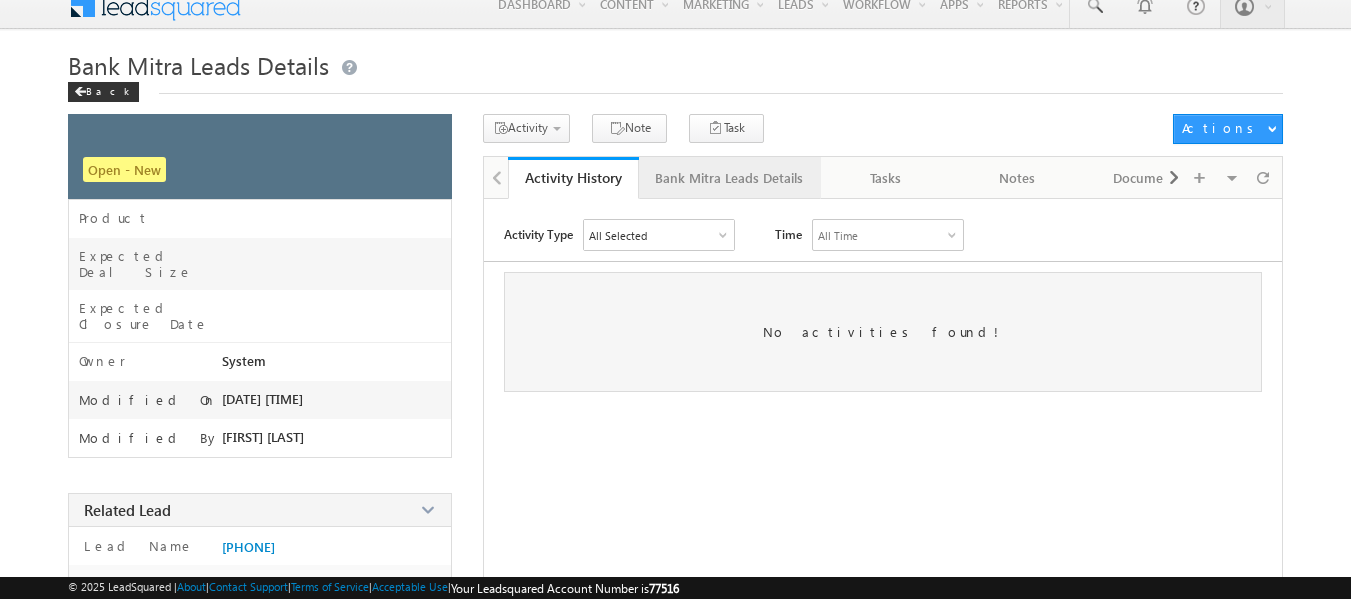 click on "Bank Mitra Leads Details" at bounding box center (730, 178) 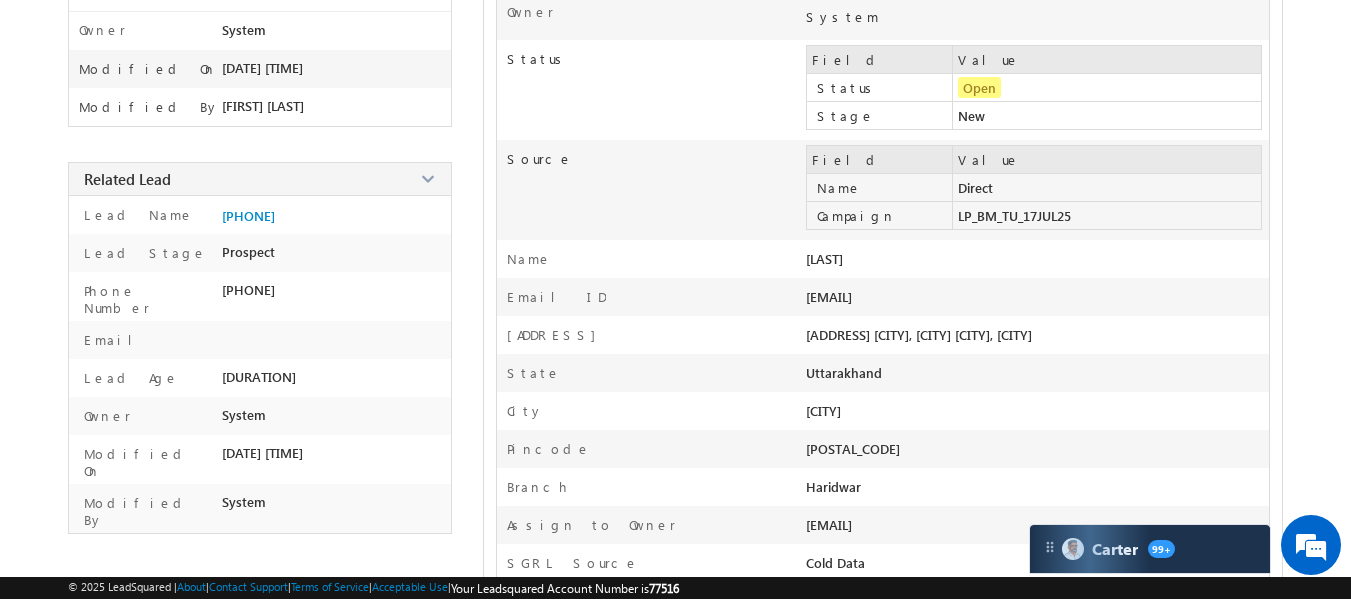 scroll, scrollTop: 472, scrollLeft: 0, axis: vertical 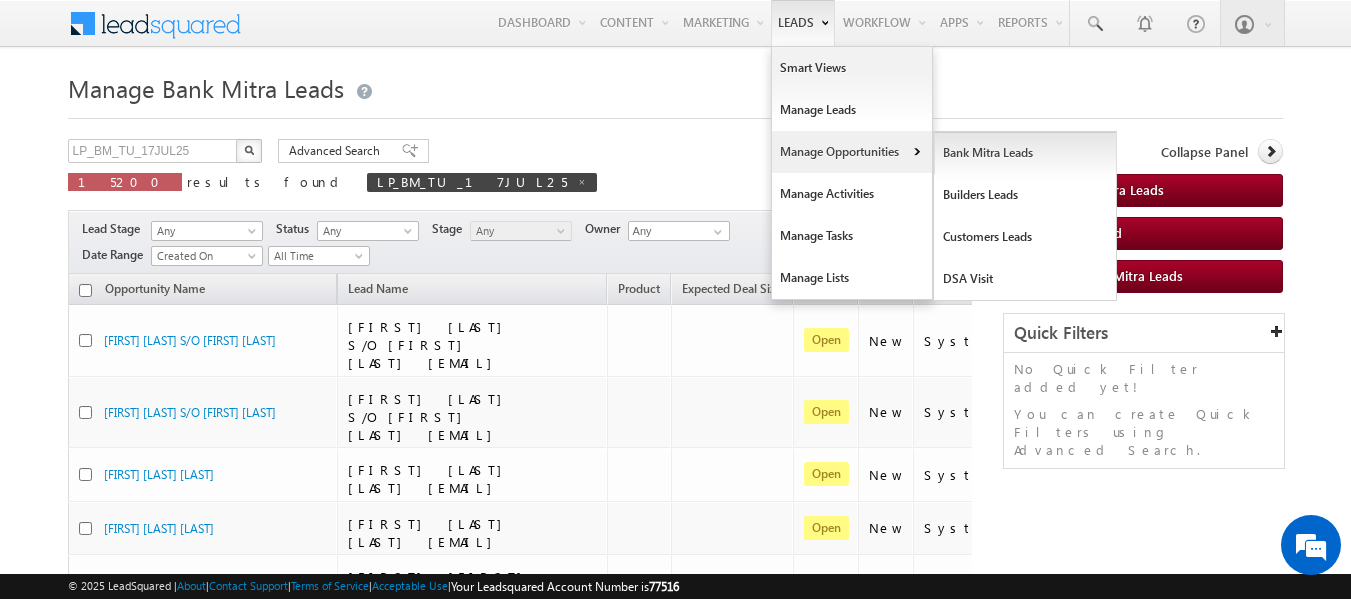 click on "Bank Mitra Leads" at bounding box center [1025, 153] 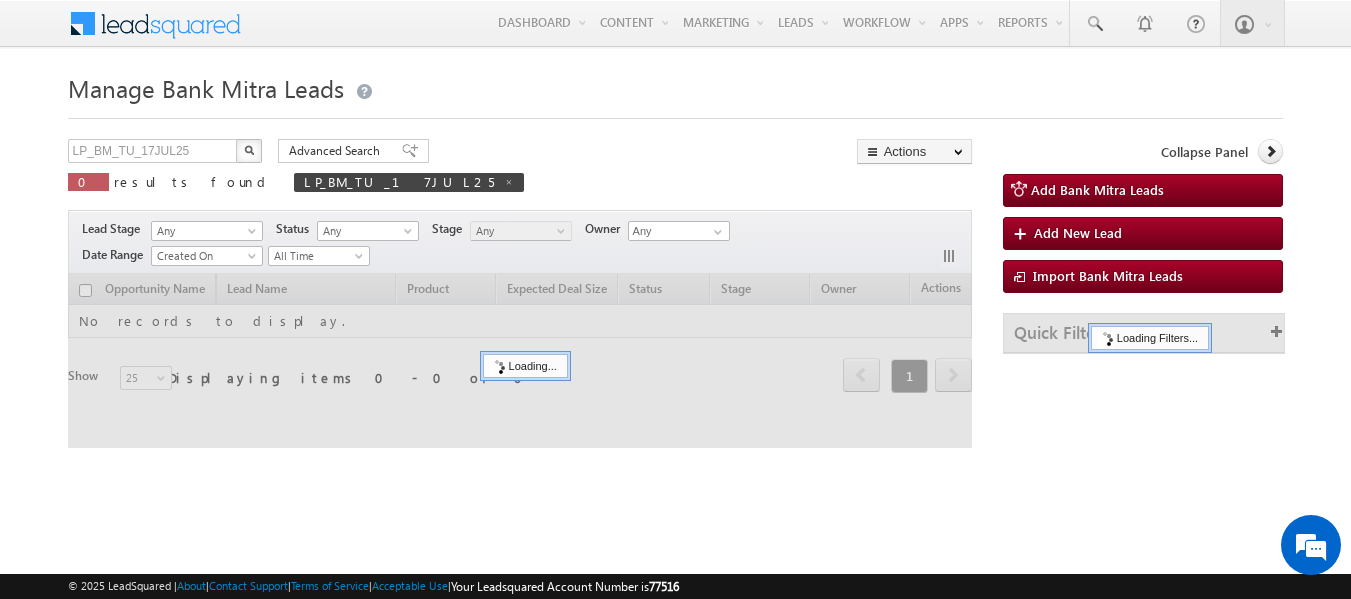 scroll, scrollTop: 0, scrollLeft: 0, axis: both 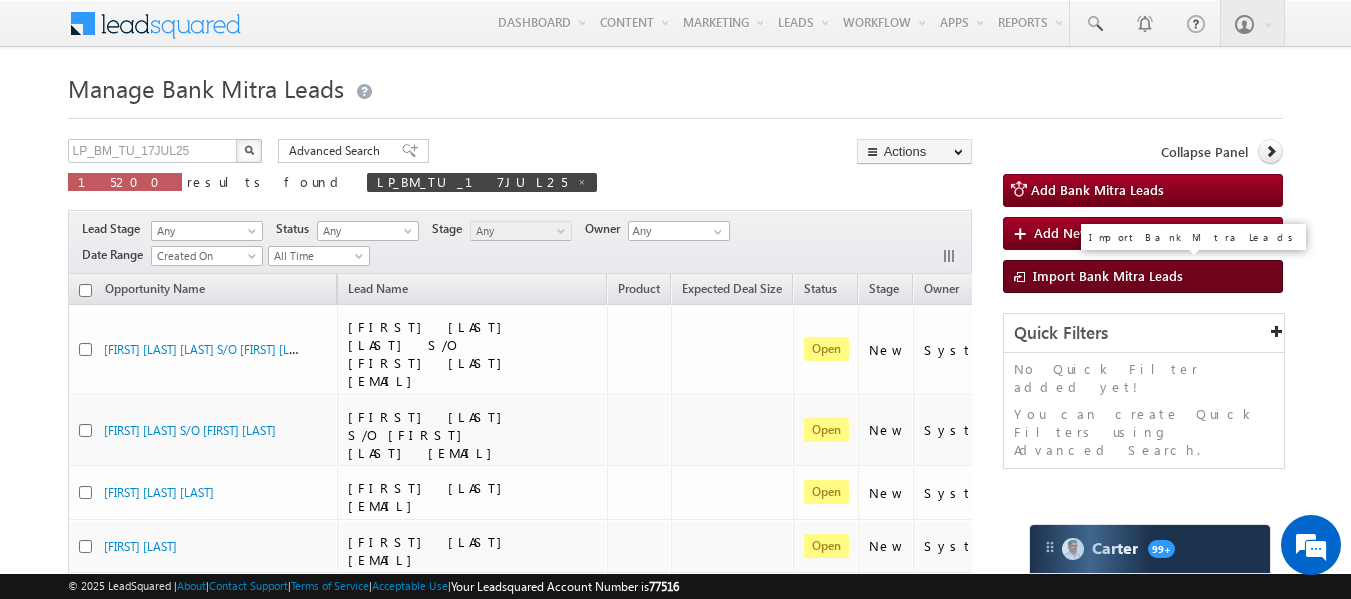 click on "Import Bank Mitra Leads" at bounding box center [1108, 275] 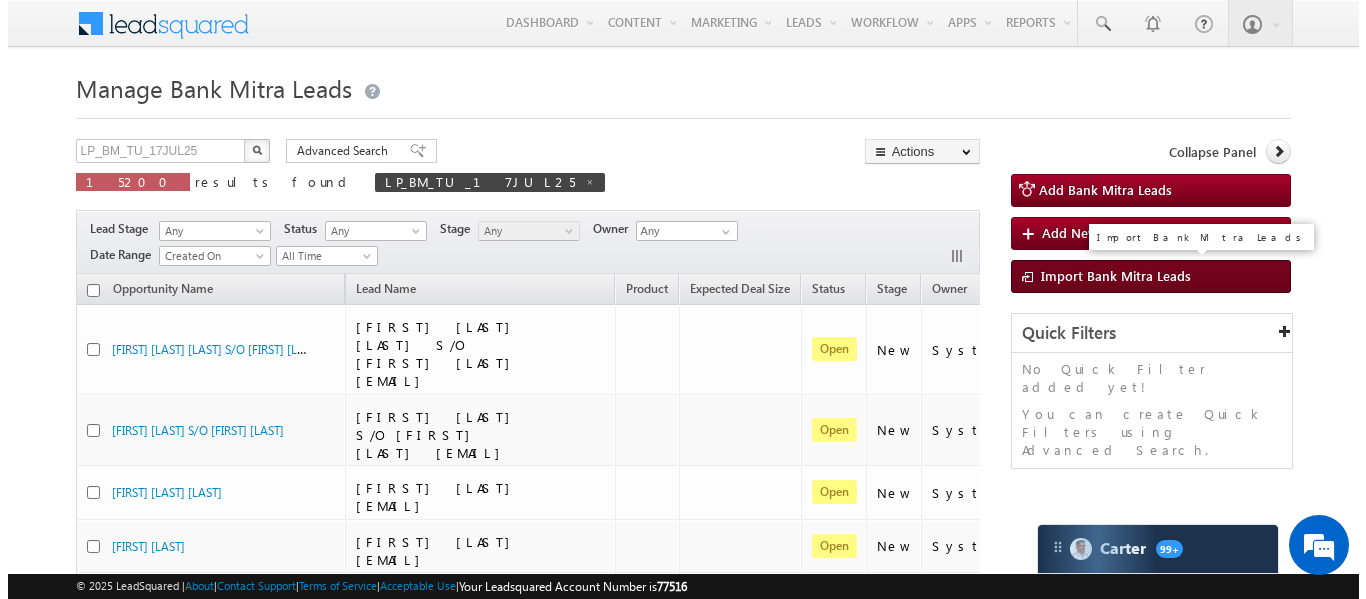 scroll, scrollTop: 0, scrollLeft: 0, axis: both 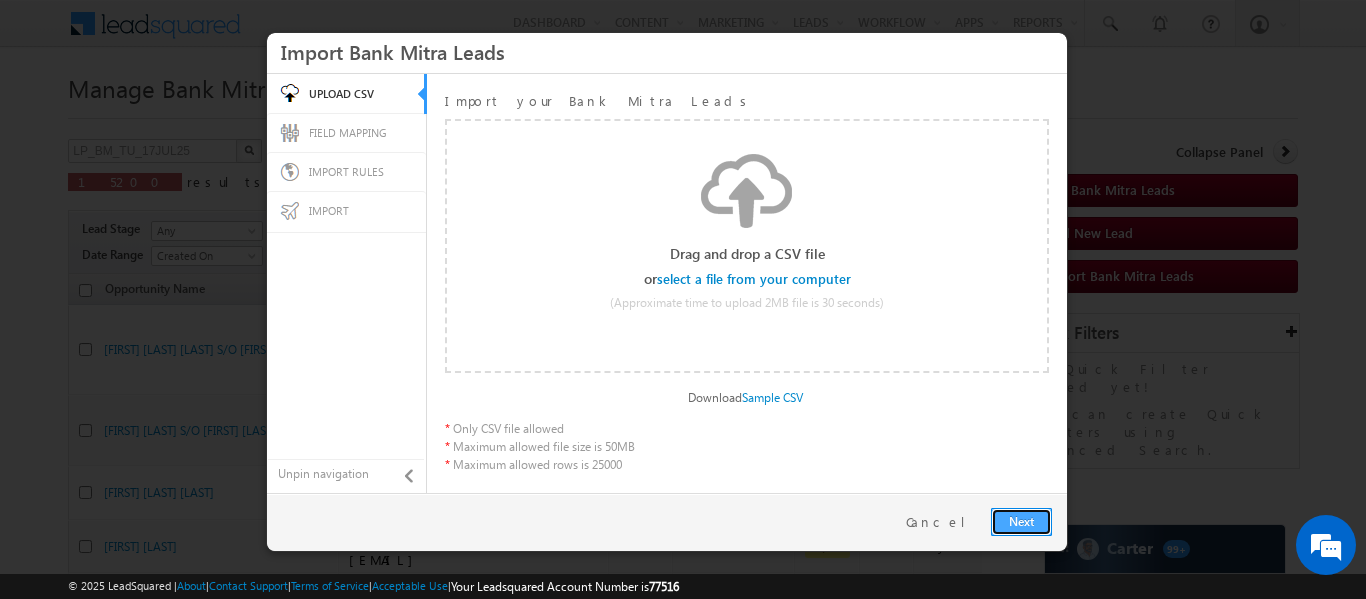 click on "Next" at bounding box center [1021, 522] 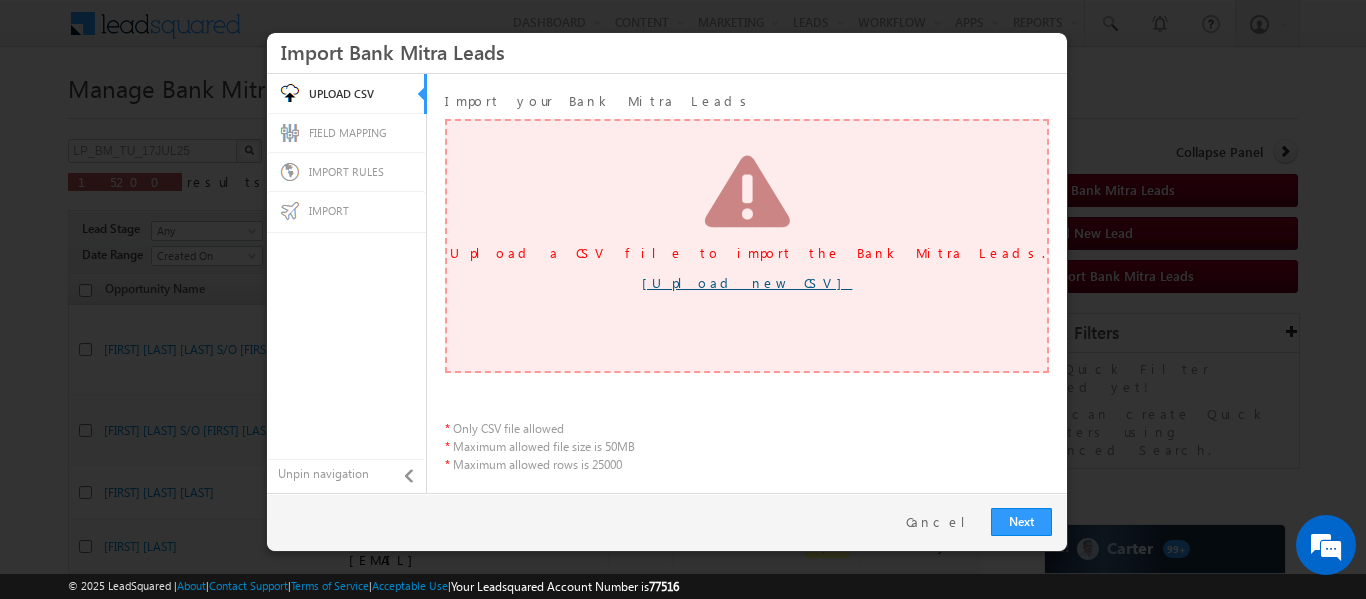 click on "[Upload new CSV]" at bounding box center (747, 282) 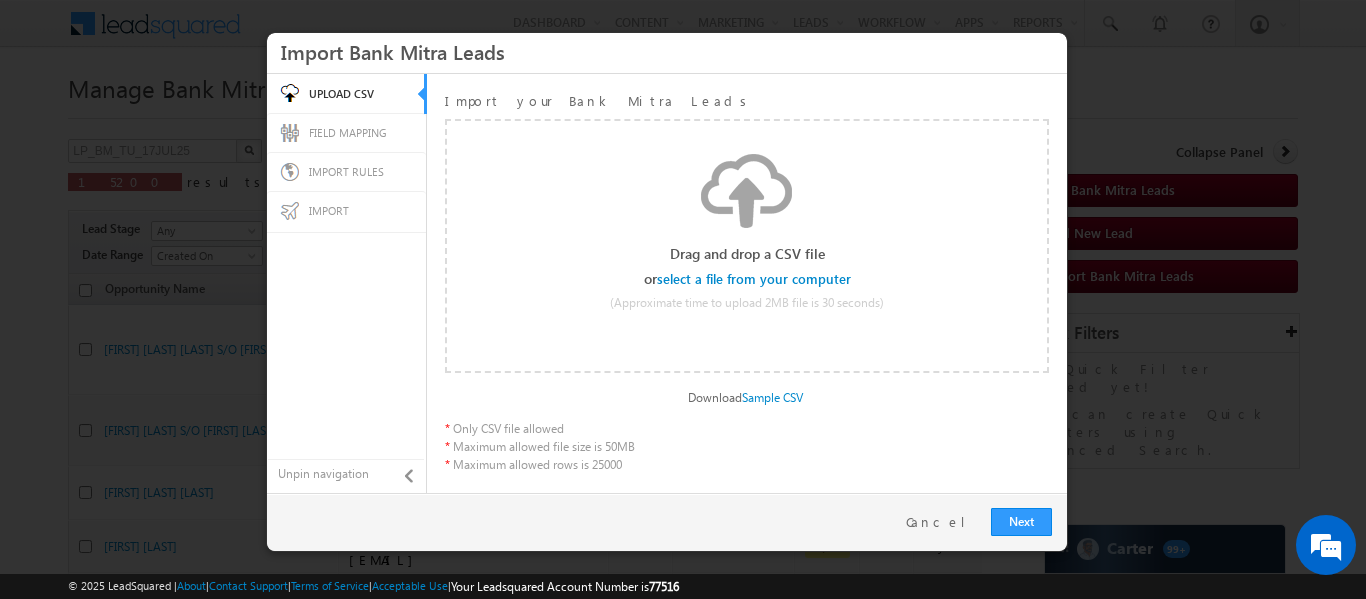 click at bounding box center (755, 279) 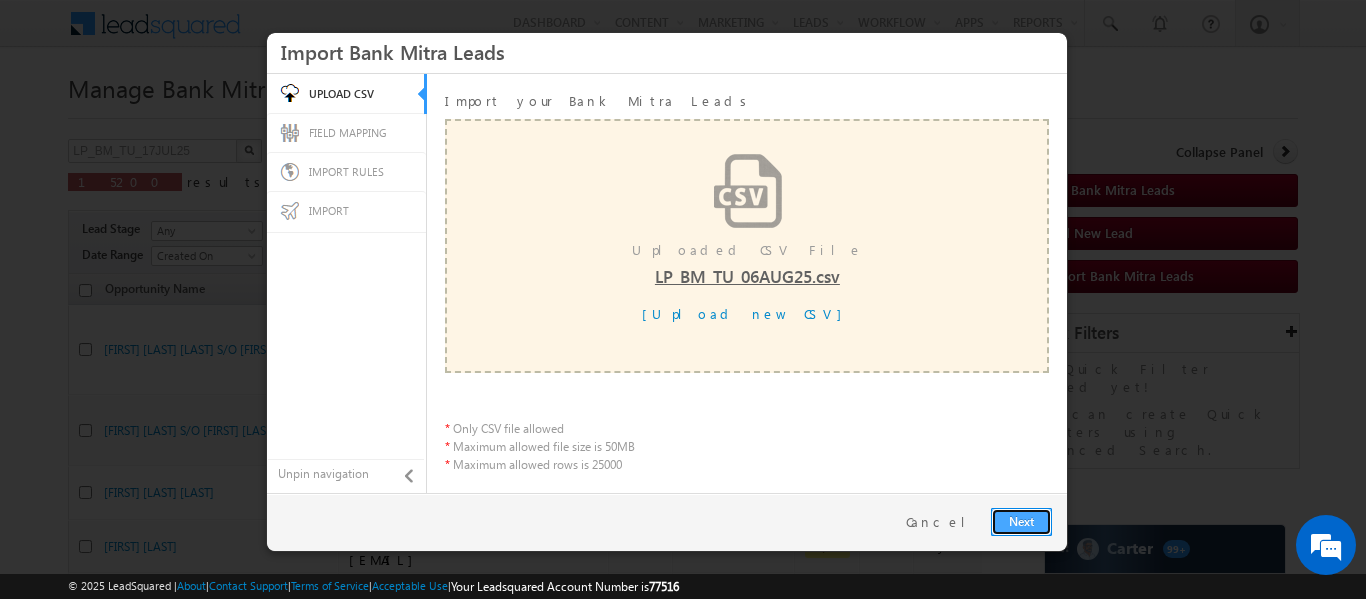 click on "Next" at bounding box center (1021, 522) 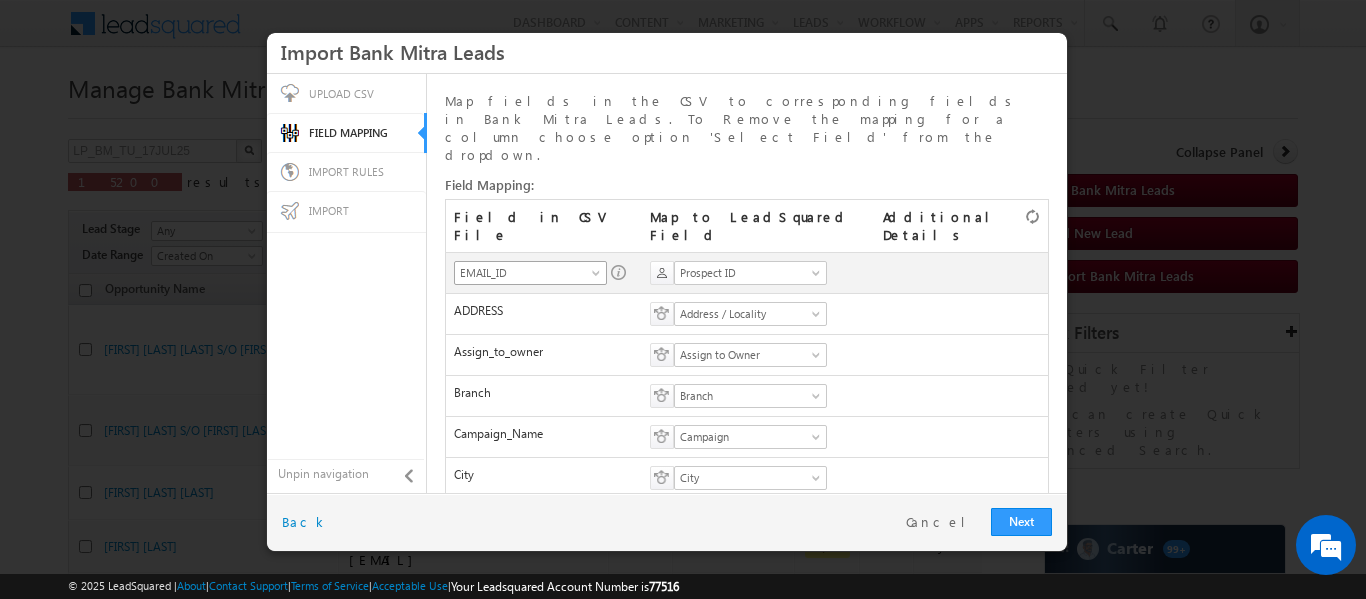 click on "EMAIL_ID" at bounding box center (524, 273) 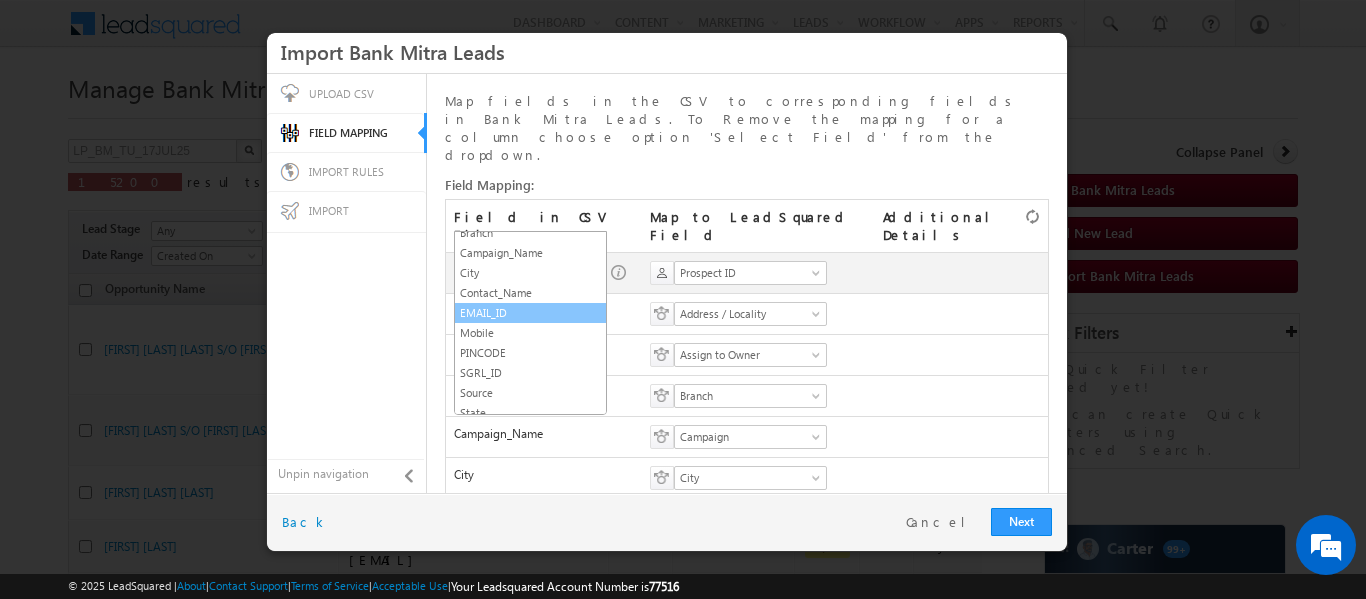 scroll, scrollTop: 88, scrollLeft: 0, axis: vertical 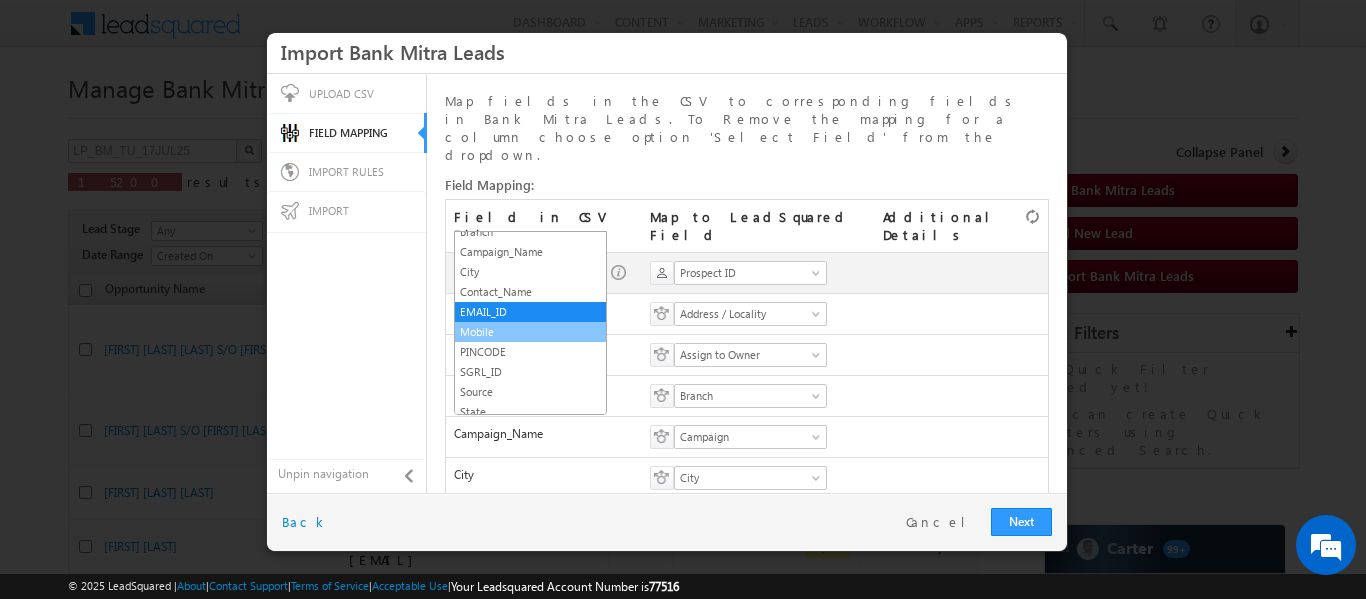 click on "Mobile" at bounding box center [530, 332] 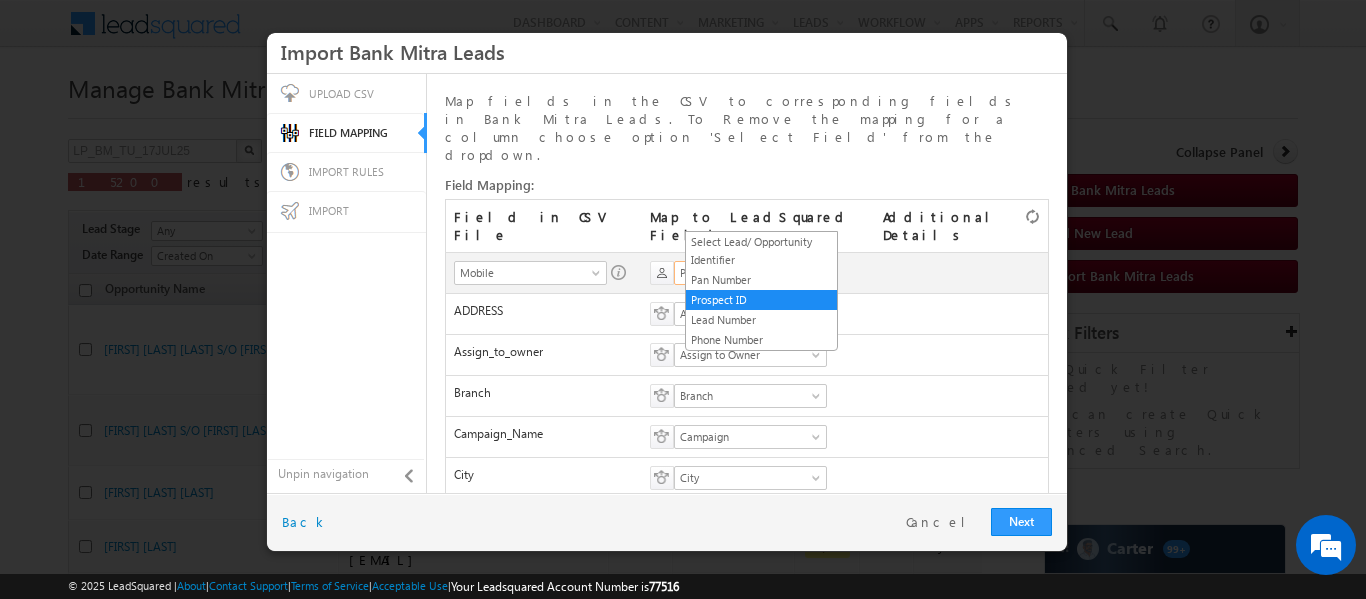 click on "Prospect ID" at bounding box center [744, 273] 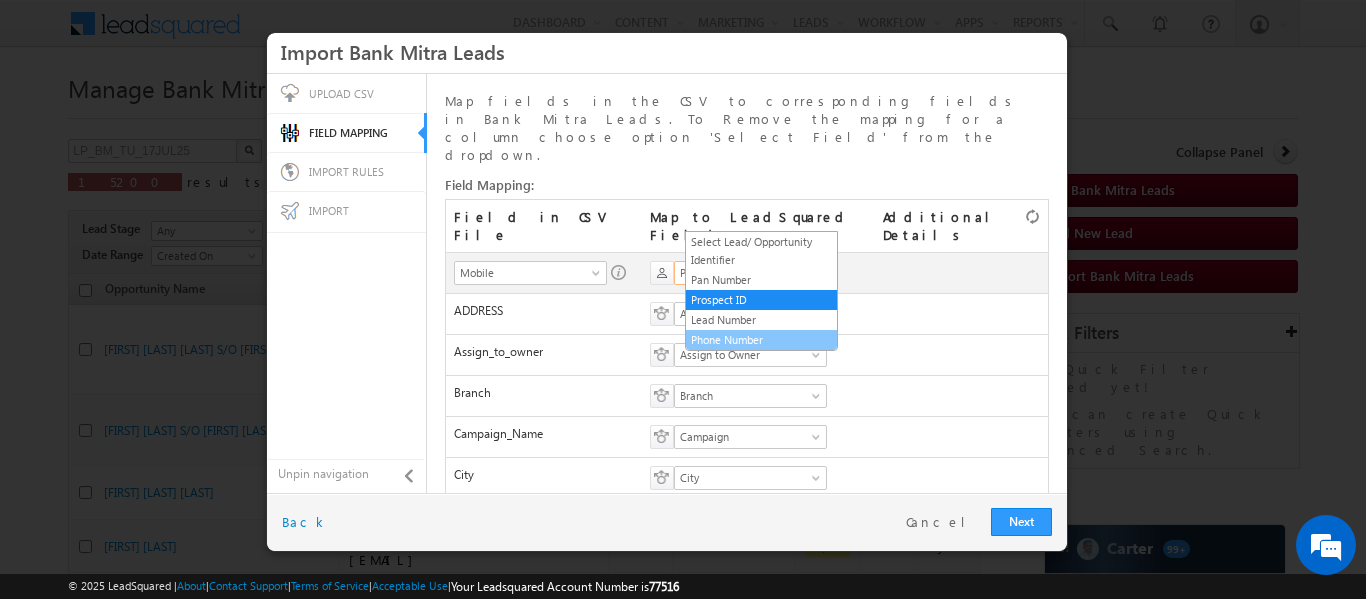 click on "Phone Number" at bounding box center (761, 340) 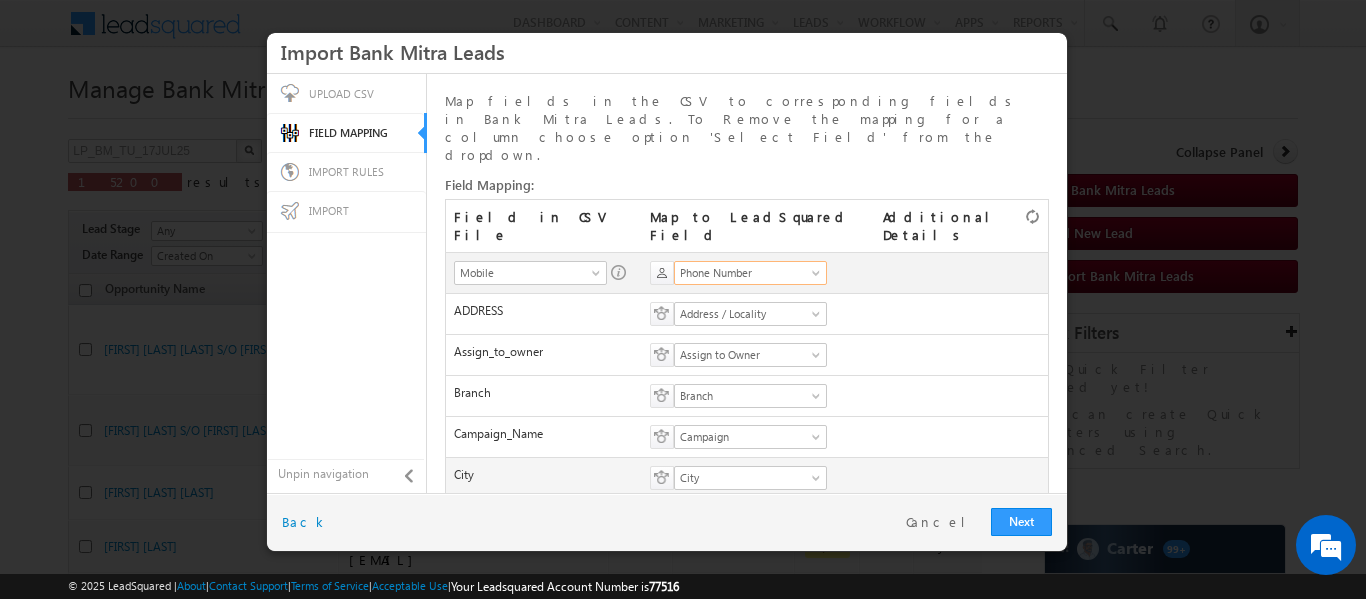 scroll, scrollTop: 98, scrollLeft: 0, axis: vertical 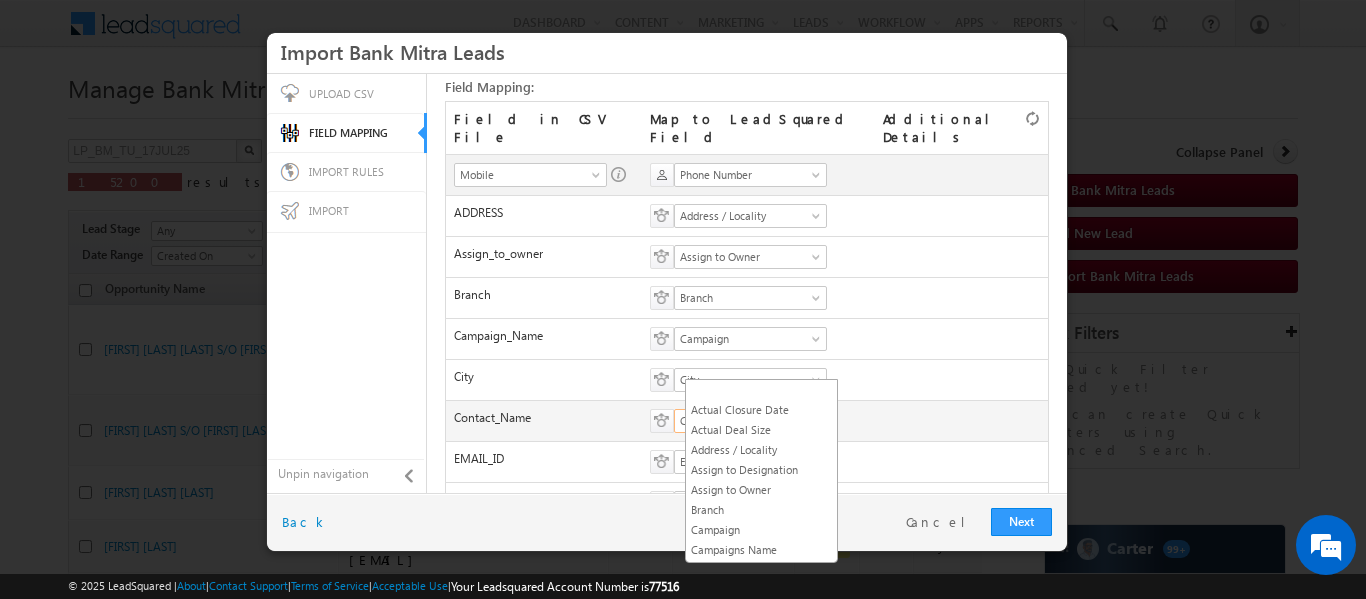 click on "Contact Number 1" at bounding box center (744, 421) 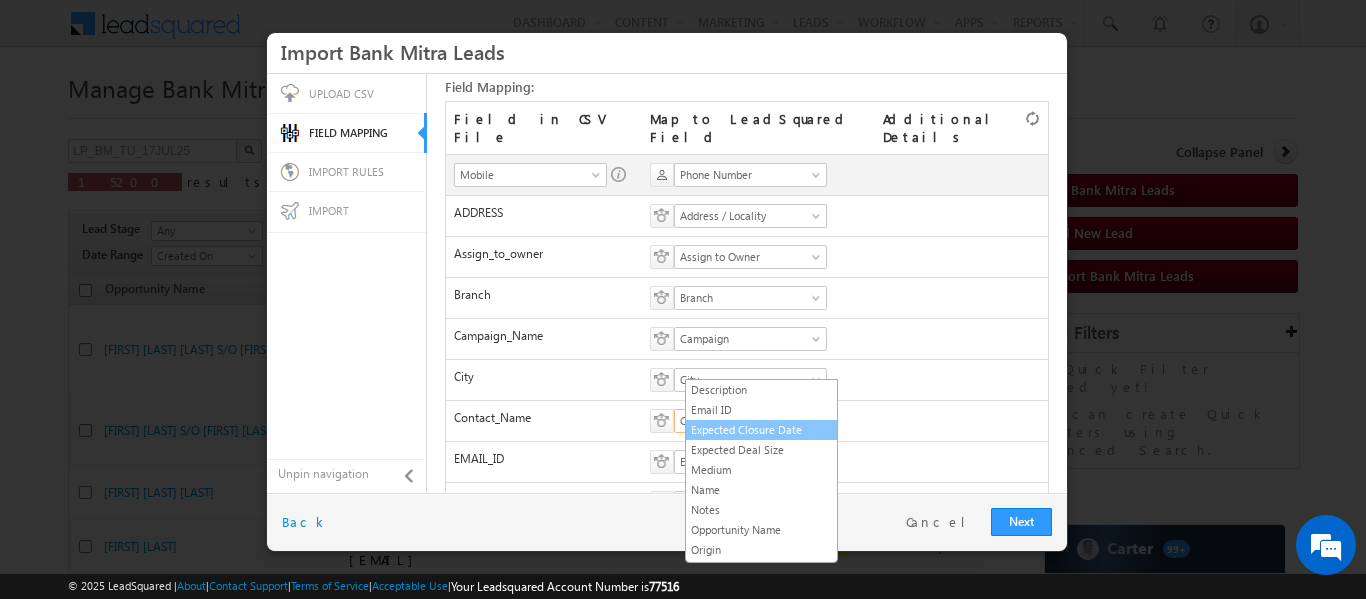 scroll, scrollTop: 301, scrollLeft: 0, axis: vertical 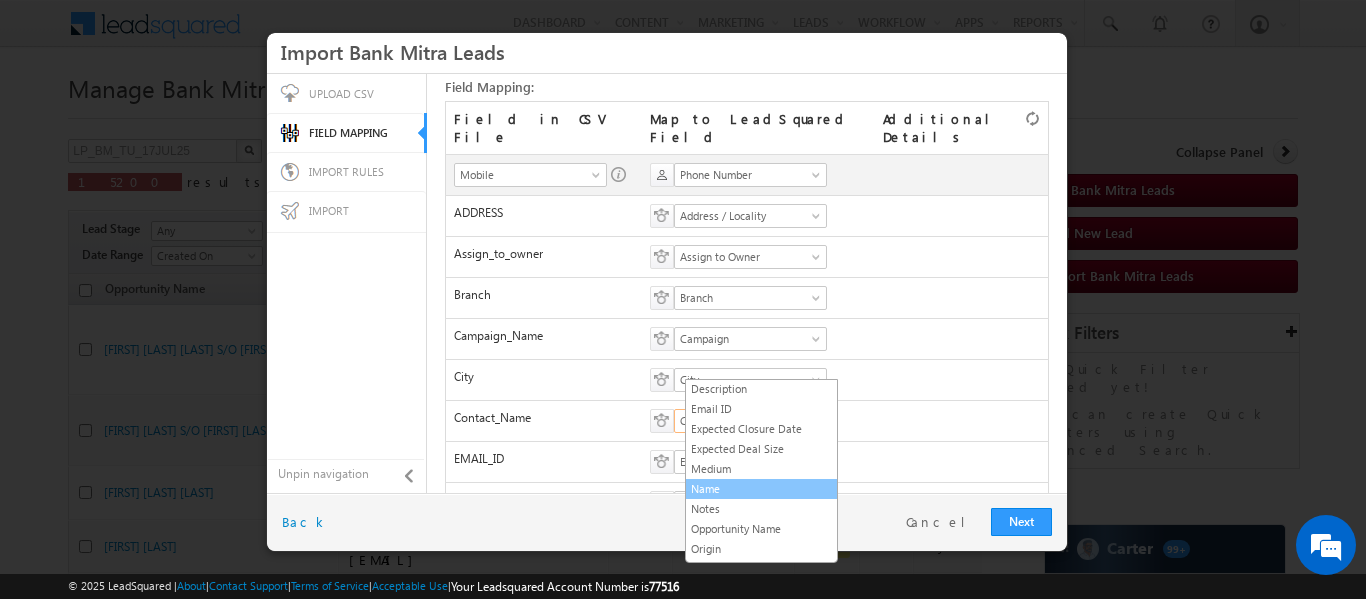 click on "Name" at bounding box center (761, 489) 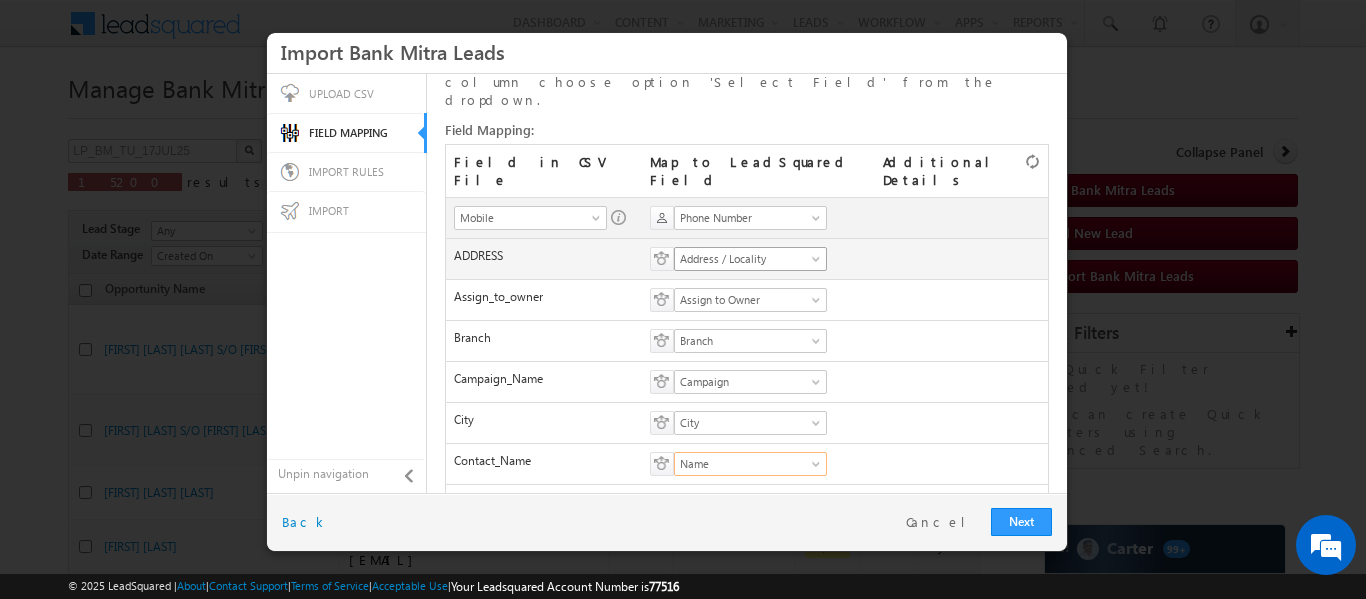 scroll, scrollTop: 56, scrollLeft: 0, axis: vertical 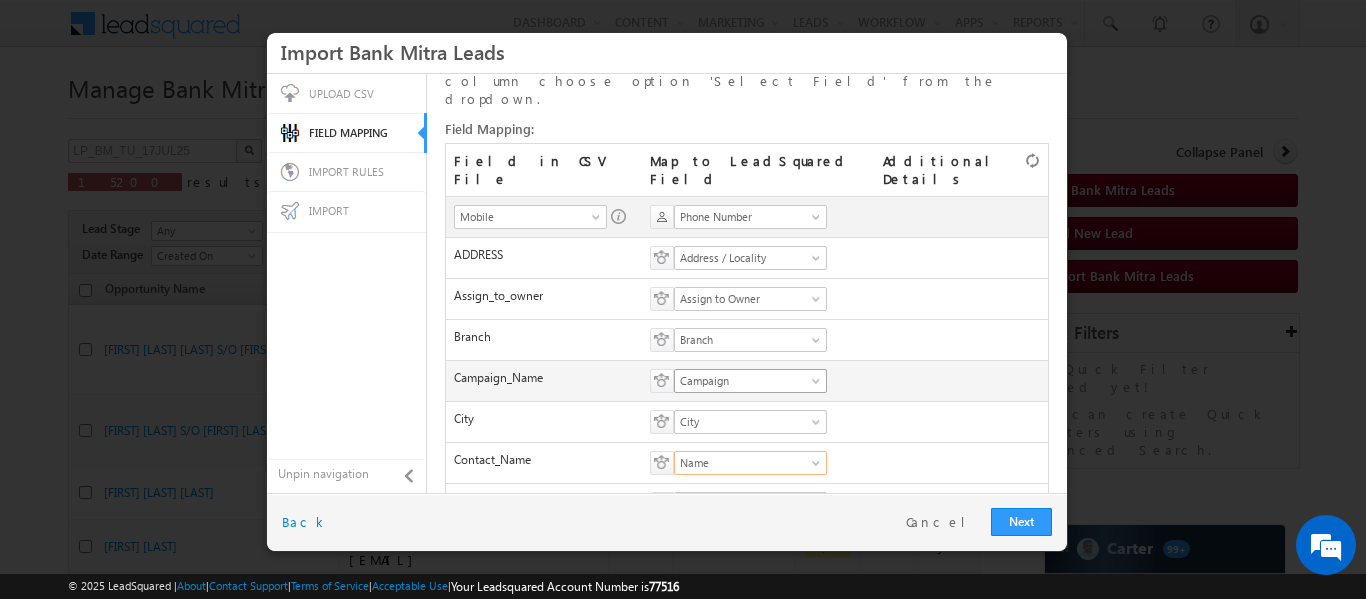 click on "Campaign" at bounding box center [744, 381] 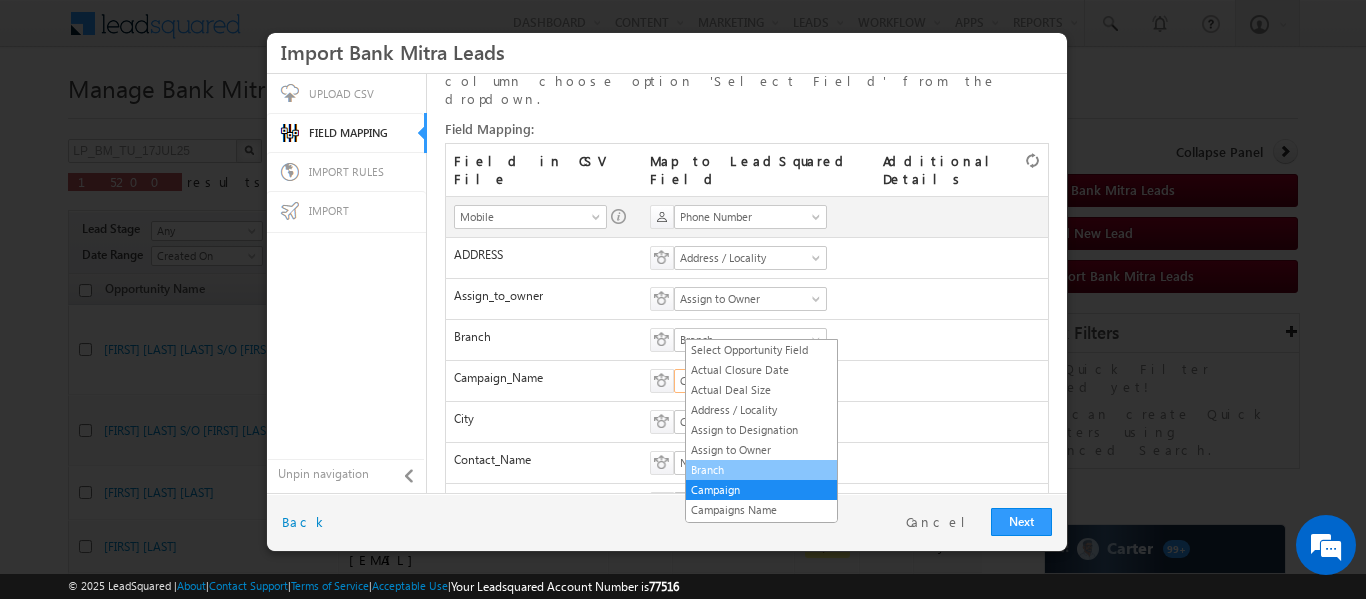 scroll, scrollTop: 20, scrollLeft: 0, axis: vertical 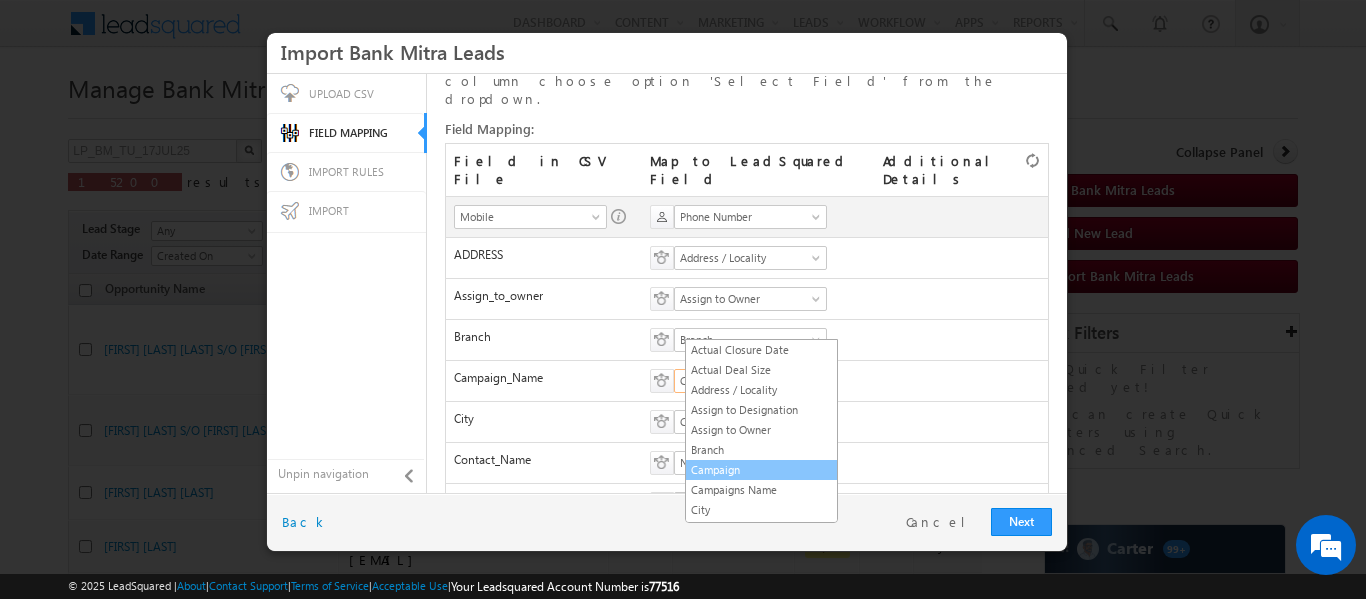 click on "Campaign" at bounding box center [761, 470] 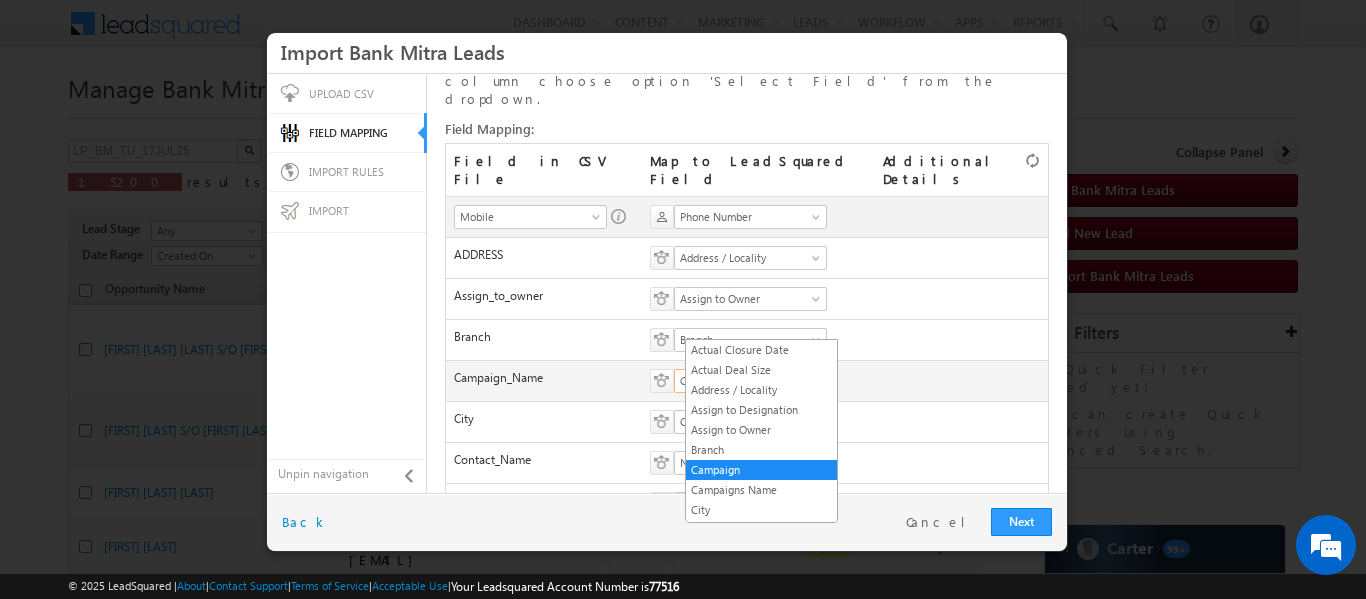 click on "Campaign" at bounding box center (744, 381) 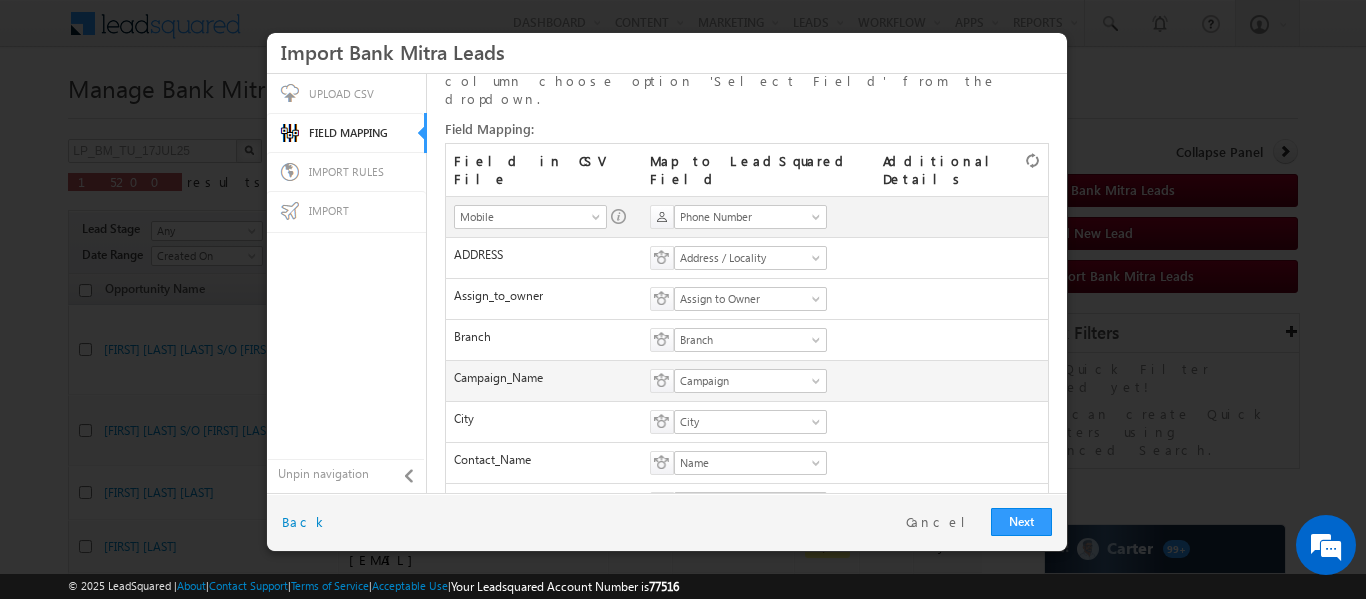 click on "Select Date Format mm/dd/yy mm/dd/yyyy dd/mm/yy dd/mm/yyyy Select Date Format Select Action on New Option Create Non-existant Options Throw Error Select Action on New Option" at bounding box center [962, 380] 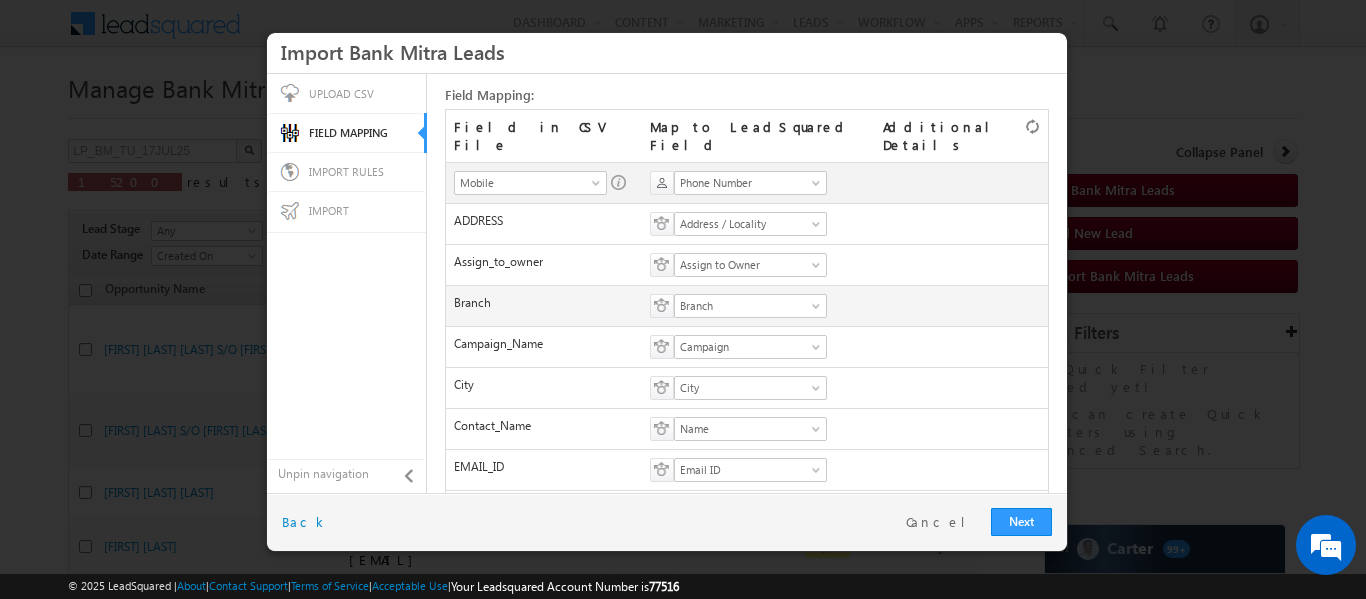 scroll, scrollTop: 92, scrollLeft: 0, axis: vertical 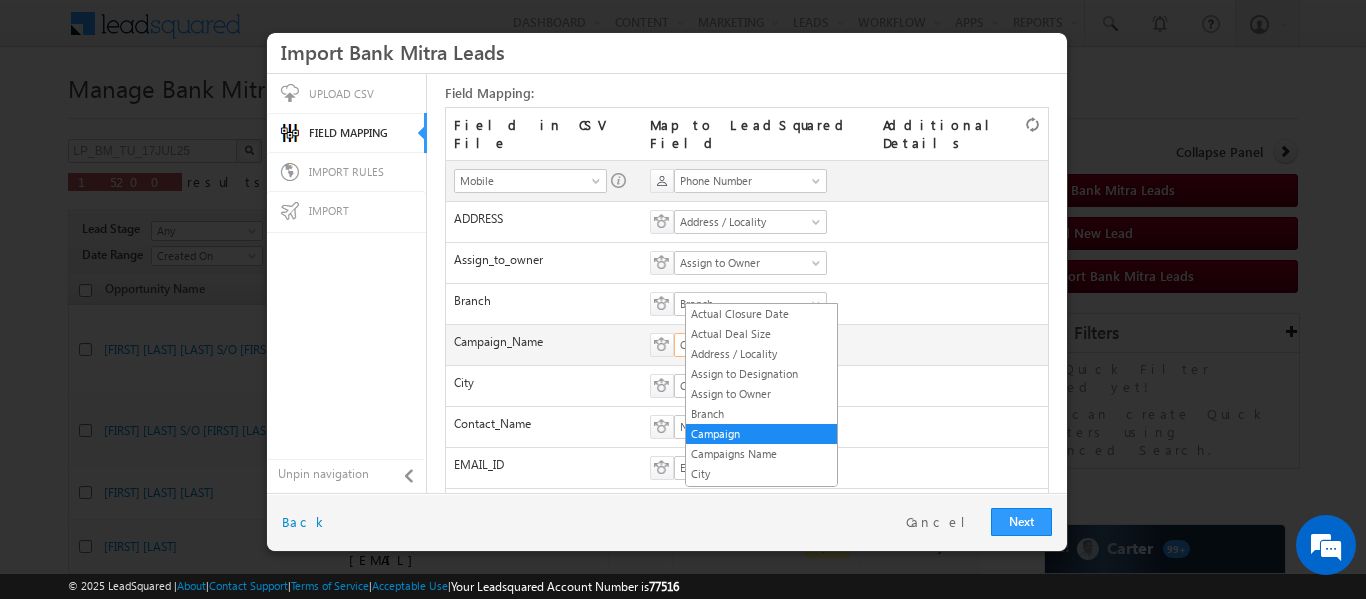 click on "Campaign" at bounding box center [744, 345] 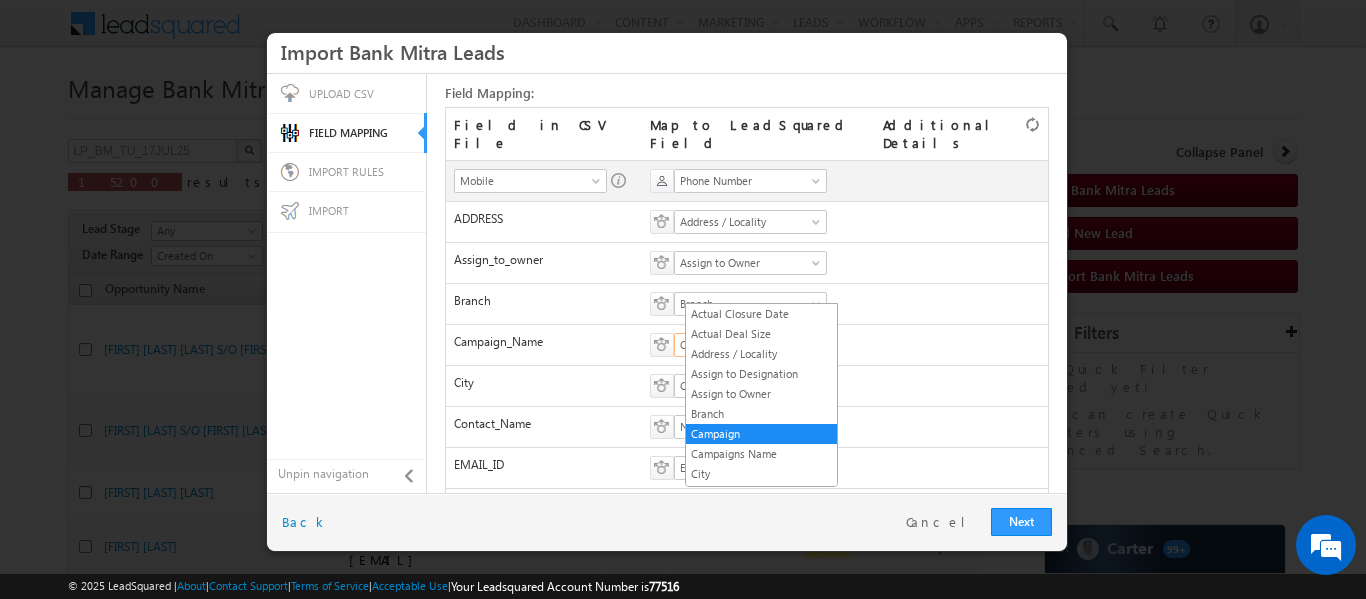 click on "UPLOAD CSV
FIELD MAPPING
IMPORT RULES
IMPORT" at bounding box center [347, 283] 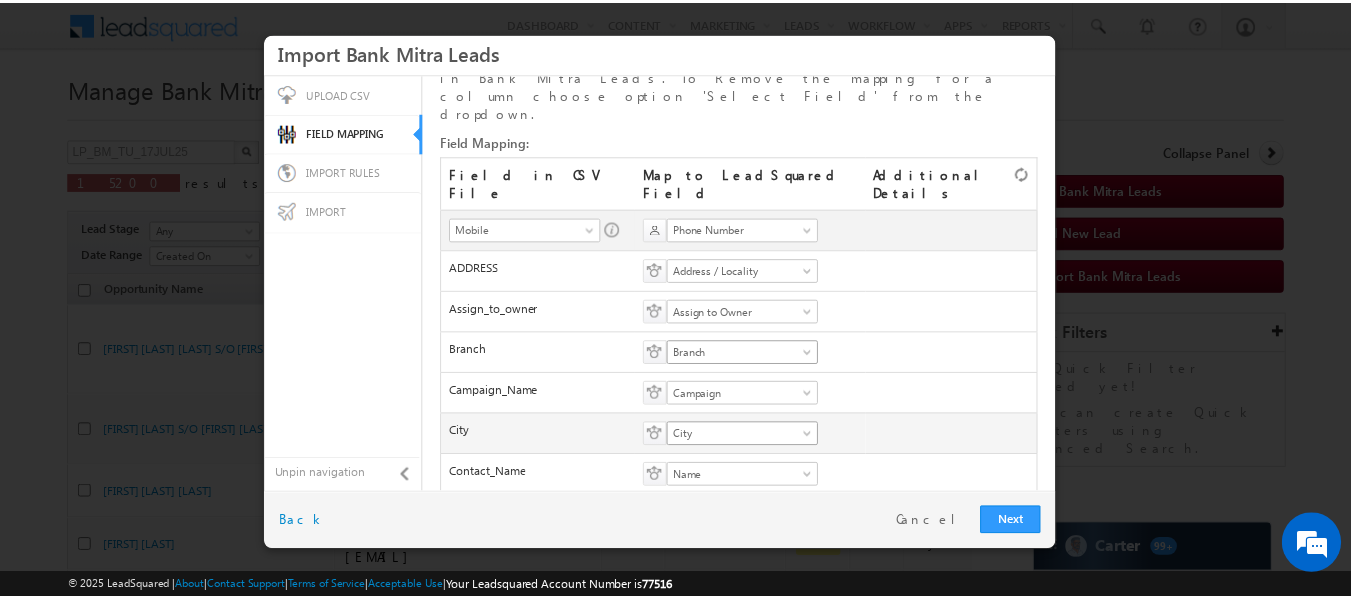 scroll, scrollTop: 0, scrollLeft: 0, axis: both 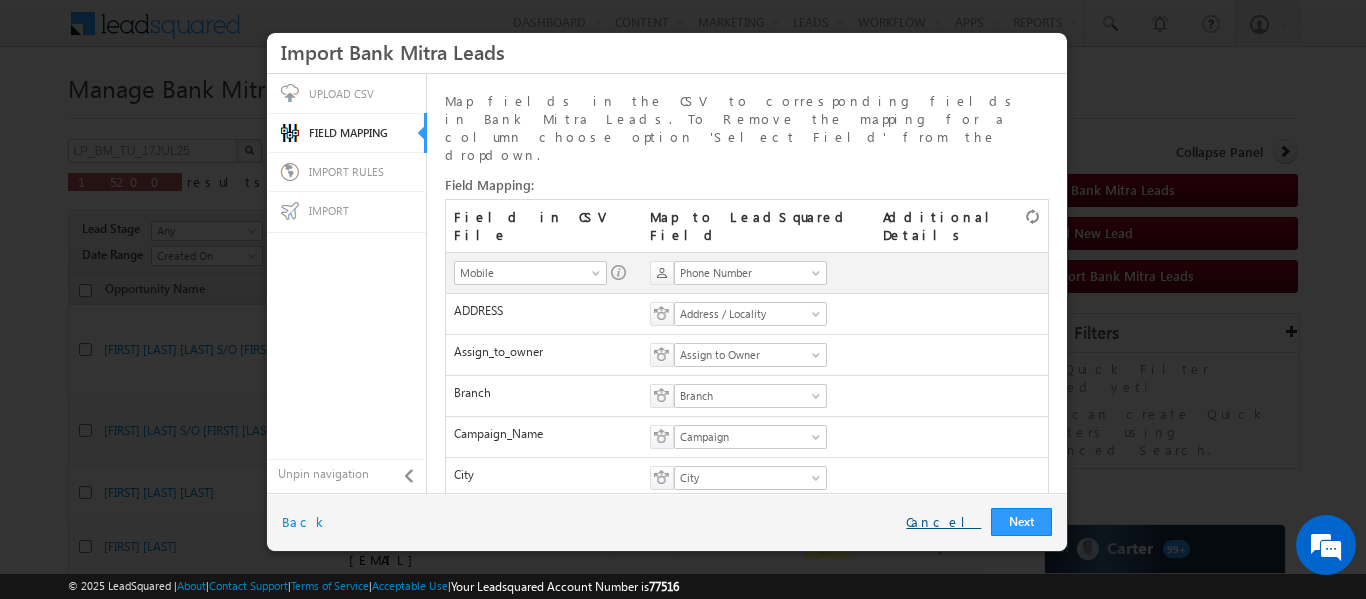 click on "Cancel" at bounding box center (943, 522) 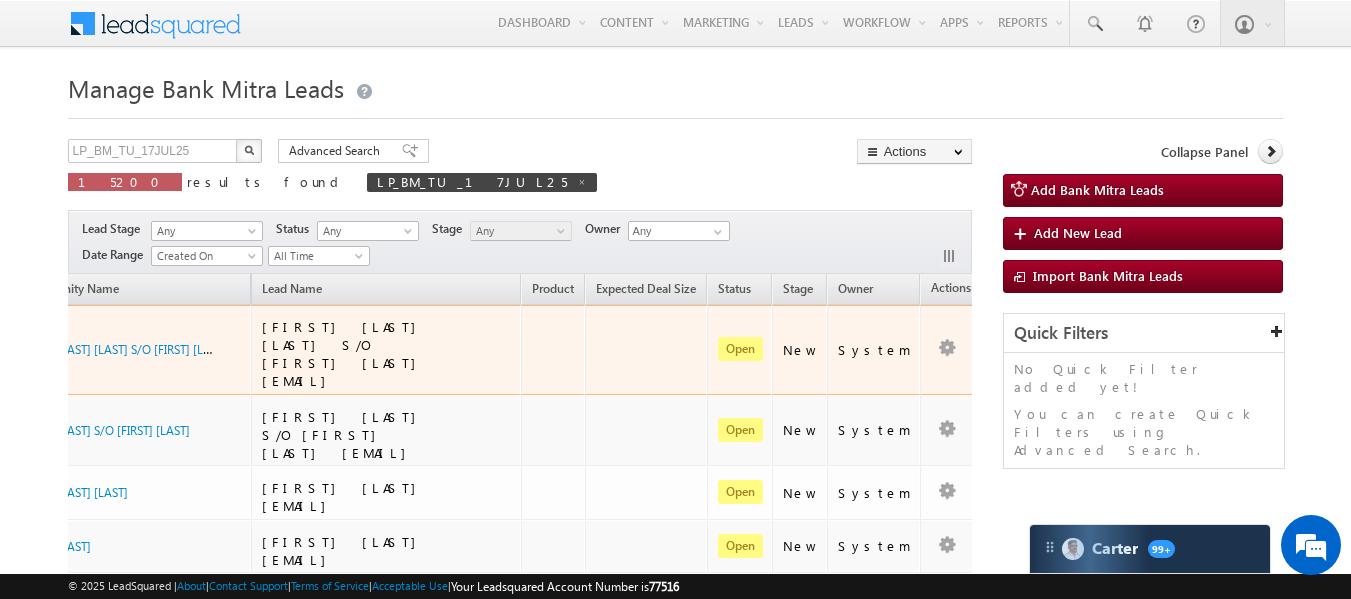 scroll, scrollTop: 0, scrollLeft: 0, axis: both 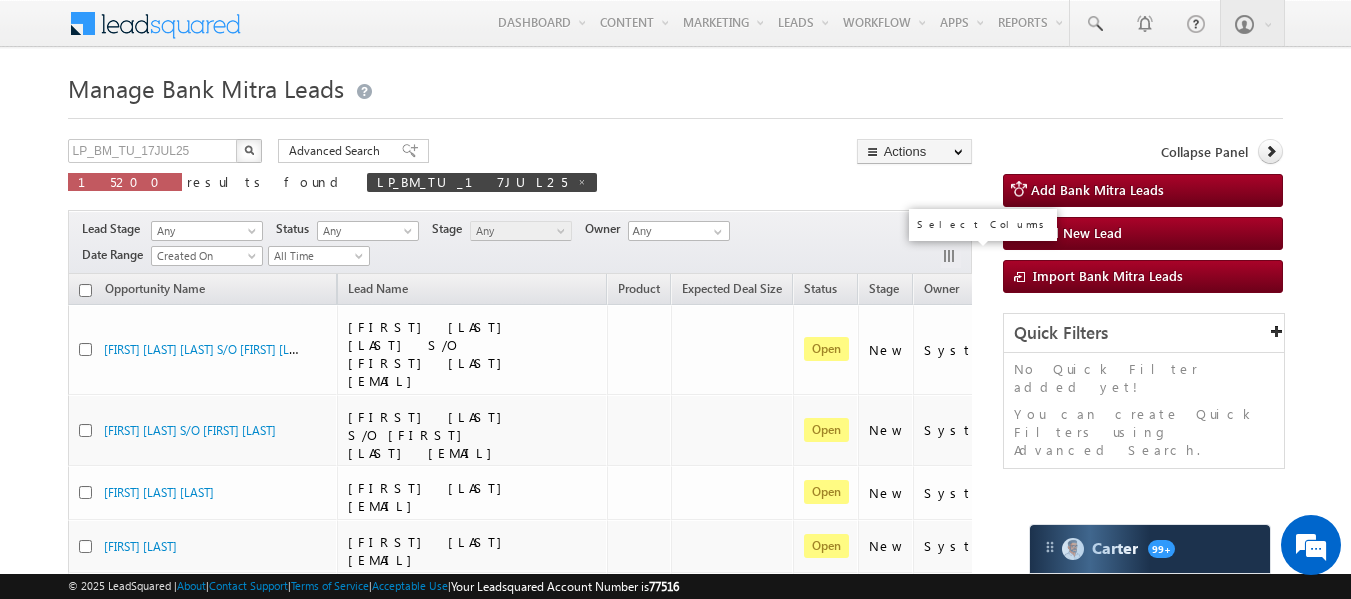 click at bounding box center (951, 258) 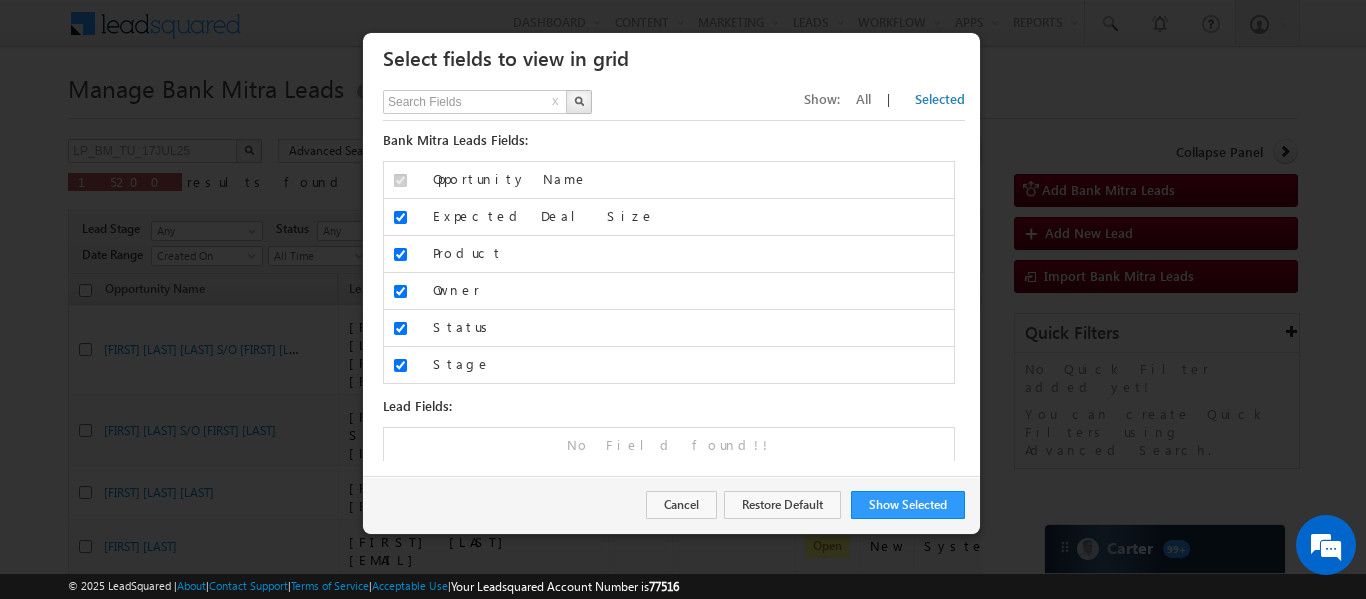 click on "All" at bounding box center (863, 98) 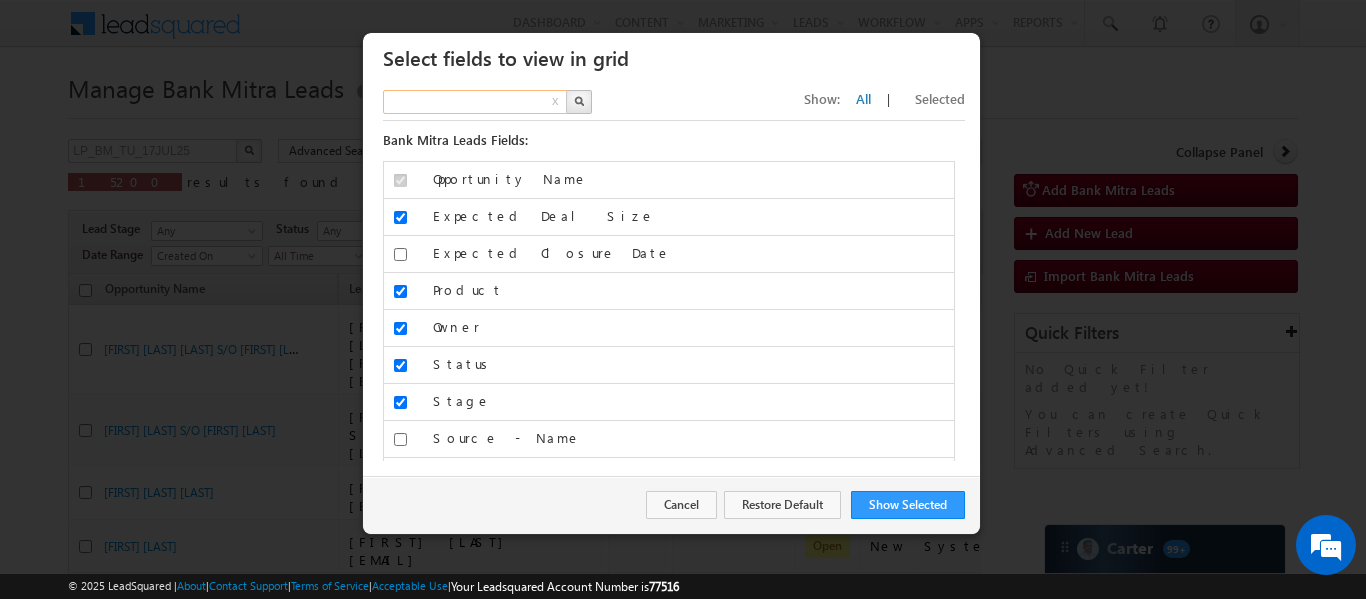 click at bounding box center (476, 102) 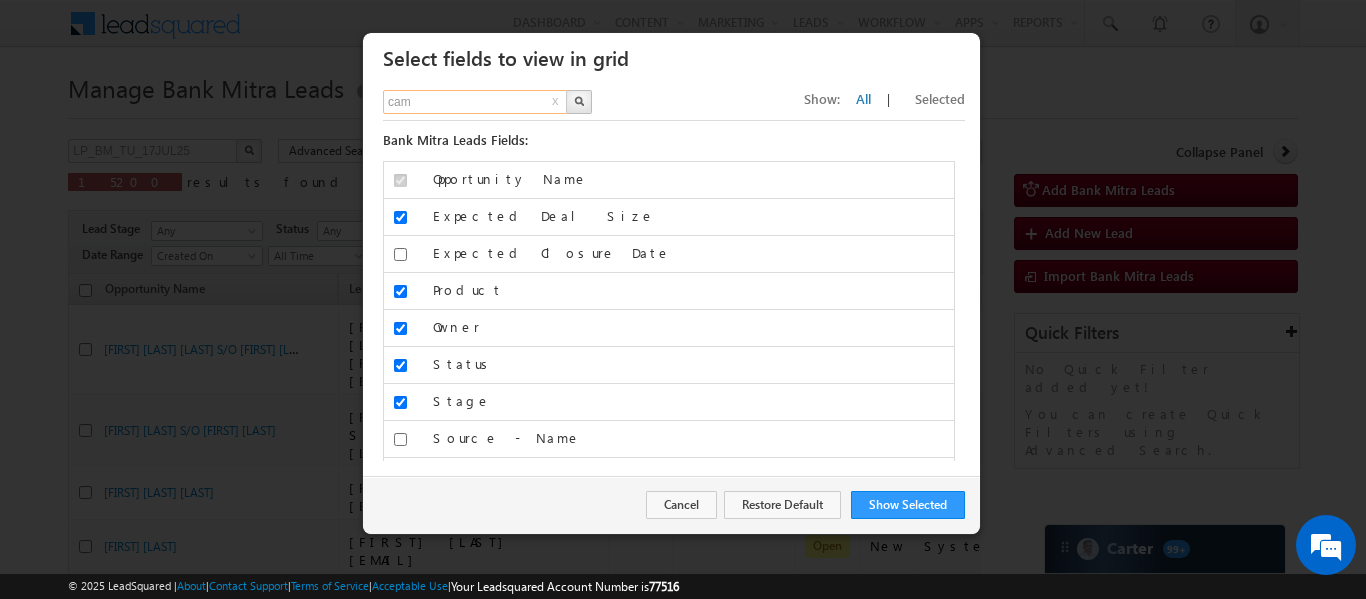 type on "cam" 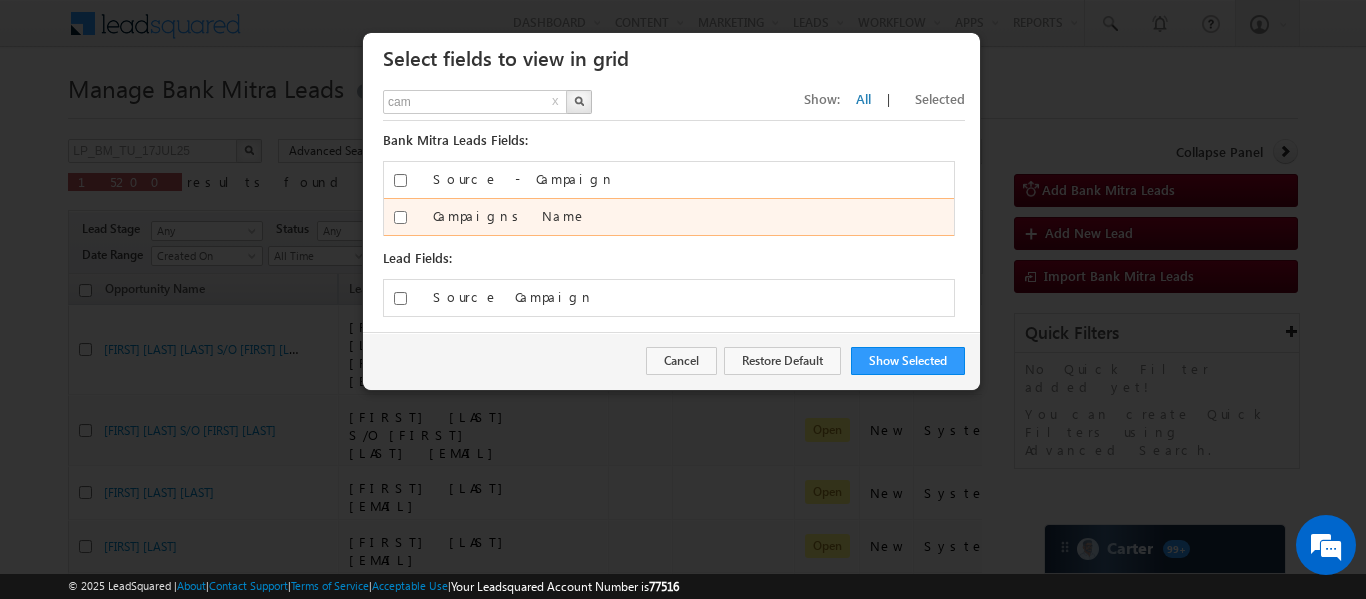 click on "Campaigns Name" at bounding box center [400, 217] 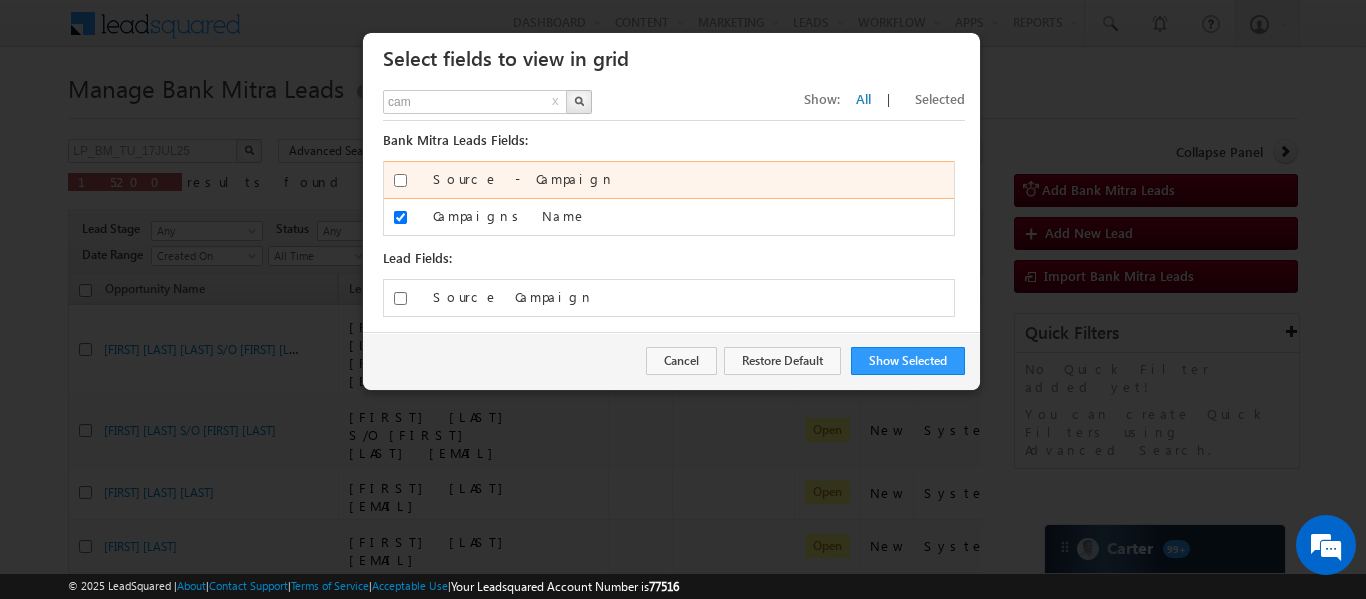 click on "Source - Campaign" at bounding box center (400, 180) 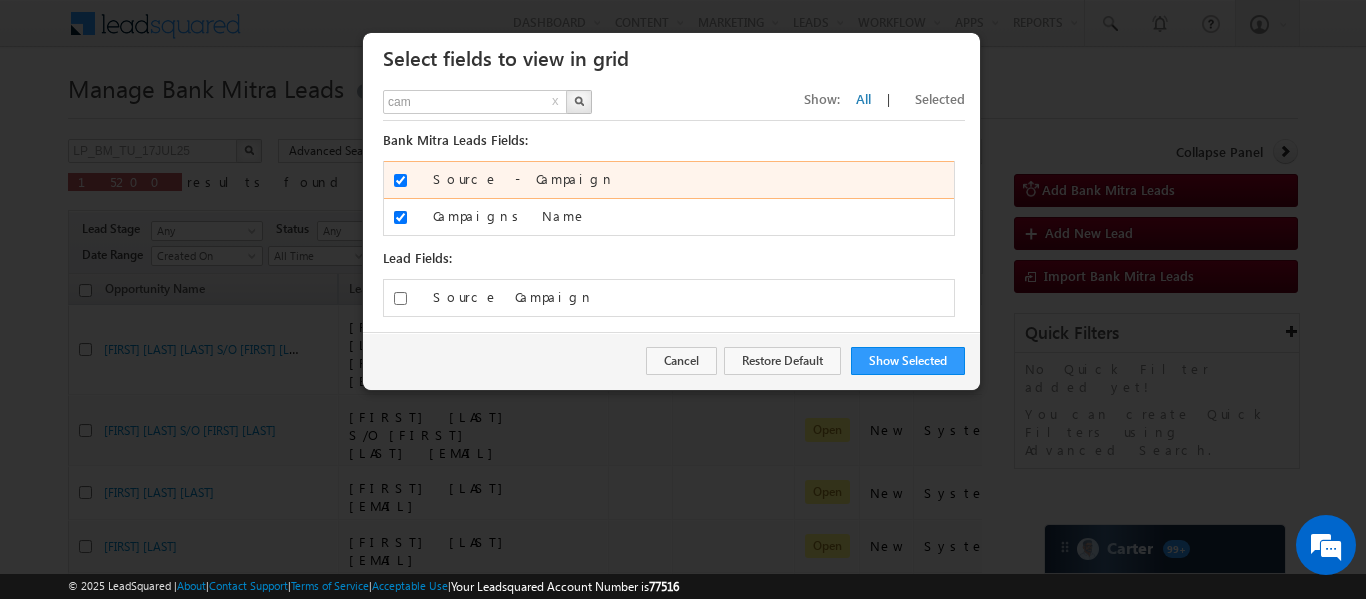click on "Source - Campaign" at bounding box center (400, 180) 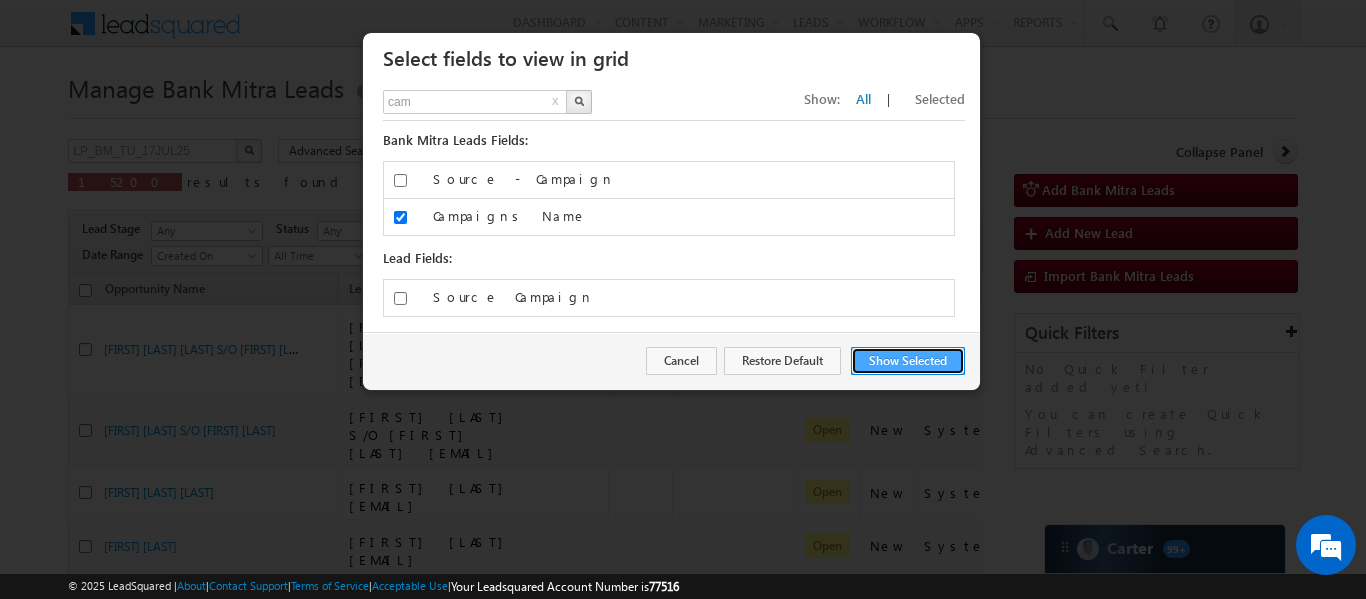 click on "Show Selected" at bounding box center (908, 361) 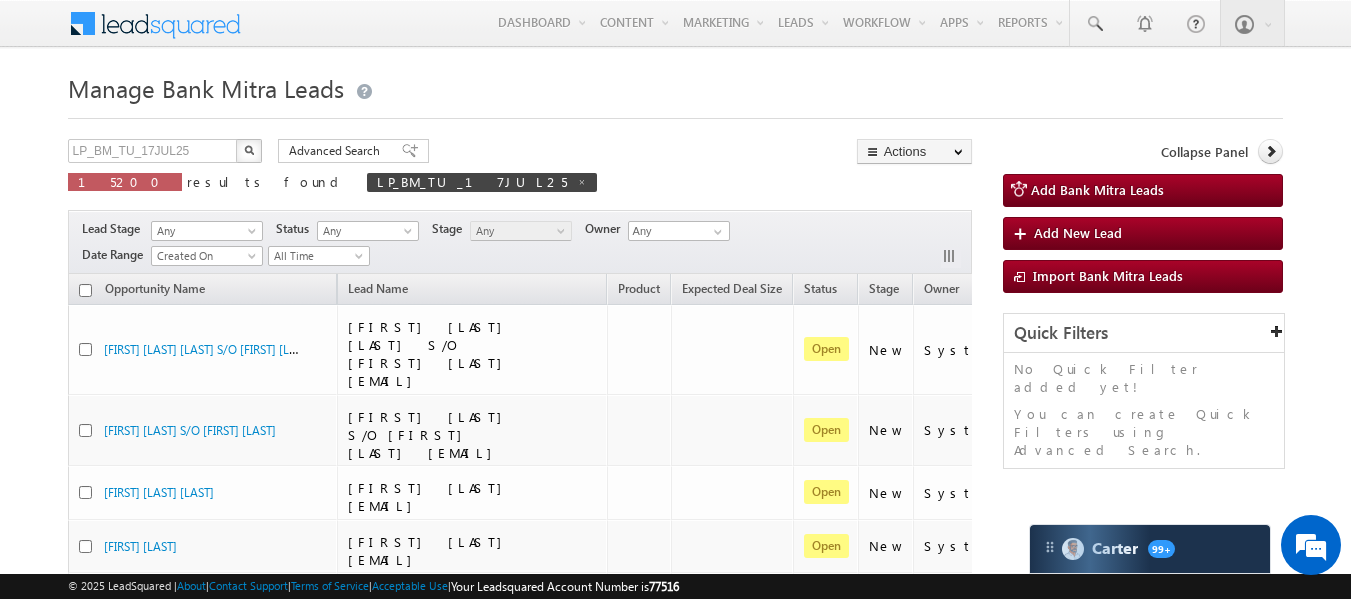 click on "LP_BM_TU_17JUL25 X   15200 results found         LP_BM_TU_17JUL25
Advanced Search
Advanced search results
Actions Export Bank Mitra Leads Reset all Filters
Actions Export Bank Mitra Leads Bulk Update Change Owner Change Stage Bulk Delete Add Activity Reset all Filters" at bounding box center (520, 172) 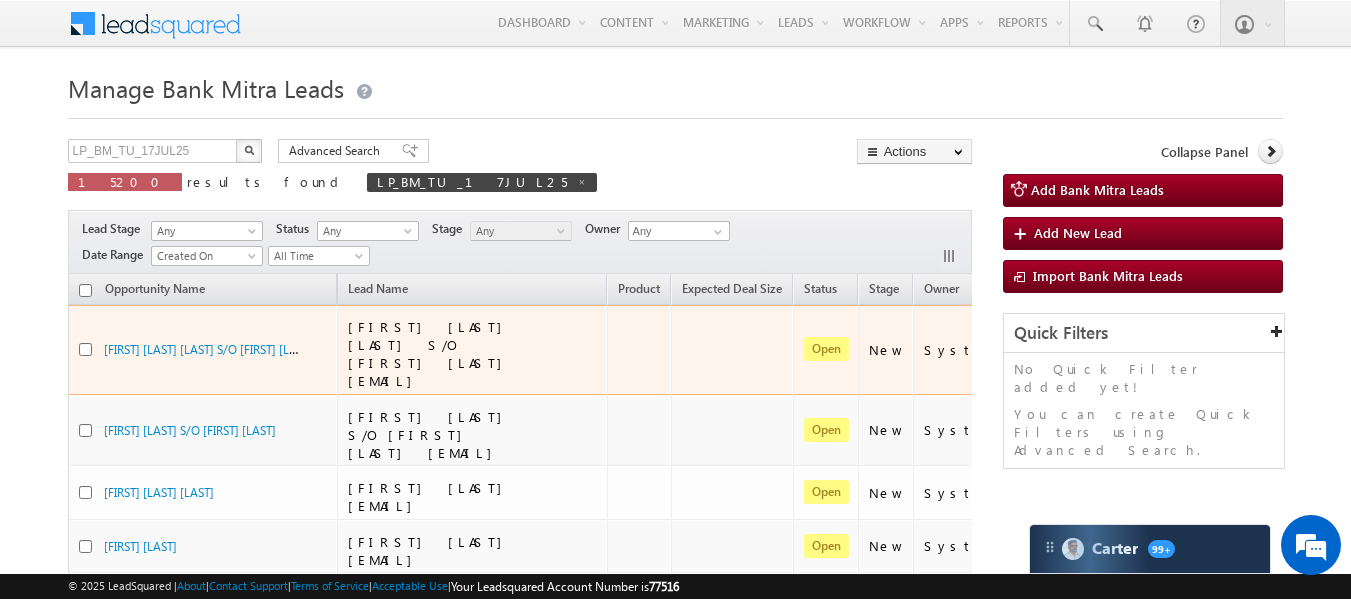 scroll, scrollTop: 0, scrollLeft: 204, axis: horizontal 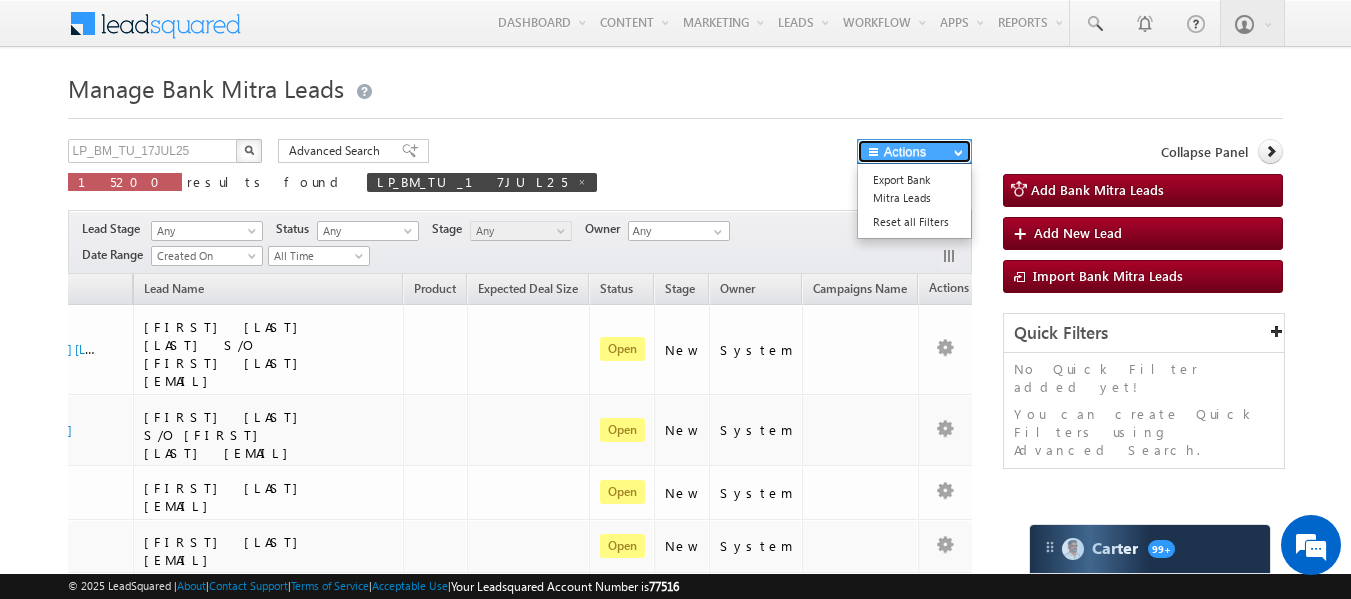 click on "Actions" at bounding box center [914, 151] 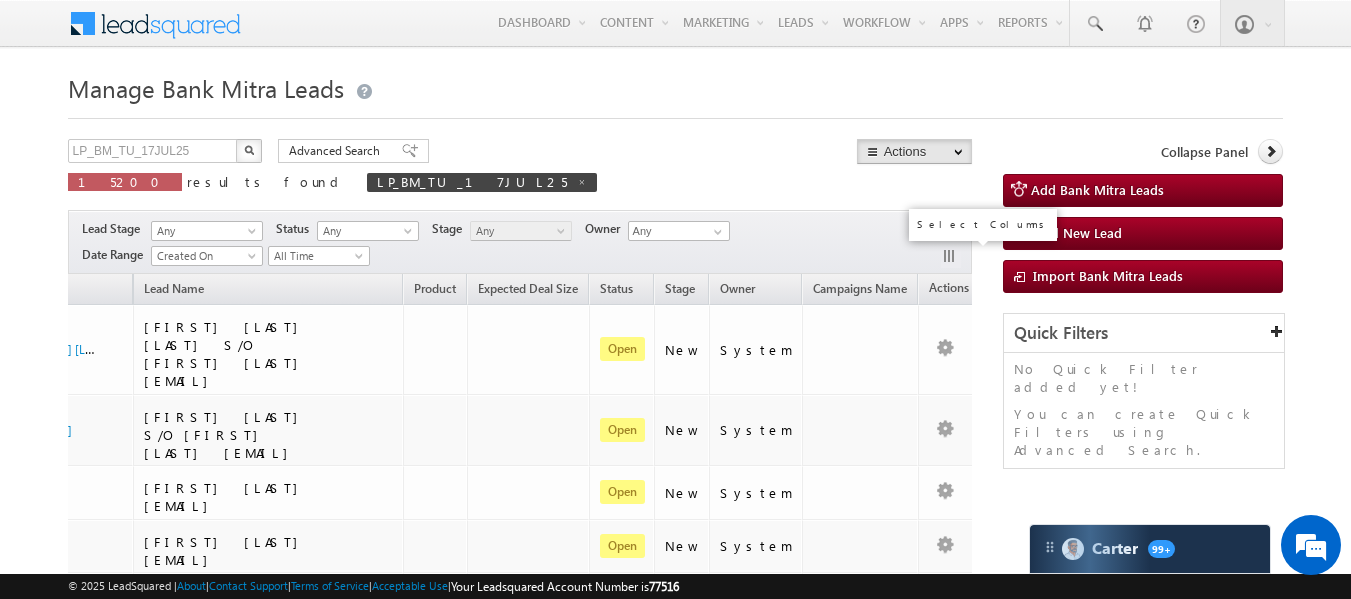click at bounding box center (951, 258) 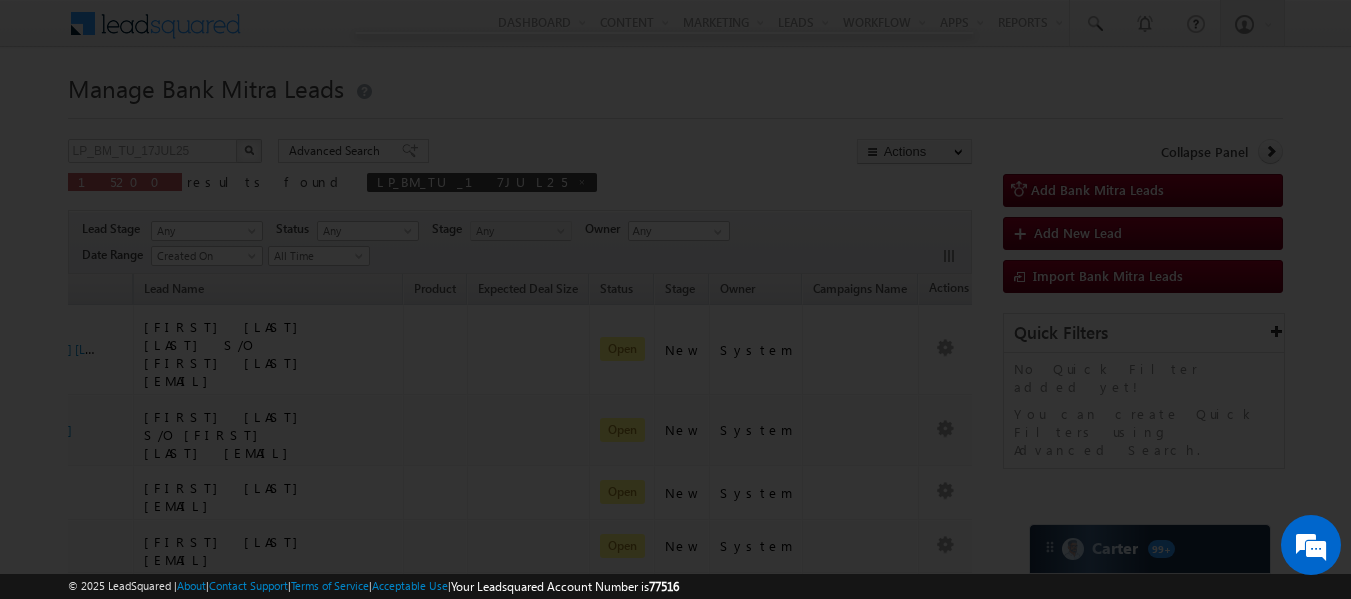 scroll, scrollTop: 0, scrollLeft: 195, axis: horizontal 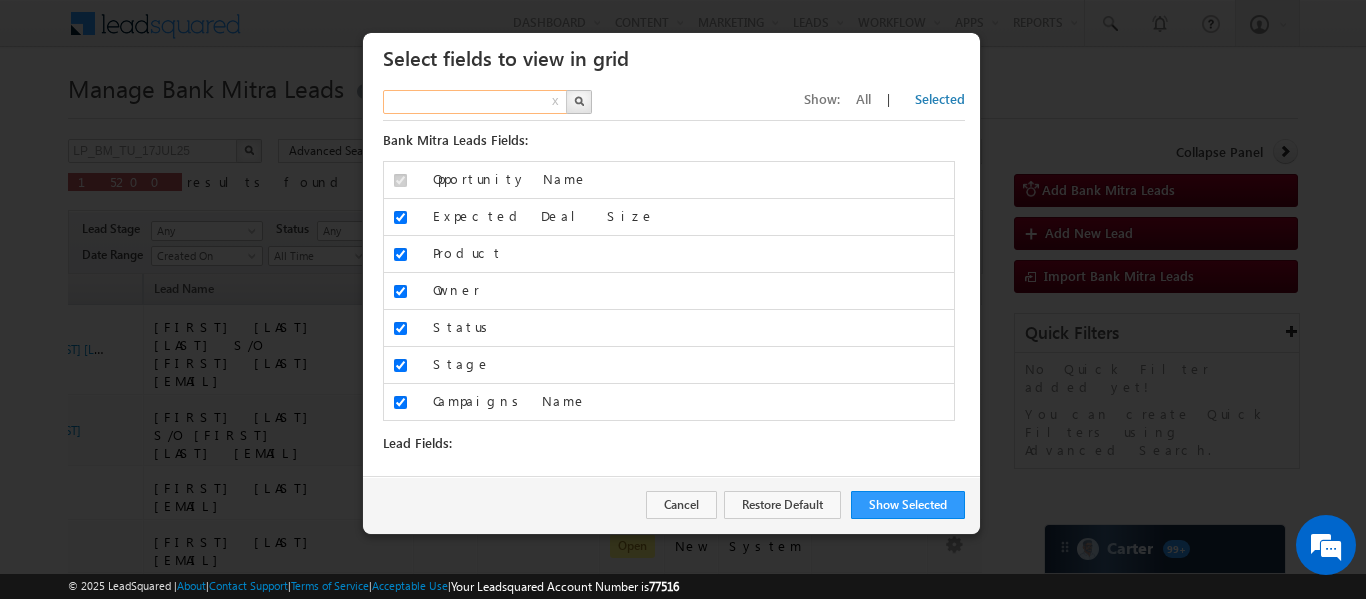 click at bounding box center (476, 102) 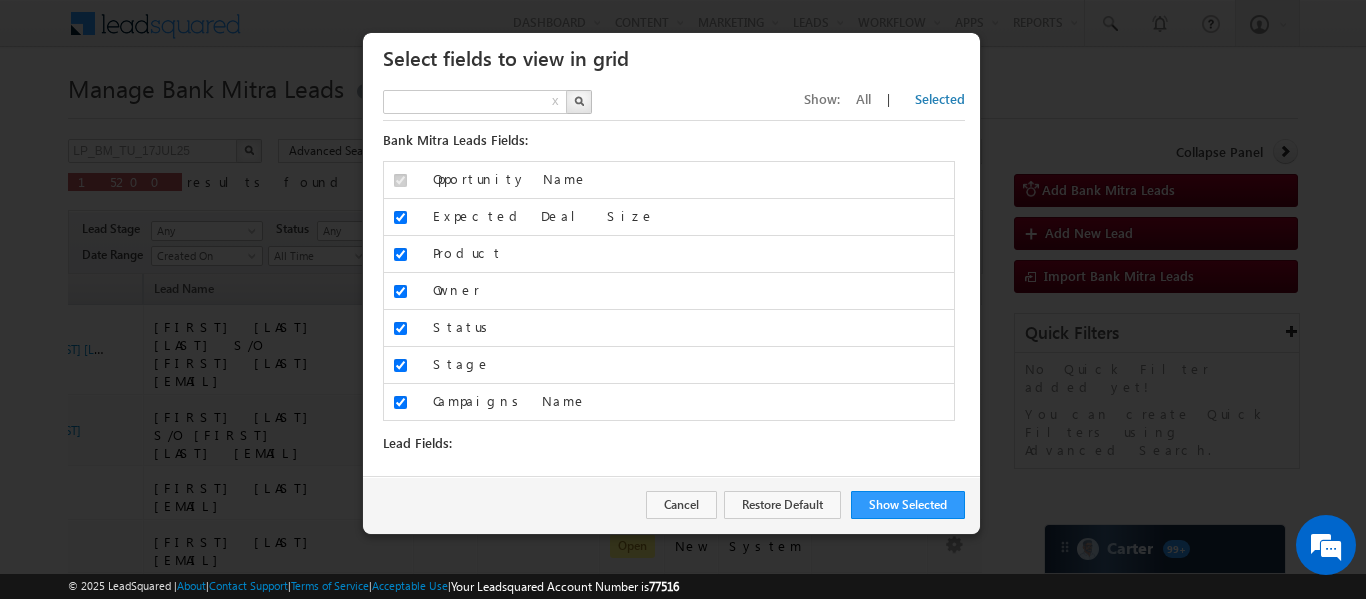 type on "Search Fields" 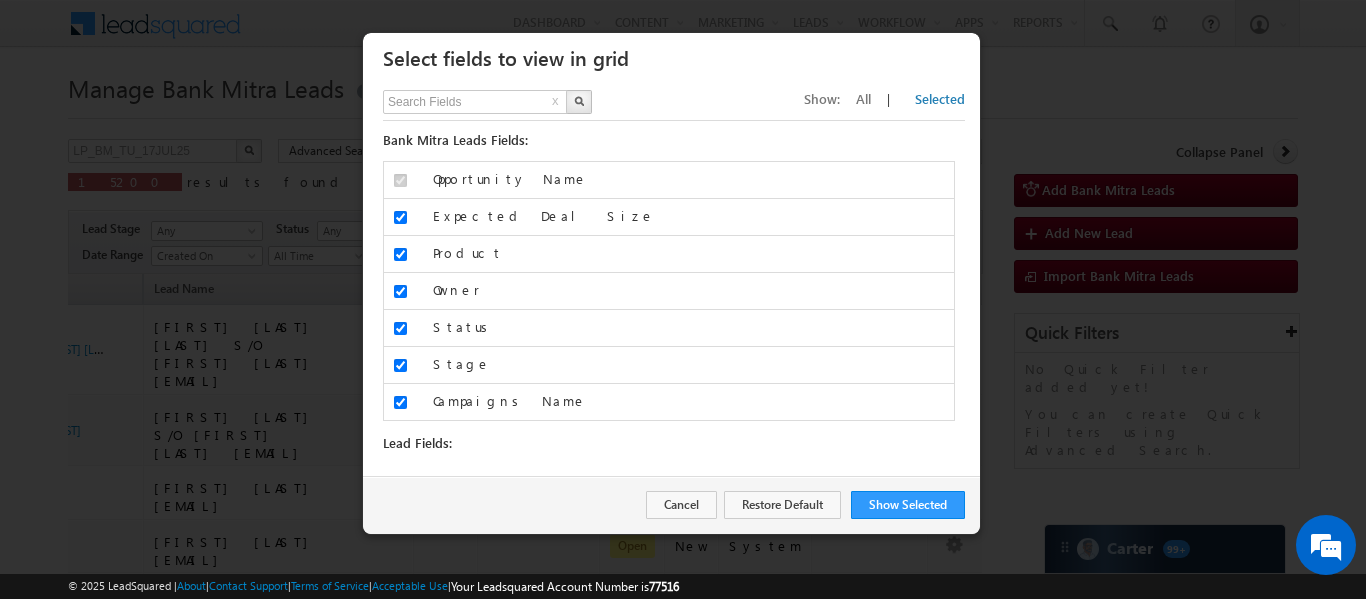 click on "All" at bounding box center (863, 98) 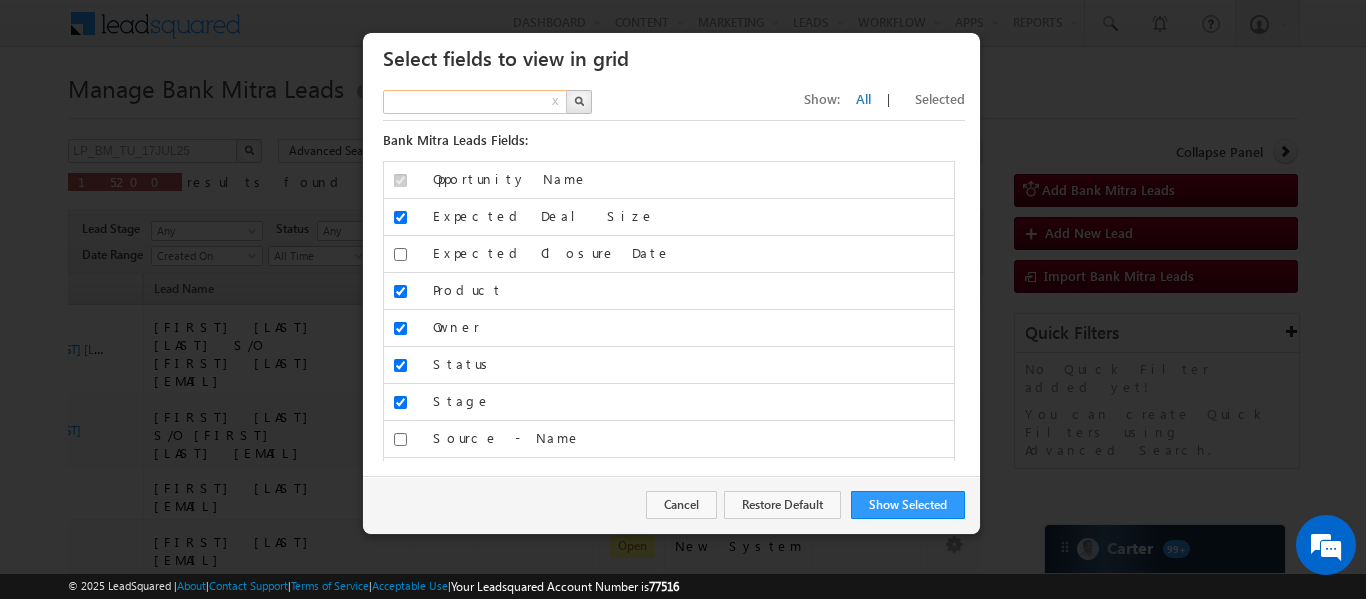 click at bounding box center (476, 102) 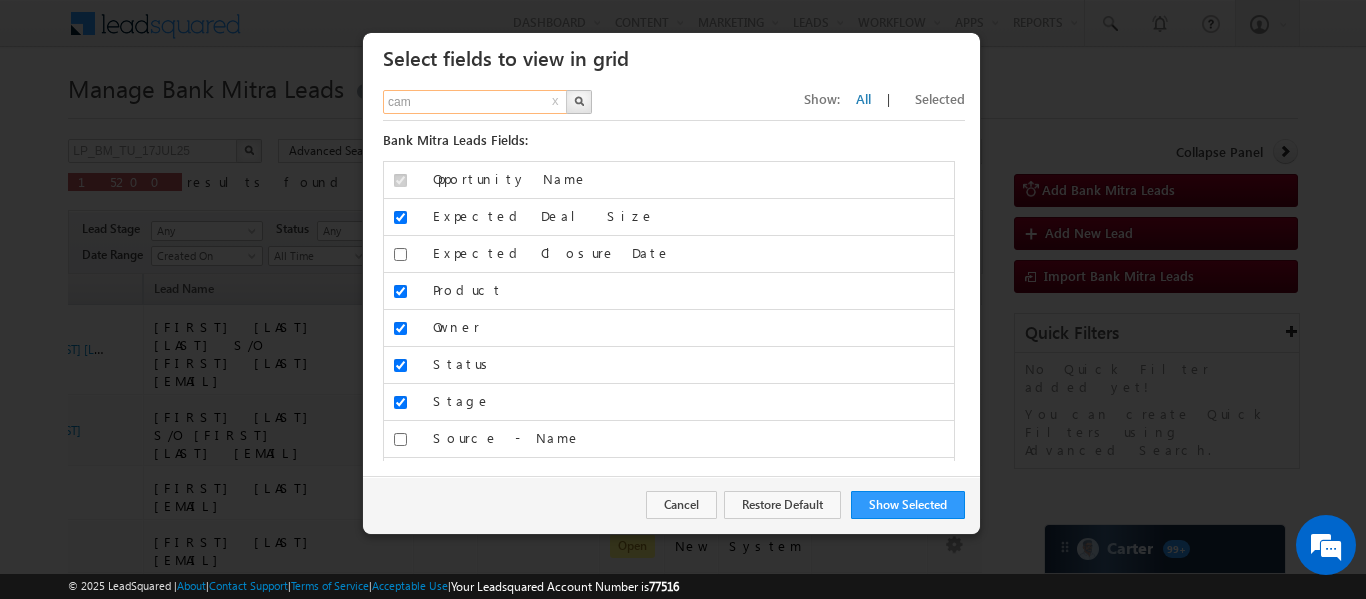 click on "cam" at bounding box center (476, 102) 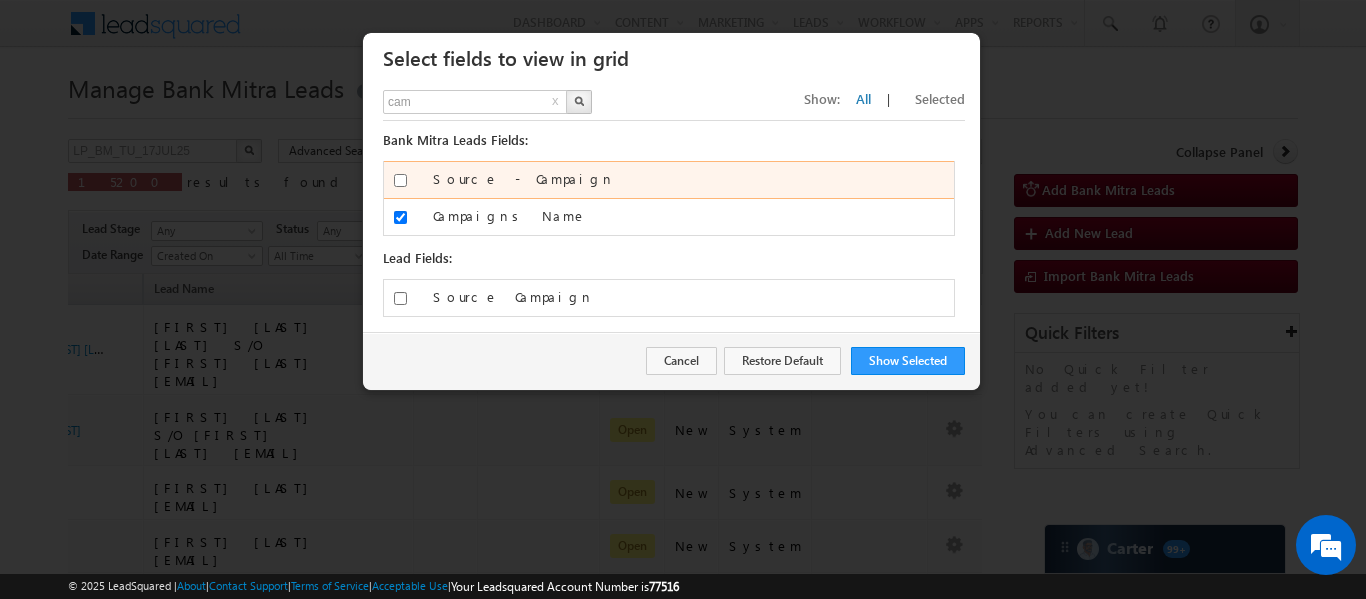 click on "Source - Campaign" at bounding box center (400, 180) 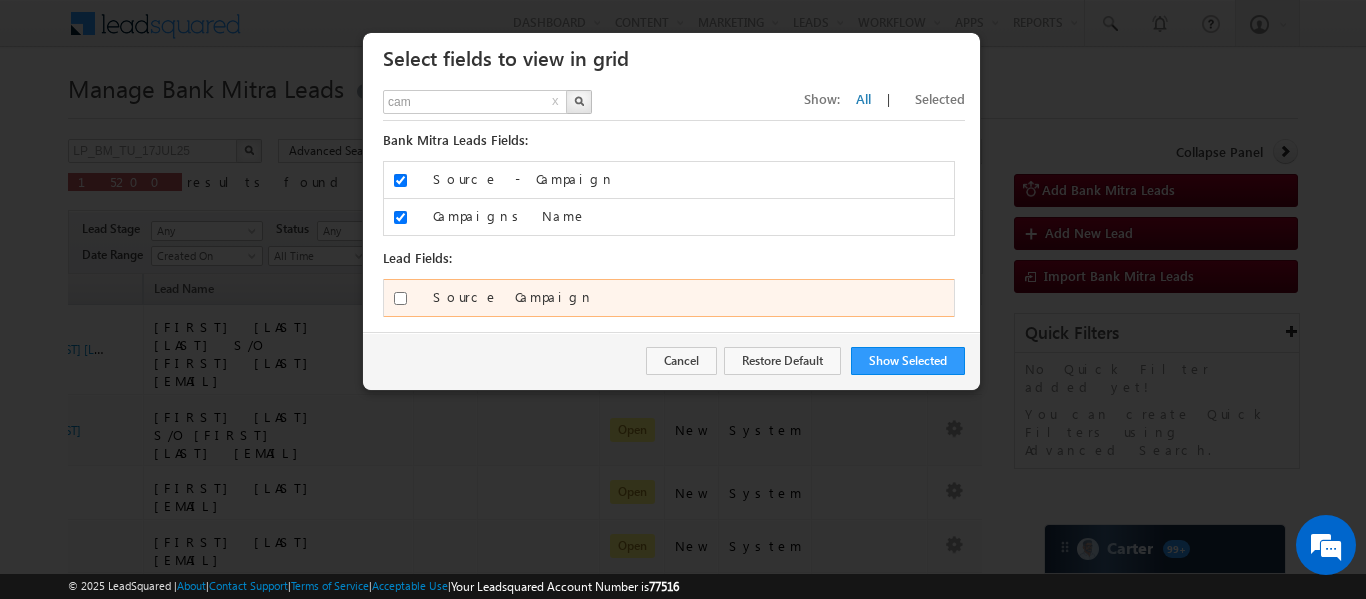 click on "Source Campaign" at bounding box center (400, 298) 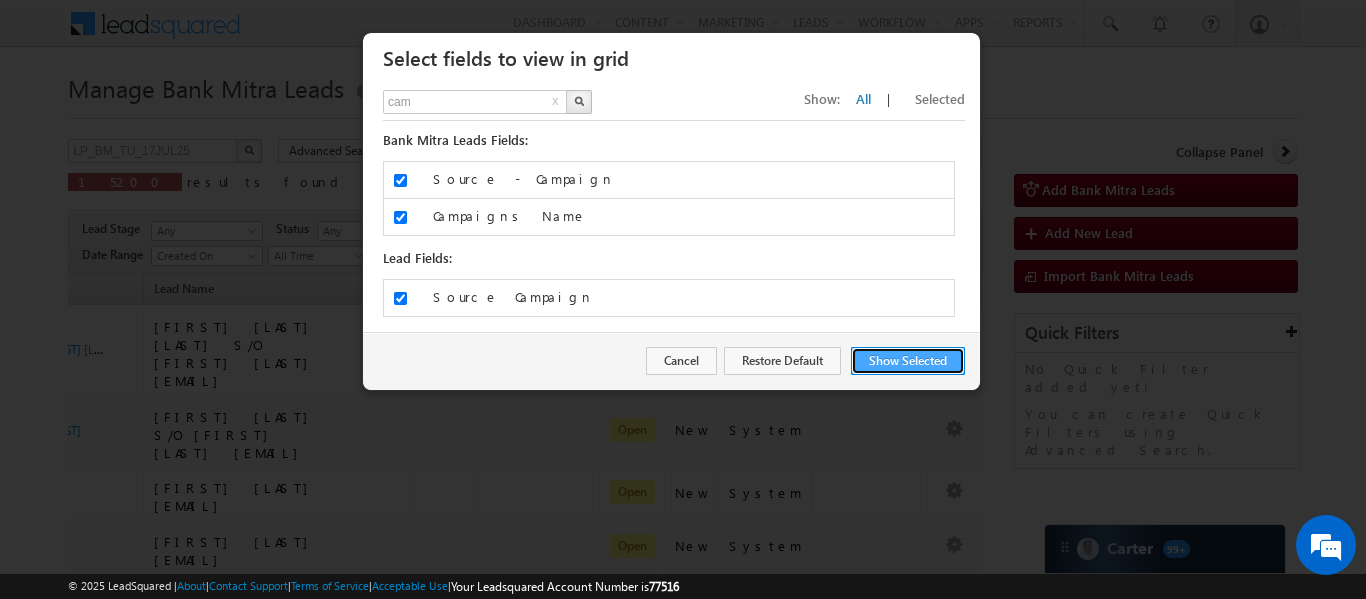 click on "Show Selected" at bounding box center [908, 361] 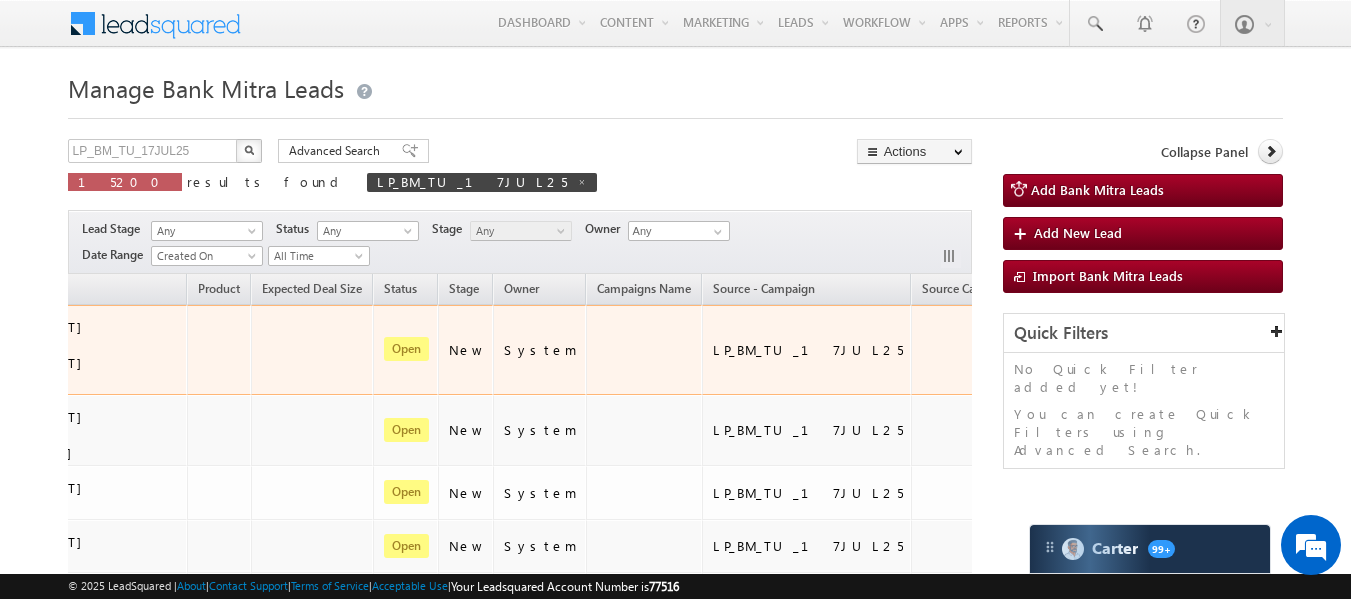 scroll, scrollTop: 0, scrollLeft: 453, axis: horizontal 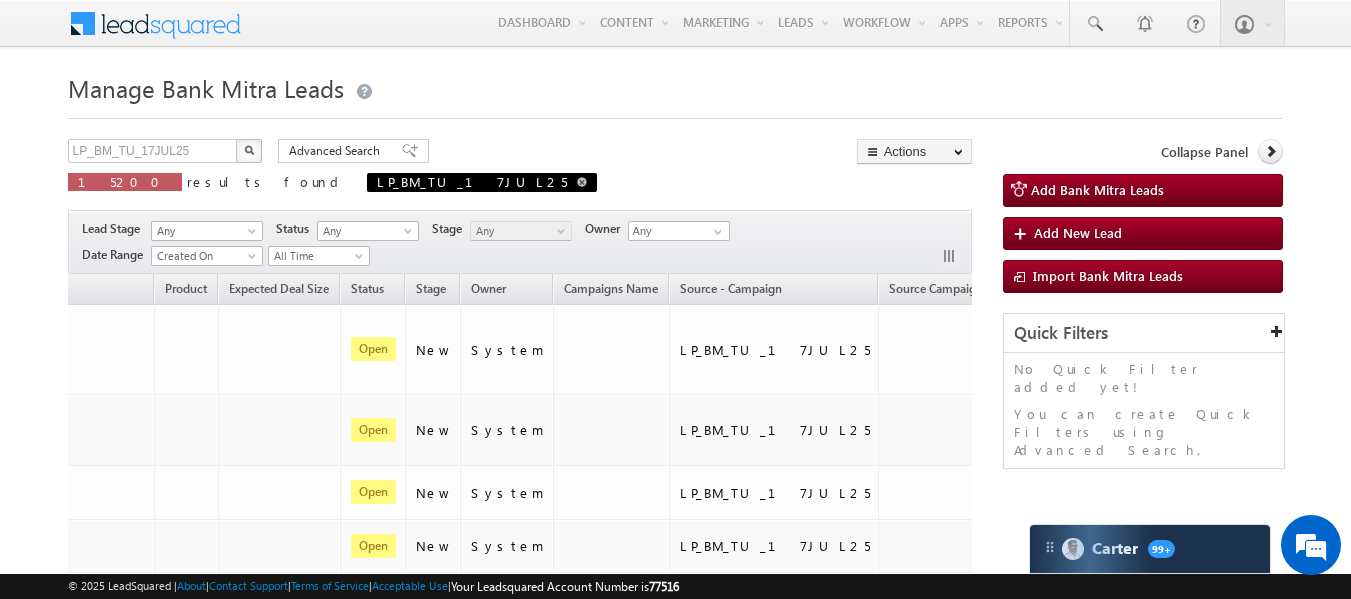 click at bounding box center (582, 182) 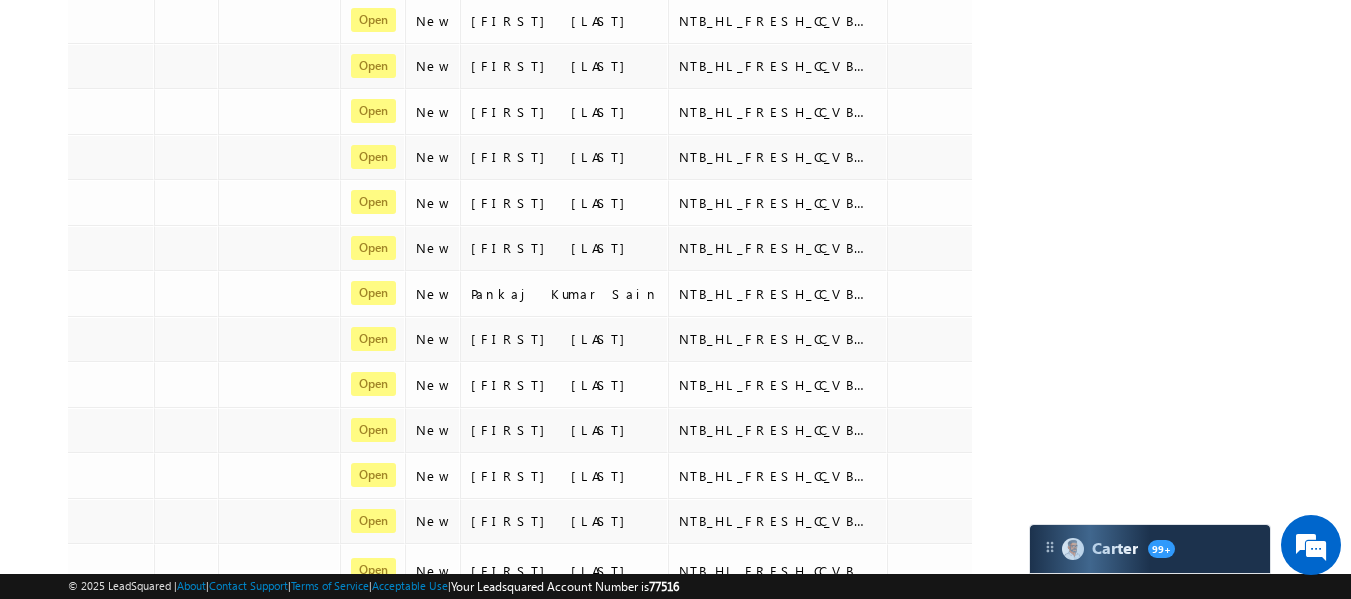 scroll, scrollTop: 1052, scrollLeft: 0, axis: vertical 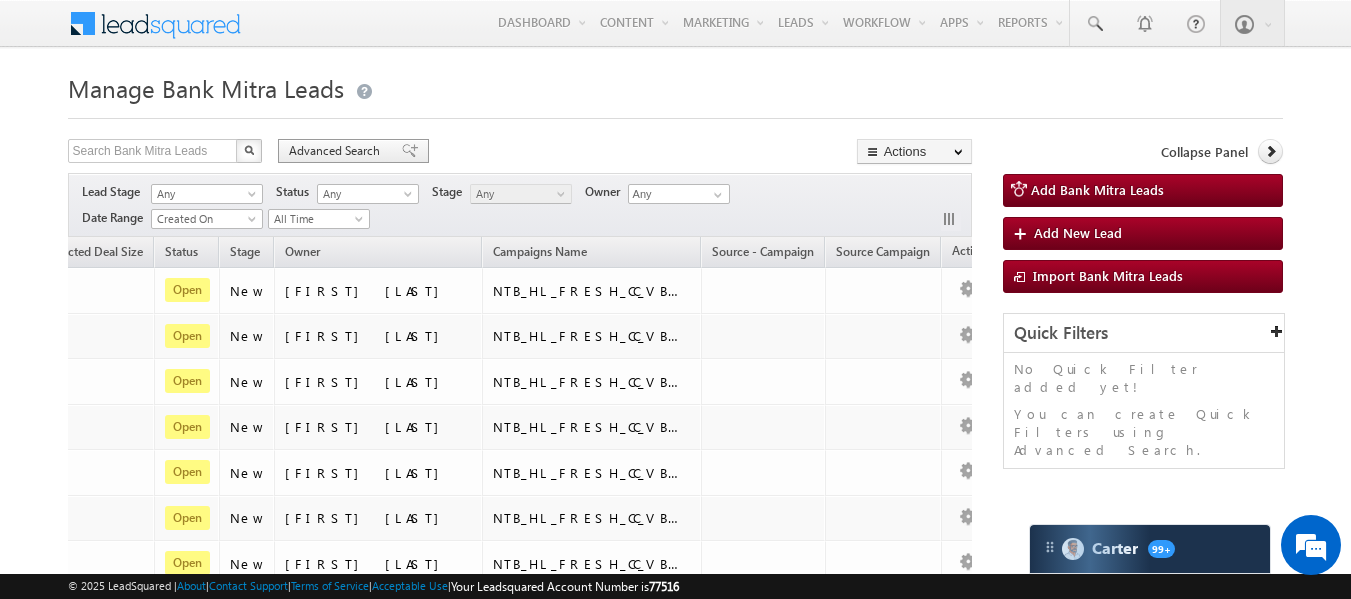 click on "Advanced Search" at bounding box center (353, 151) 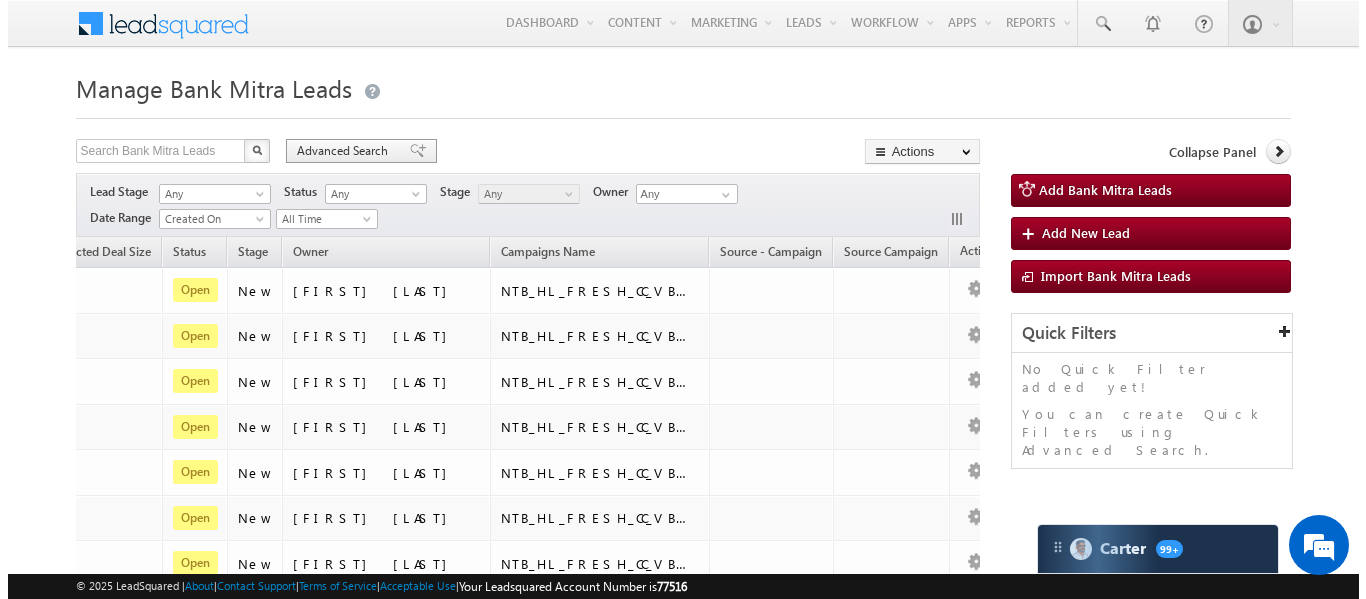 scroll, scrollTop: 0, scrollLeft: 630, axis: horizontal 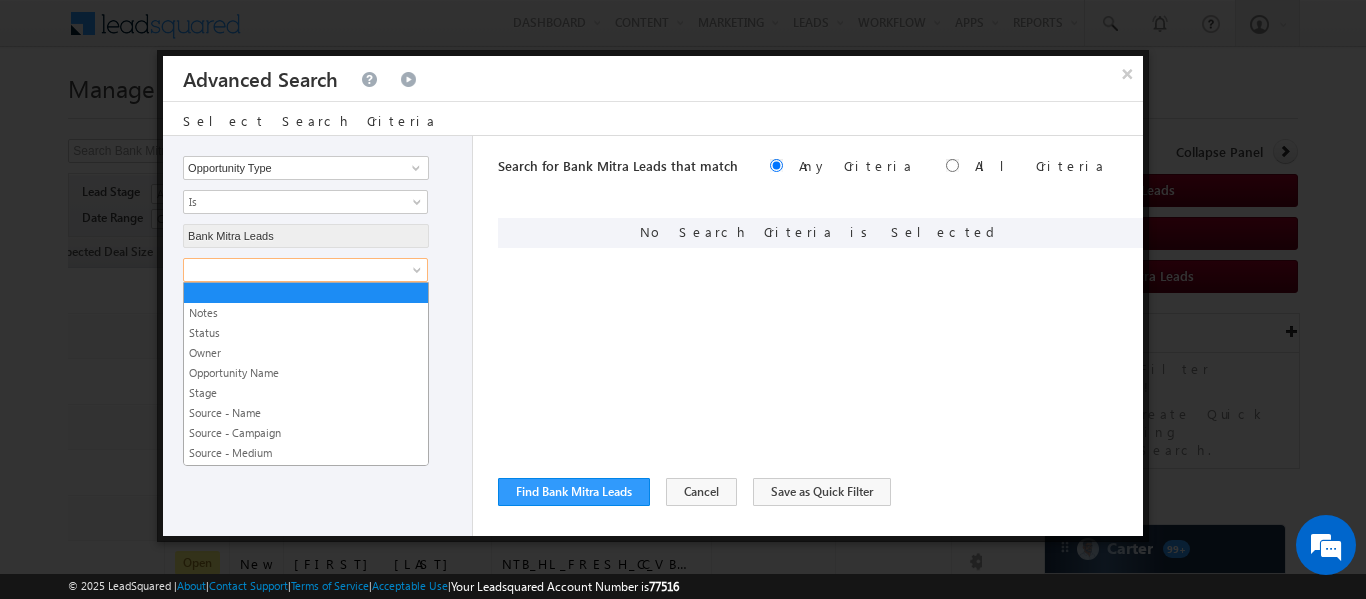drag, startPoint x: 339, startPoint y: 273, endPoint x: 281, endPoint y: 267, distance: 58.30952 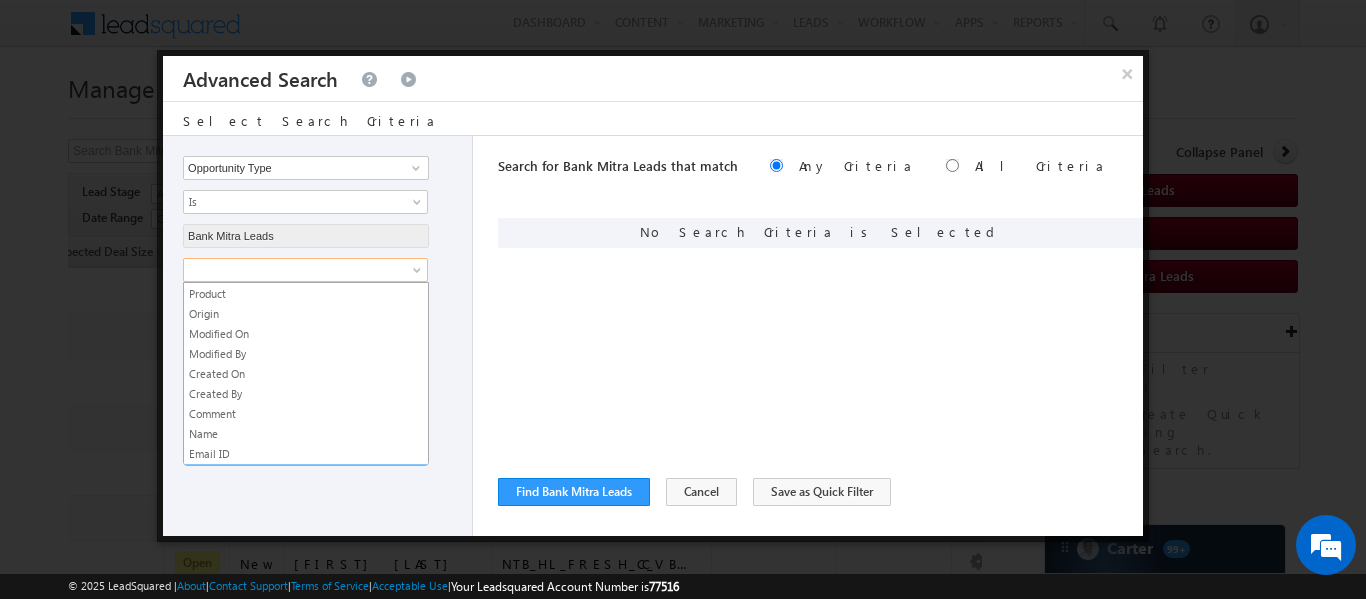 scroll, scrollTop: 419, scrollLeft: 0, axis: vertical 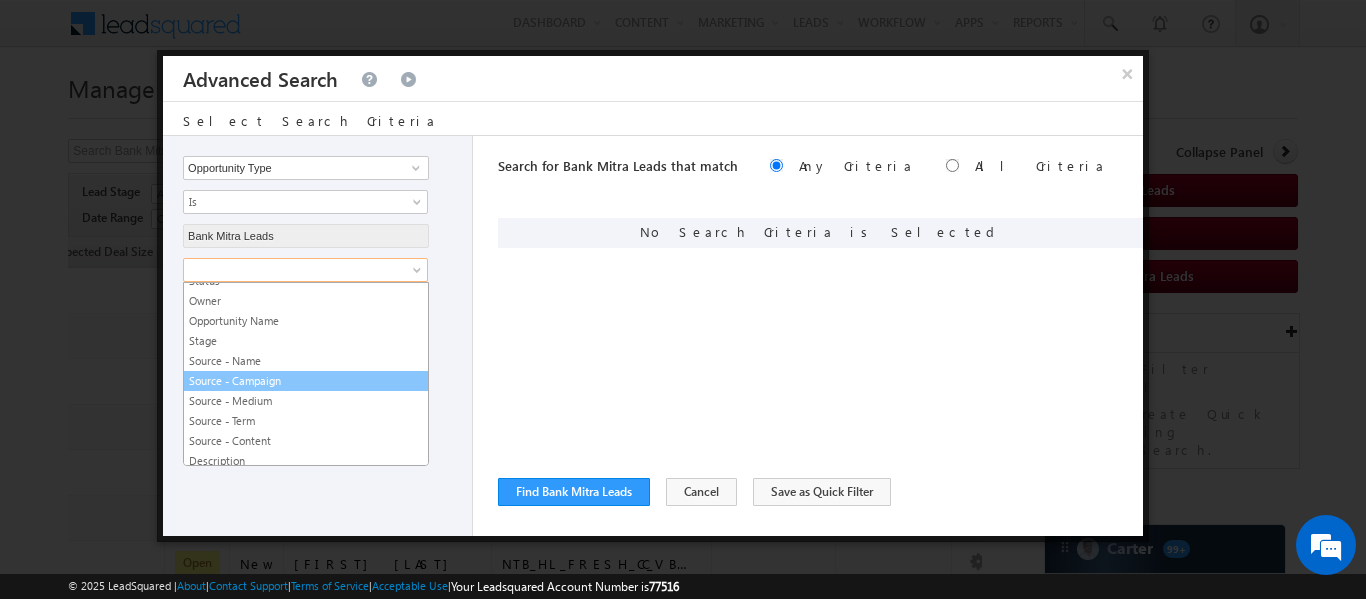 click on "Source - Campaign" at bounding box center [306, 381] 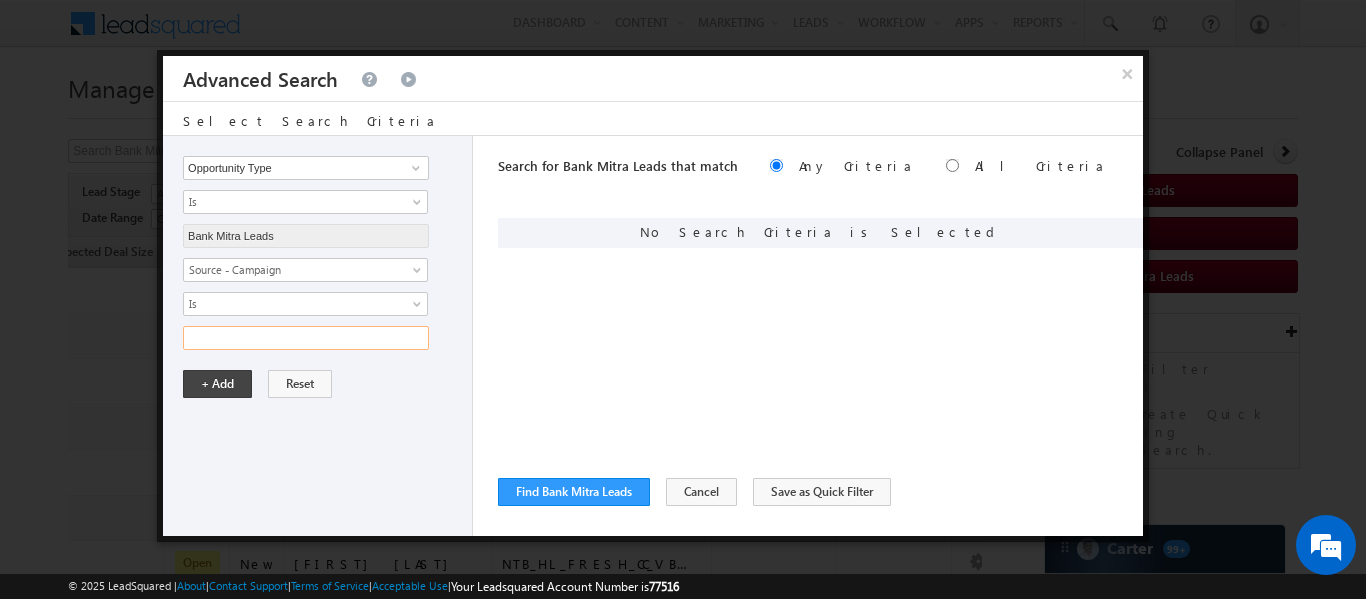 click at bounding box center (306, 338) 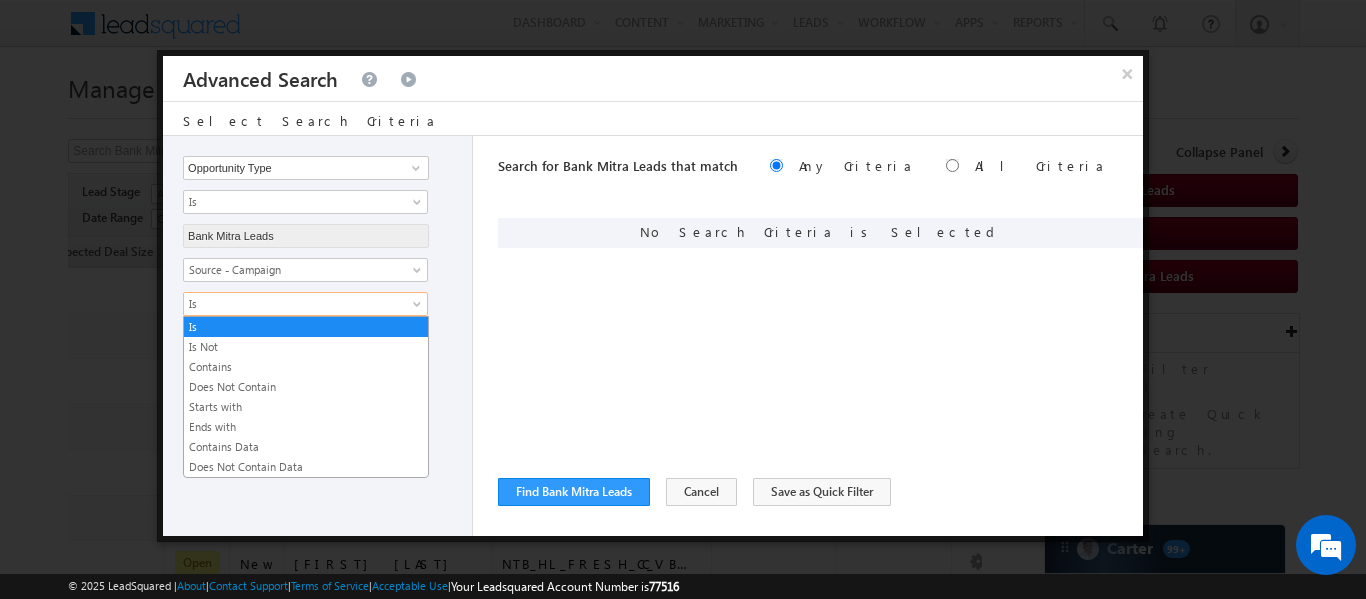 click on "Is" at bounding box center [292, 304] 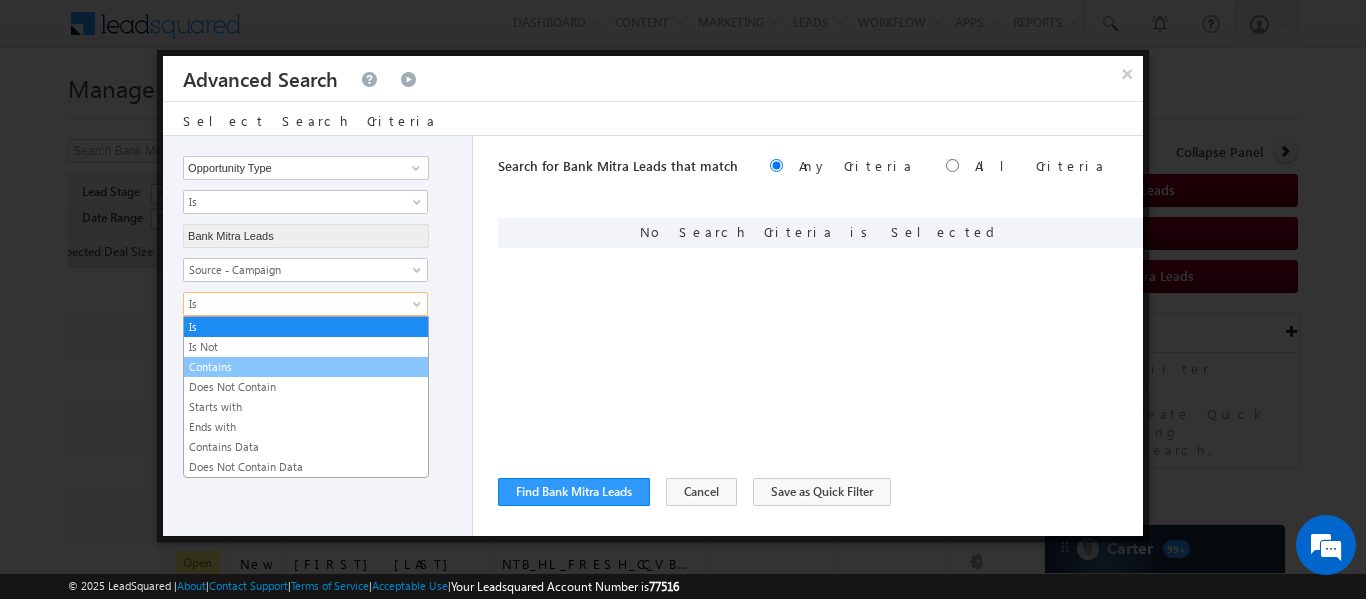 click on "Contains" at bounding box center (306, 367) 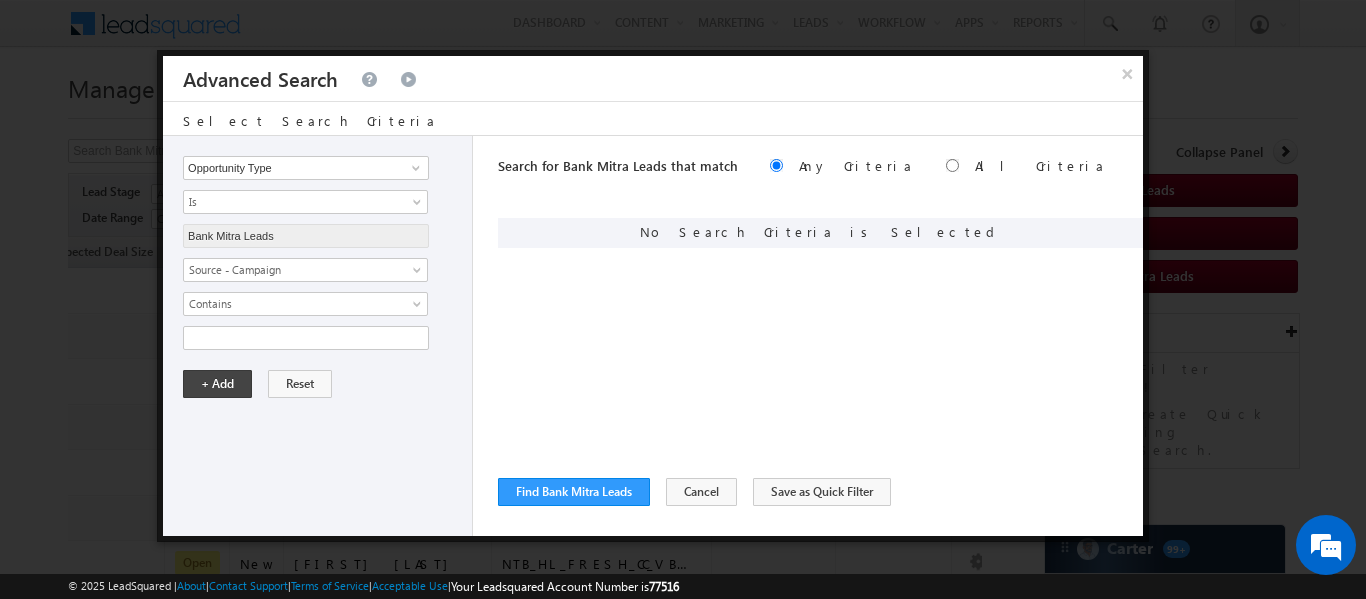 click on "Notes Status Owner Opportunity Name Stage Source - Name Source - Campaign Source - Medium Source - Term Source - Content Description Expected Deal Size Actual Deal Size Expected Closure Date Actual Closure Date Product Origin Modified On Modified By Created On Created By Comment Name Email ID Contact Number 1 Contact Number 2 Contact Number 3 Address / Locality State City Pincode Branch Assign to Designation Assign to Owner SGRL Source SGRL Sub Source Campaigns Name SGRL Lead ID Source - Campaign Is Is Not Contains Does Not Contain Starts with Ends with Contains Data Does Not Contain Data Contains" at bounding box center [322, 304] 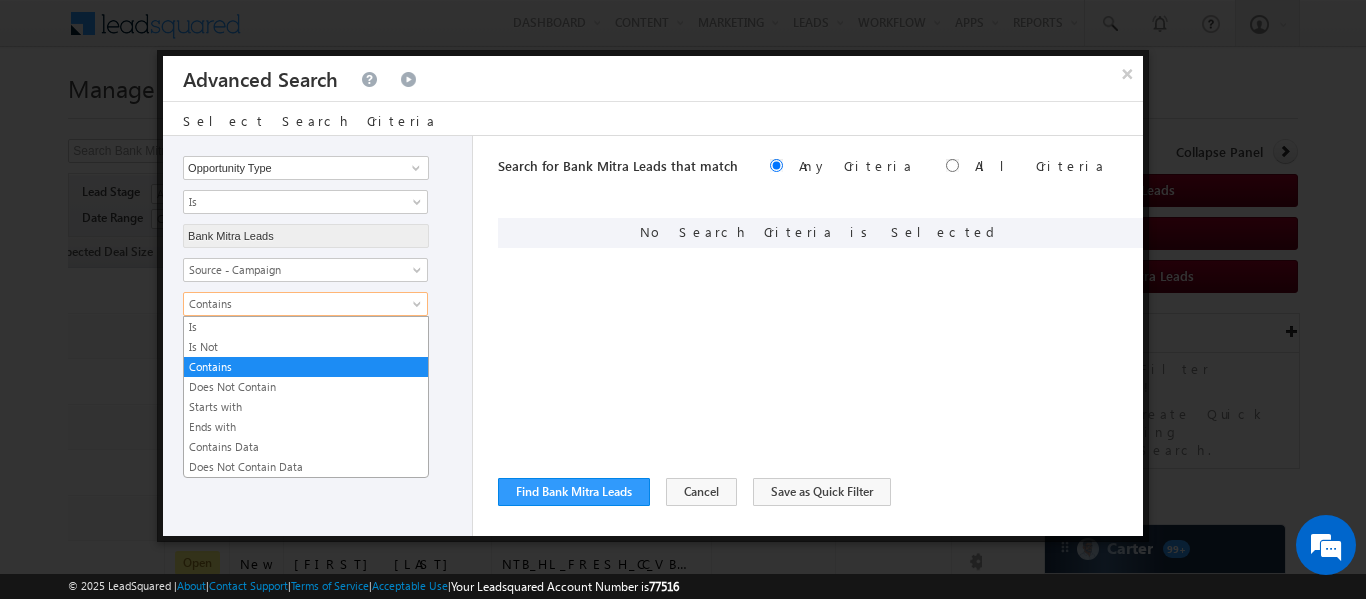 click on "Contains" at bounding box center (292, 304) 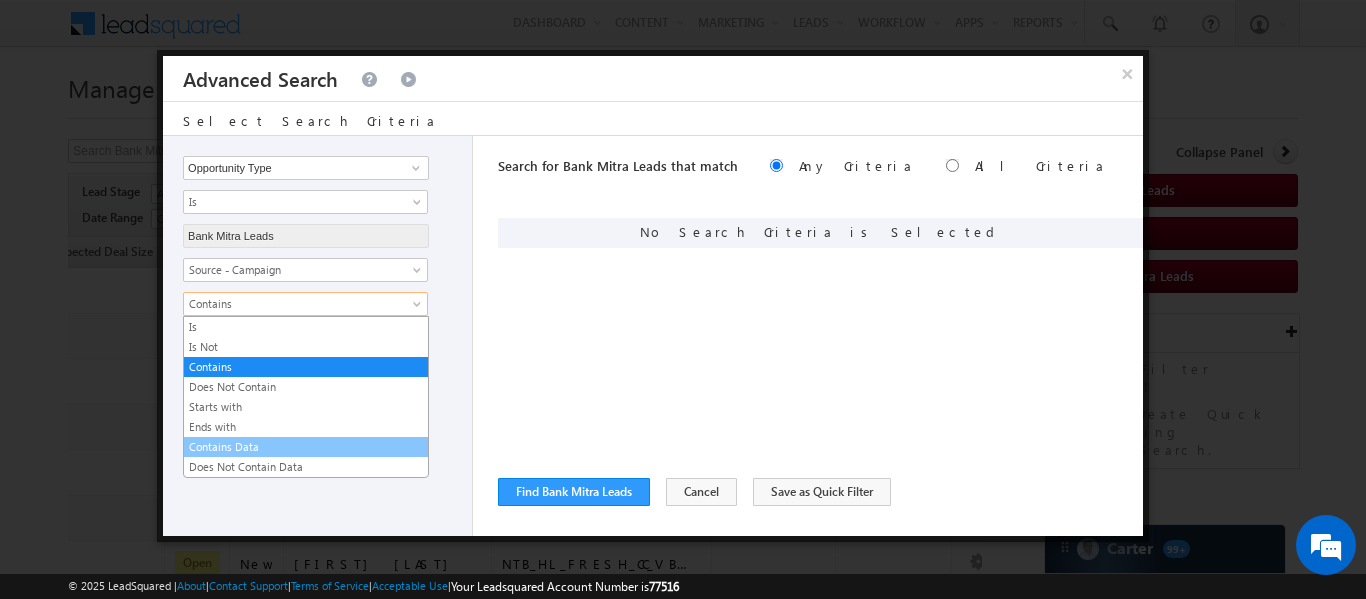 click on "Contains Data" at bounding box center (306, 447) 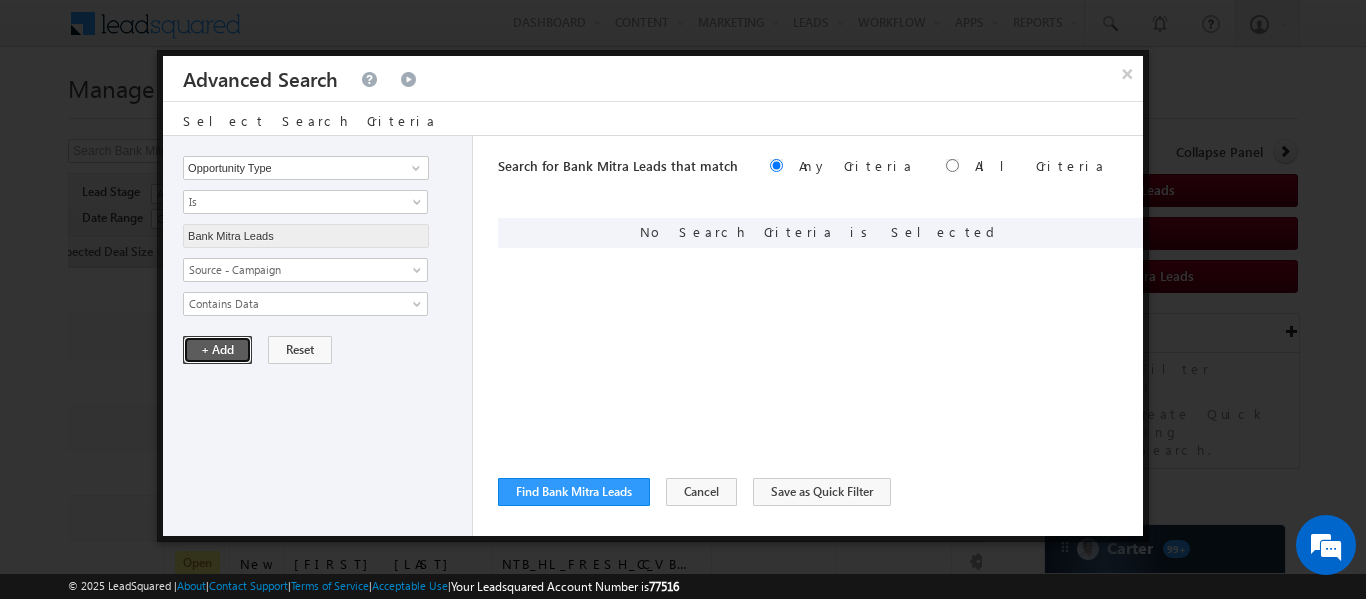 click on "+ Add" at bounding box center [217, 350] 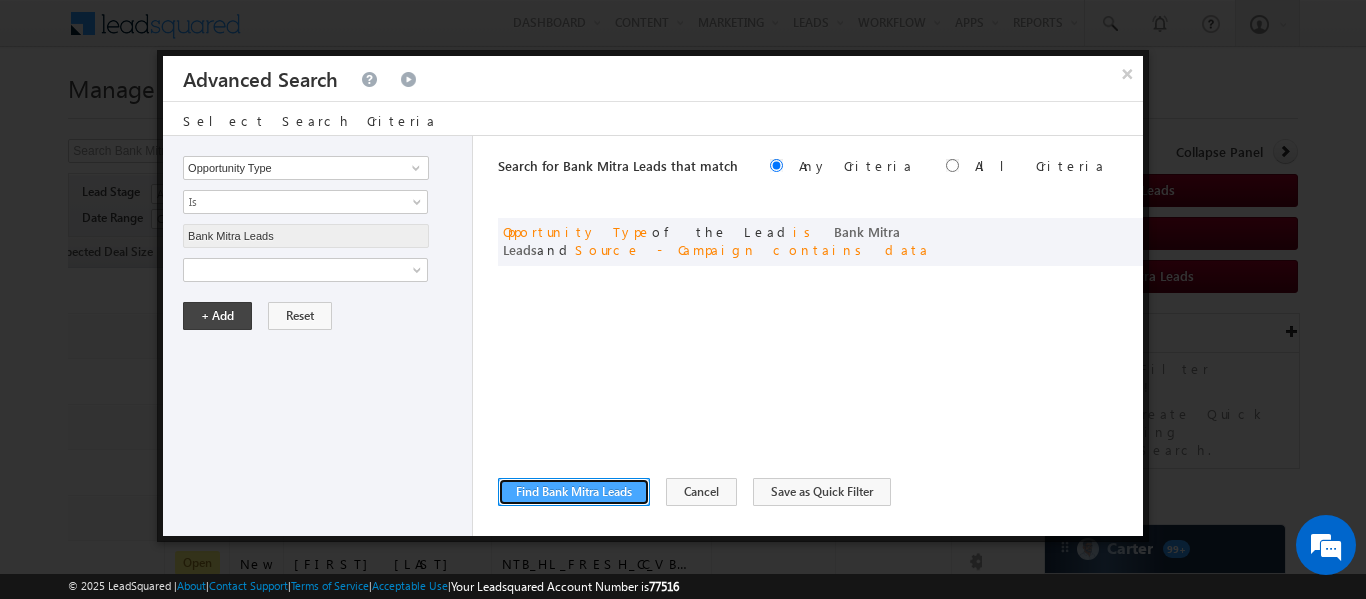 click on "Find Bank Mitra Leads" at bounding box center [574, 492] 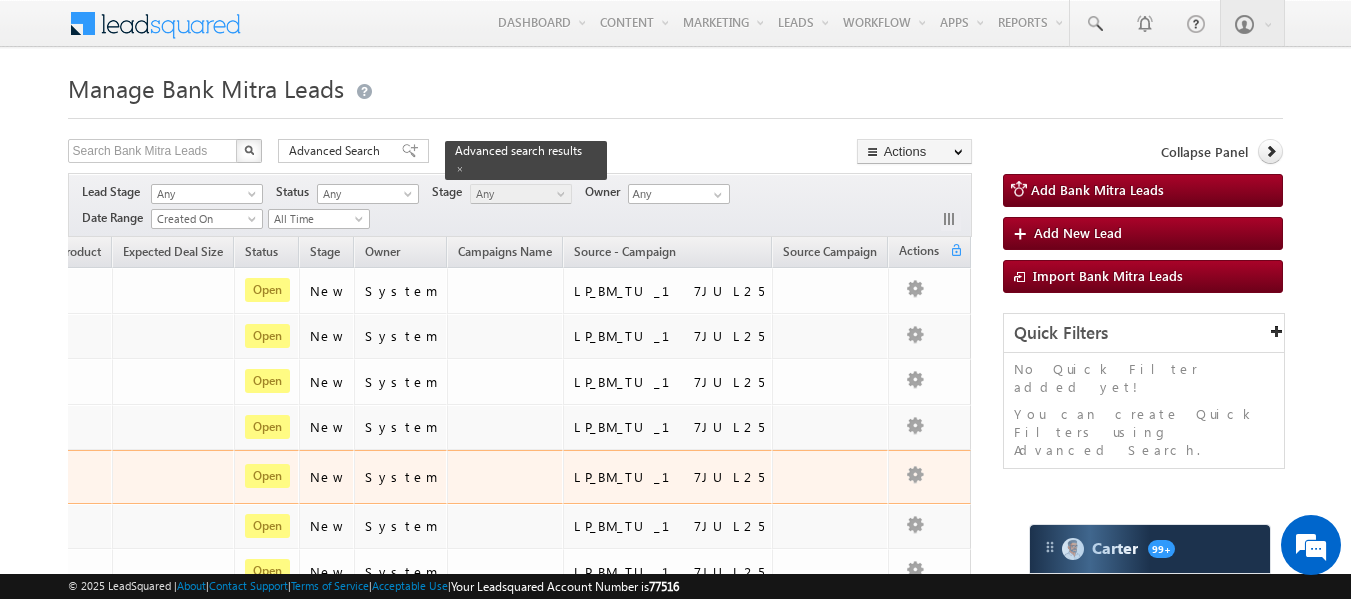 scroll, scrollTop: 0, scrollLeft: 454, axis: horizontal 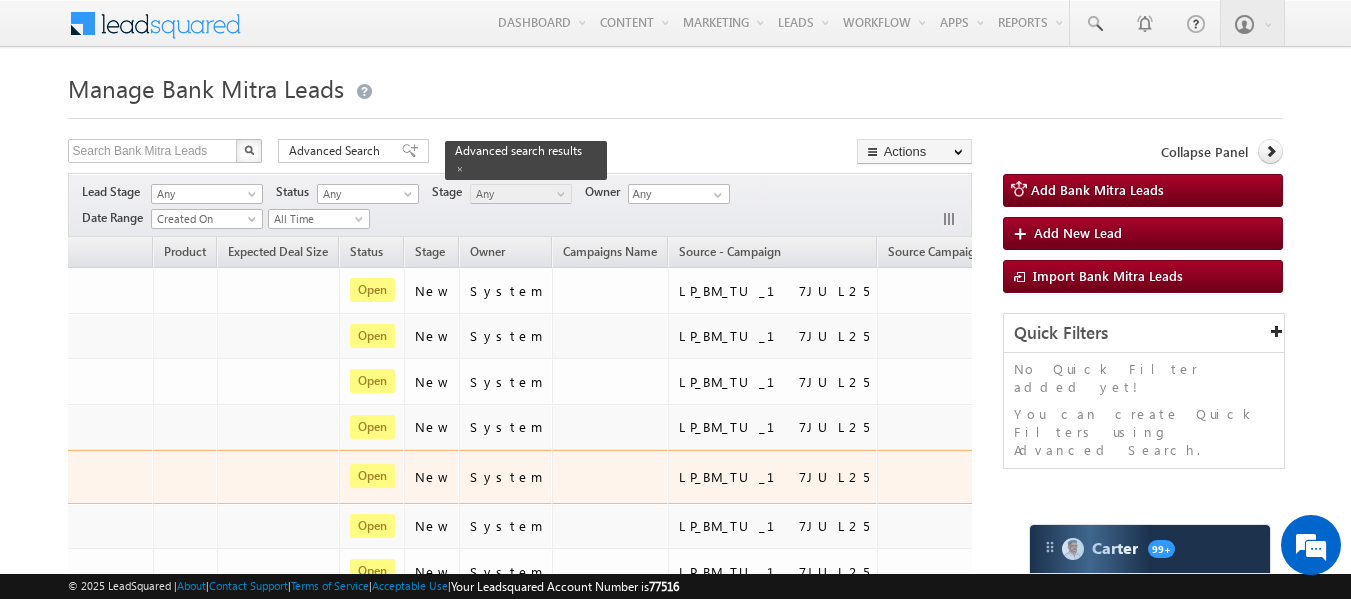 click at bounding box center [610, 477] 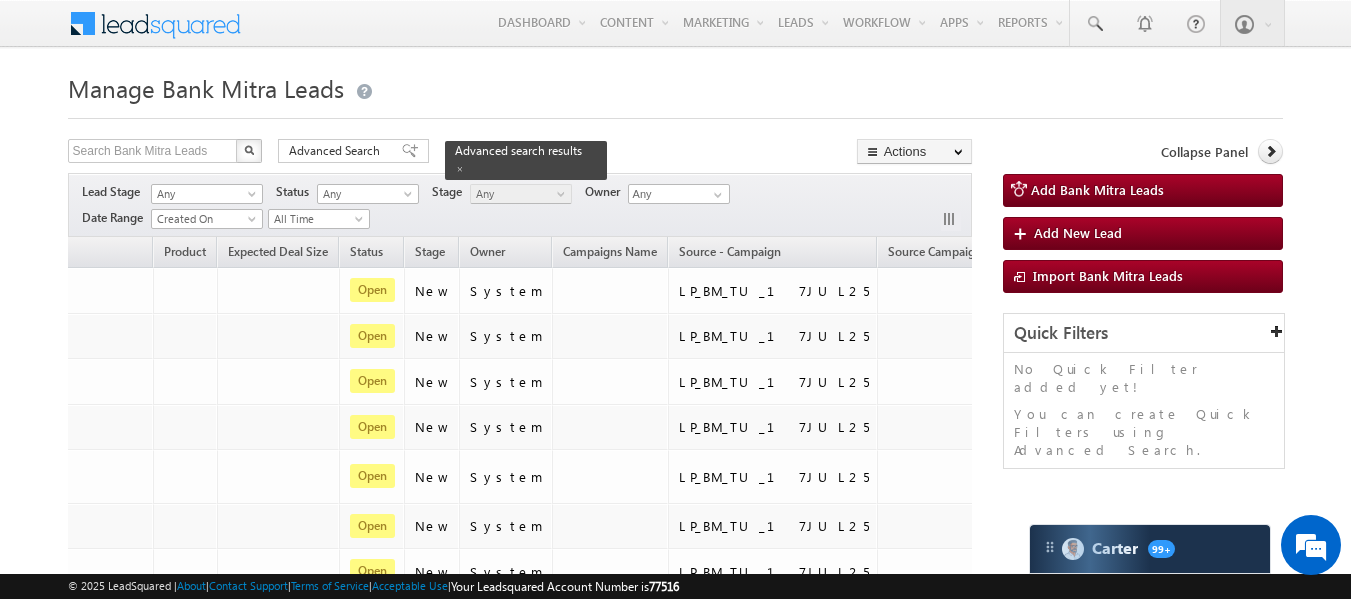 click on "Search Bank Mitra Leads X   15200 results found
Advanced Search
Advanced search results
Actions Export Bank Mitra Leads Reset all Filters
Actions Export Bank Mitra Leads Bulk Update Change Owner Change Stage Bulk Delete Add Activity Reset all Filters" at bounding box center [520, 153] 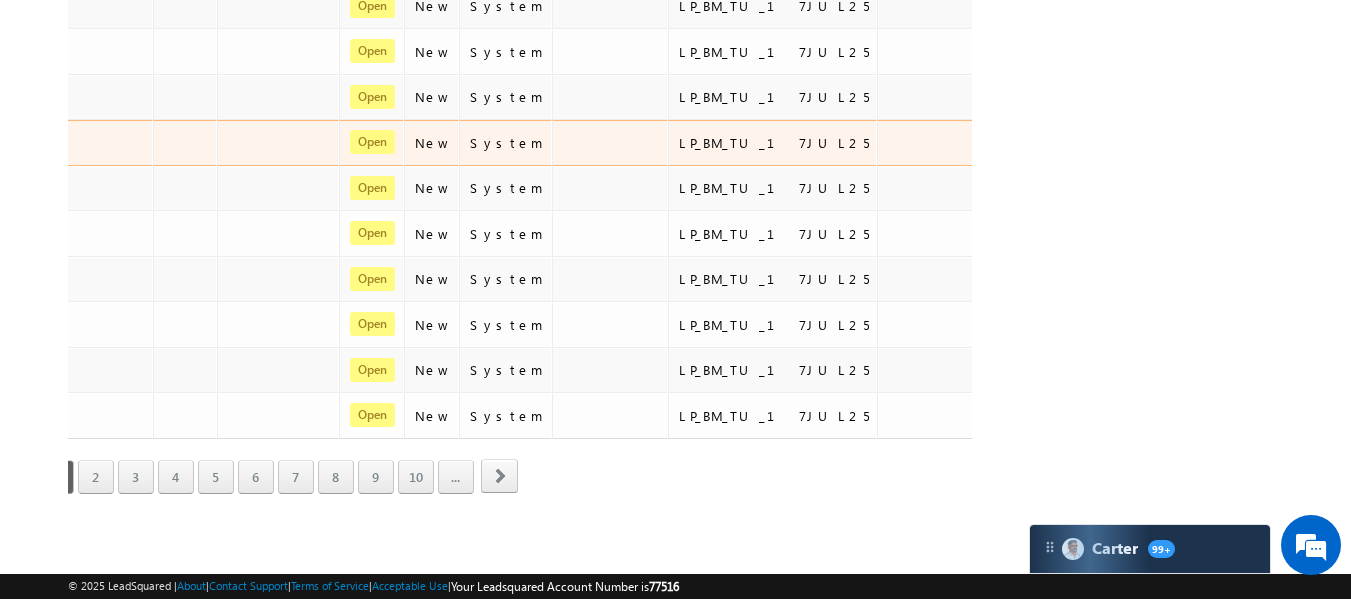 scroll, scrollTop: 1001, scrollLeft: 0, axis: vertical 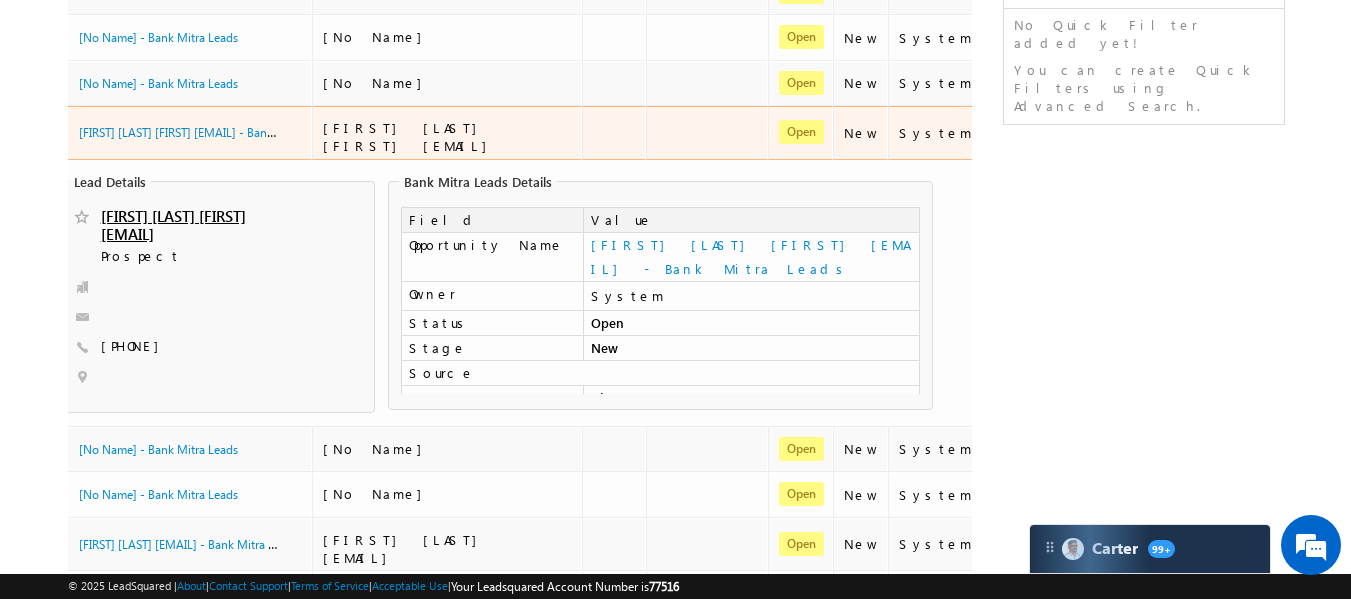 click at bounding box center (614, 133) 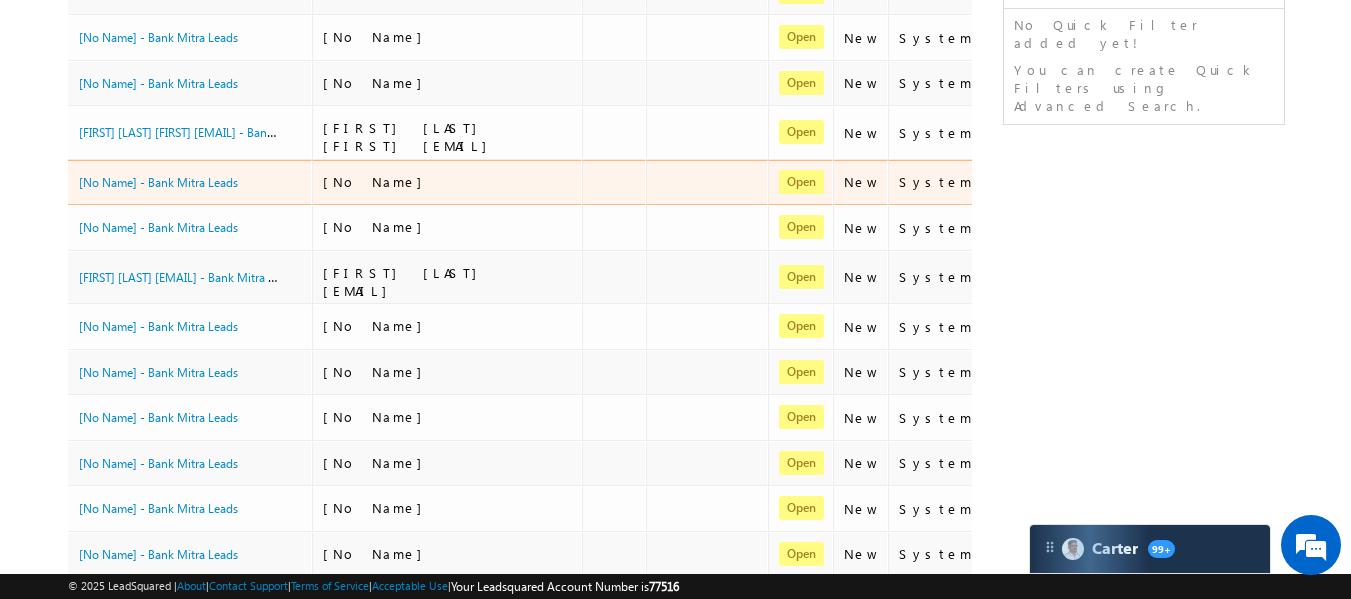 scroll, scrollTop: 0, scrollLeft: 0, axis: both 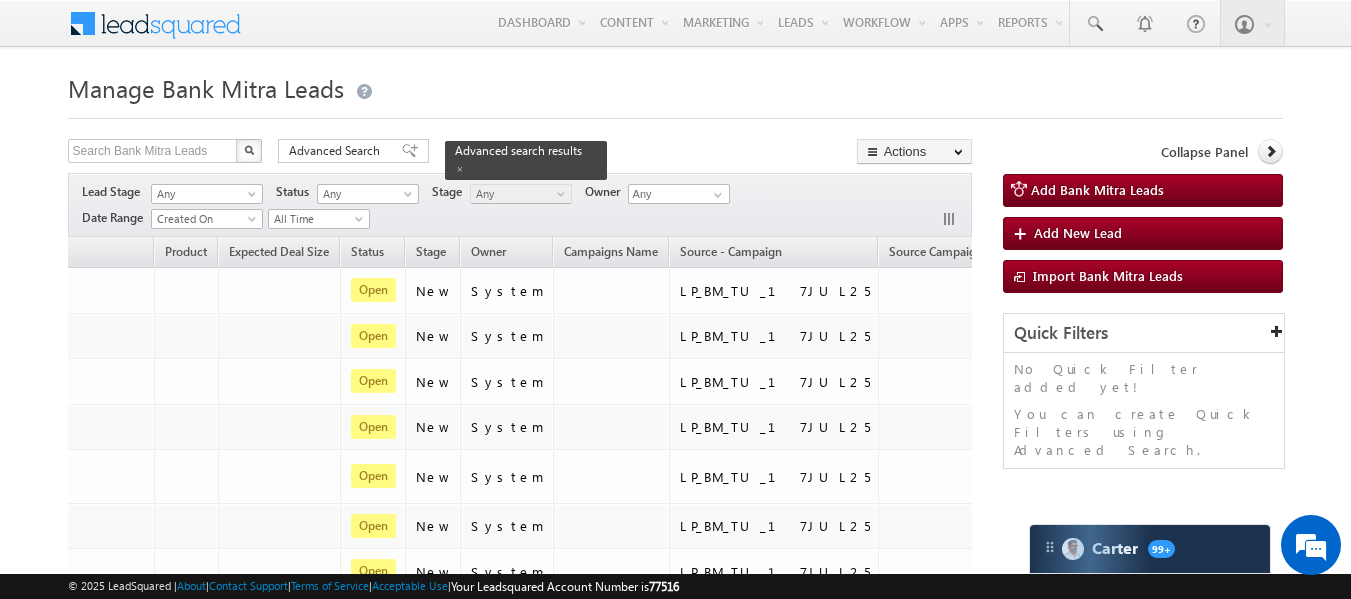 click on "Manage Bank Mitra Leads
Search Bank Mitra Leads X   15200 results found
Advanced Search
Advanced search results
Actions Export Bank Mitra Leads Reset all Filters
Actions Export Bank Mitra Leads Bulk Update Change Owner Change Stage Bulk Delete Add Activity" at bounding box center (676, 799) 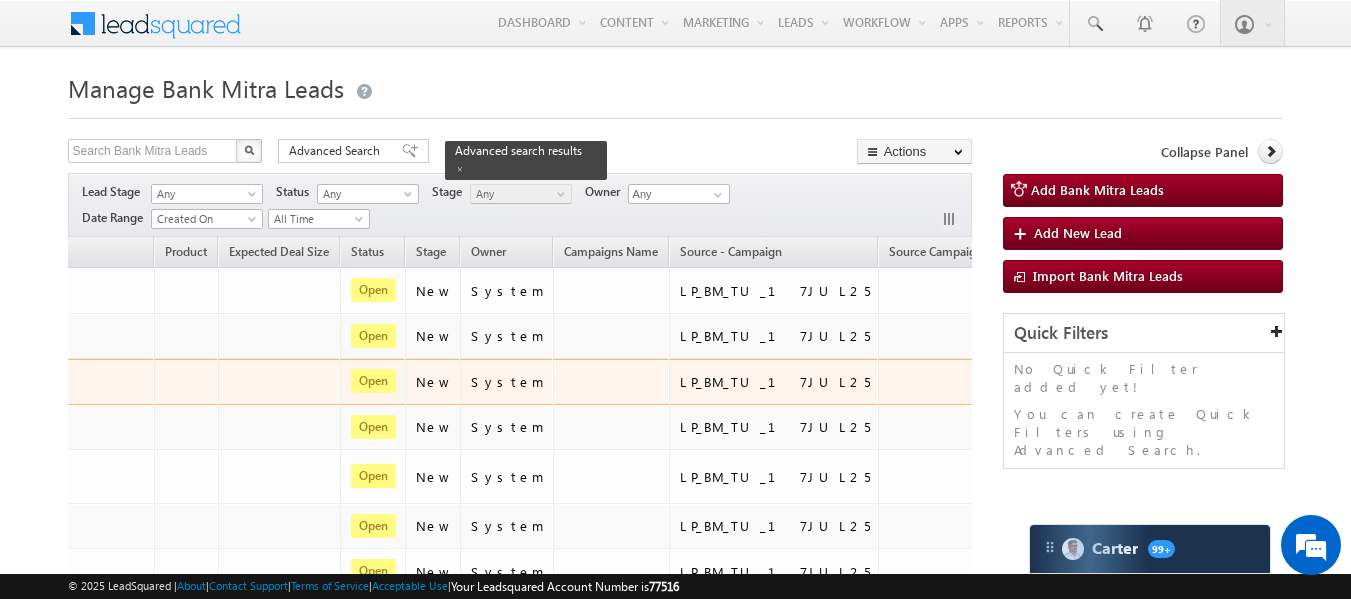 scroll, scrollTop: 0, scrollLeft: 0, axis: both 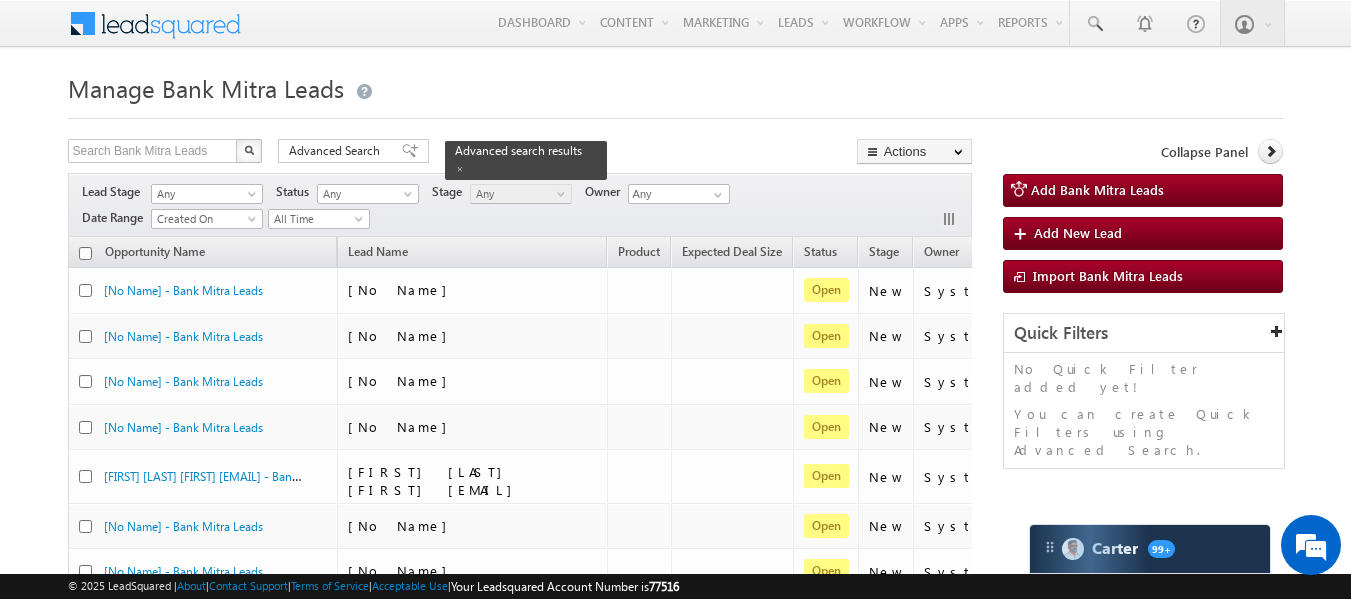 click at bounding box center [85, 253] 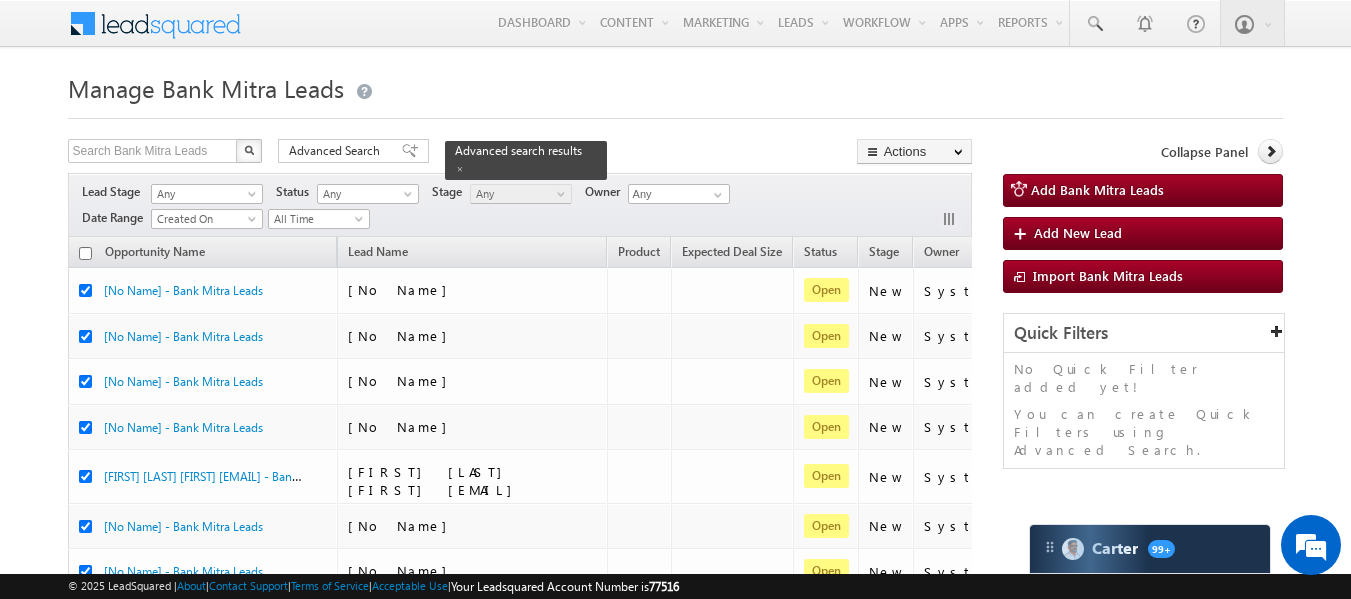 checkbox on "true" 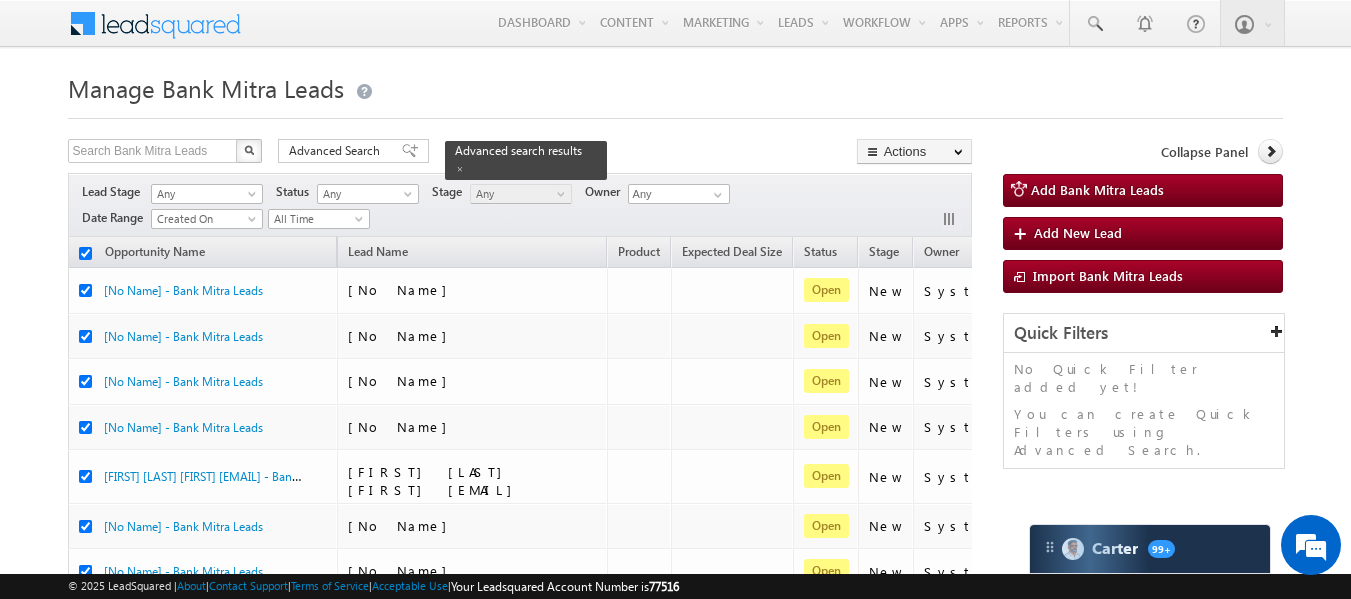 checkbox on "true" 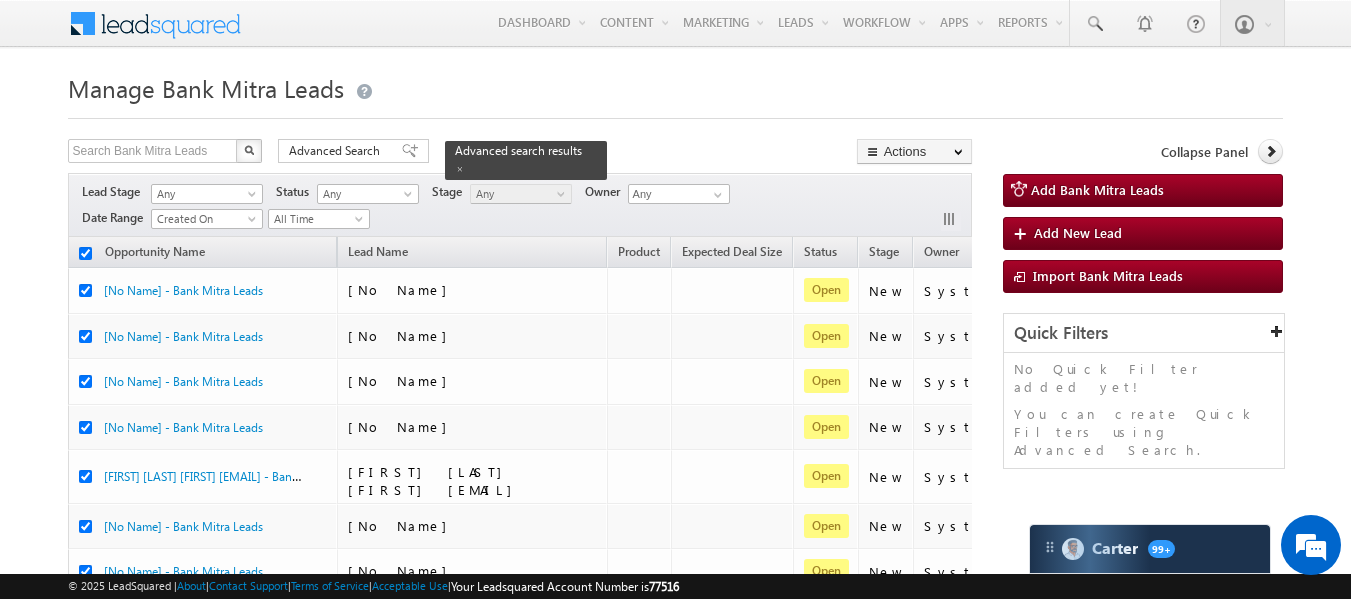 checkbox on "true" 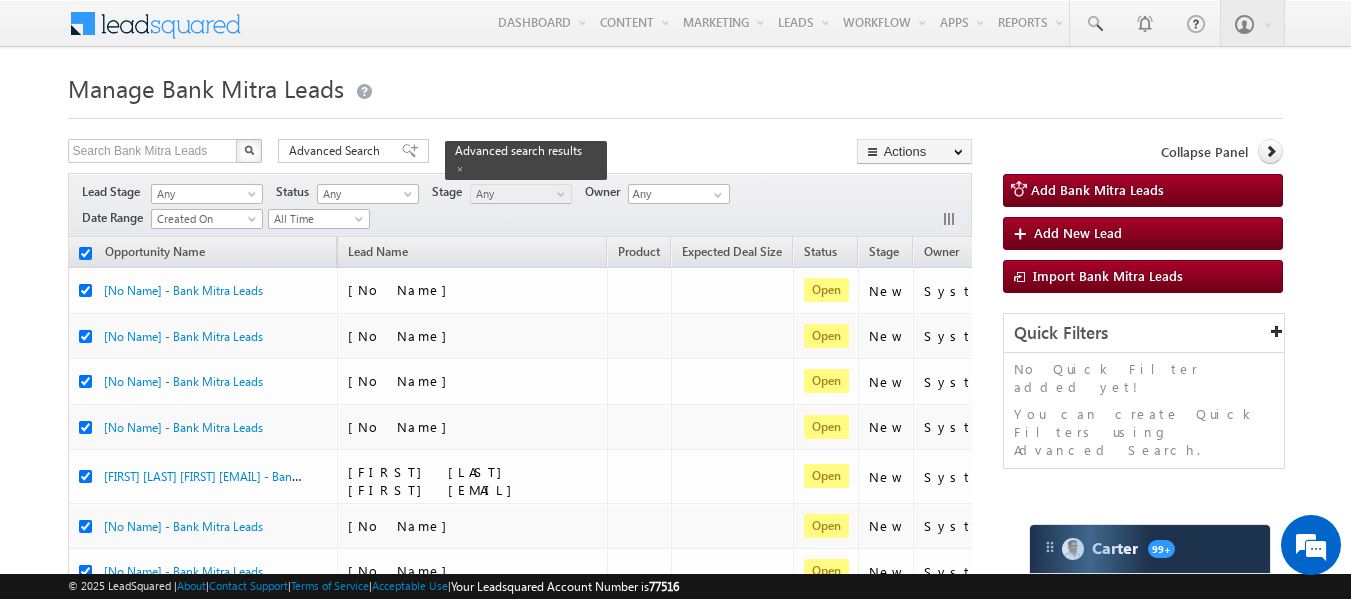 checkbox on "true" 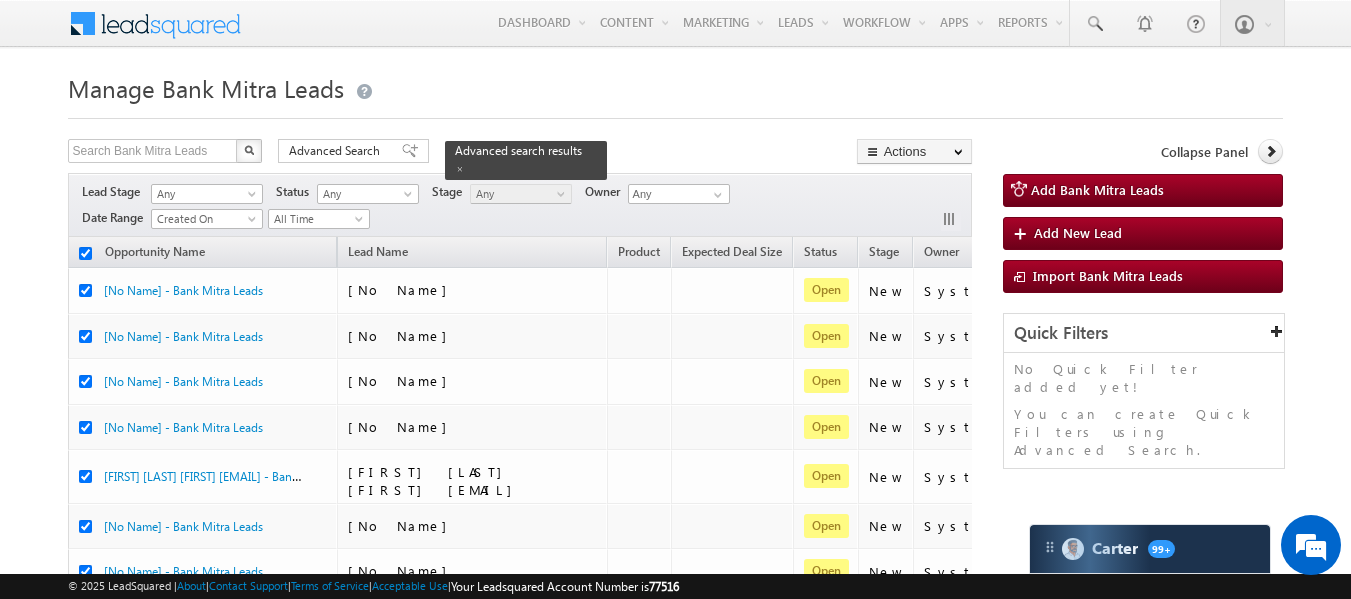 checkbox on "true" 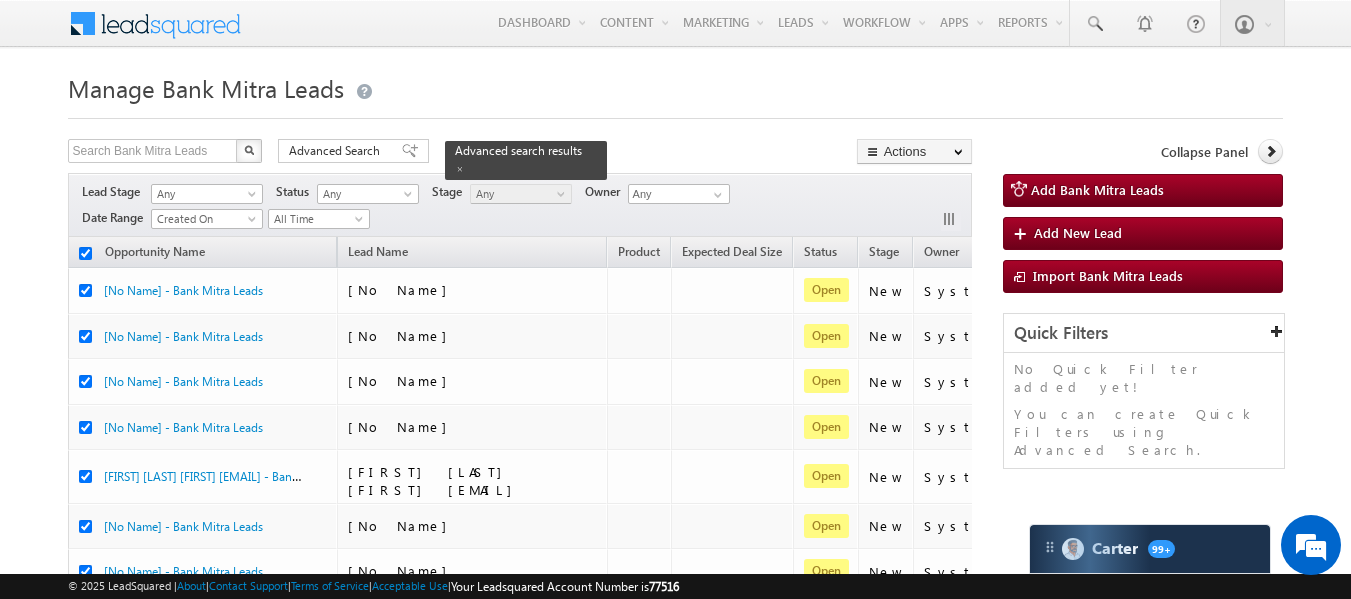 checkbox on "true" 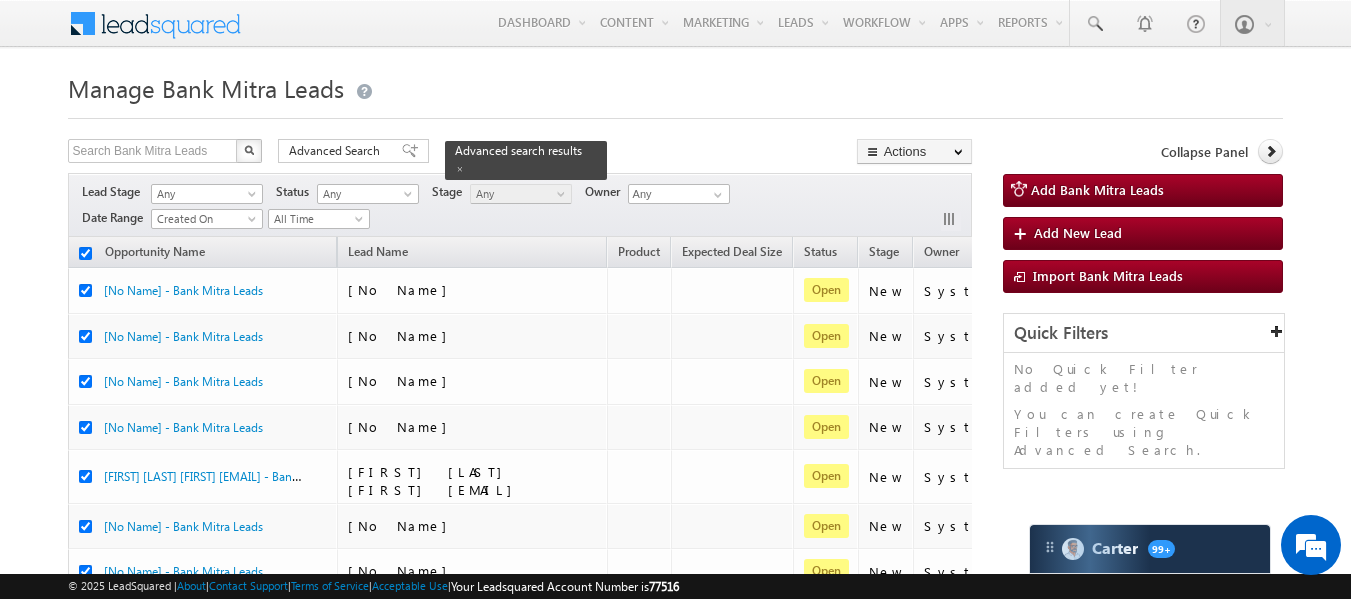 checkbox on "true" 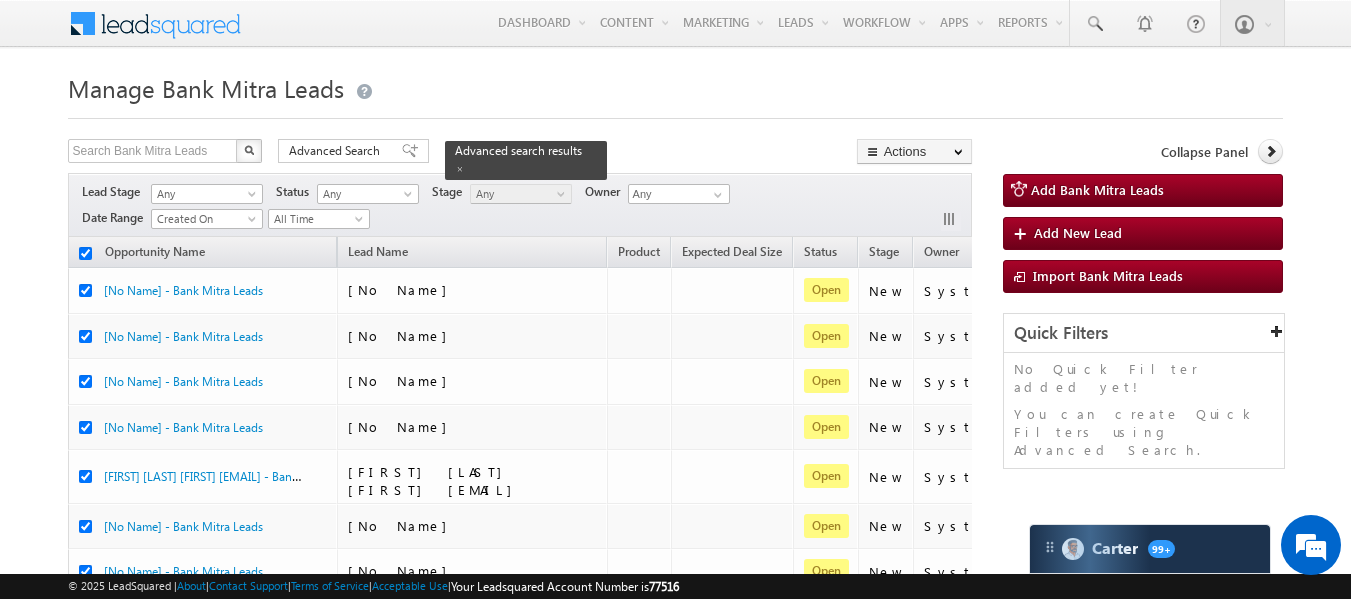 checkbox on "true" 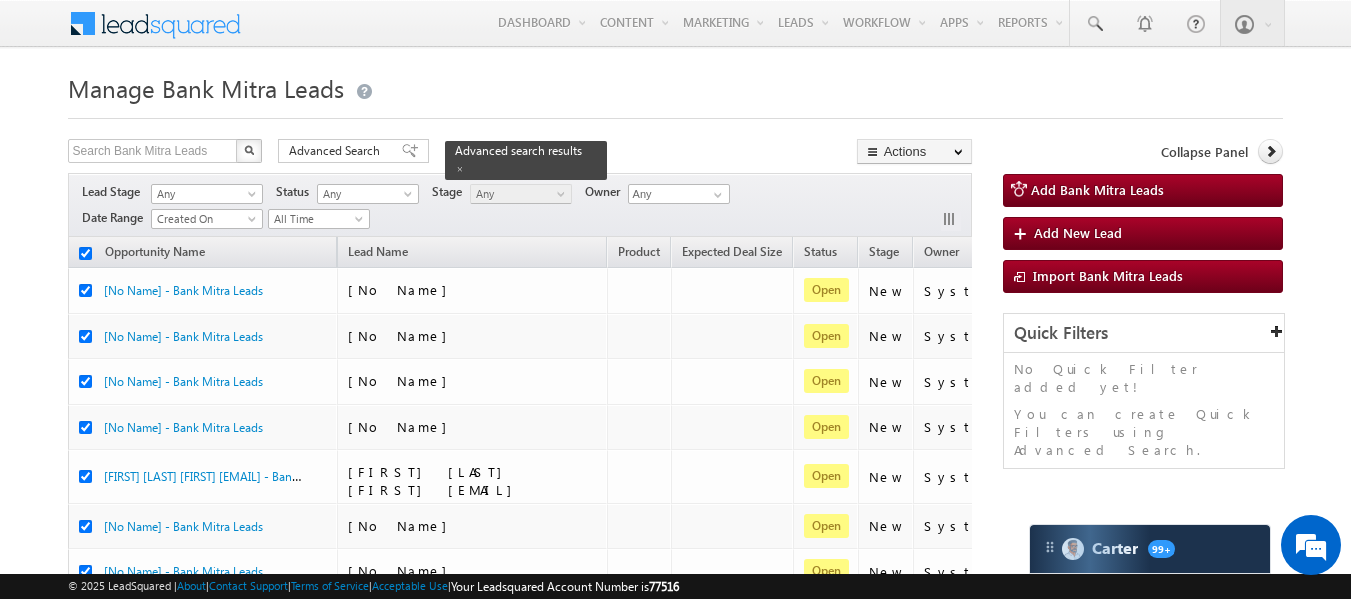 checkbox on "true" 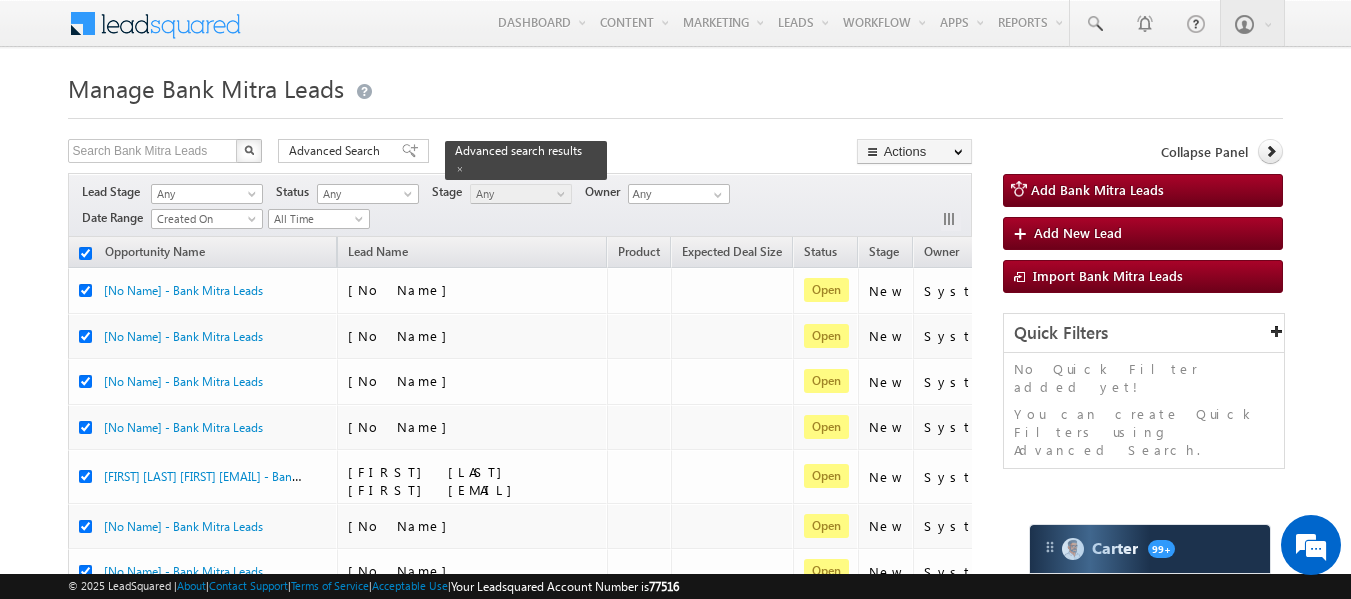 checkbox on "true" 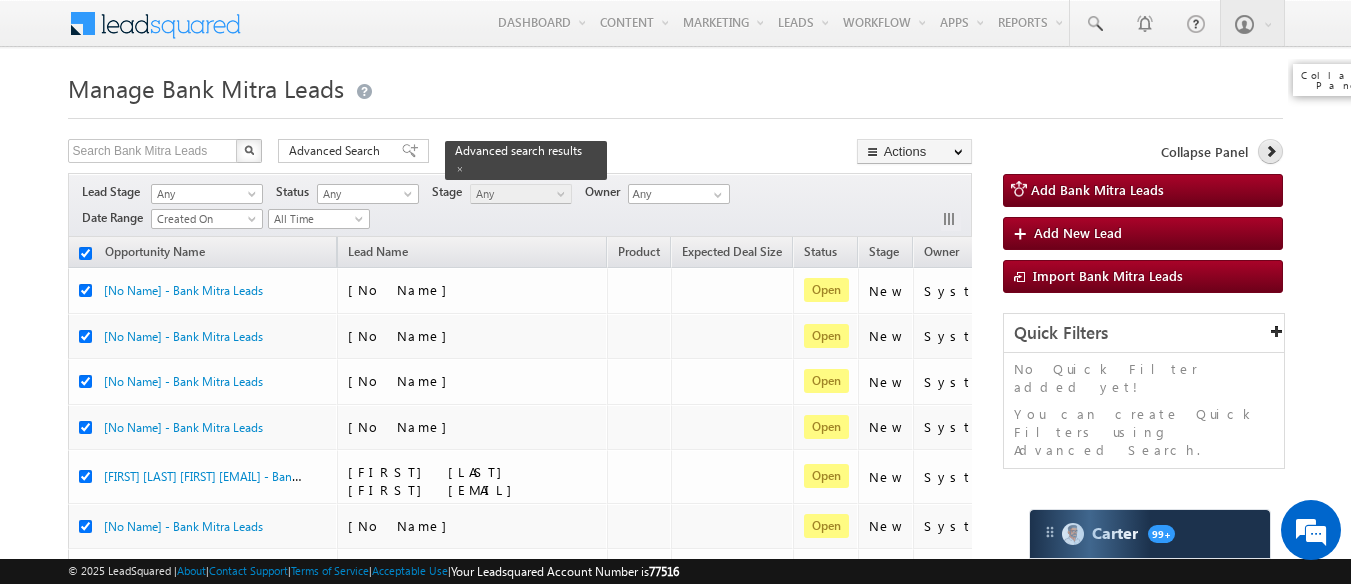click at bounding box center (1271, 151) 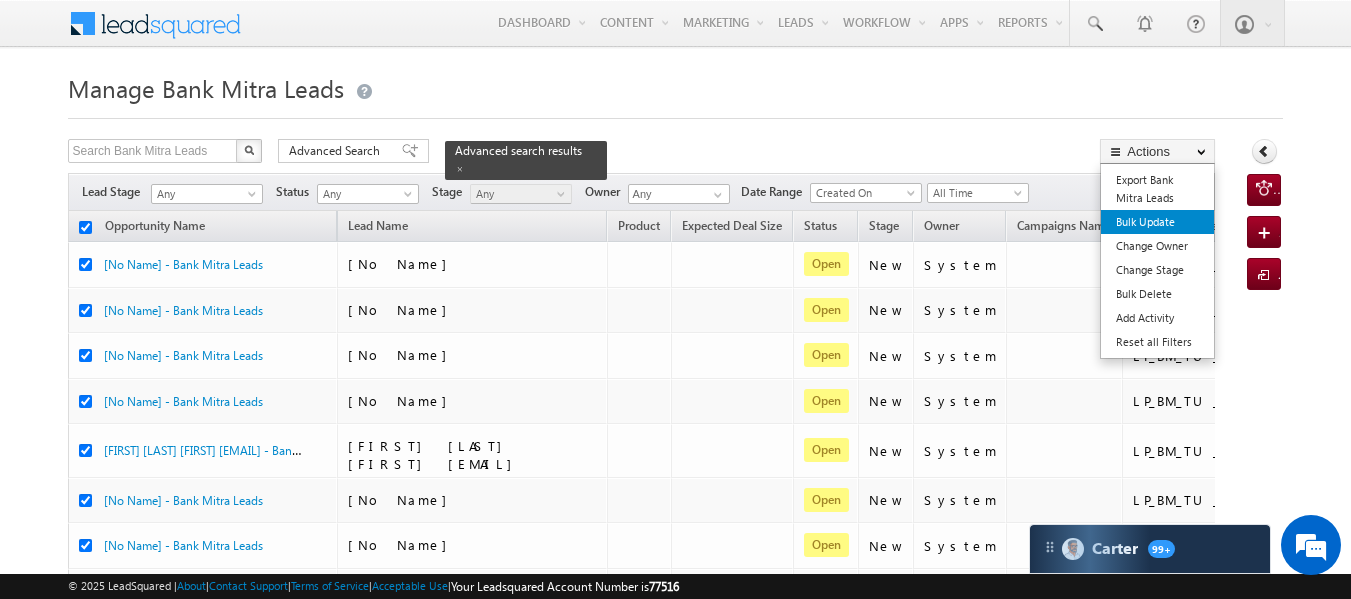 click on "Bulk Update" at bounding box center (1157, 222) 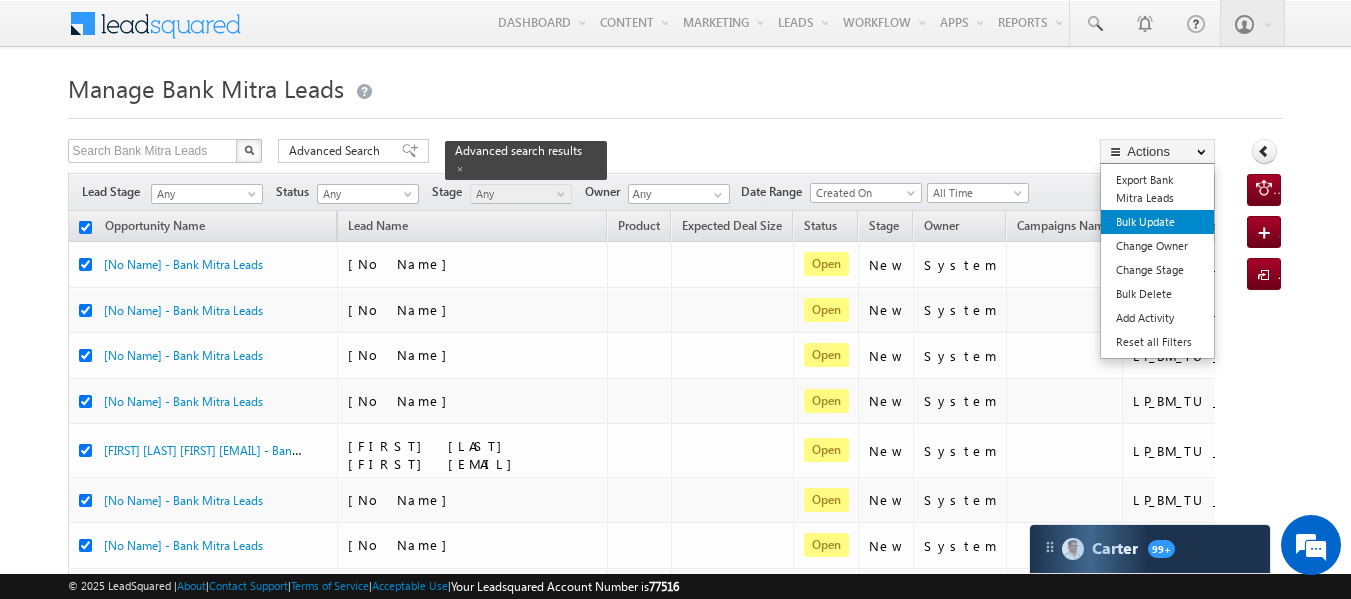 click on "Bulk Update" at bounding box center (1157, 222) 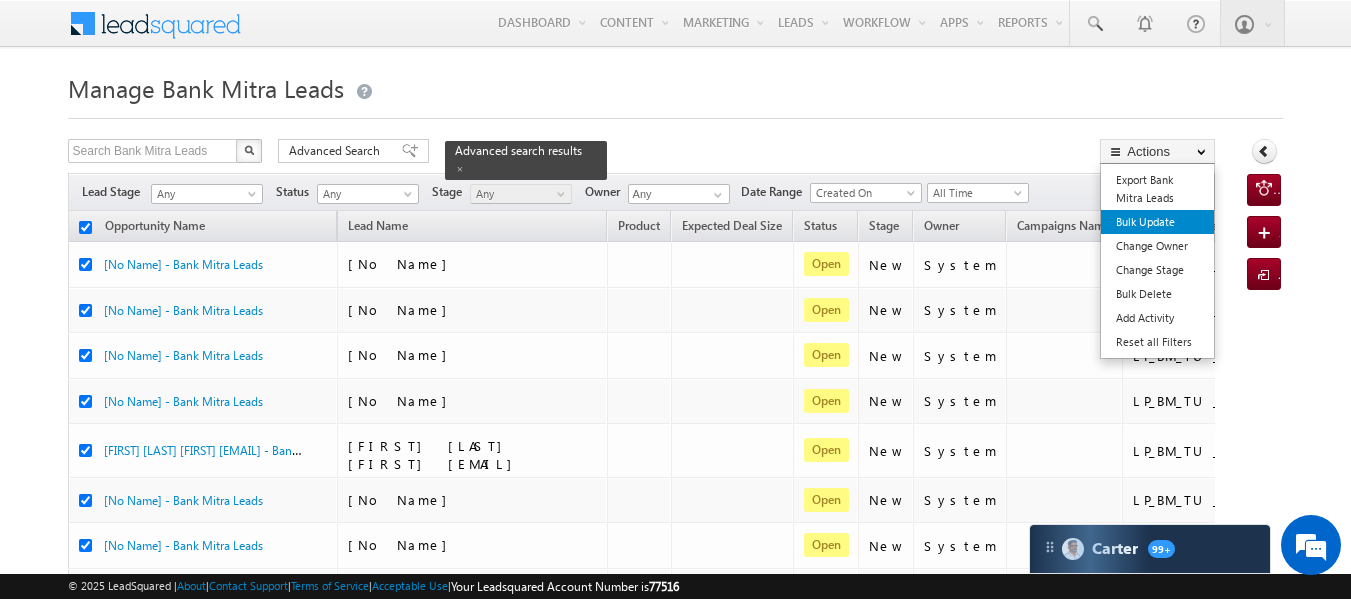 click on "Bulk Update" at bounding box center [1157, 222] 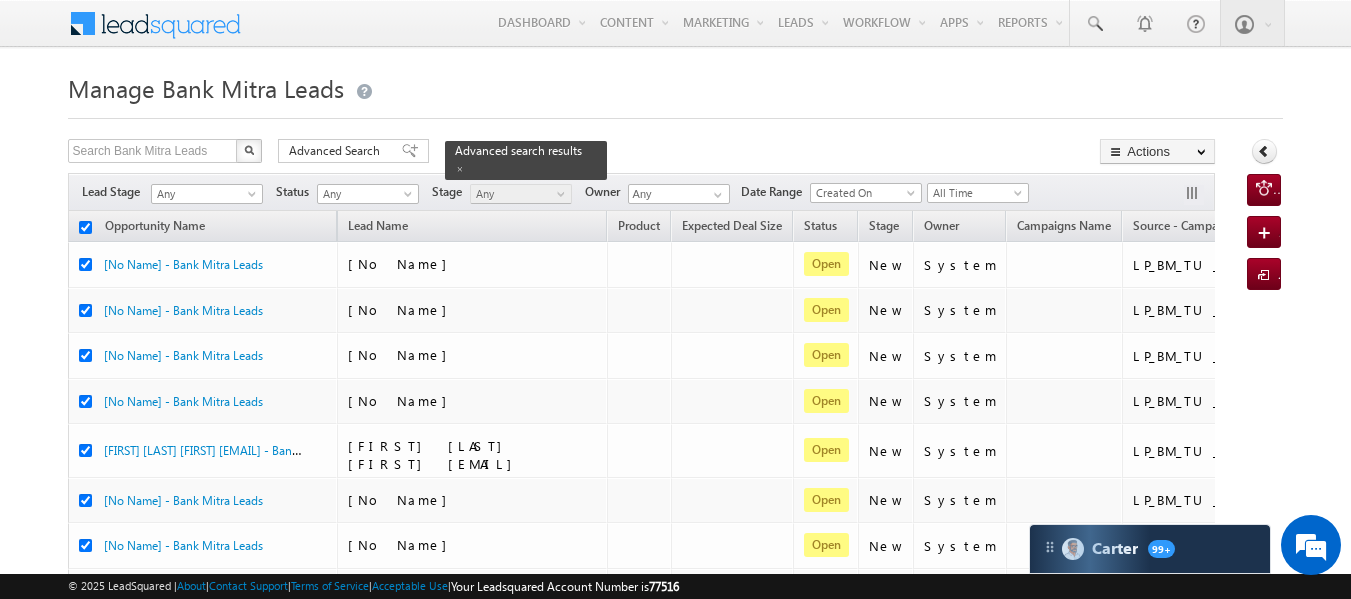 click on "Manage Bank Mitra Leads
Search Bank Mitra Leads X   15200 results found
Advanced Search
Advanced search results
Actions Export Bank Mitra Leads Reset all Filters
Actions Export Bank Mitra Leads Bulk Update Change Owner Change Stage Bulk Delete Add Activity" at bounding box center (676, 786) 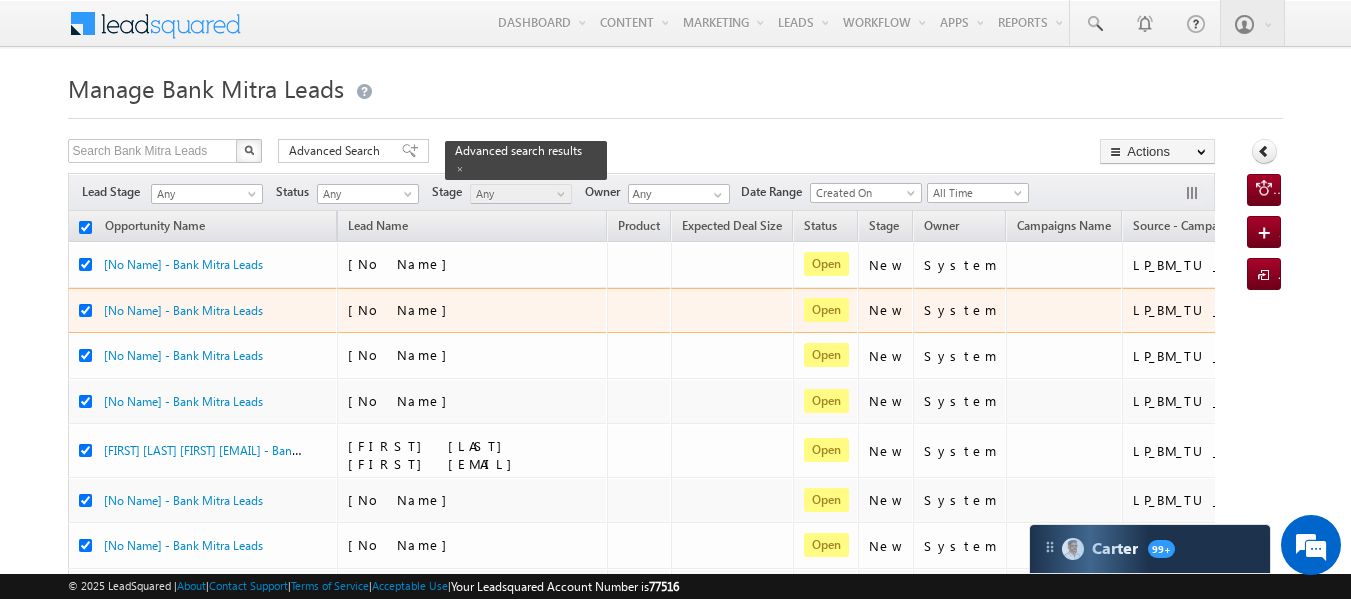 scroll, scrollTop: 0, scrollLeft: 210, axis: horizontal 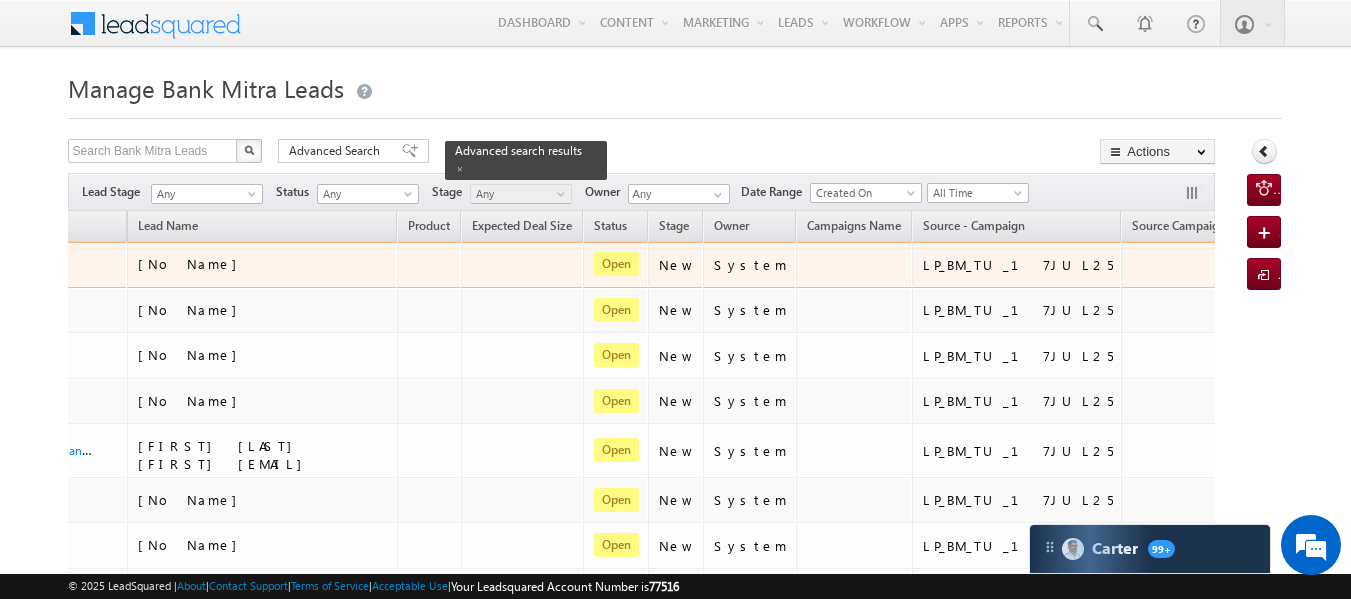 click on "LP_BM_TU_17JUL25" at bounding box center (1018, 265) 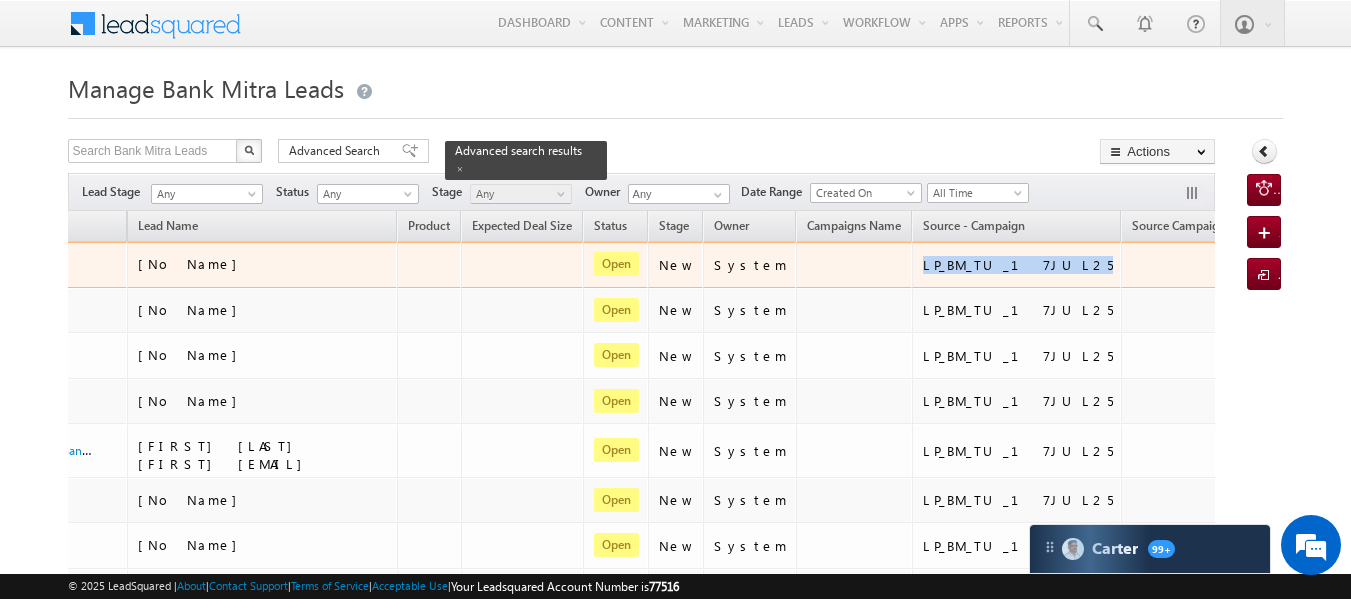 drag, startPoint x: 891, startPoint y: 268, endPoint x: 1003, endPoint y: 267, distance: 112.00446 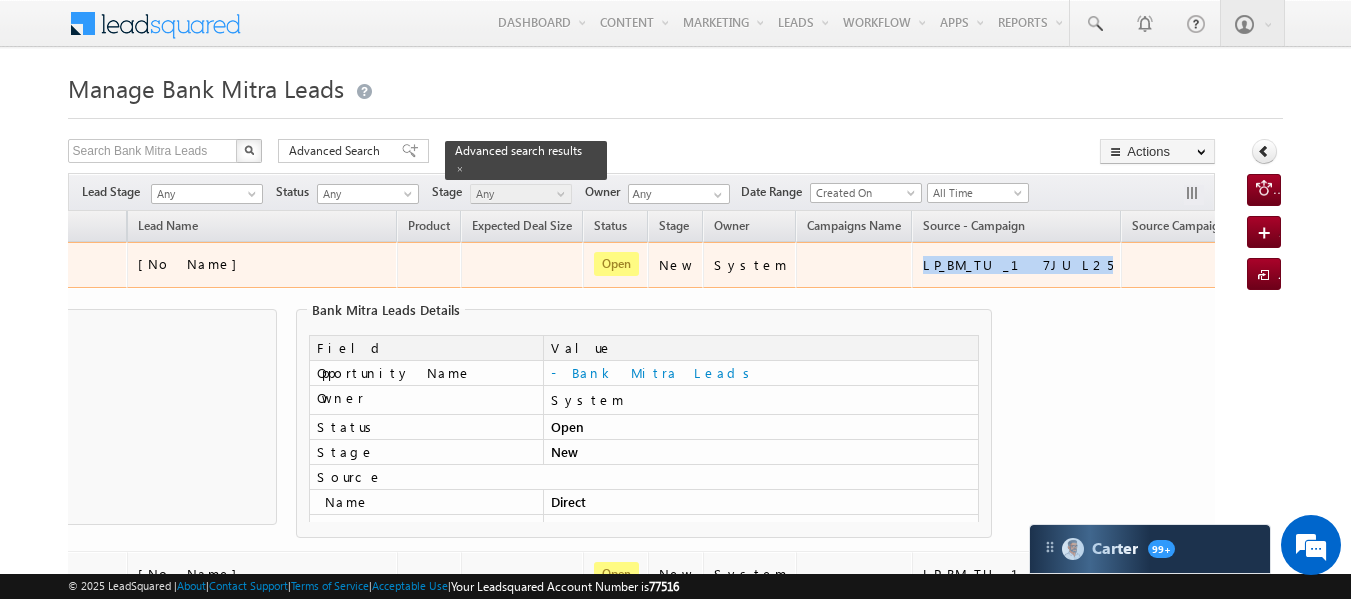 copy on "LP_BM_TU_17JUL25" 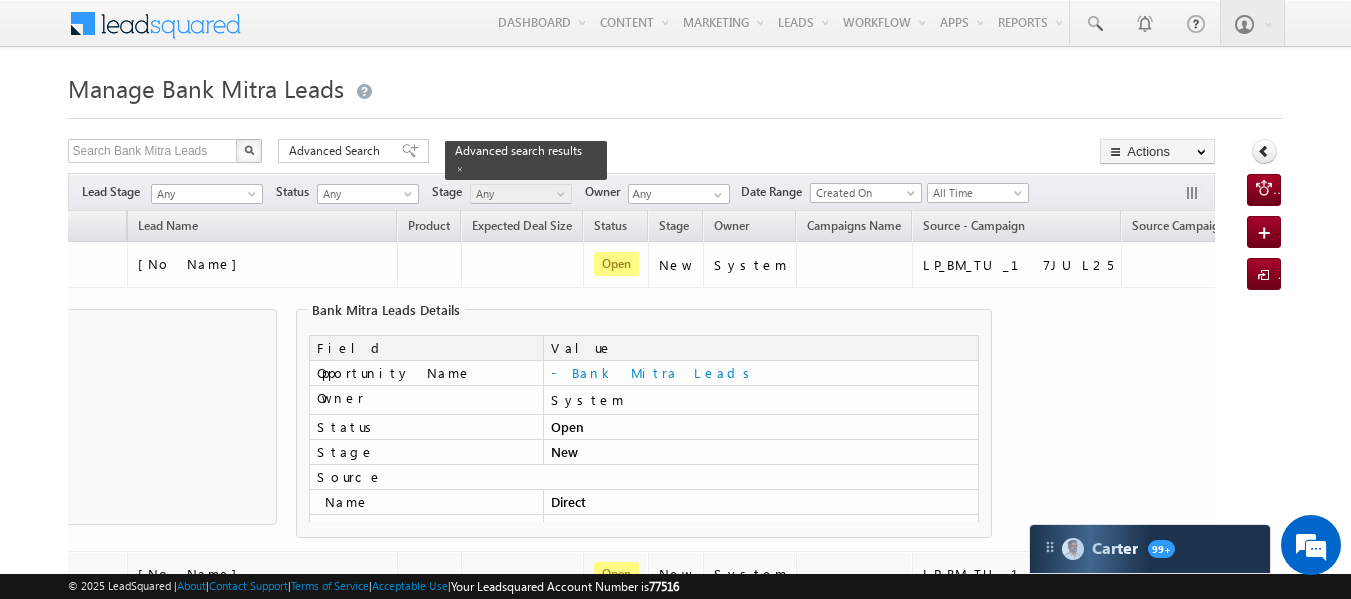 drag, startPoint x: 673, startPoint y: 100, endPoint x: 720, endPoint y: 113, distance: 48.76474 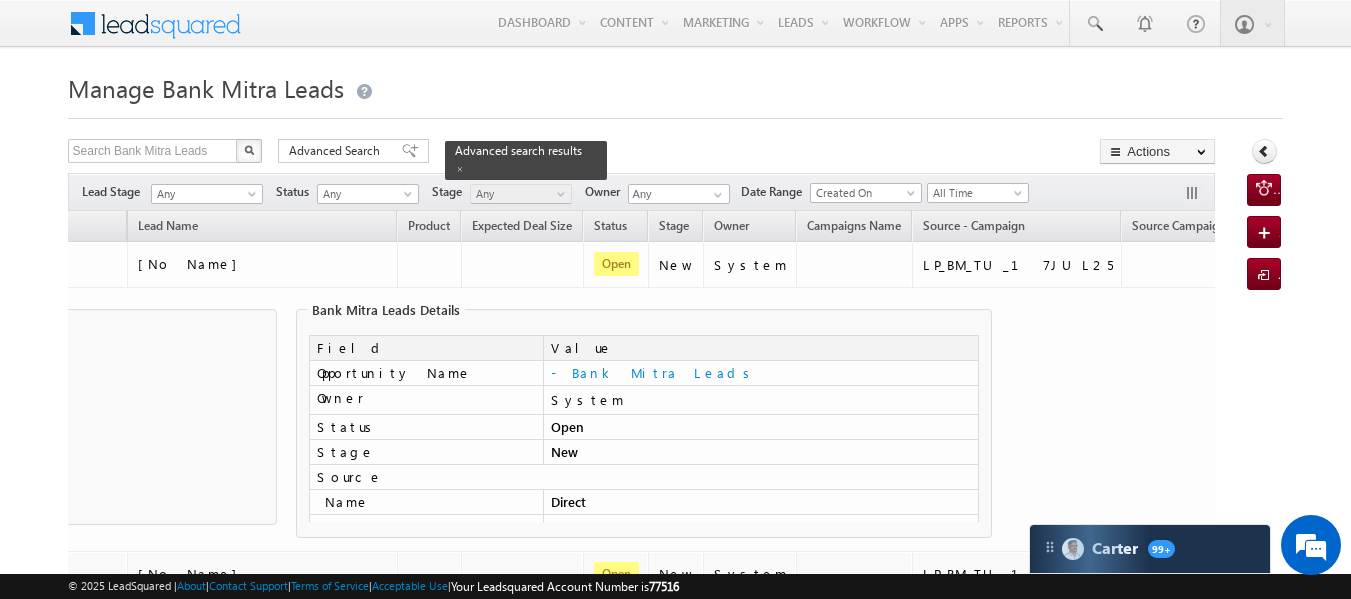 click on "Manage Bank Mitra Leads" at bounding box center (676, 93) 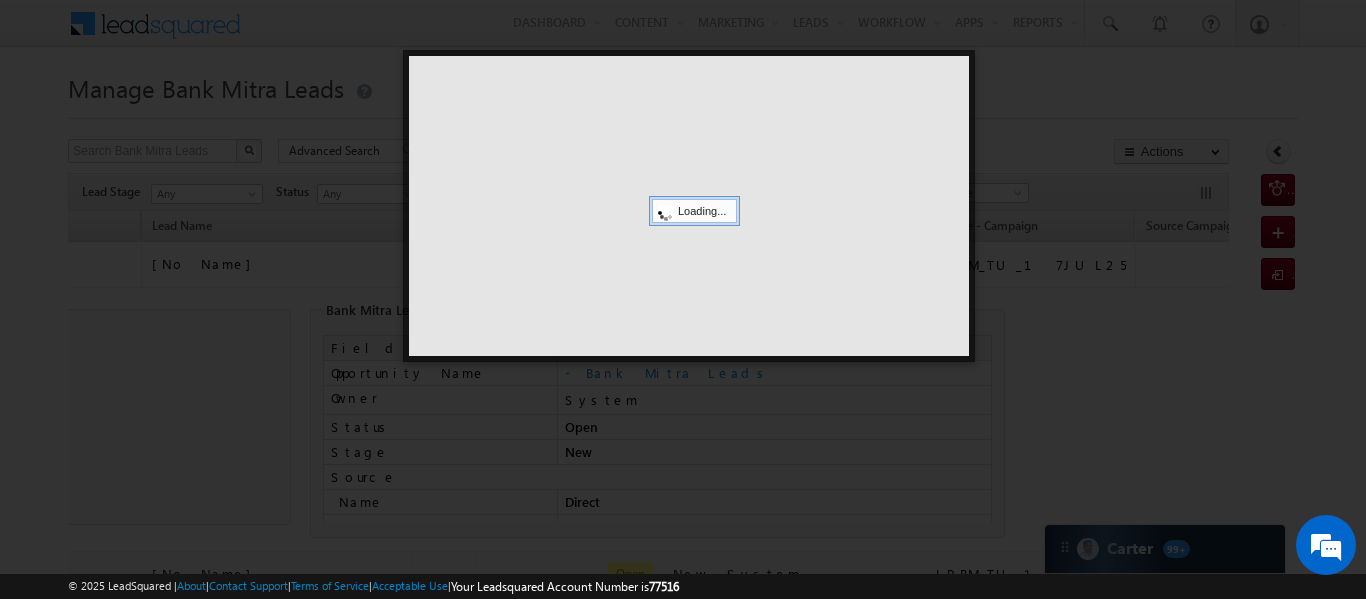 click at bounding box center [689, 206] 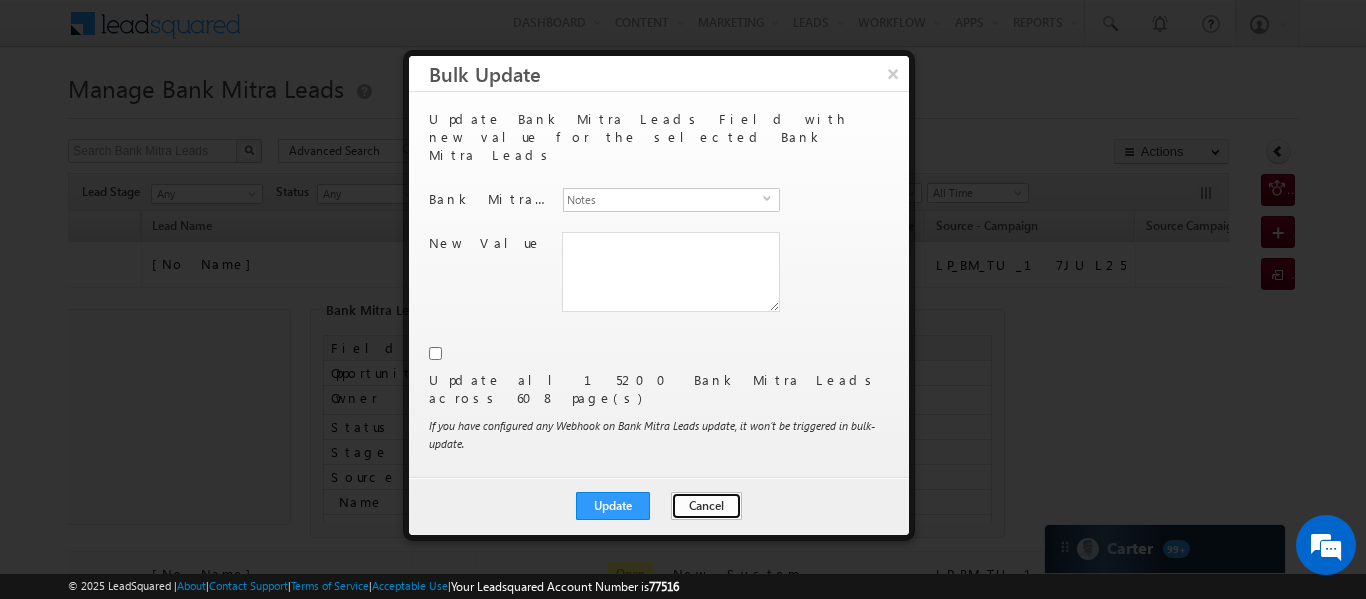 click on "Cancel" at bounding box center [706, 506] 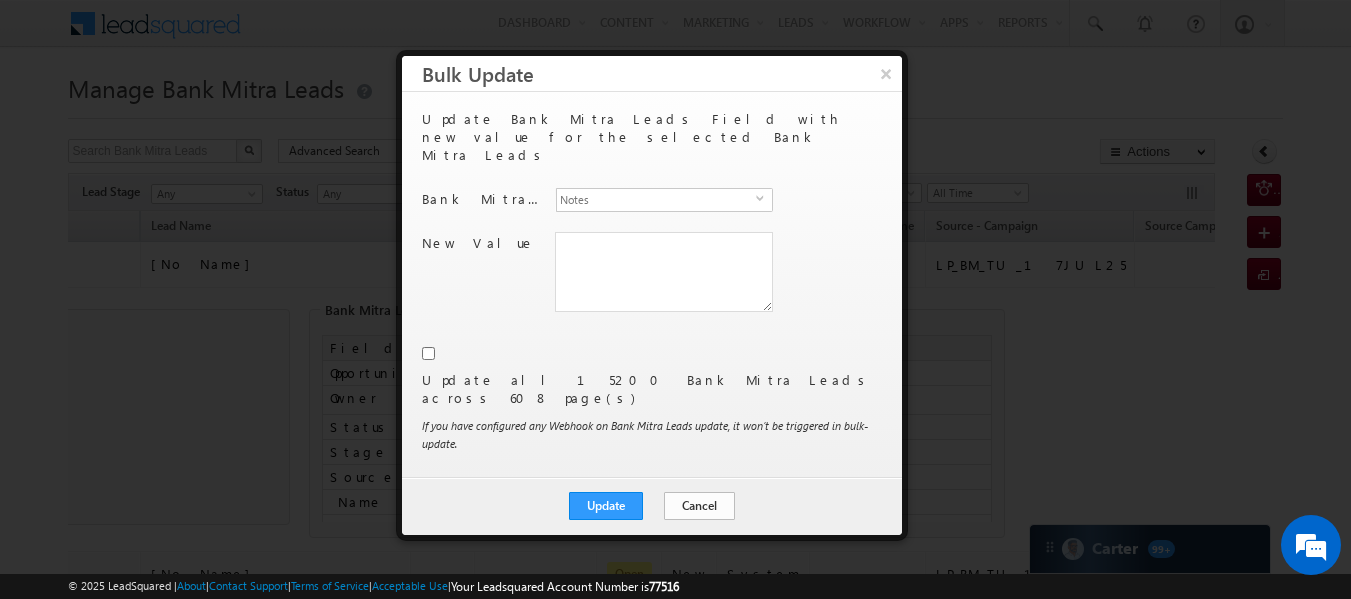 click on "New" at bounding box center (773, 452) 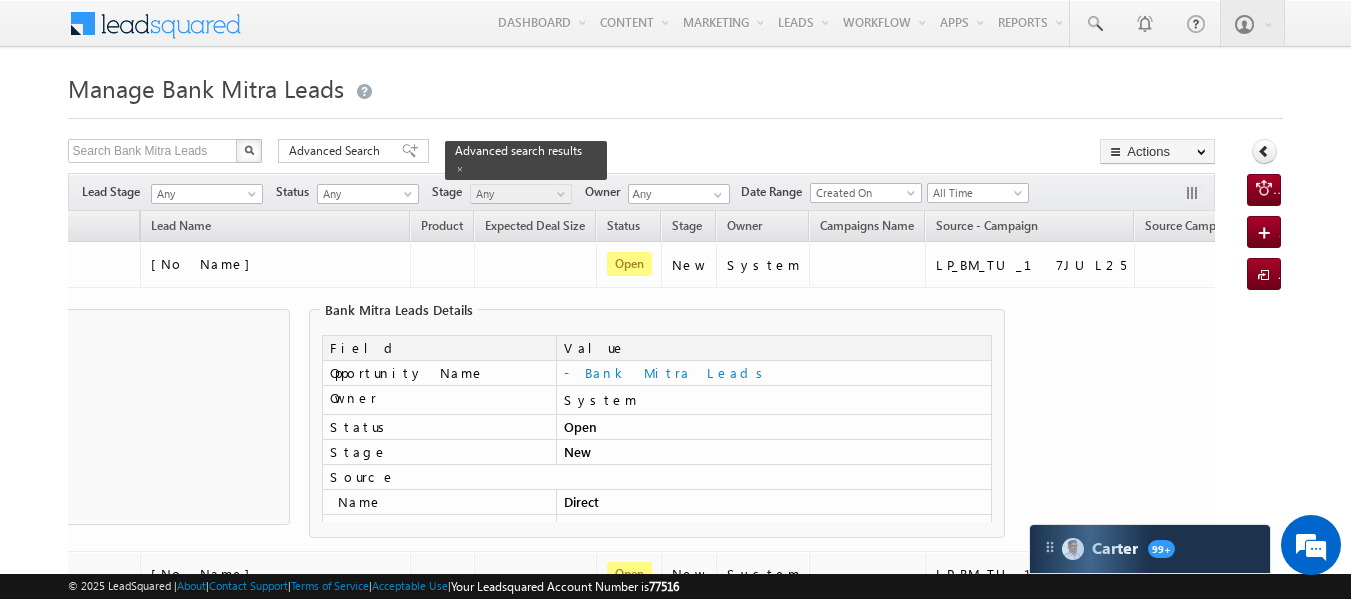 drag, startPoint x: 718, startPoint y: 55, endPoint x: 722, endPoint y: 114, distance: 59.135437 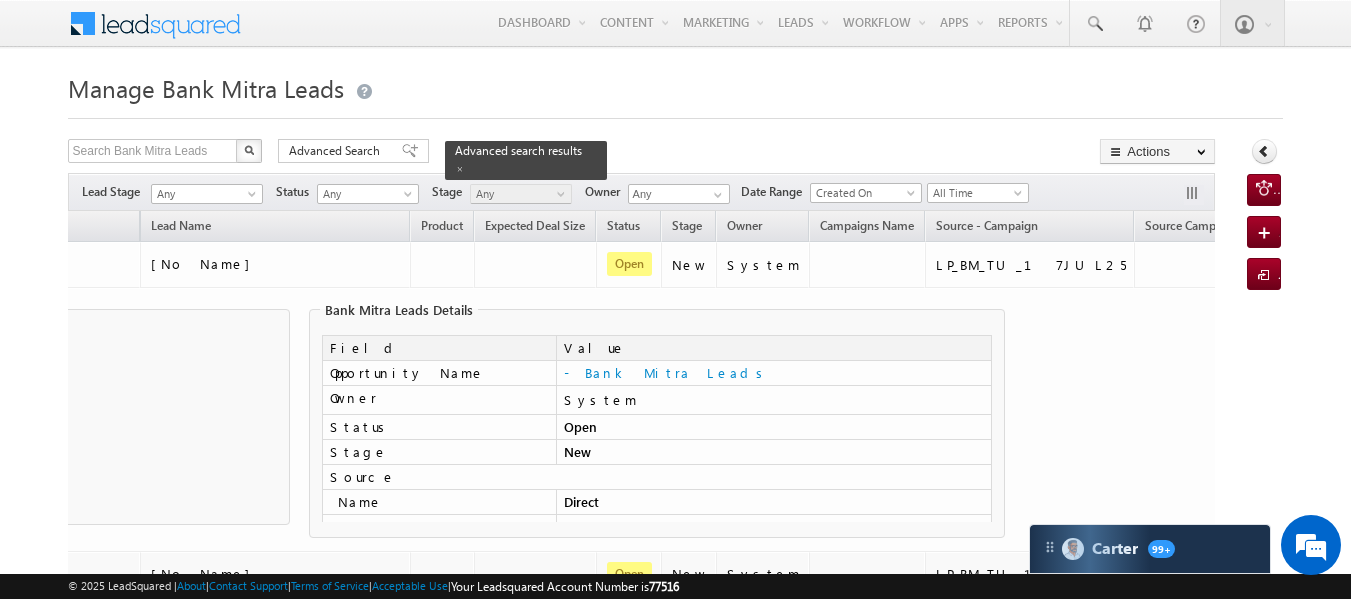 click on "Menu
Ujjawal Saxena
ujjaw al.sa xena@ sgrli mited" at bounding box center [675, 885] 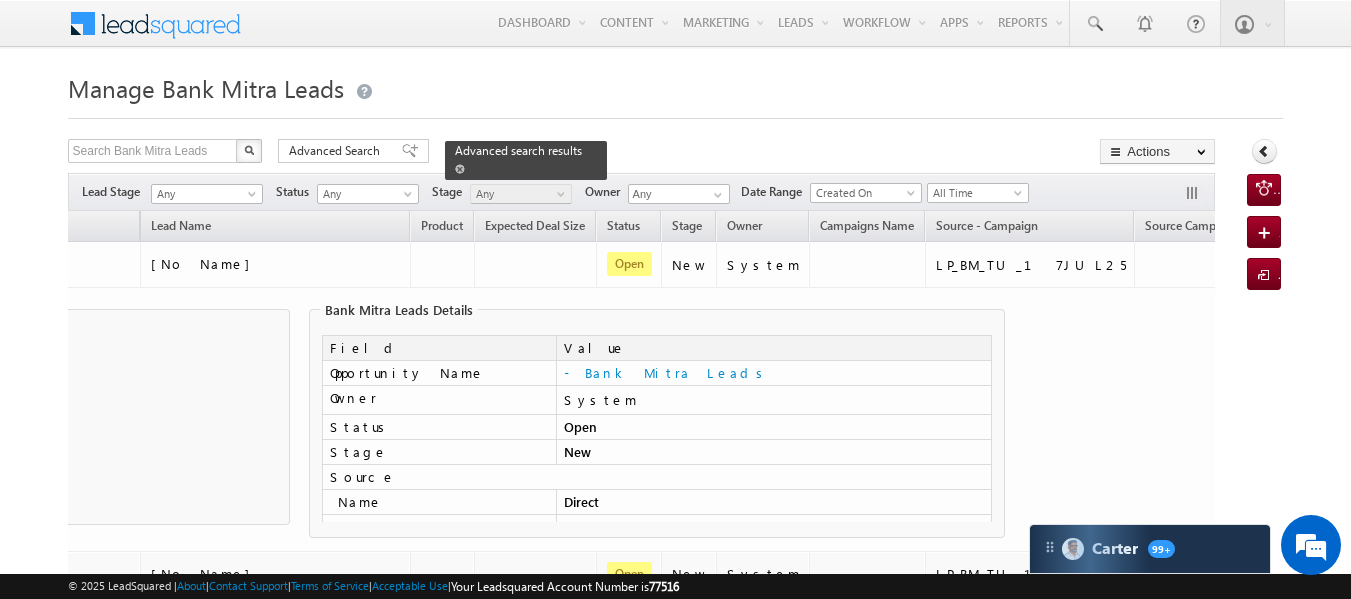 click at bounding box center (460, 169) 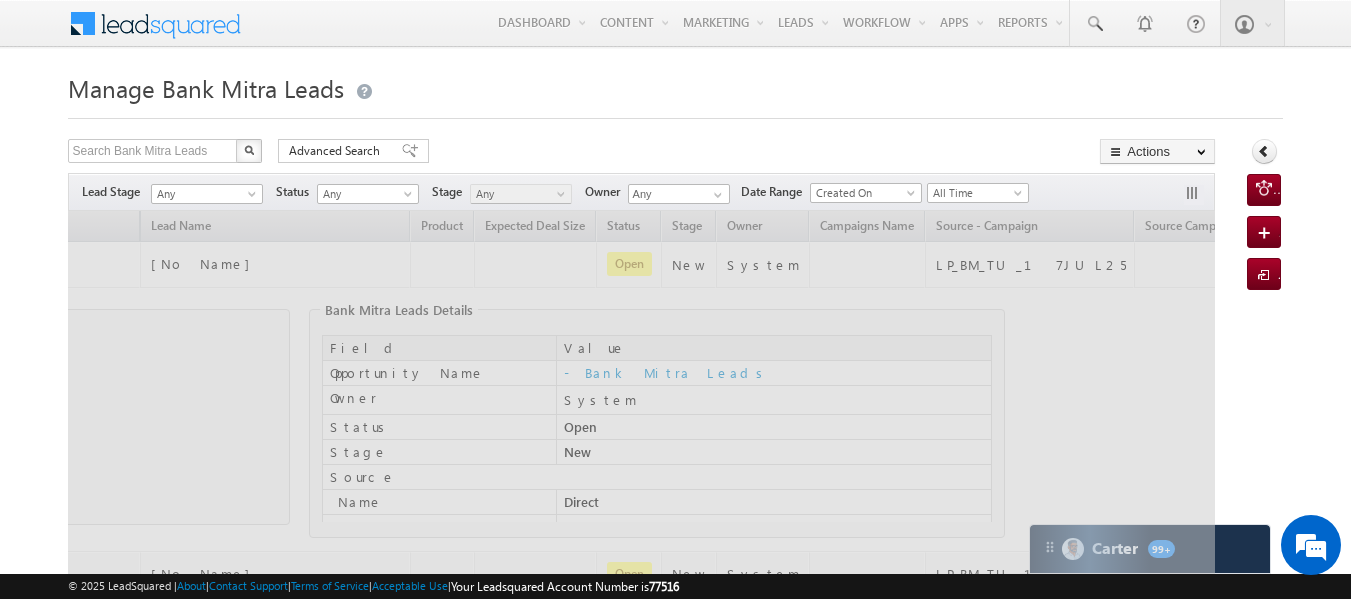 checkbox on "false" 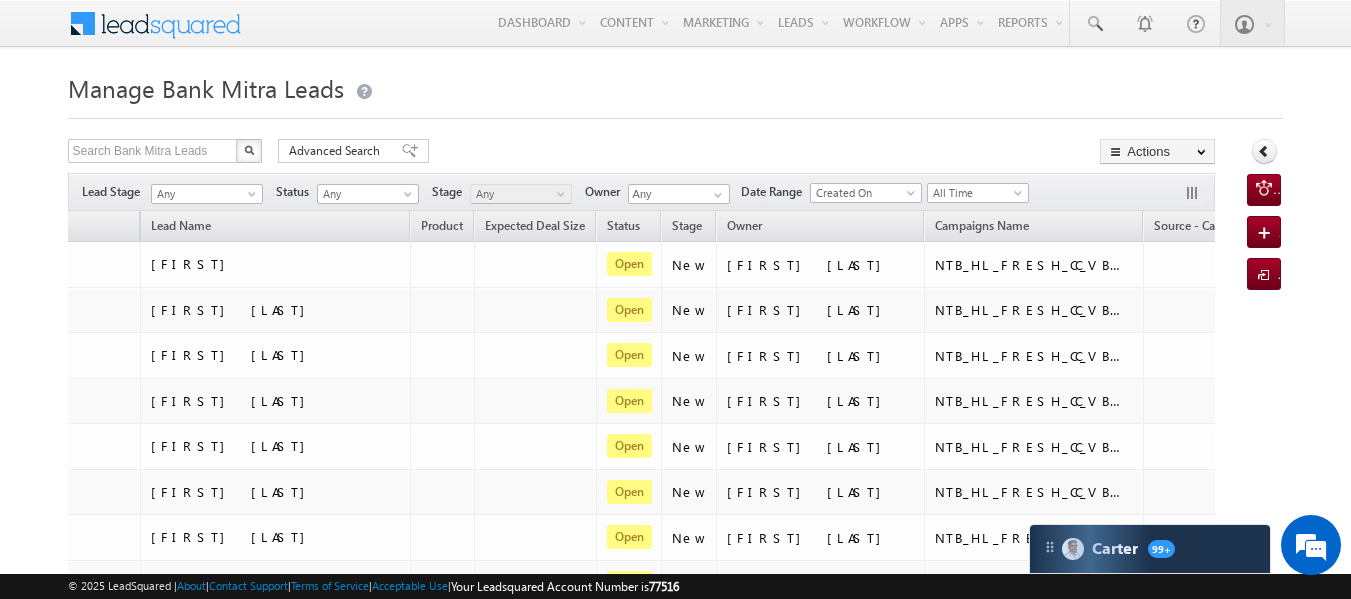click on "Manage Bank Mitra Leads
Search Bank Mitra Leads X   30413 results found
Advanced Search
Advanced search results
Actions Export Bank Mitra Leads Reset all Filters
Actions Export Bank Mitra Leads Bulk Update Change Owner Change Stage Bulk Delete Add Activity" at bounding box center (676, 786) 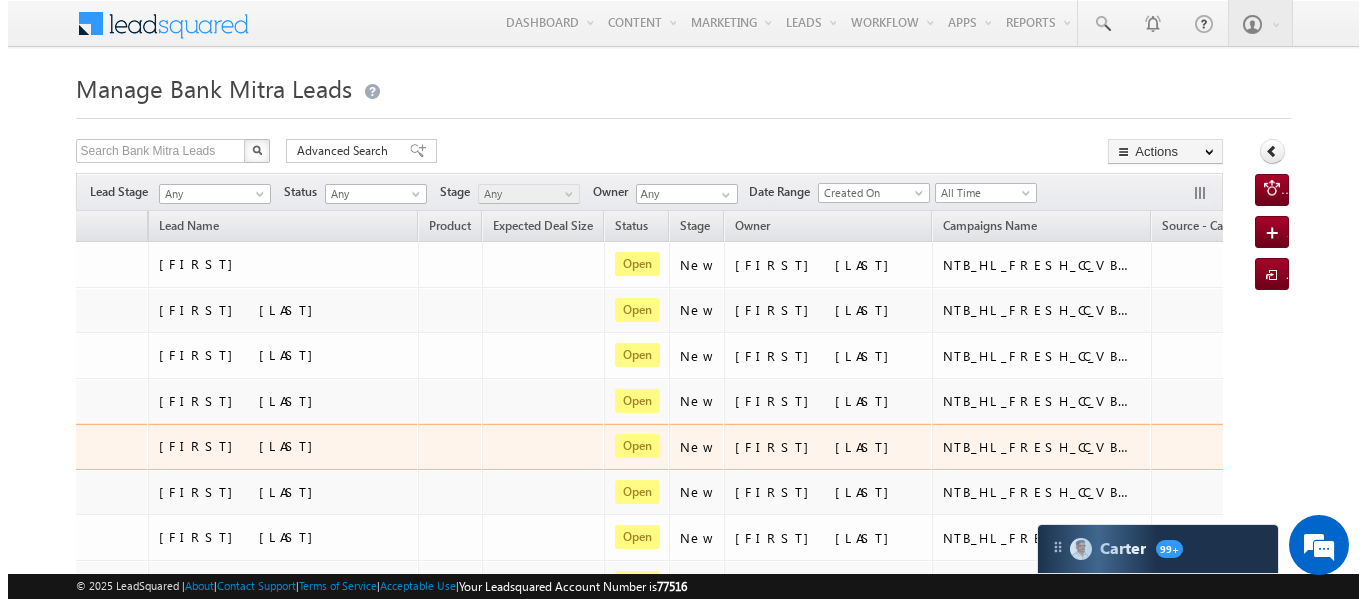 scroll, scrollTop: 0, scrollLeft: 0, axis: both 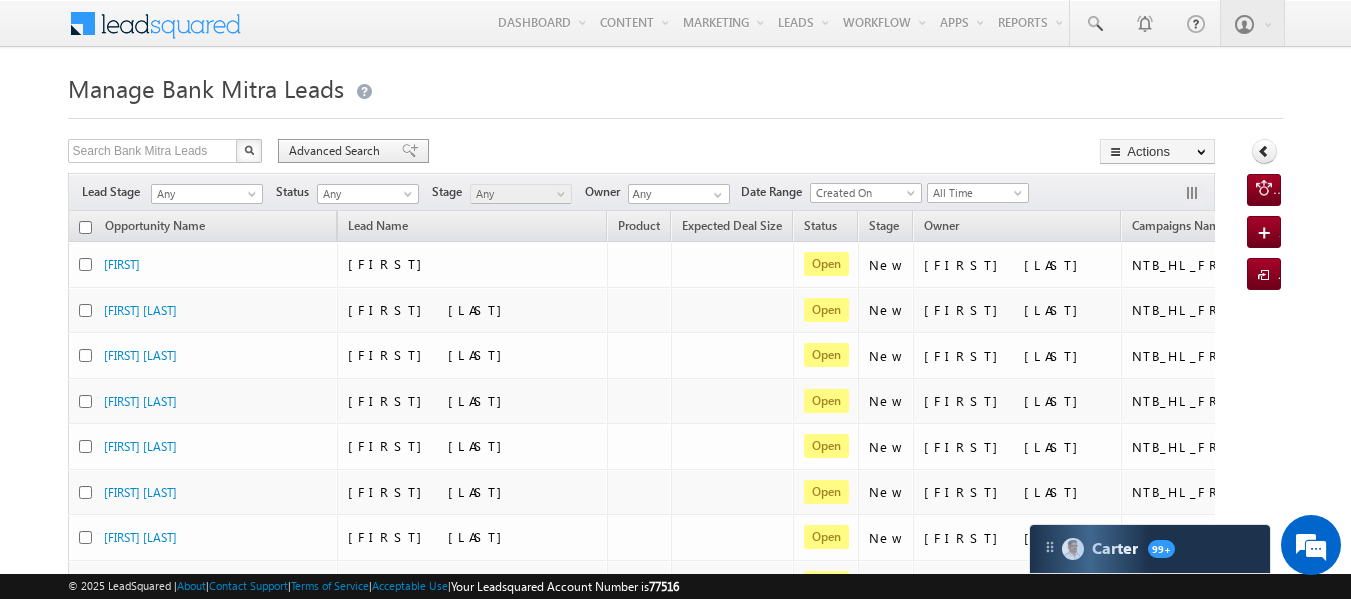 click on "Advanced Search" at bounding box center (337, 151) 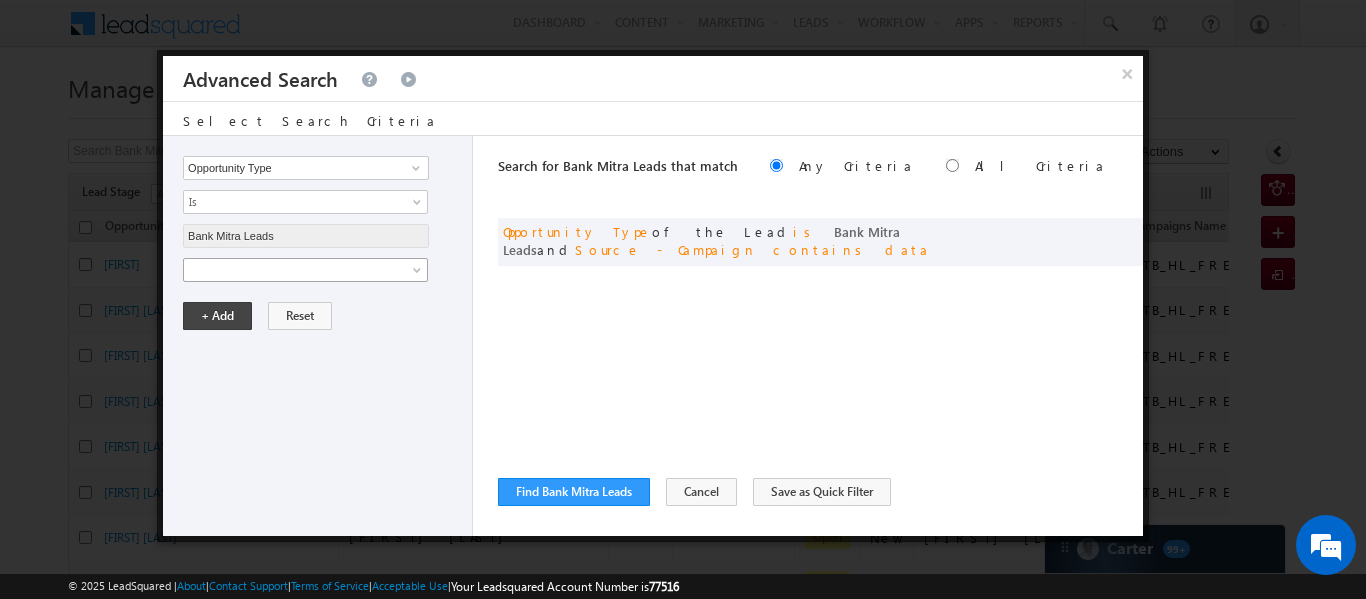 click at bounding box center [292, 270] 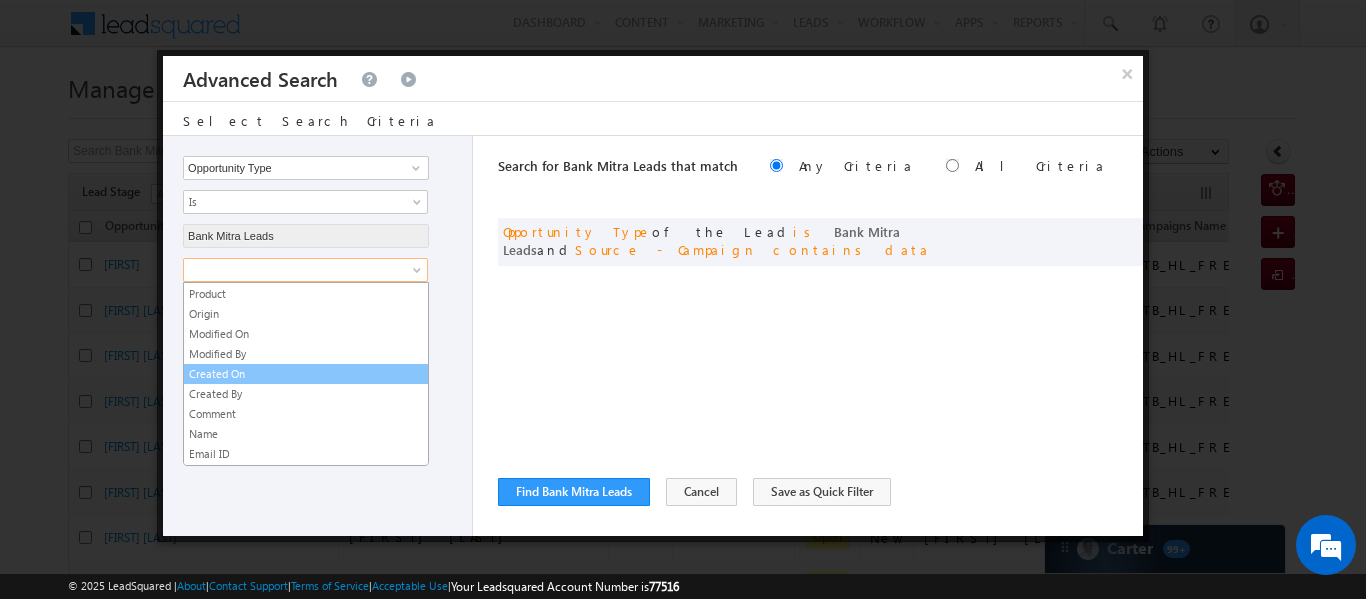 scroll, scrollTop: 598, scrollLeft: 0, axis: vertical 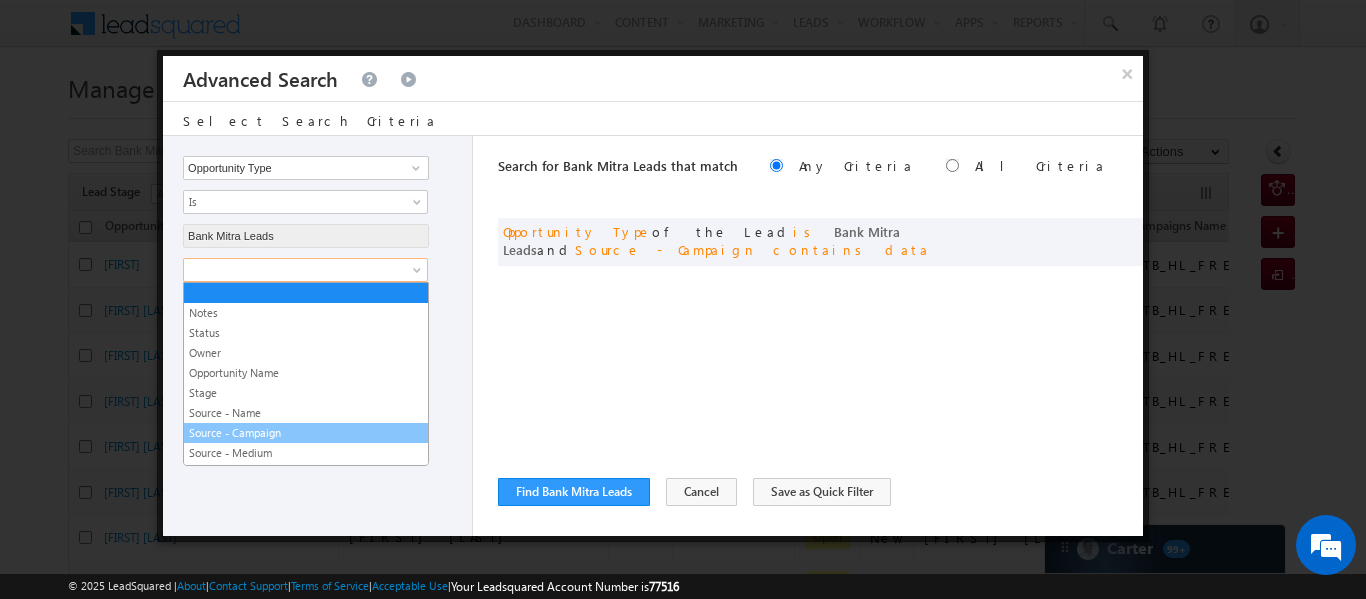 click on "Source - Campaign" at bounding box center [306, 433] 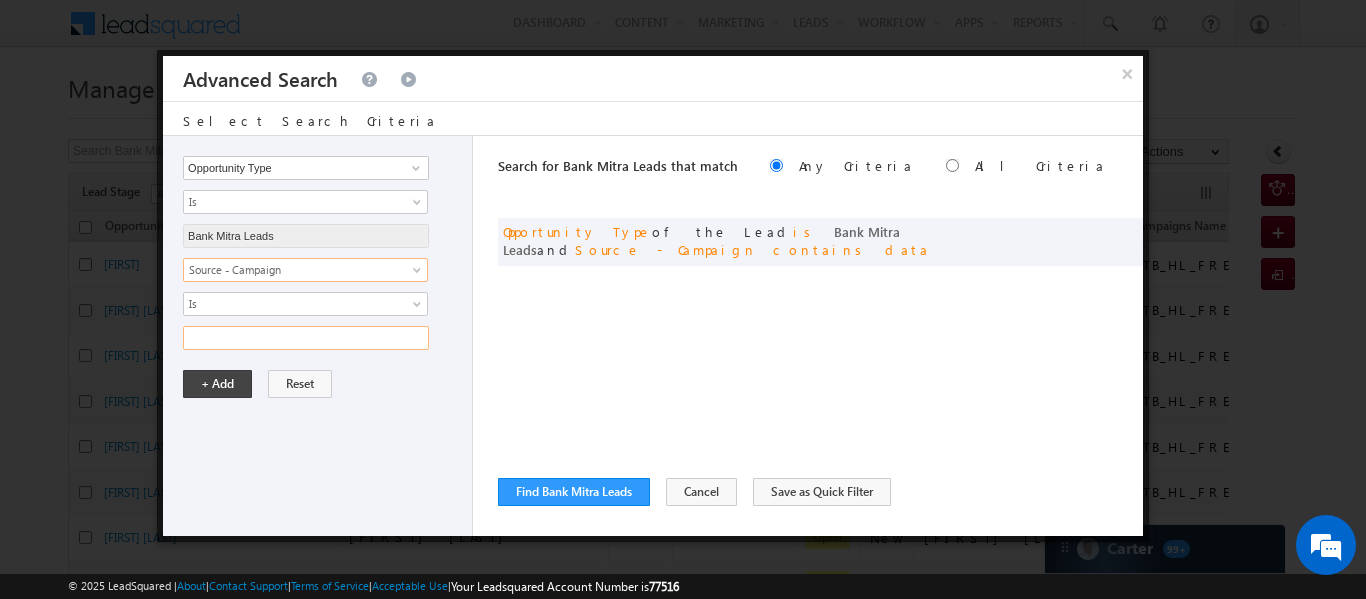 click at bounding box center [306, 338] 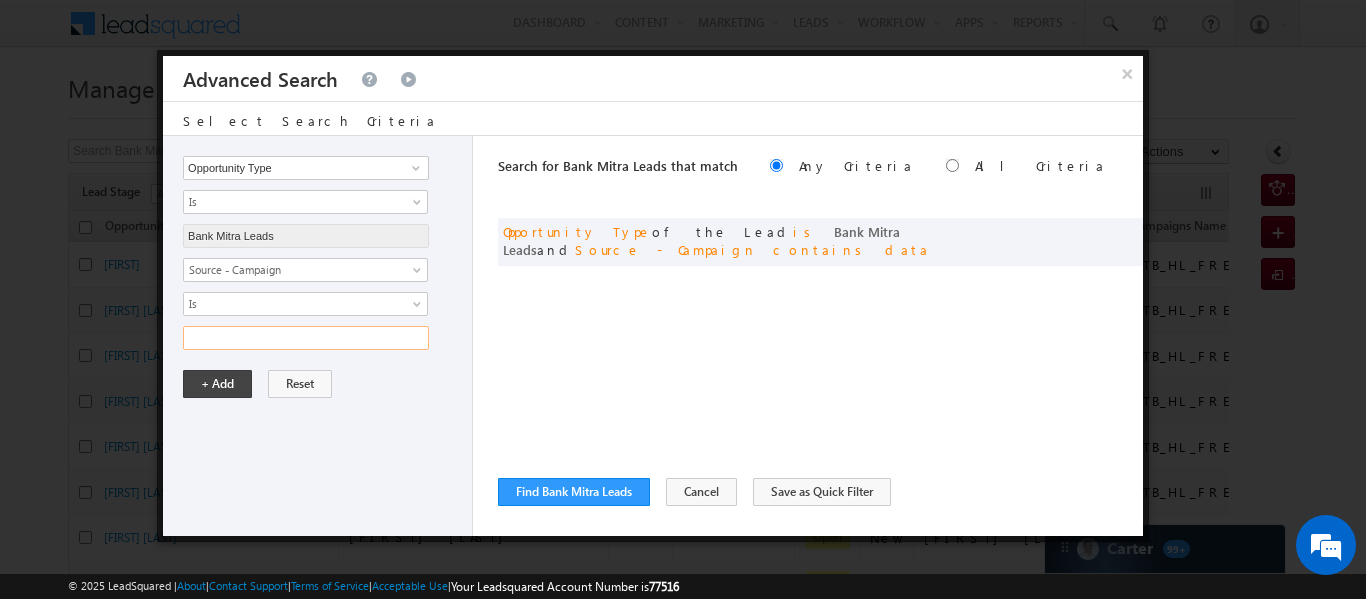 paste on "LP_BM_TU_17JUL25" 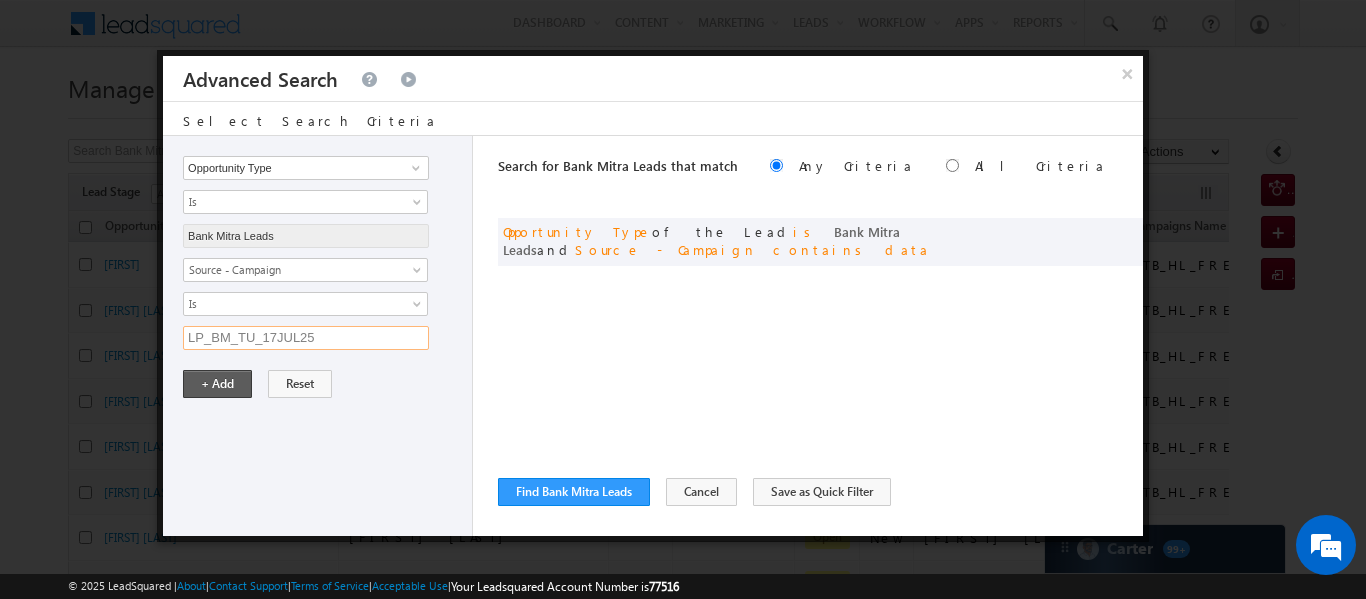 type on "LP_BM_TU_17JUL25" 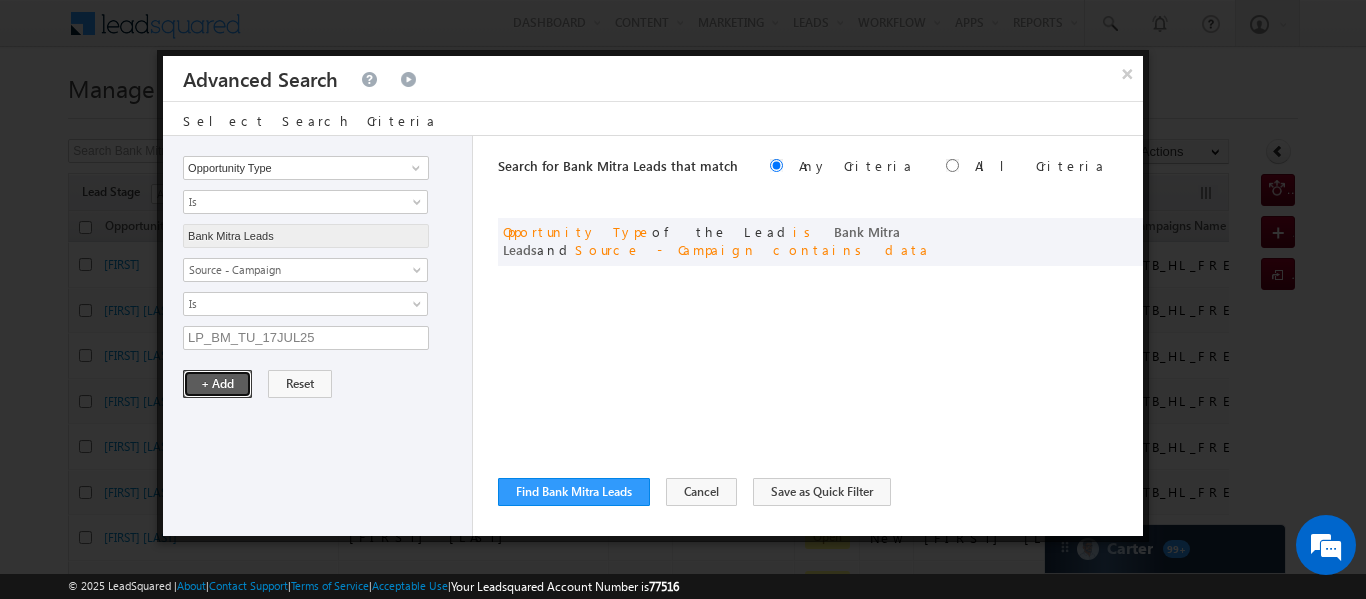 click on "+ Add" at bounding box center (217, 384) 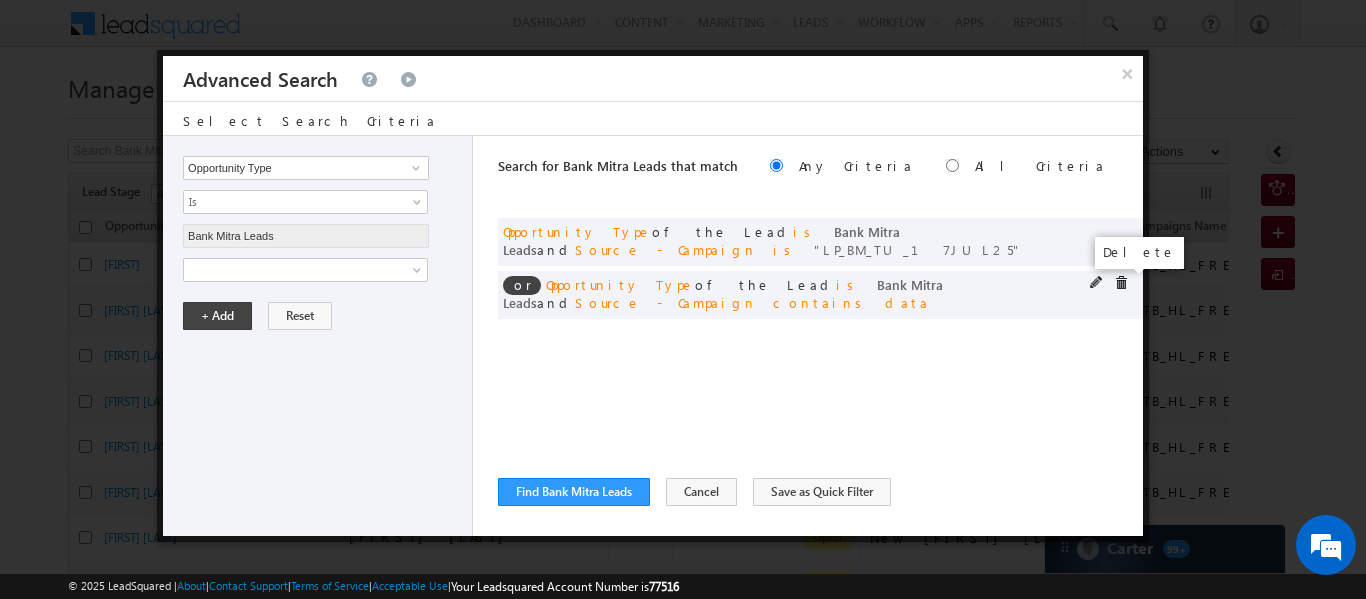click at bounding box center [1121, 283] 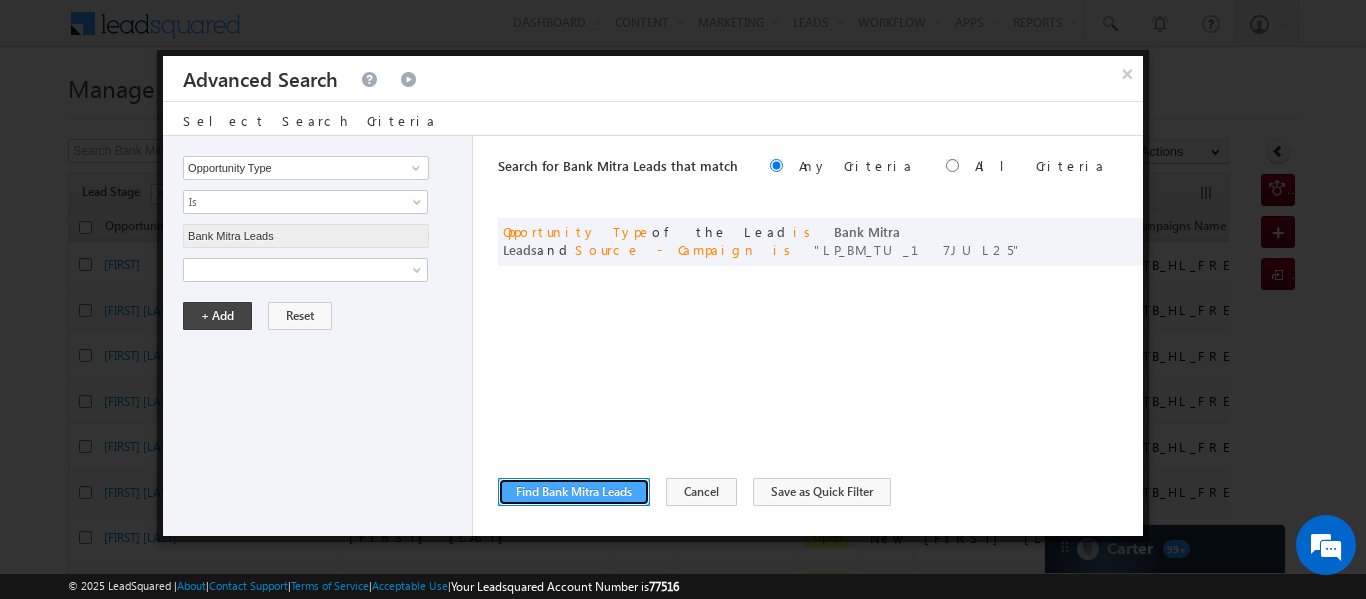 click on "Find Bank Mitra Leads" at bounding box center (574, 492) 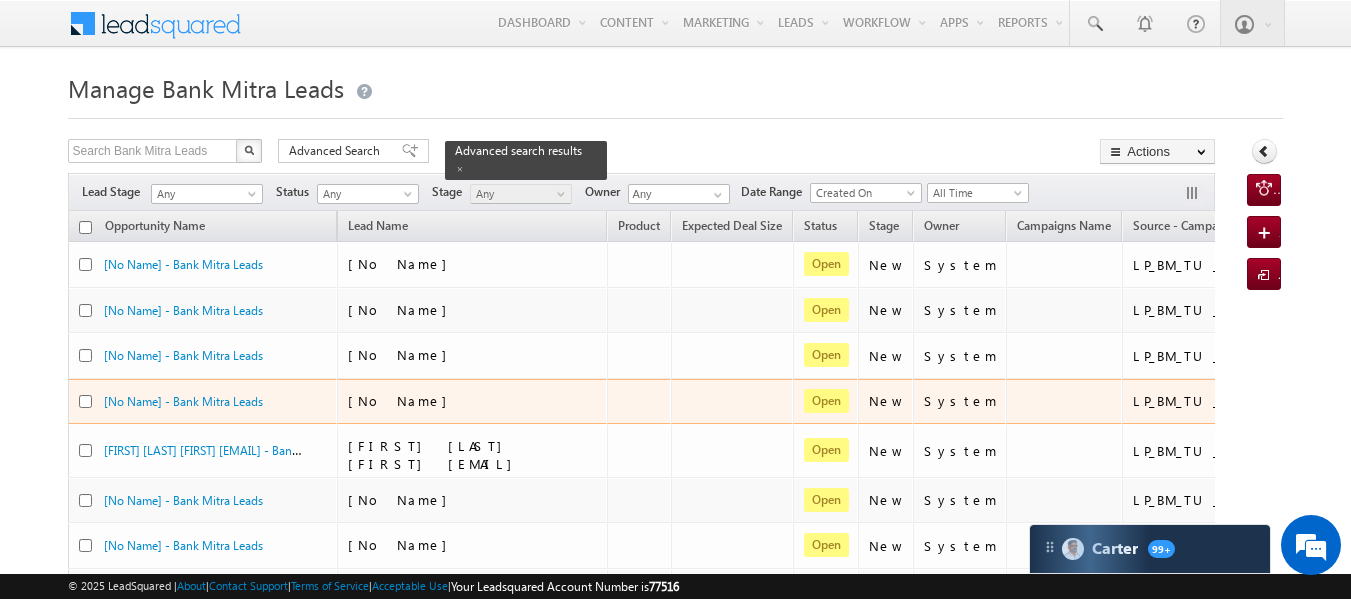scroll, scrollTop: 0, scrollLeft: 210, axis: horizontal 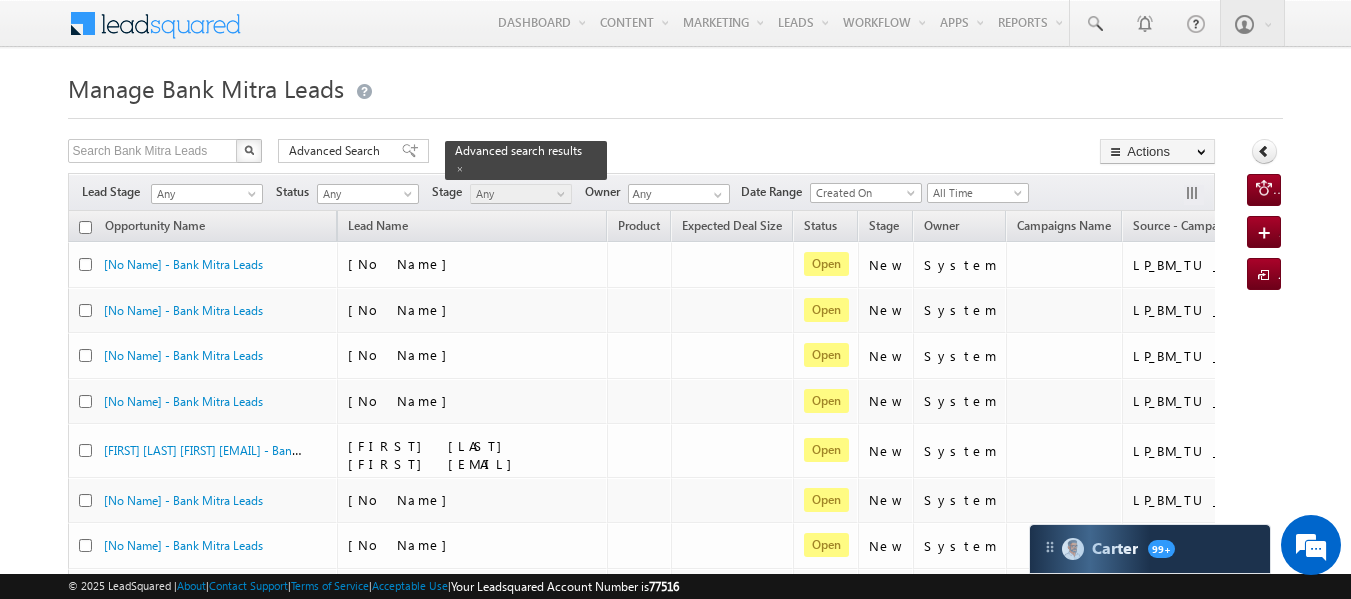 click at bounding box center (85, 227) 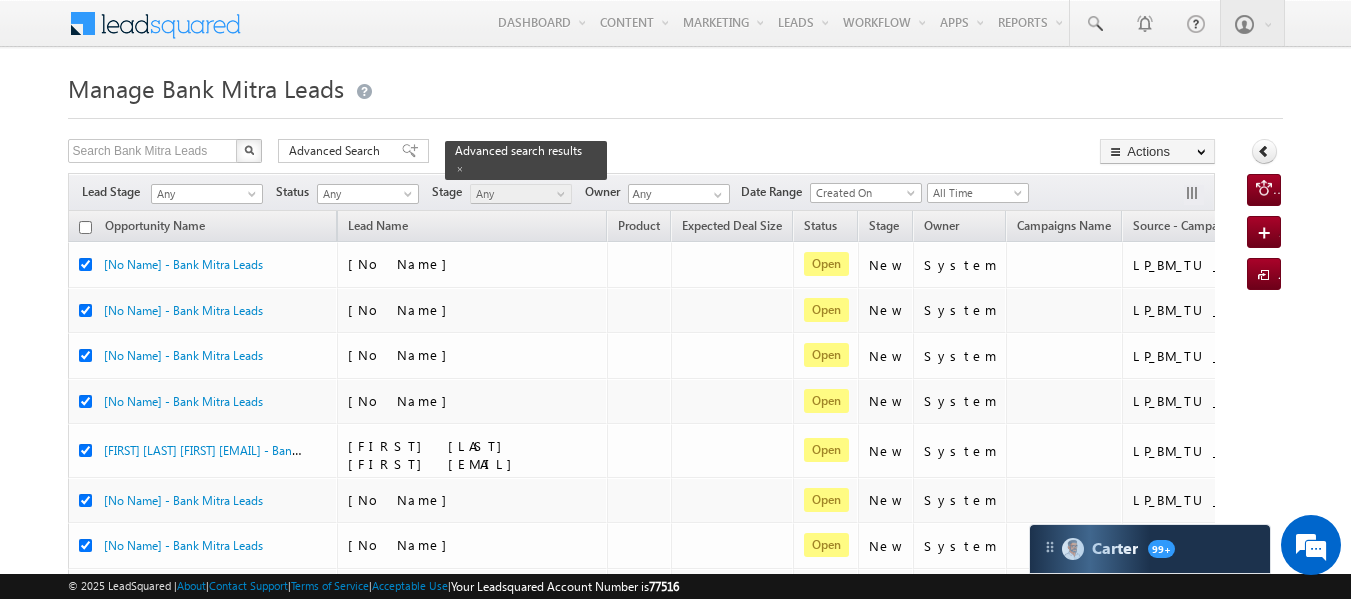 checkbox on "true" 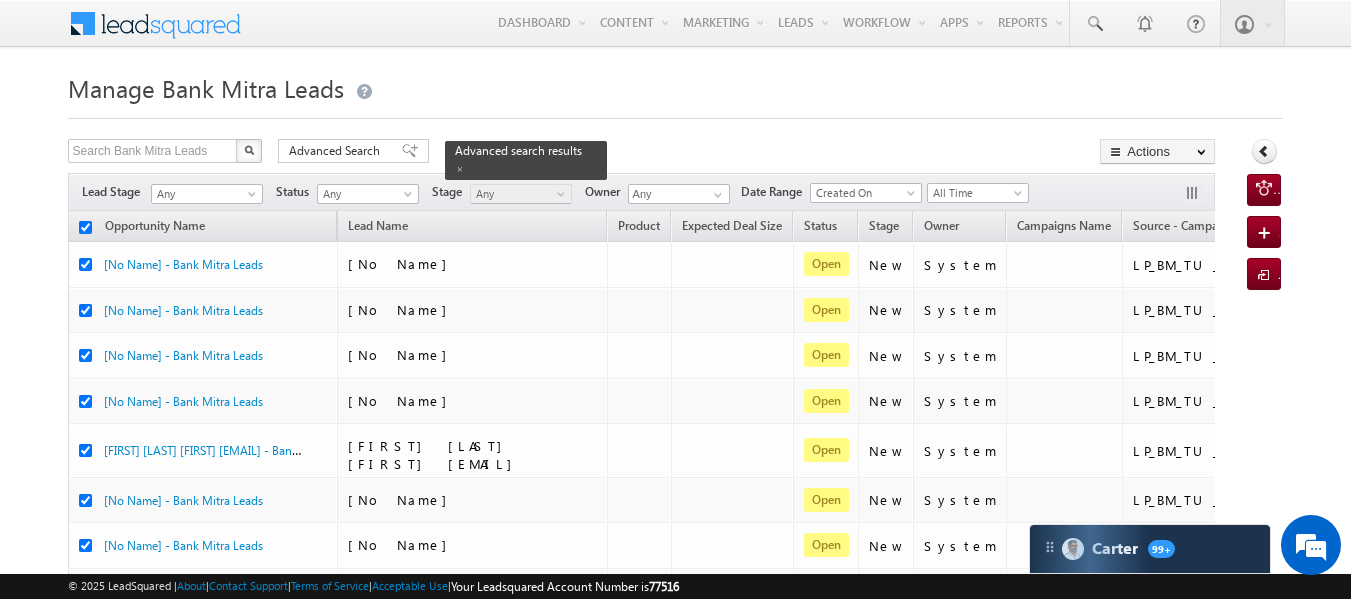 checkbox on "true" 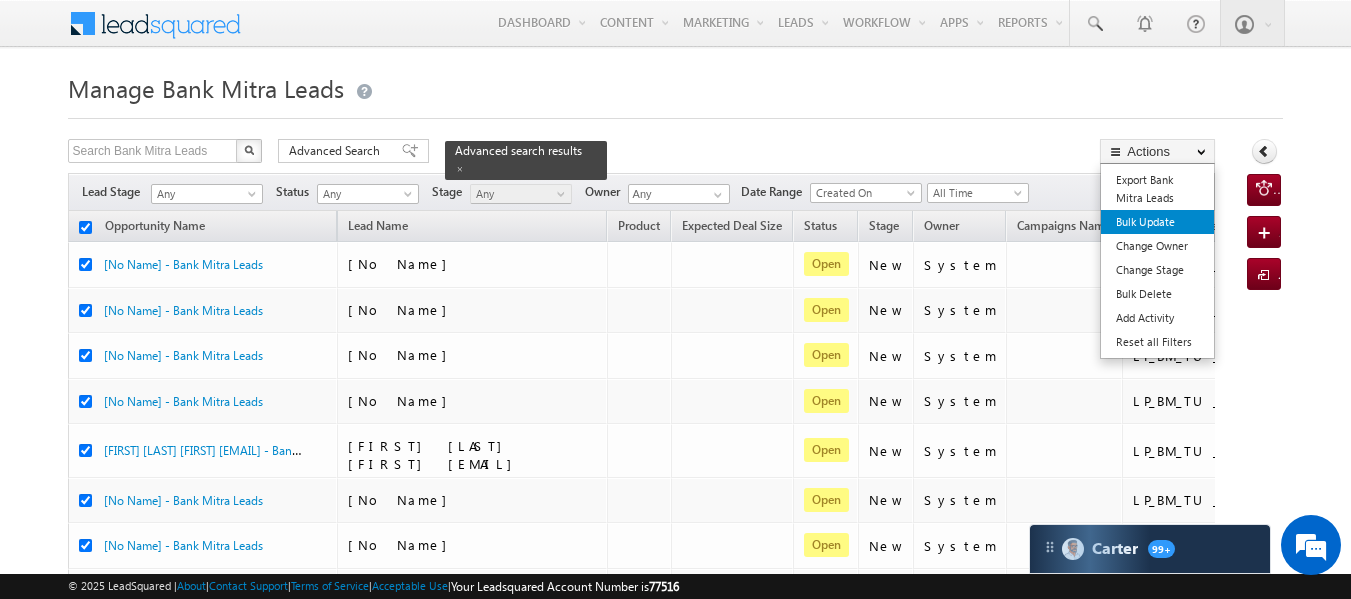 click on "Bulk Update" at bounding box center [1157, 222] 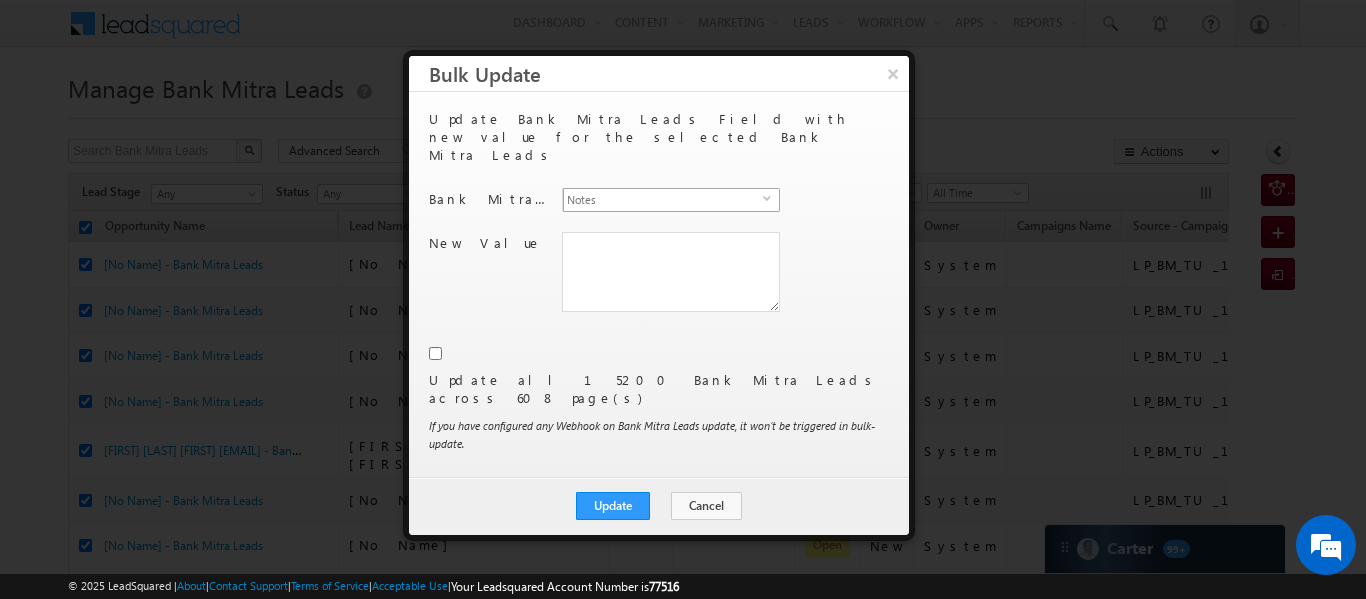 click on "Notes" at bounding box center [663, 200] 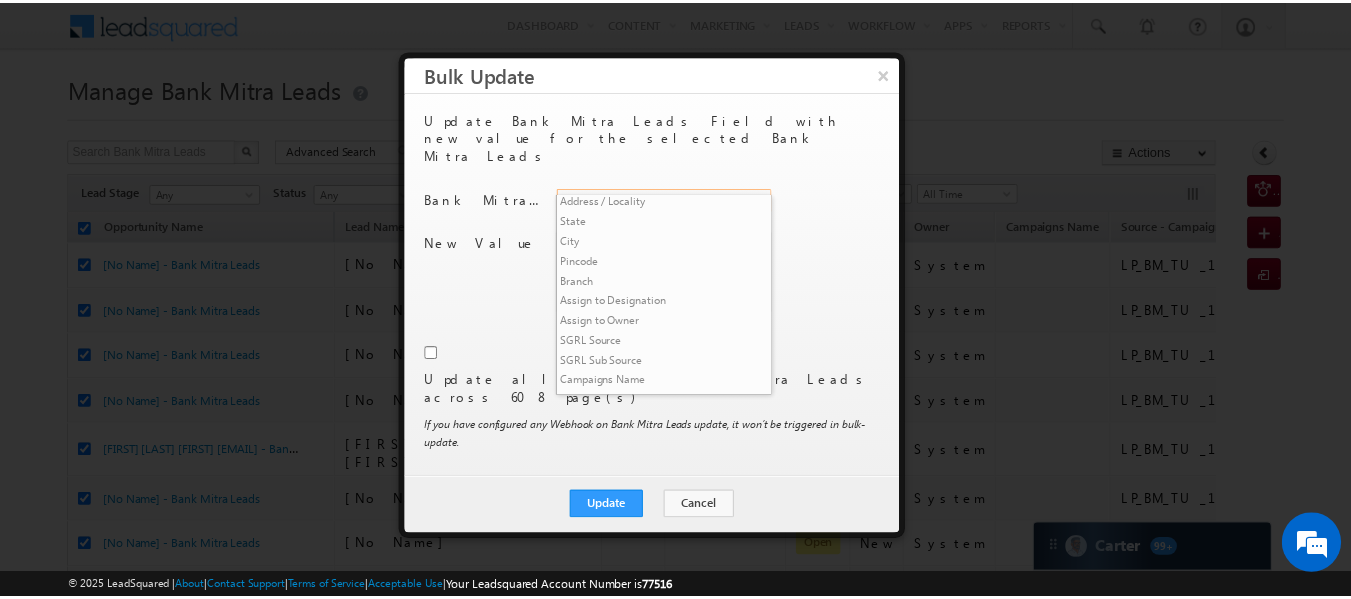 scroll, scrollTop: 420, scrollLeft: 0, axis: vertical 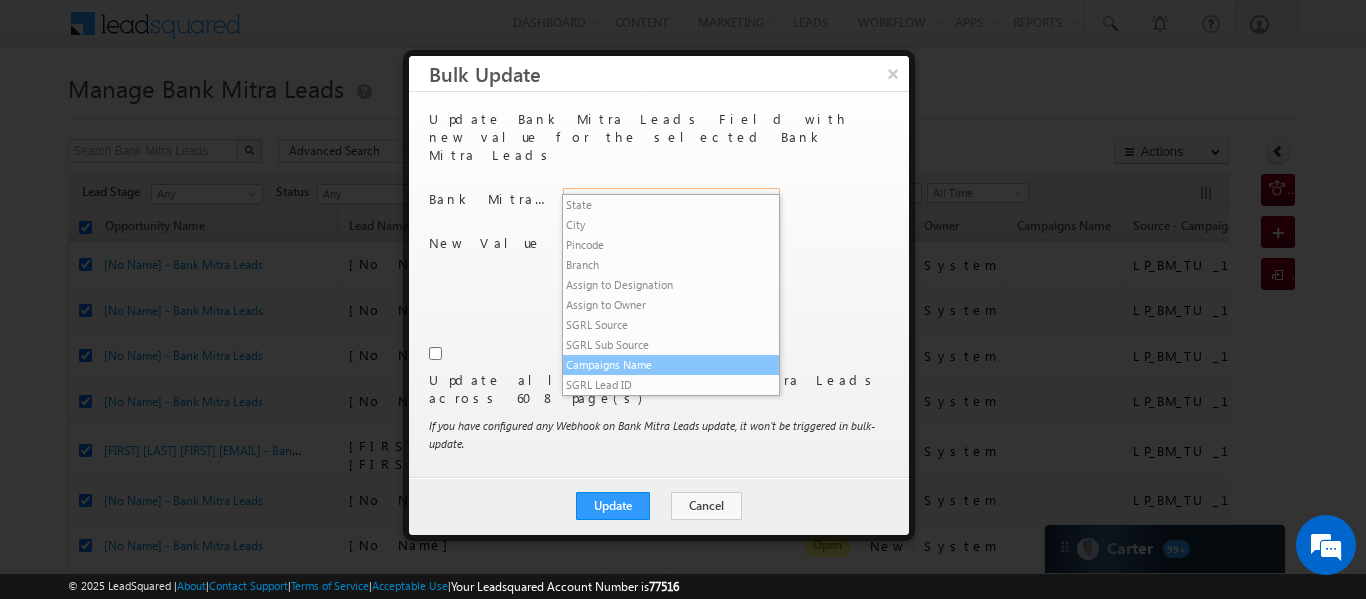 click on "Campaigns Name" at bounding box center (671, 365) 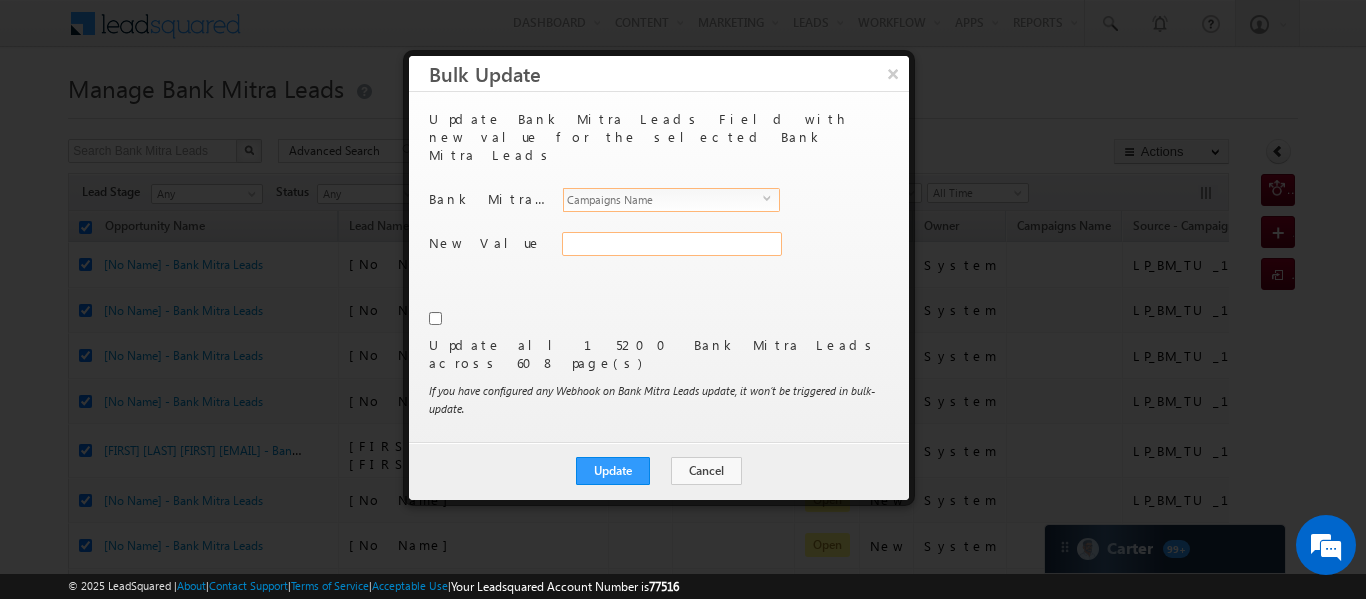 click on "Campaigns Name" at bounding box center [672, 244] 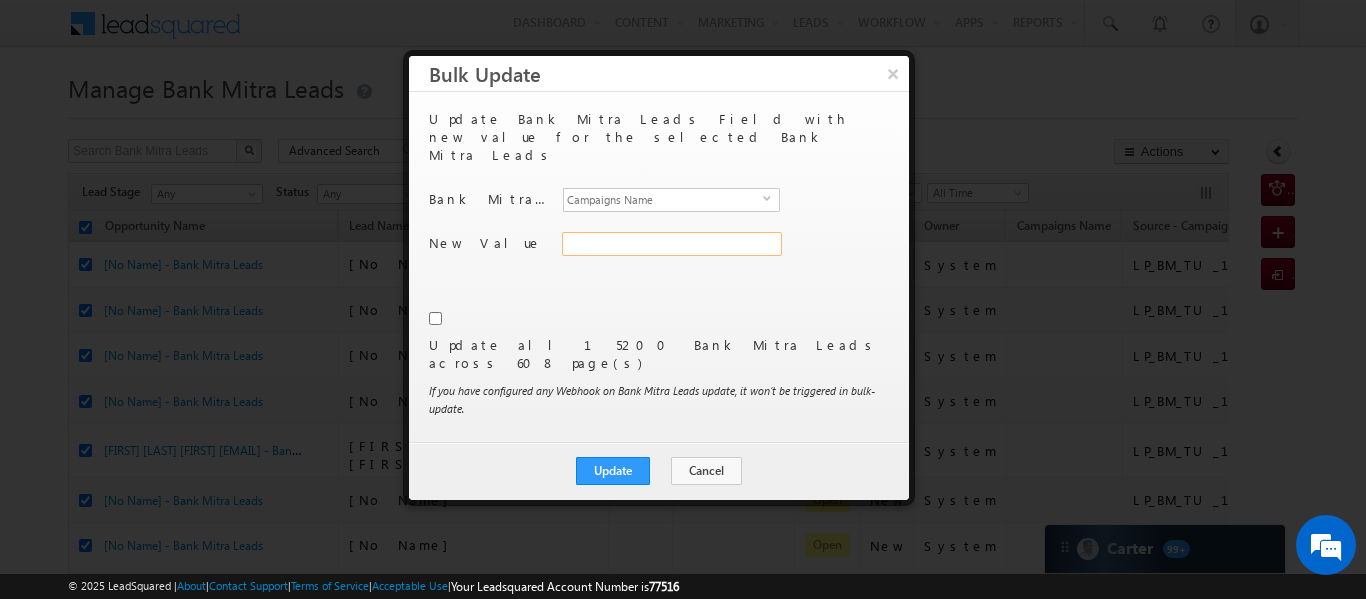 paste on "LP_BM_TU_17JUL25" 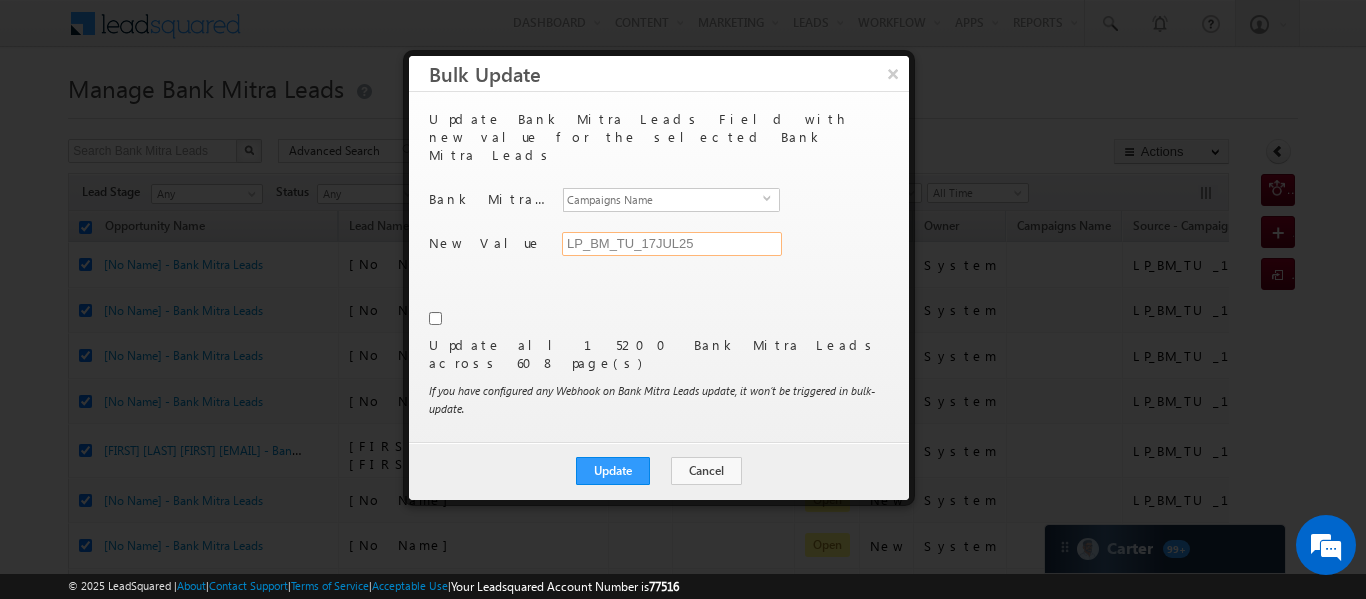 type on "LP_BM_TU_17JUL25" 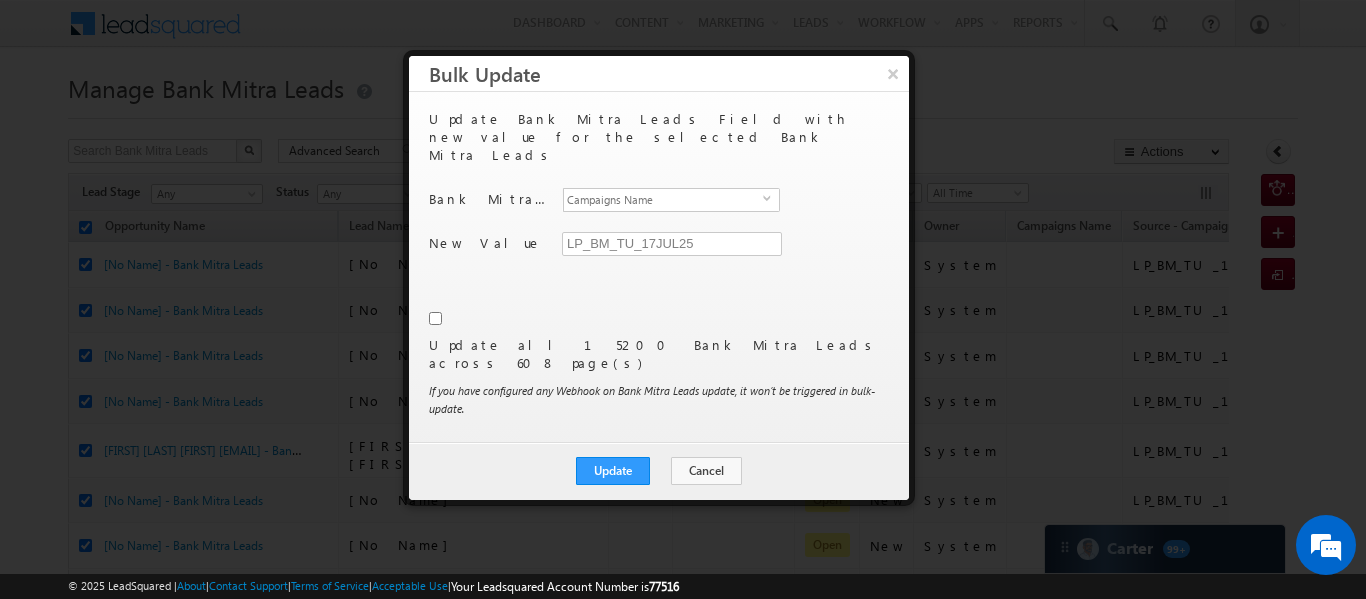 click at bounding box center [435, 318] 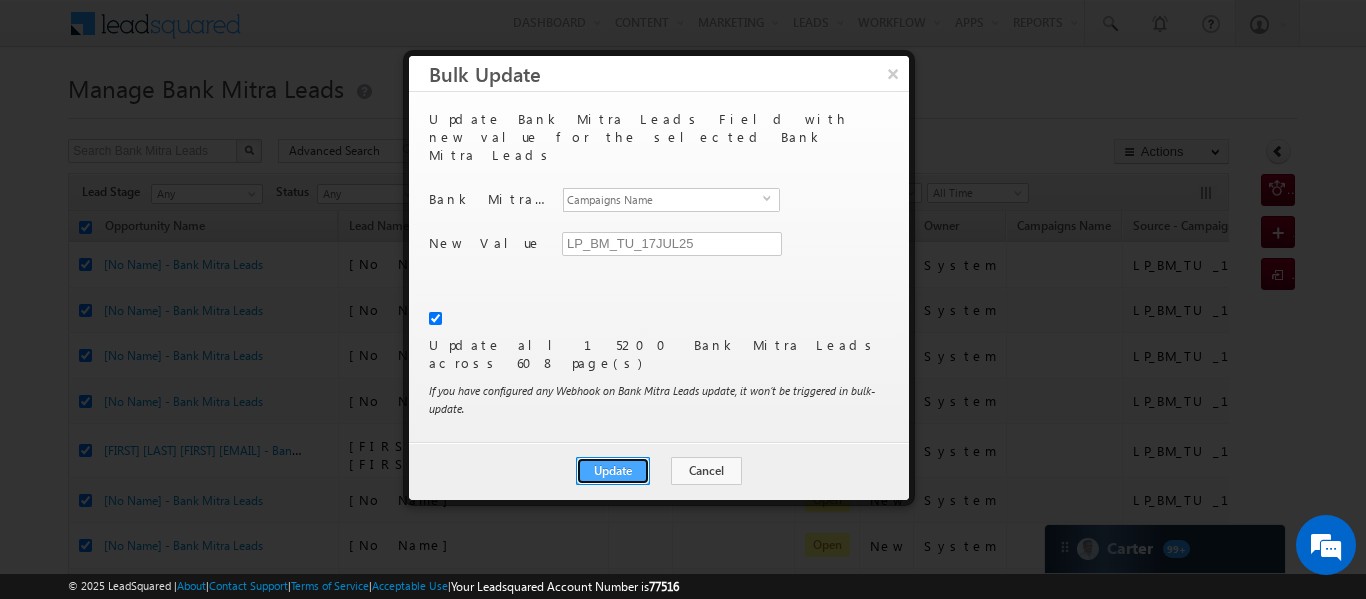 click on "Update" at bounding box center [613, 471] 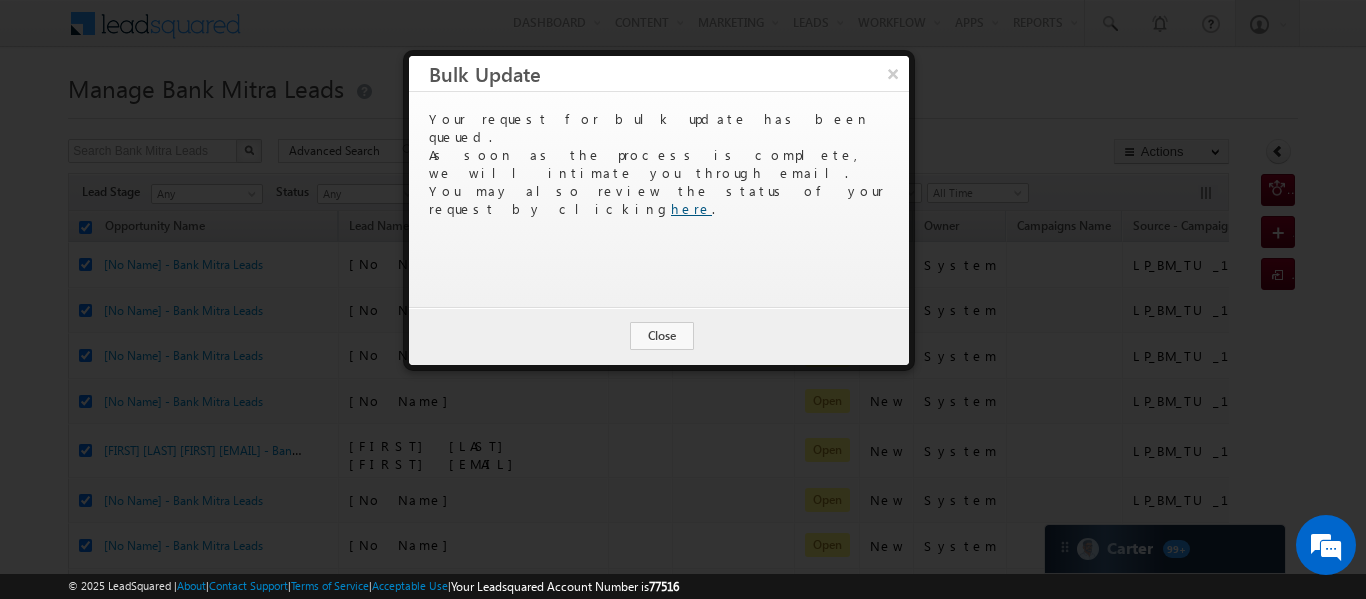click on "here" at bounding box center (691, 208) 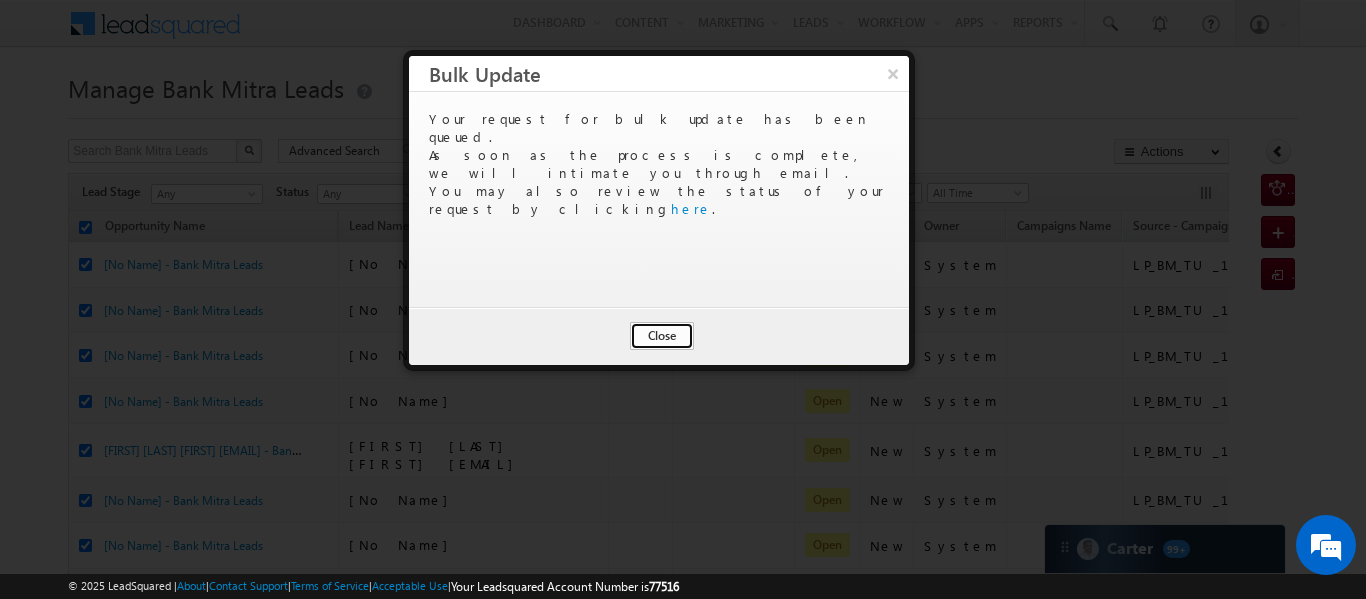 click on "Close" at bounding box center [662, 336] 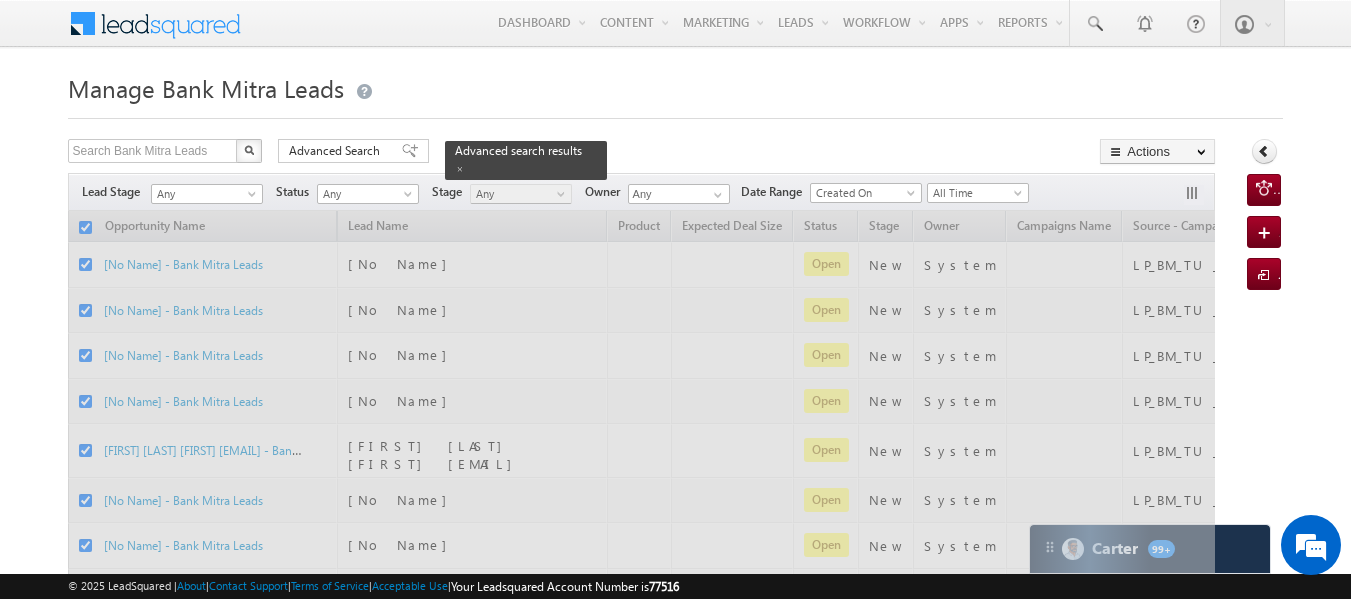 checkbox on "false" 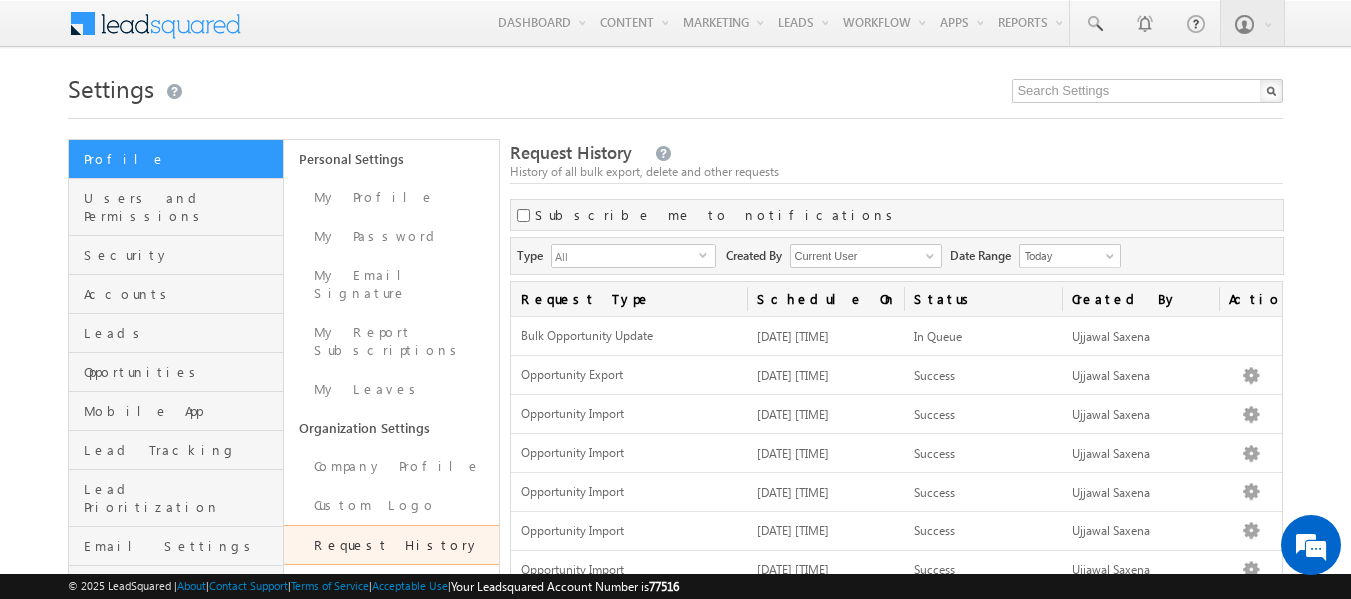 scroll, scrollTop: 0, scrollLeft: 0, axis: both 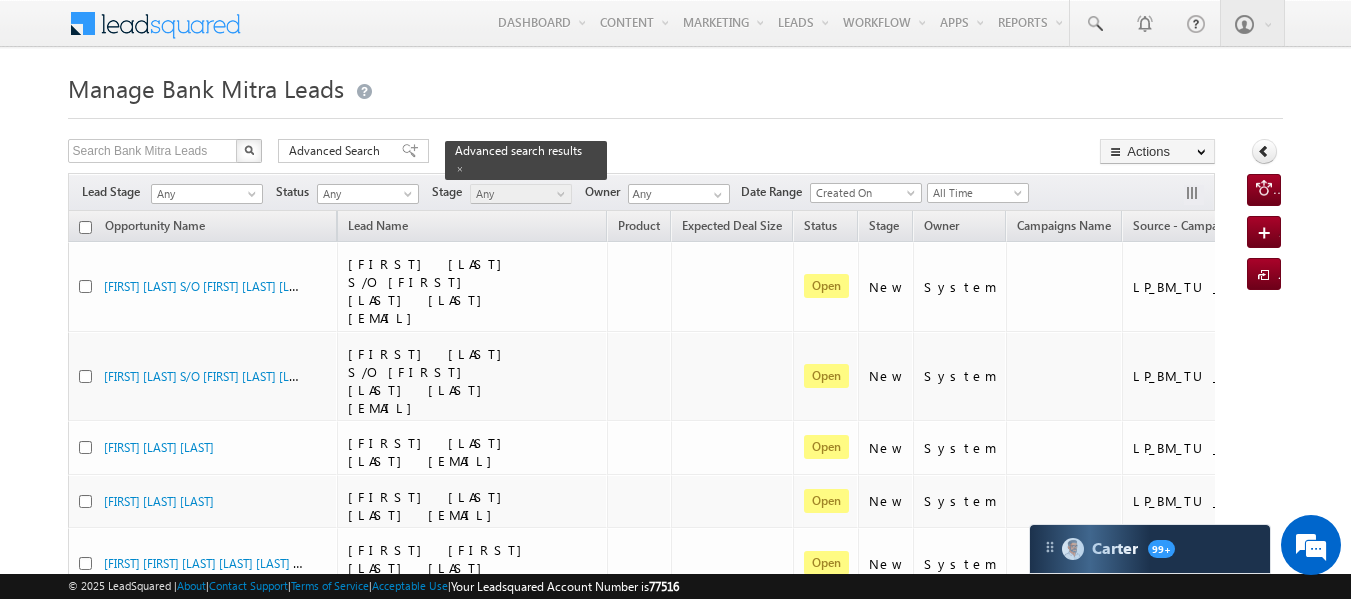 click at bounding box center (85, 227) 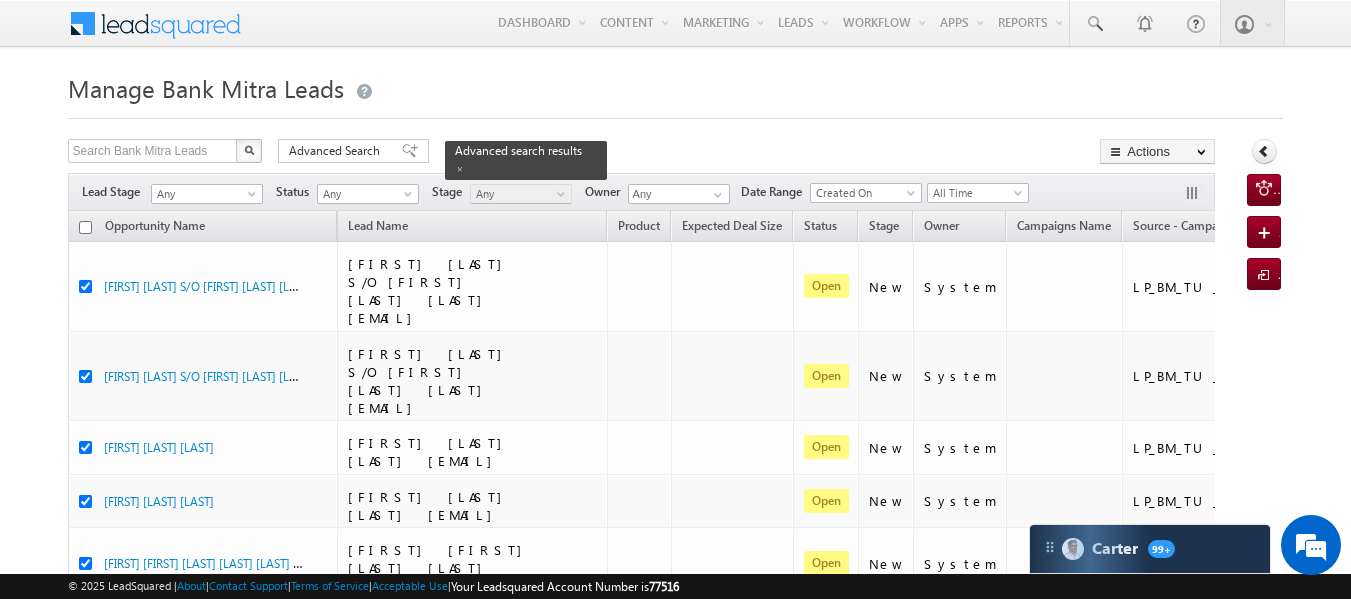 checkbox on "true" 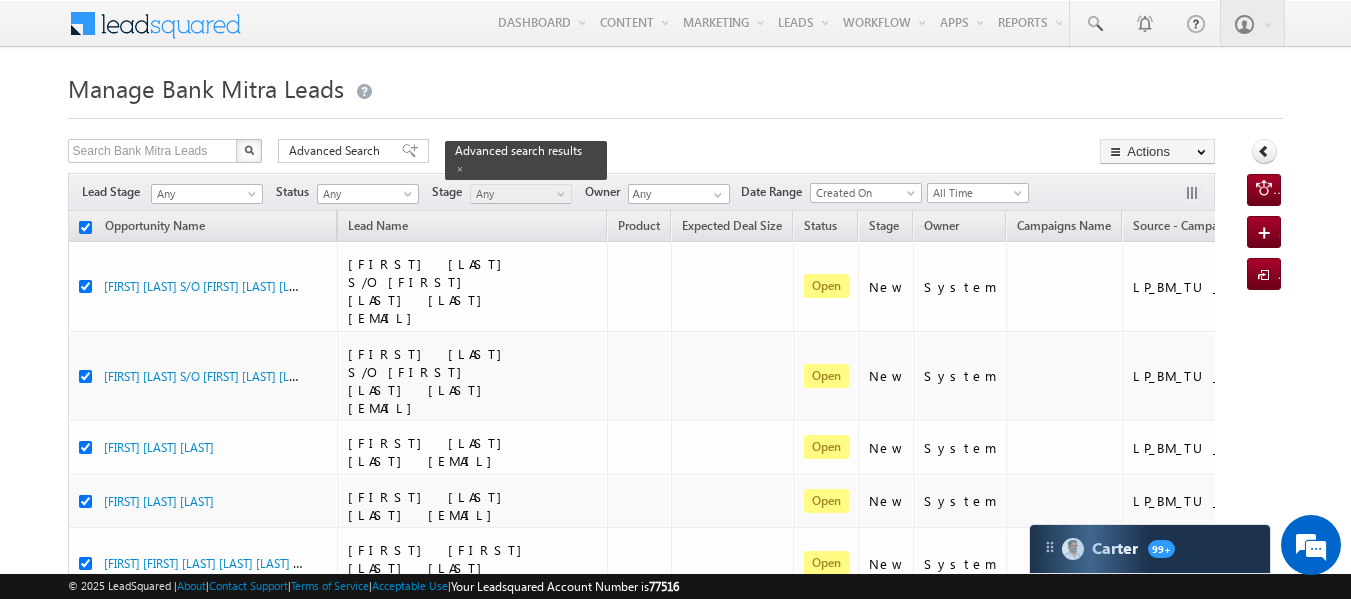 checkbox on "true" 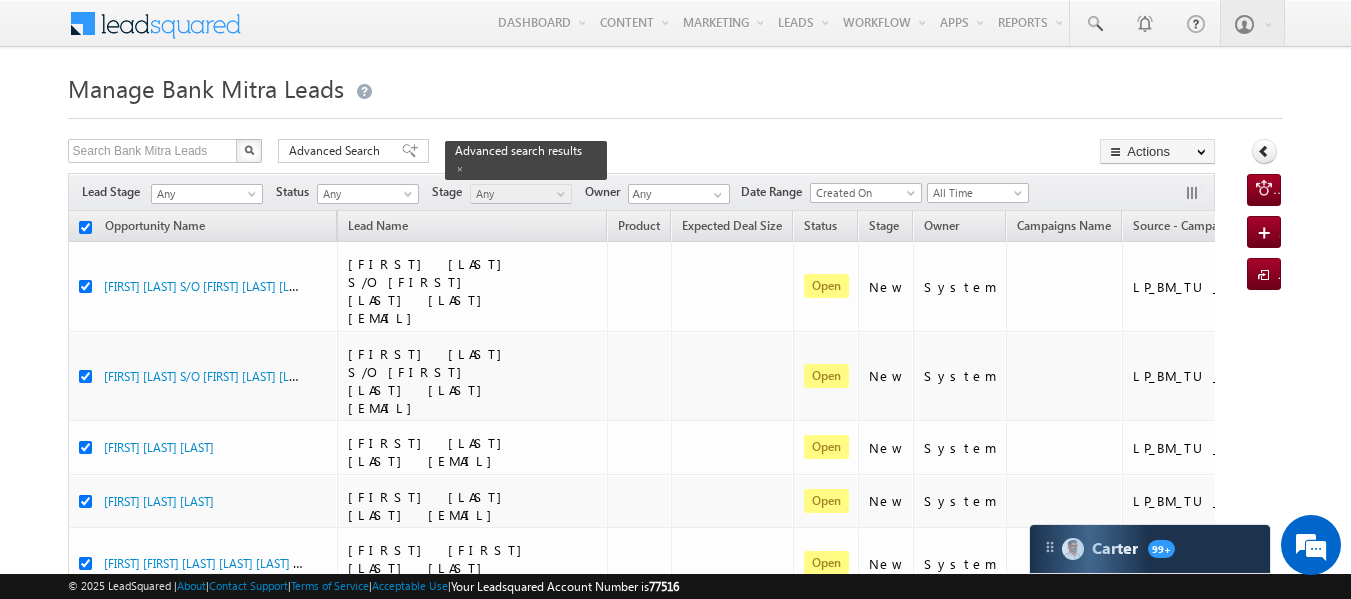 checkbox on "true" 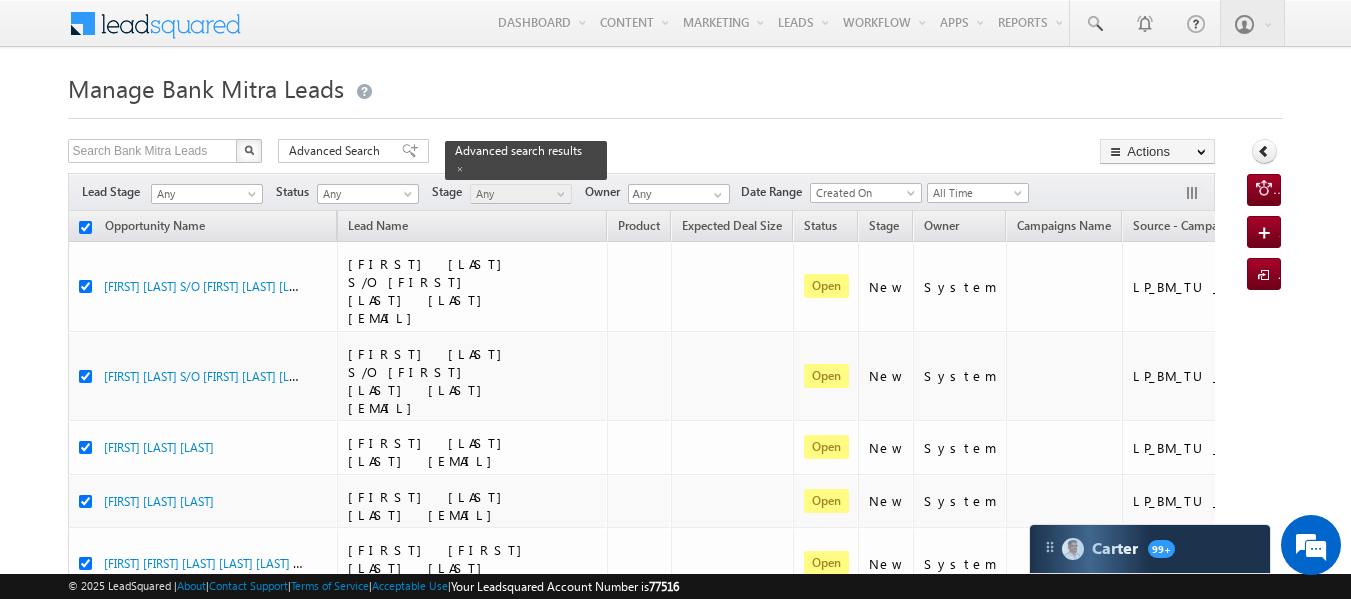 checkbox on "true" 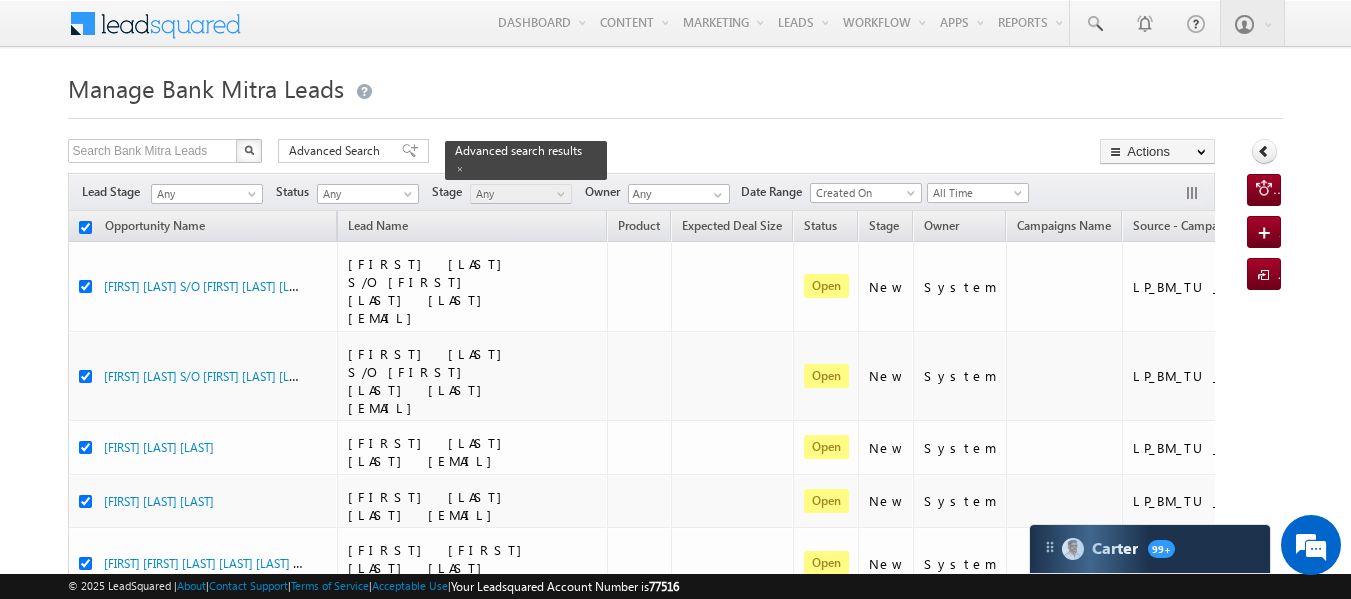 checkbox on "true" 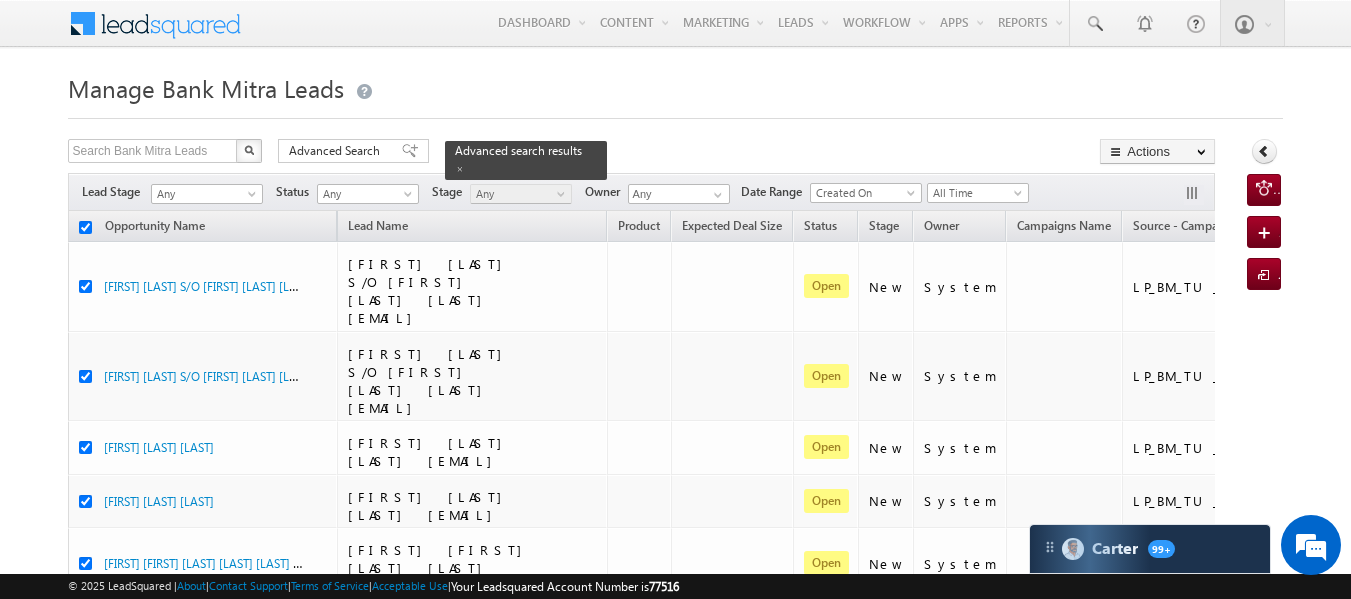 checkbox on "true" 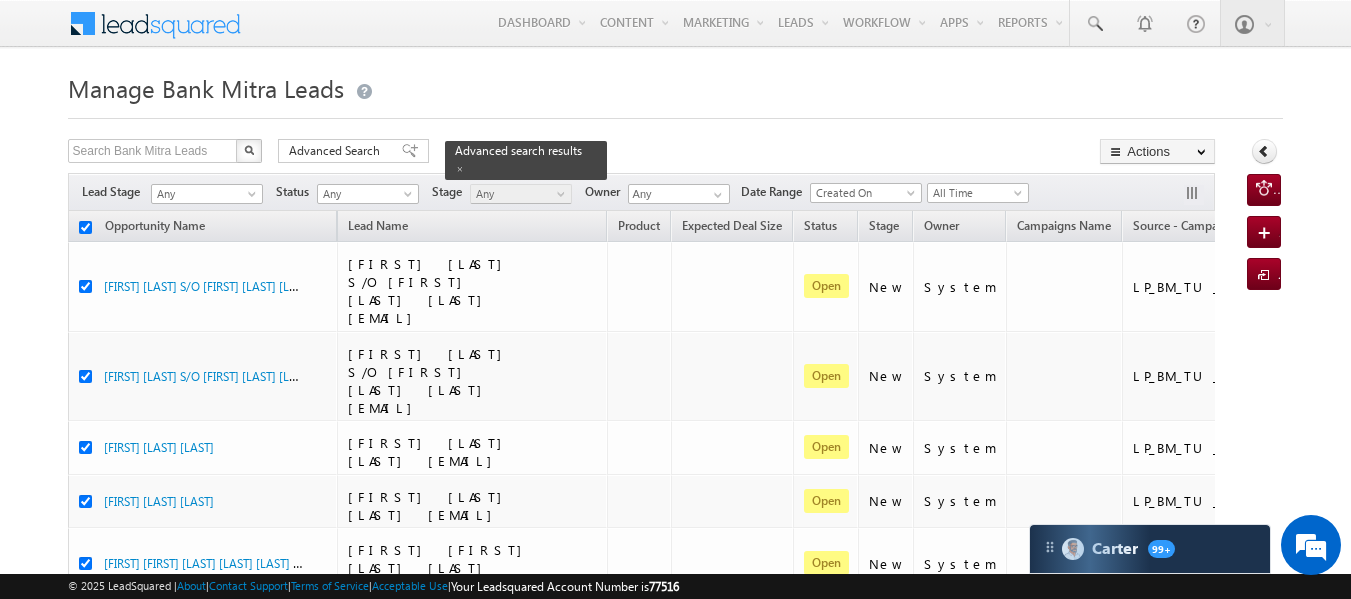 checkbox on "true" 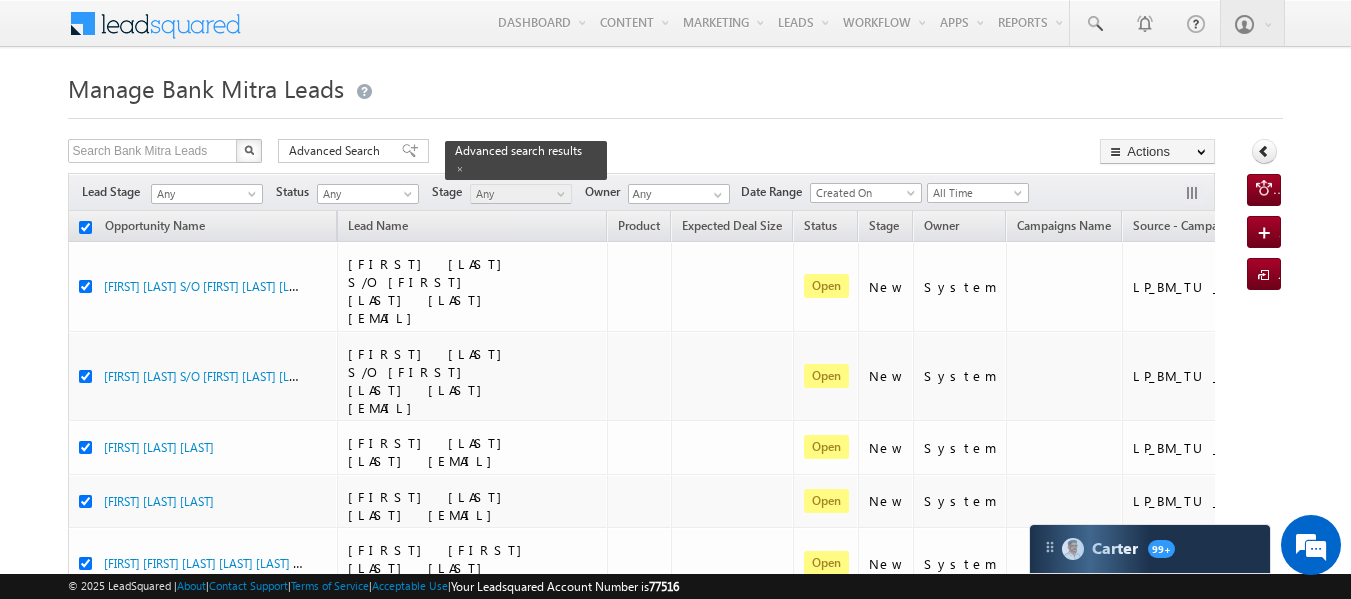 checkbox on "true" 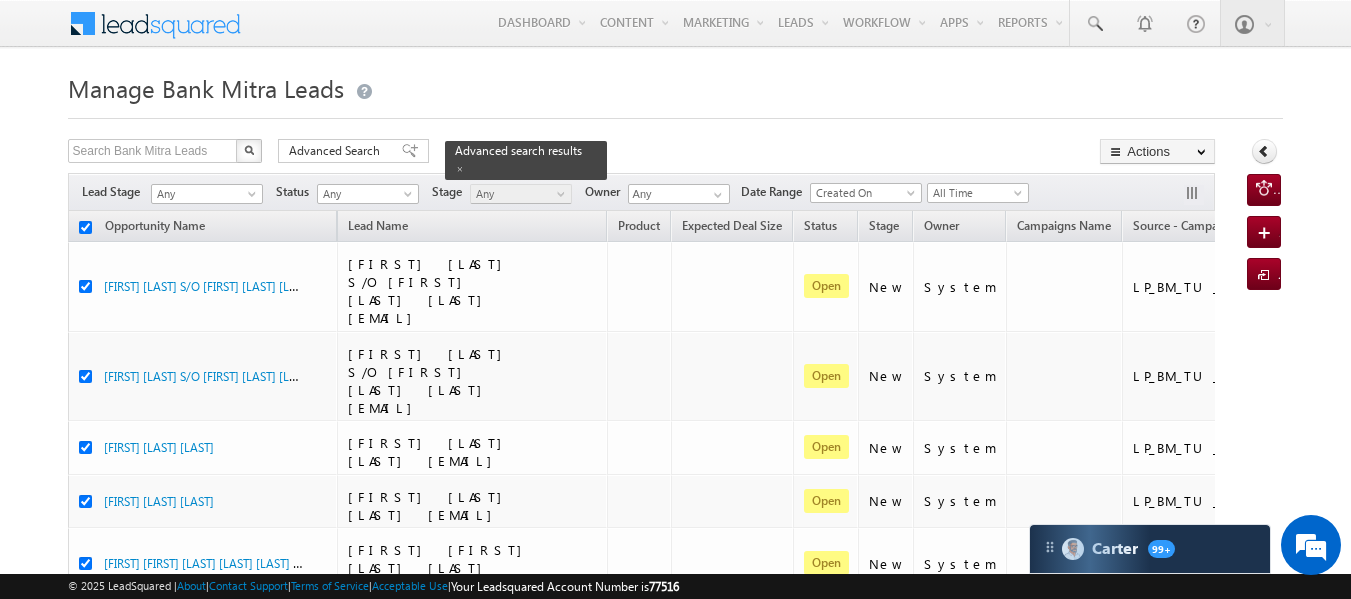 checkbox on "true" 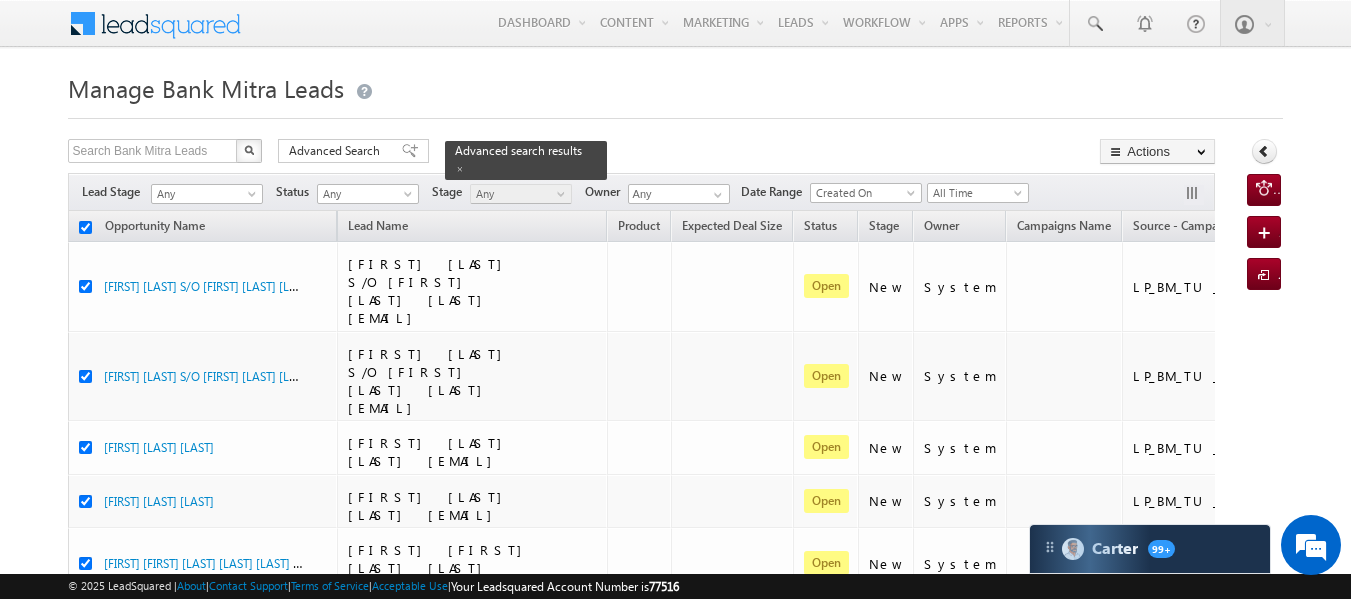 checkbox on "true" 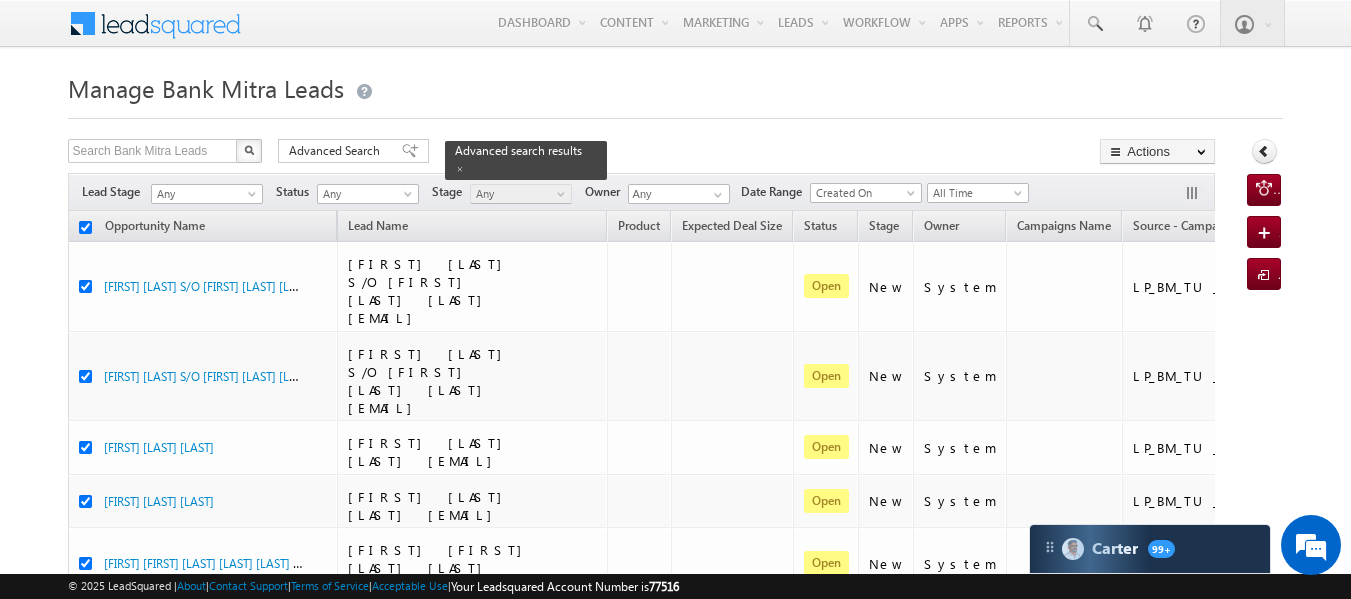 checkbox on "true" 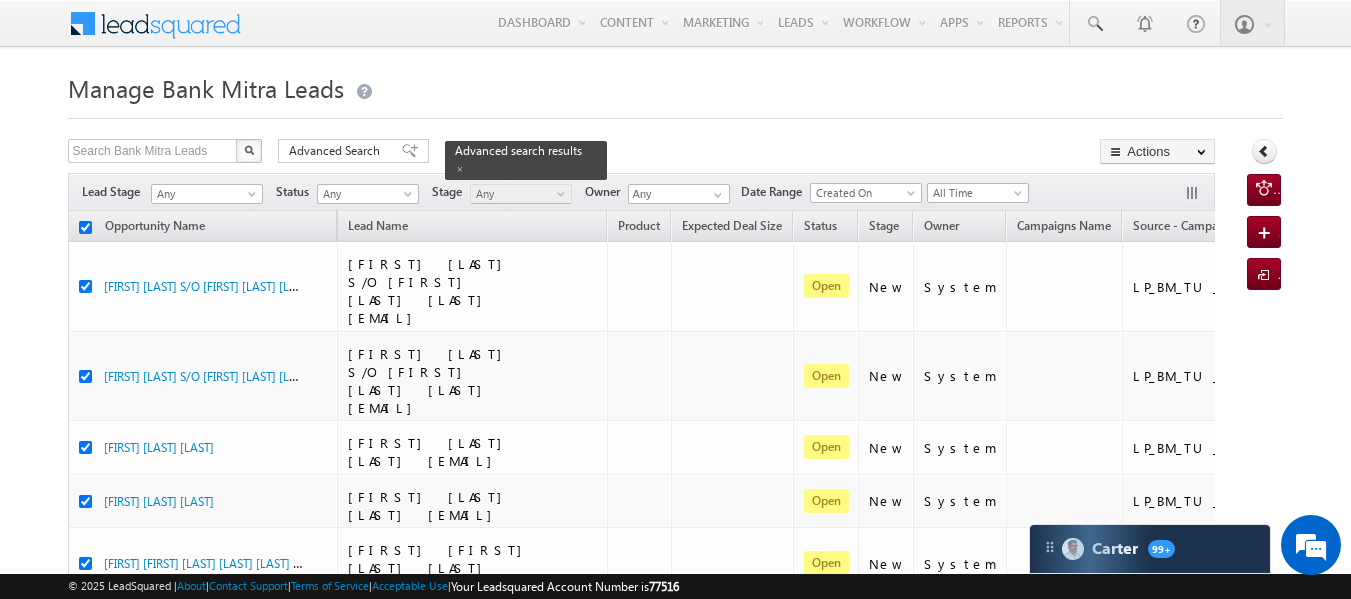 checkbox on "true" 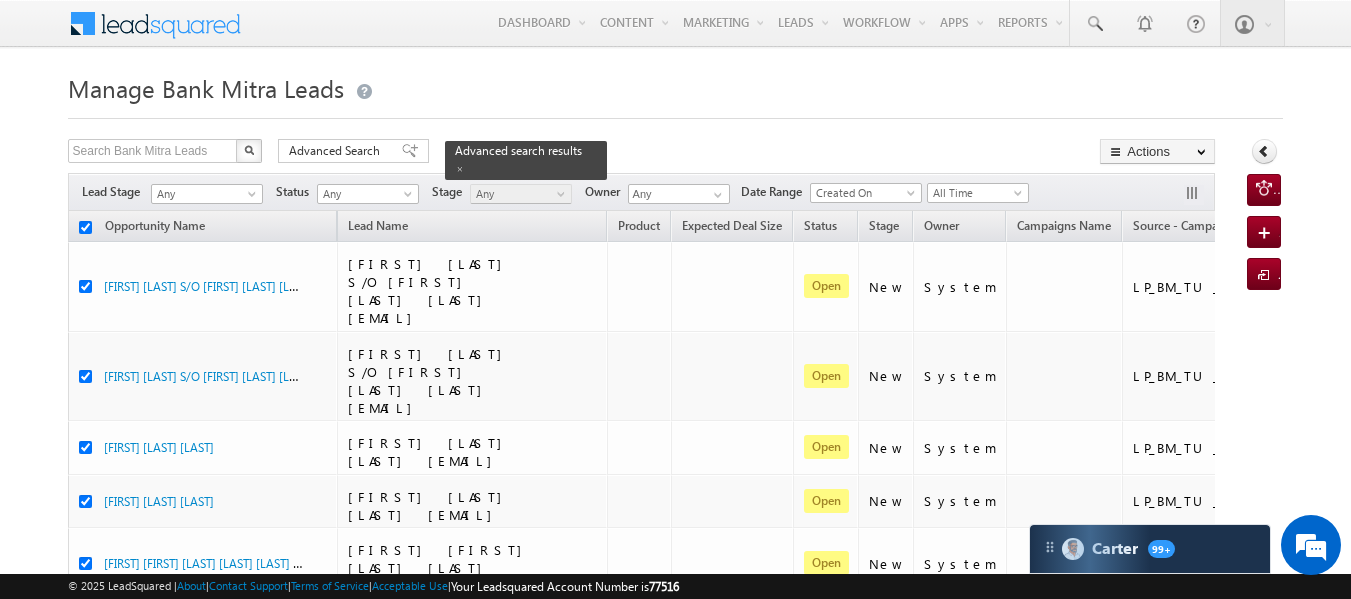checkbox on "true" 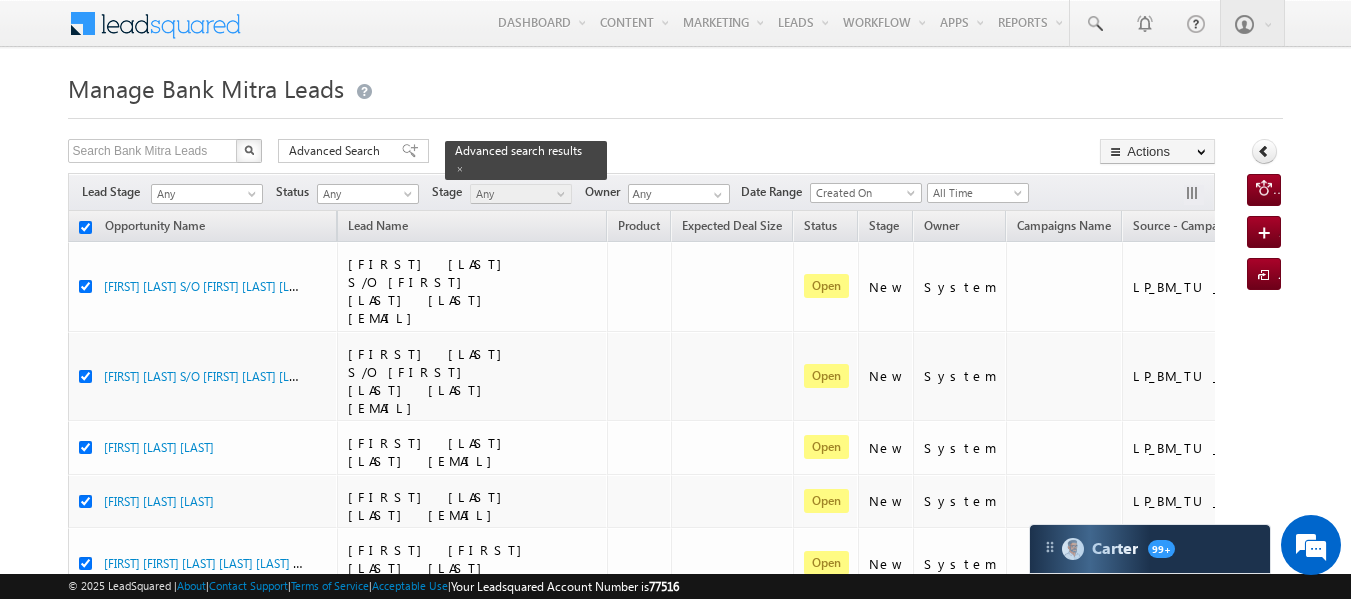 checkbox on "true" 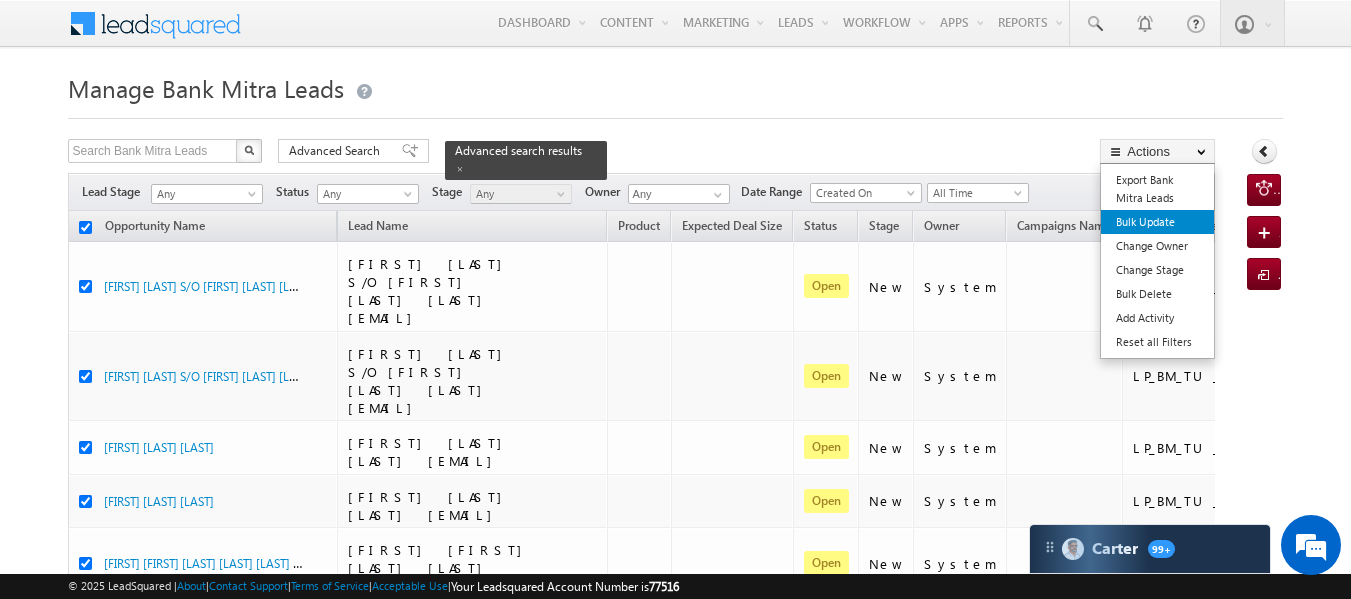 click on "Bulk Update" at bounding box center (1157, 222) 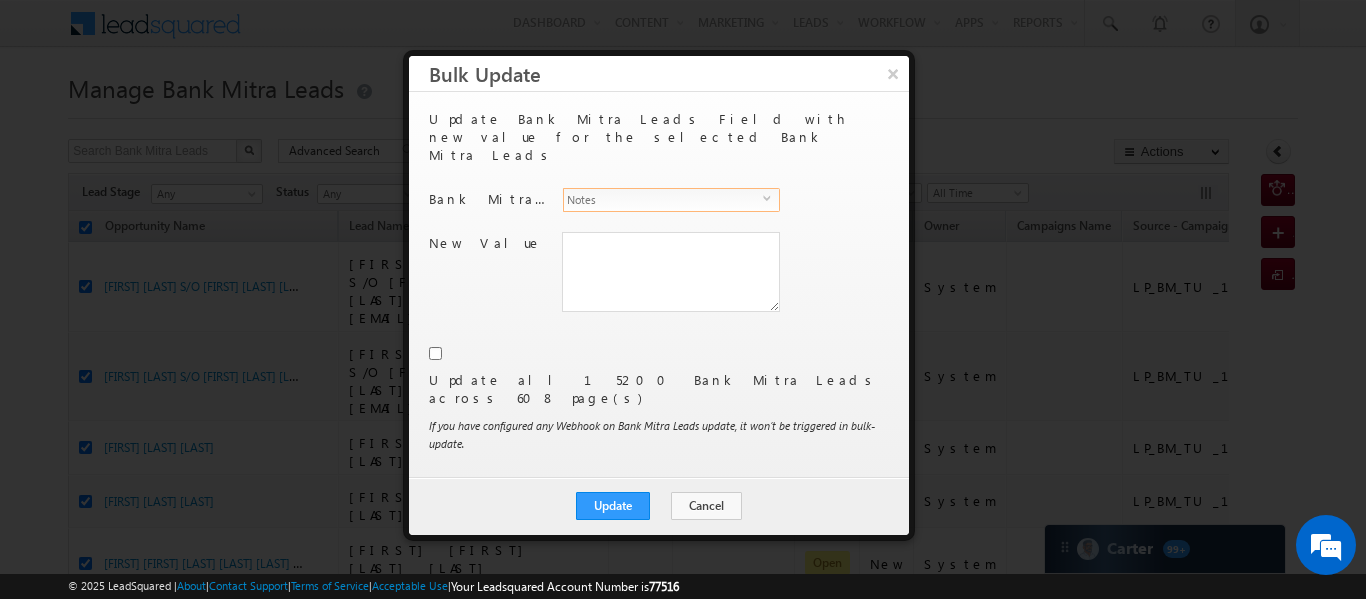 click on "Notes" at bounding box center [663, 200] 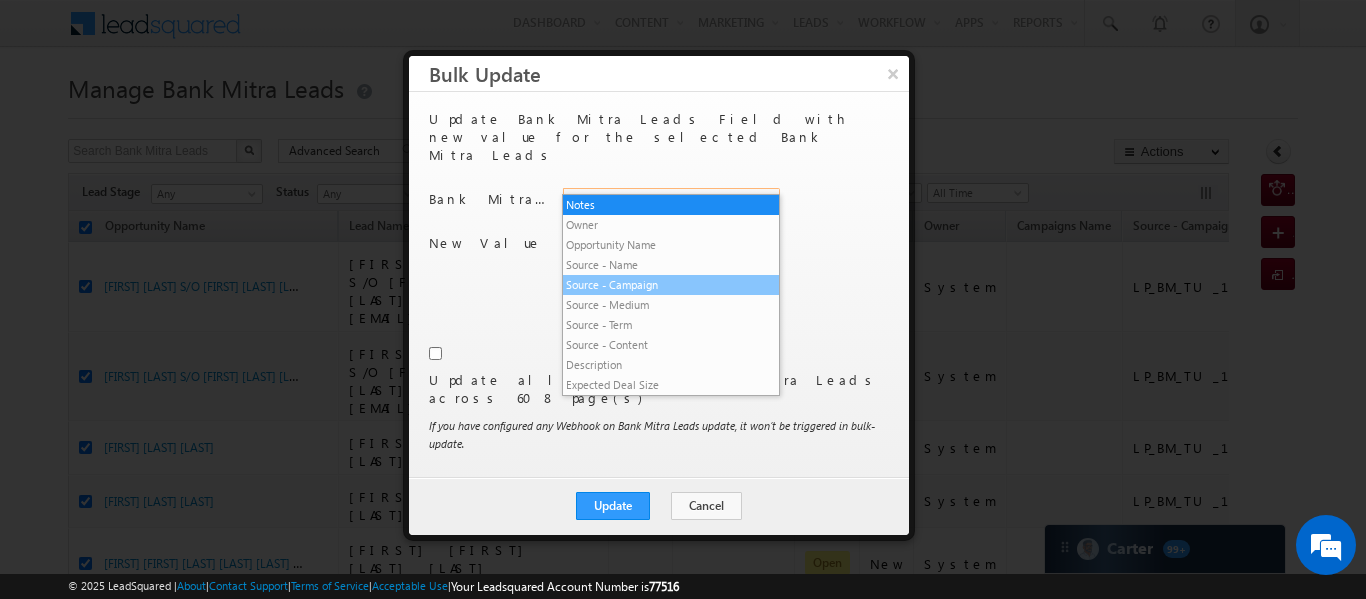 click on "Source - Campaign" at bounding box center (671, 285) 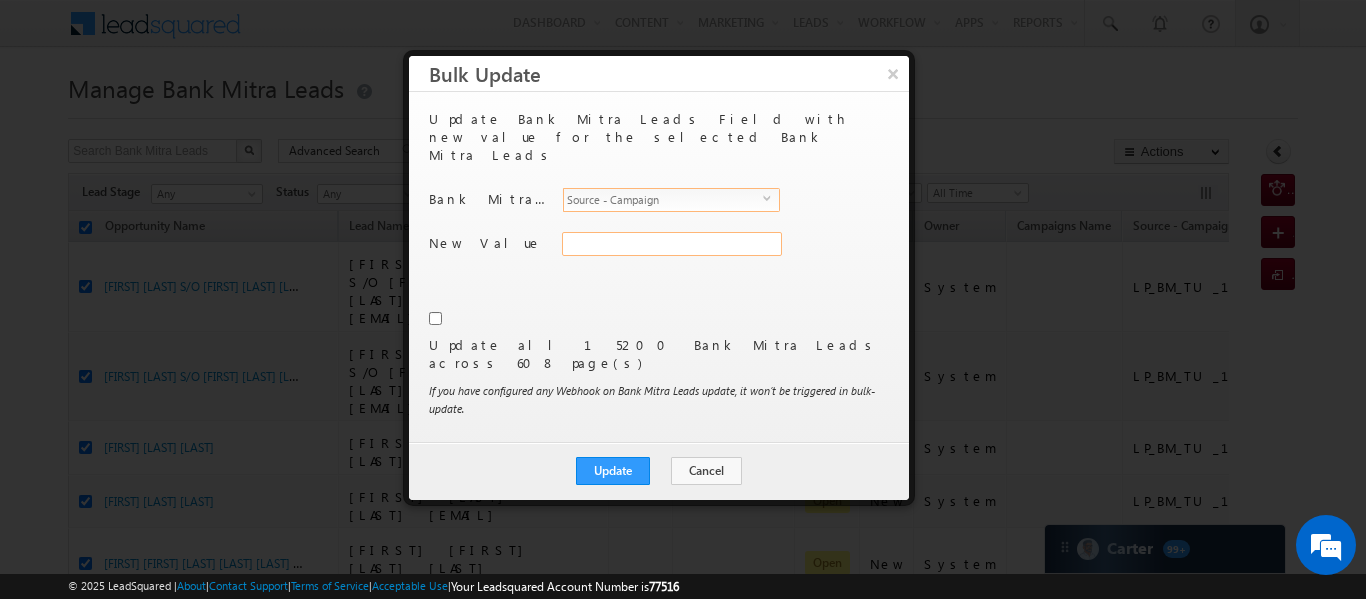 click on "Source - Campaign" at bounding box center (672, 244) 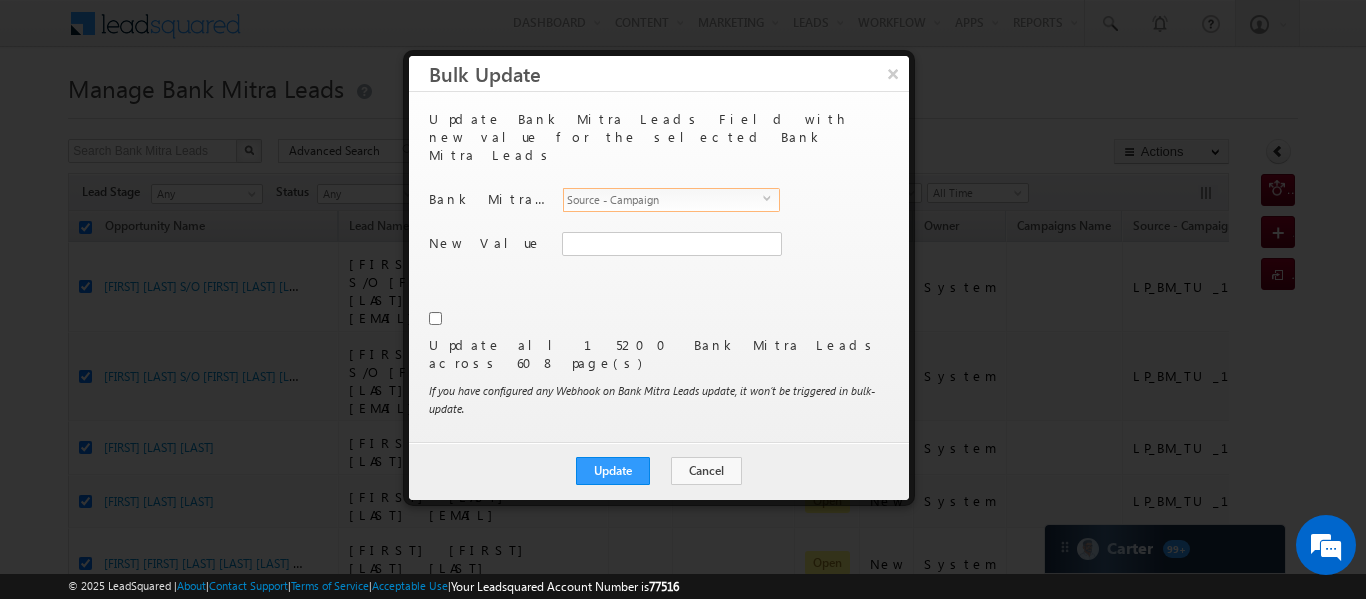 click on "Source - Campaign" at bounding box center [663, 200] 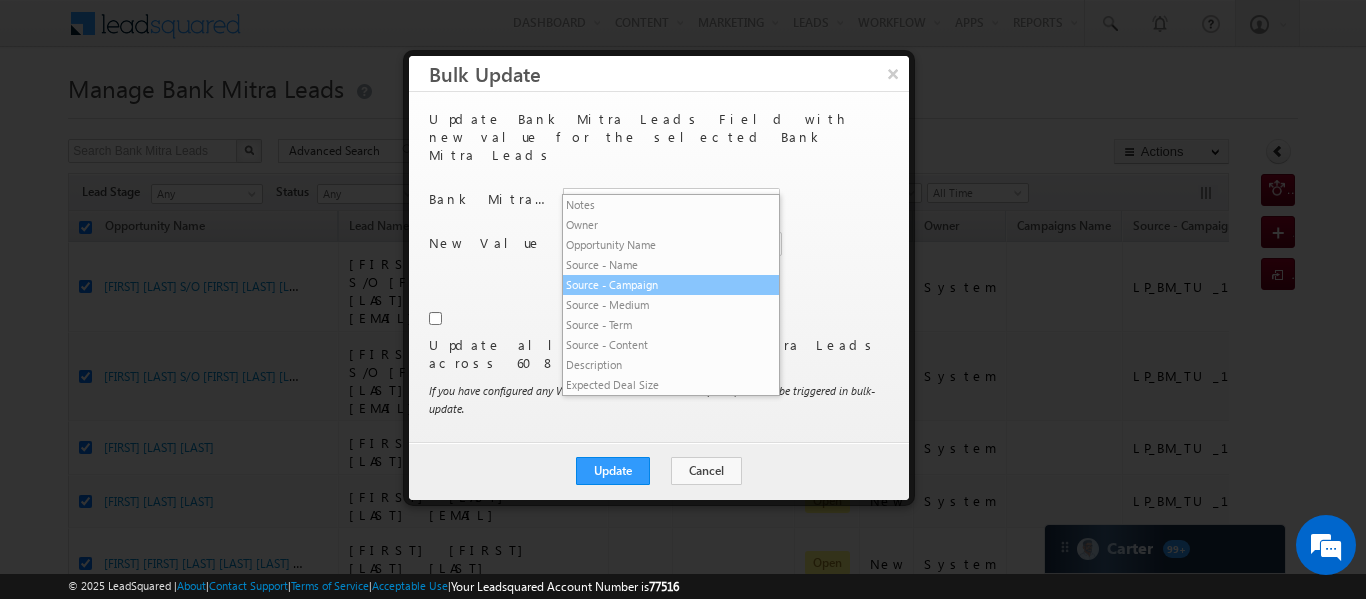 click on "Source - Campaign" at bounding box center [671, 285] 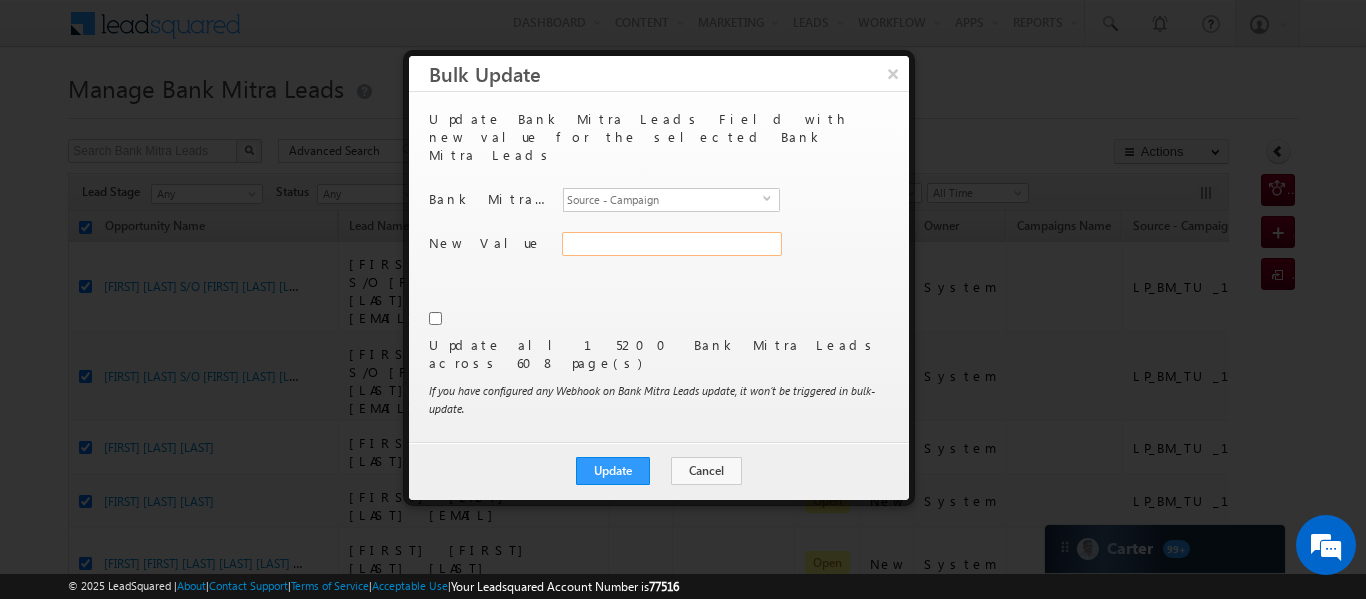 click on "Source - Campaign" at bounding box center [672, 244] 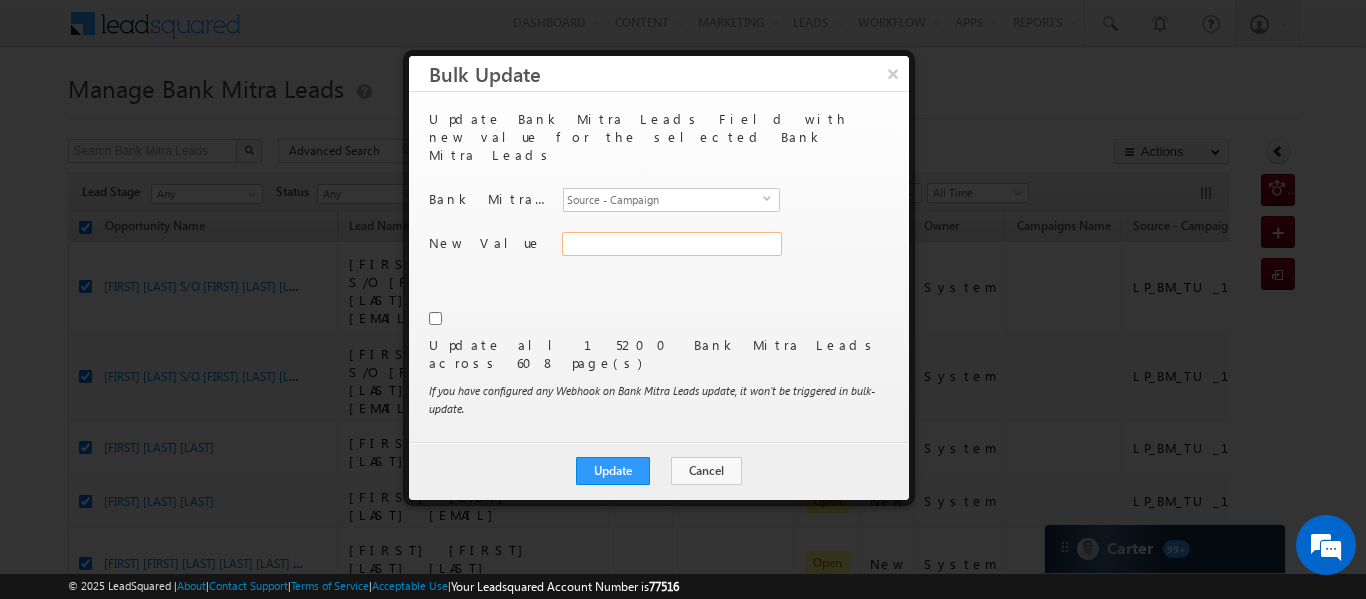 type 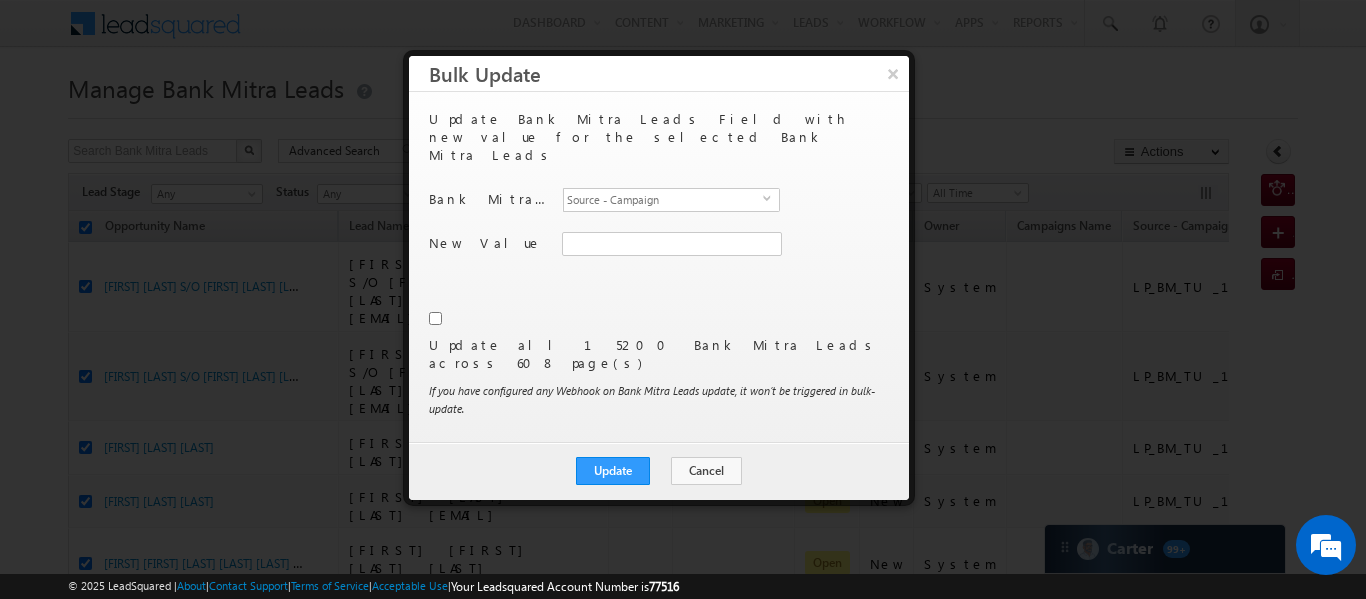 click at bounding box center (435, 318) 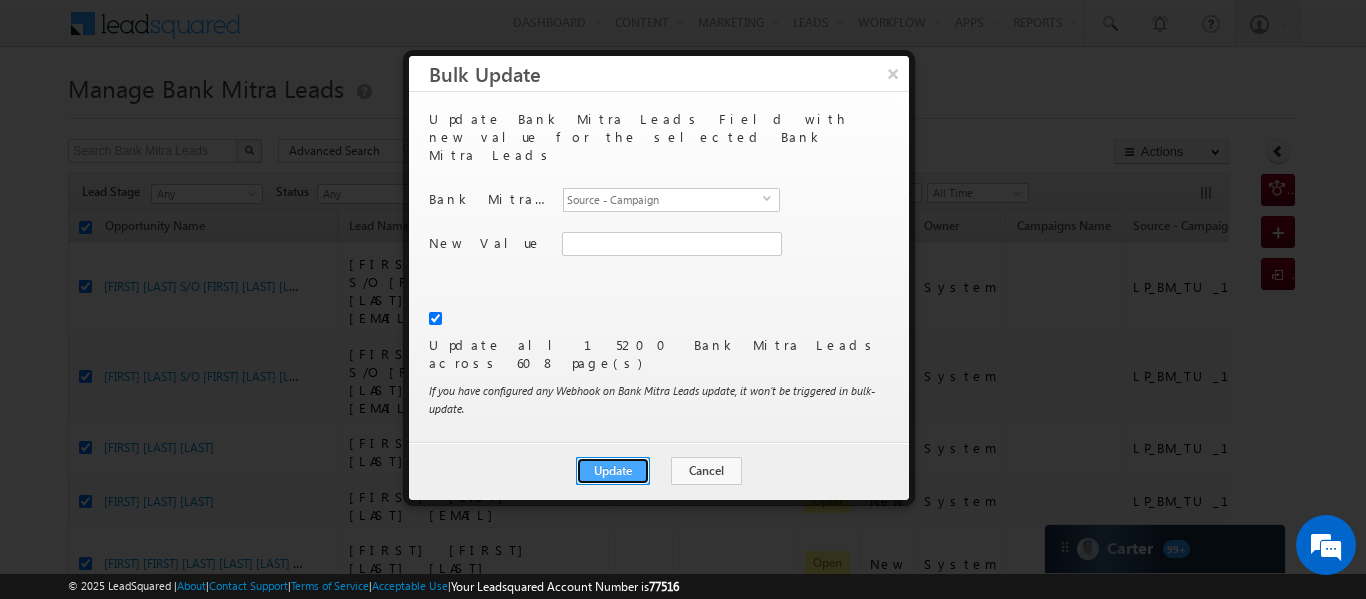 click on "Update" at bounding box center [613, 471] 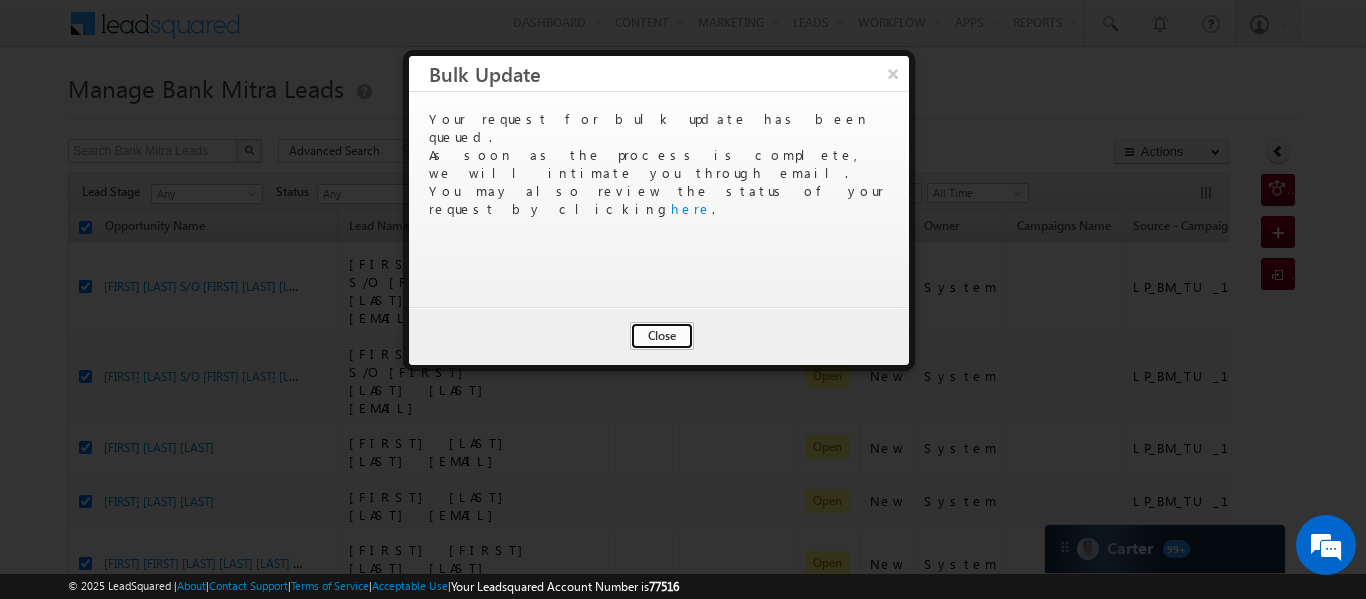 click on "Close" at bounding box center (662, 336) 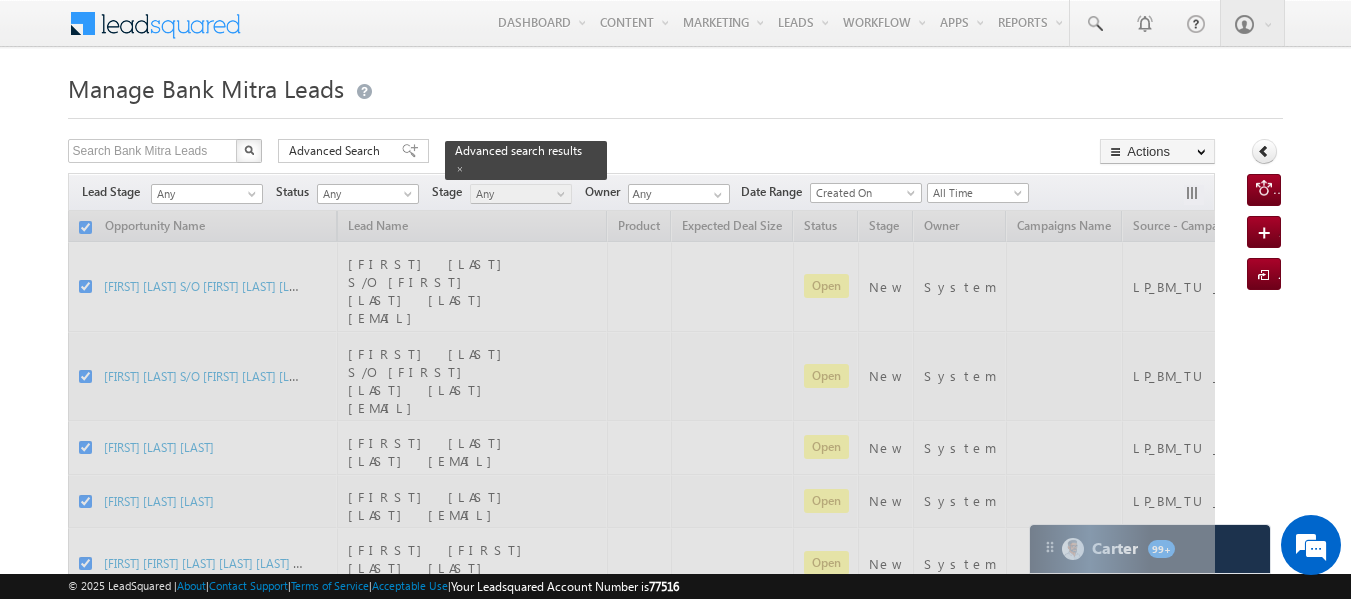 checkbox on "false" 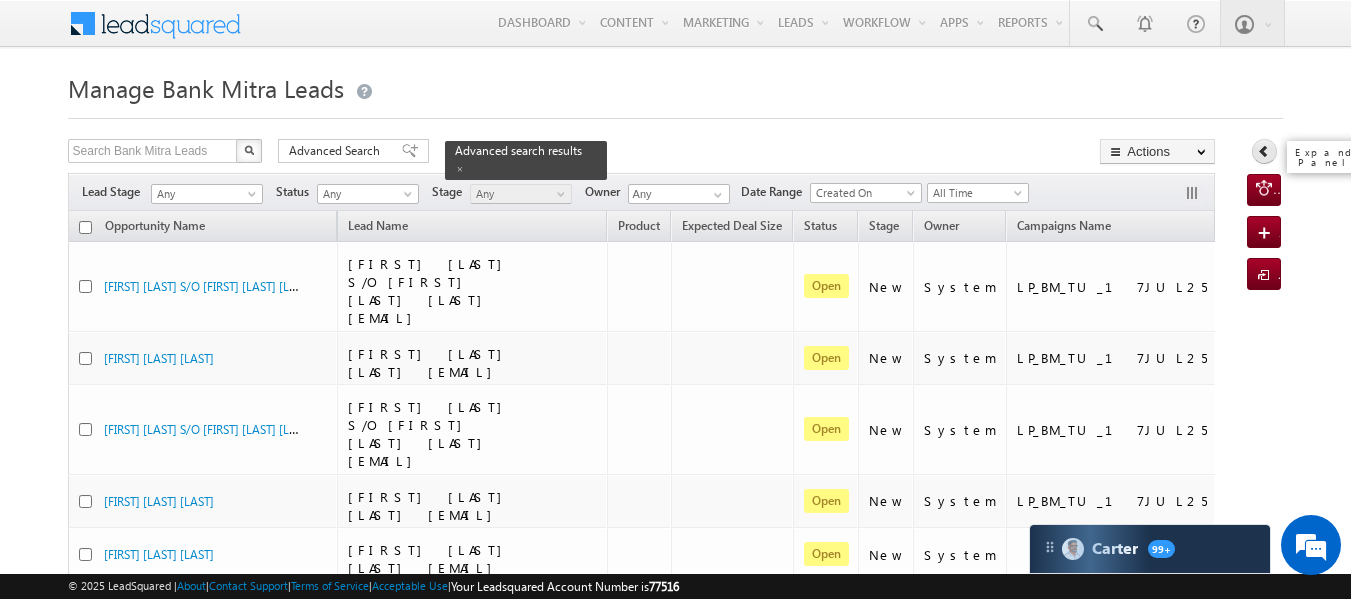click at bounding box center [1264, 151] 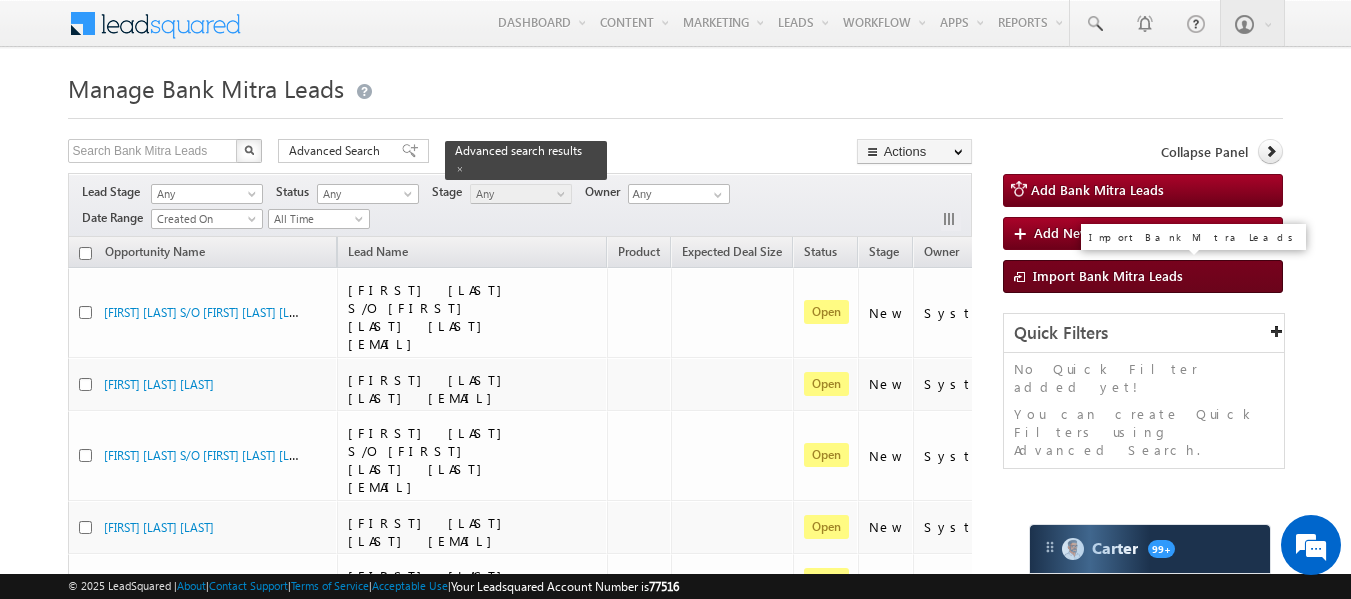 click on "Import Bank Mitra Leads" at bounding box center [1108, 275] 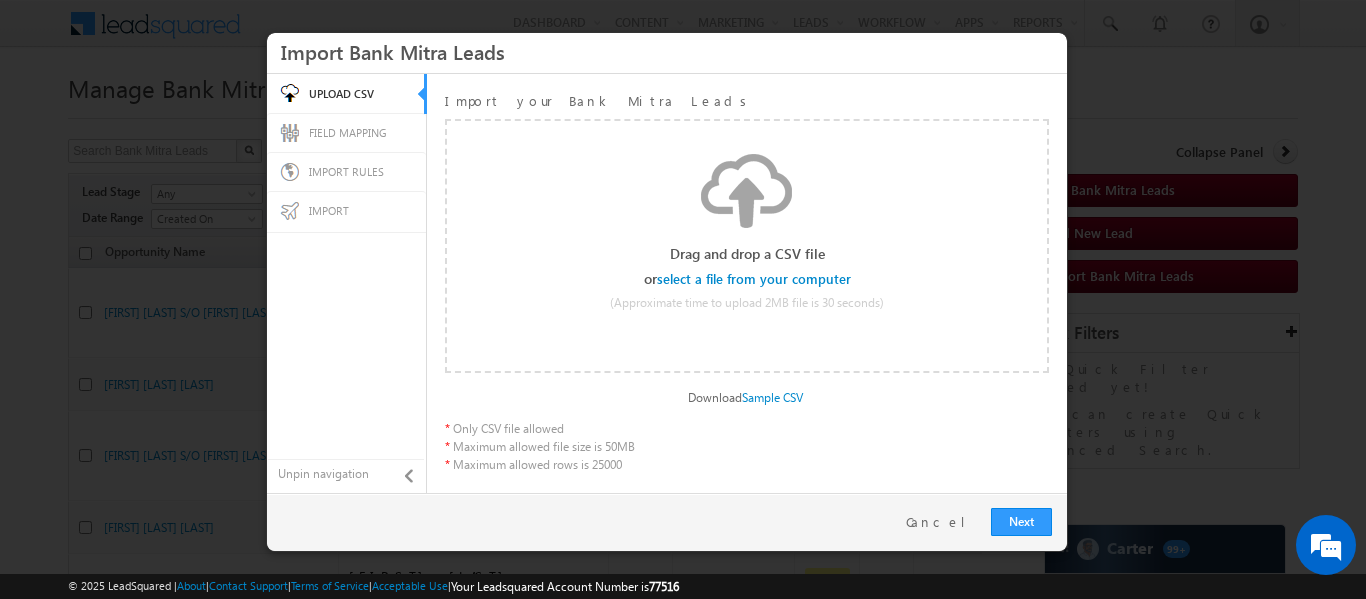 click at bounding box center (755, 279) 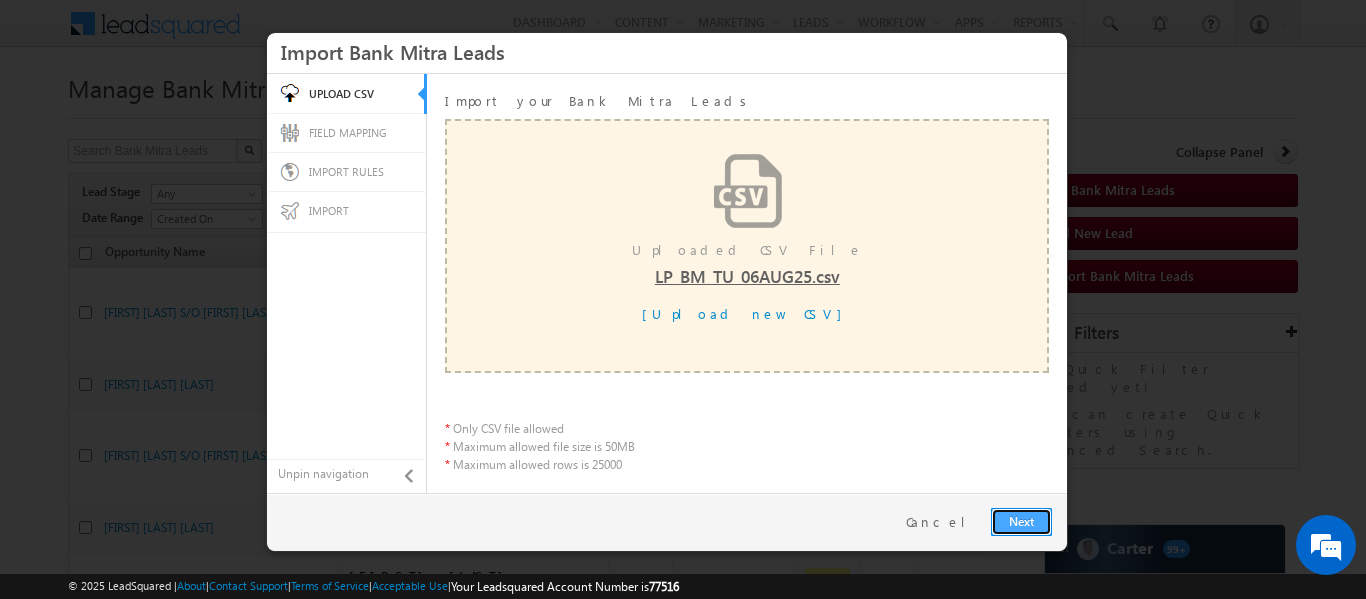 click on "Next" at bounding box center (1021, 522) 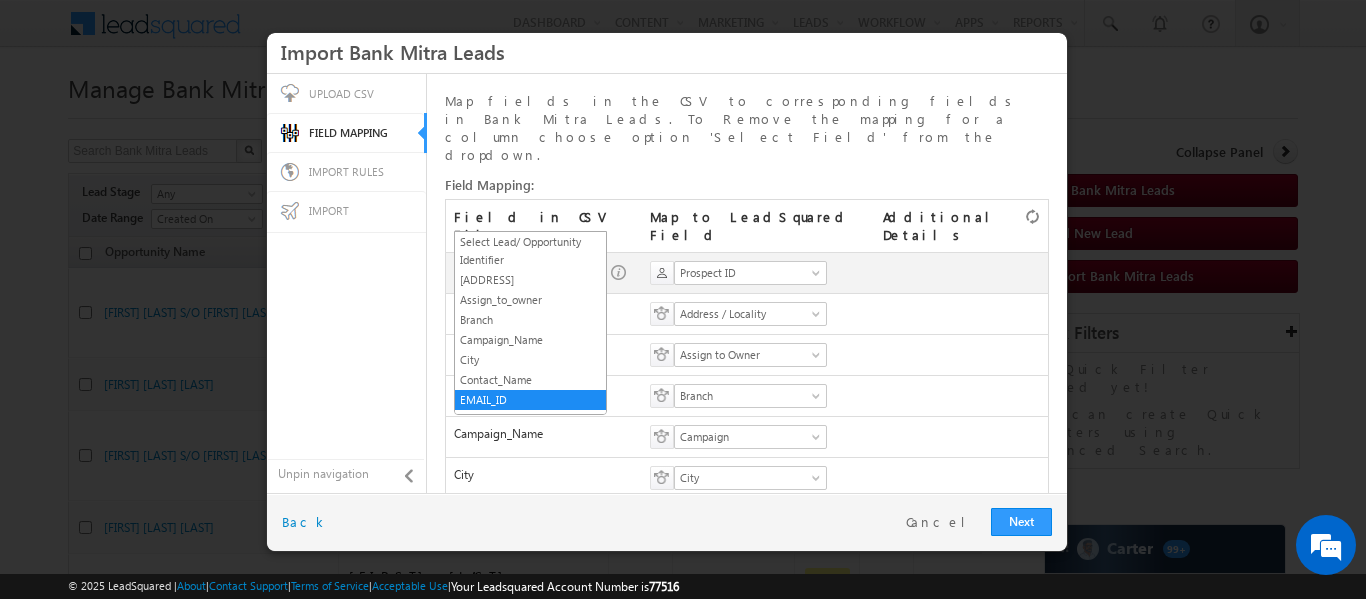 click at bounding box center (598, 277) 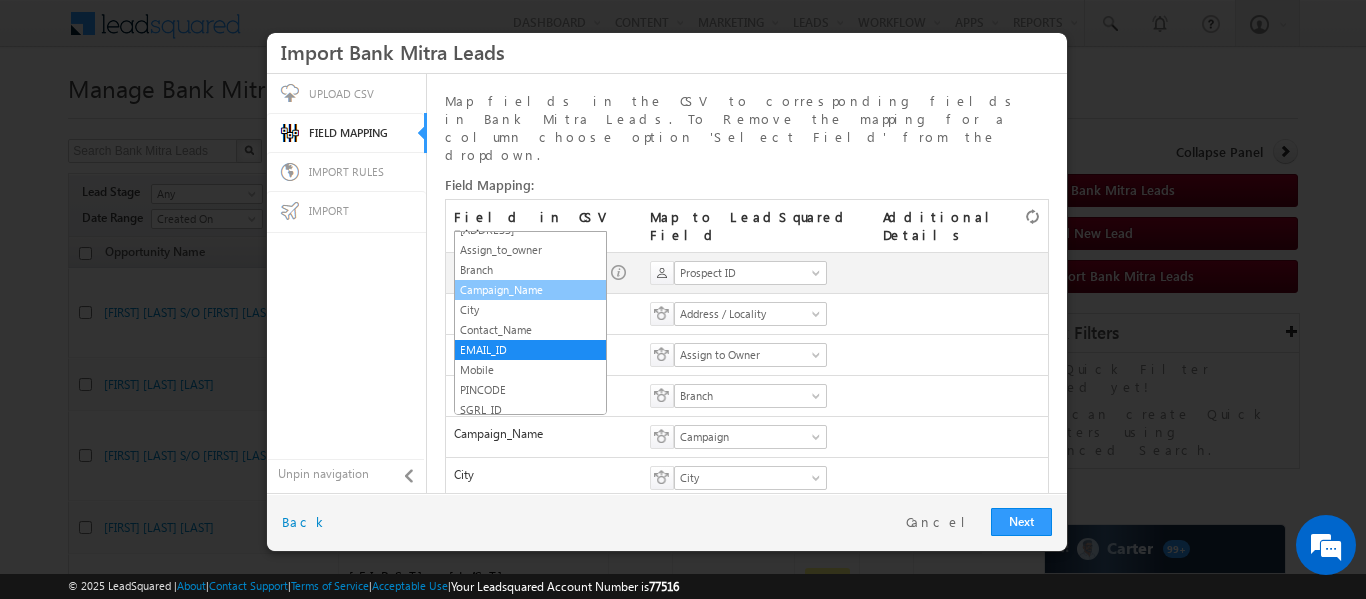 scroll, scrollTop: 51, scrollLeft: 0, axis: vertical 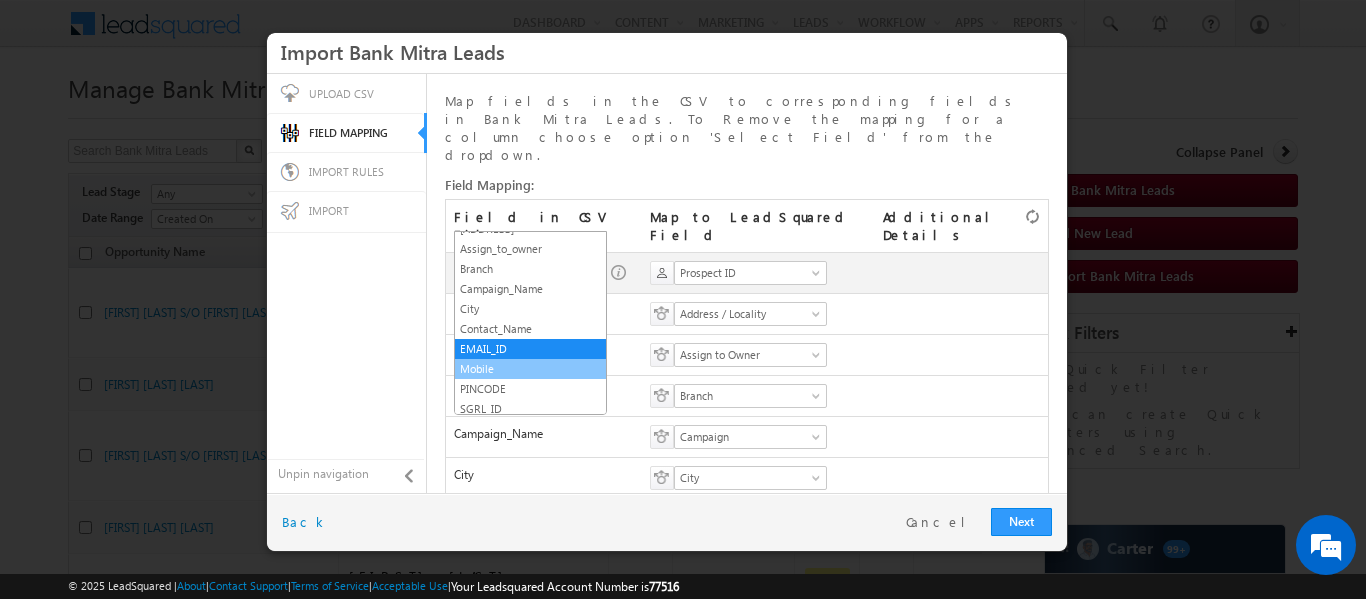 click on "Mobile" at bounding box center (530, 369) 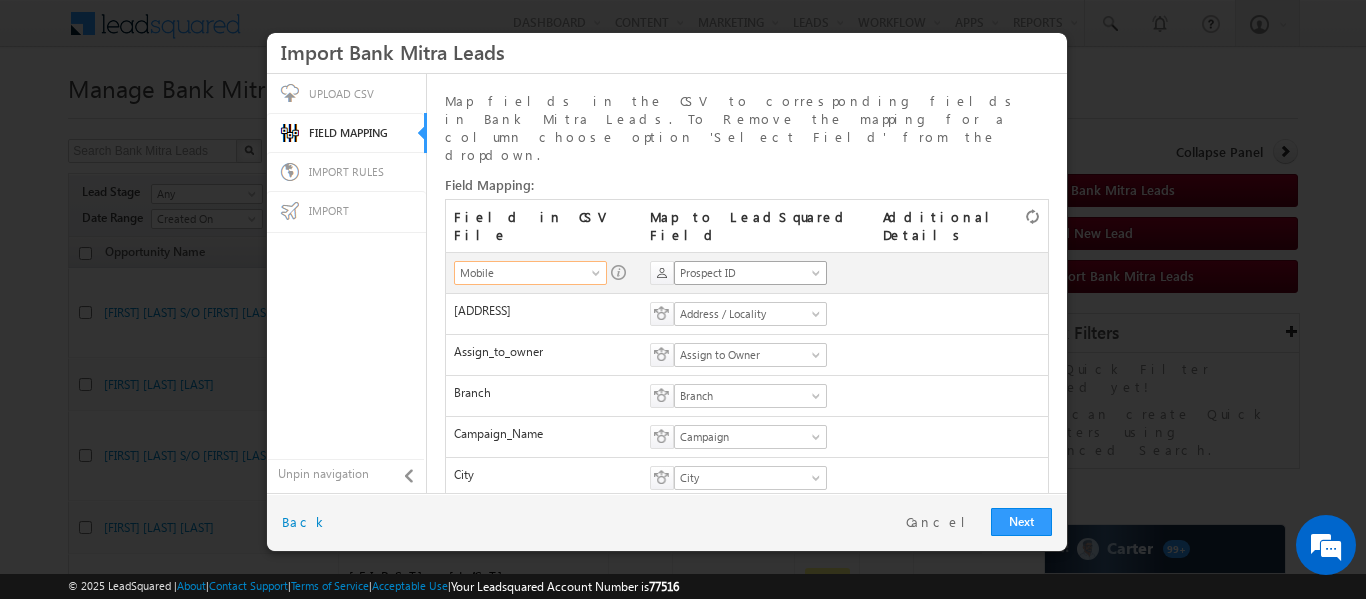 click on "Prospect ID" at bounding box center [744, 273] 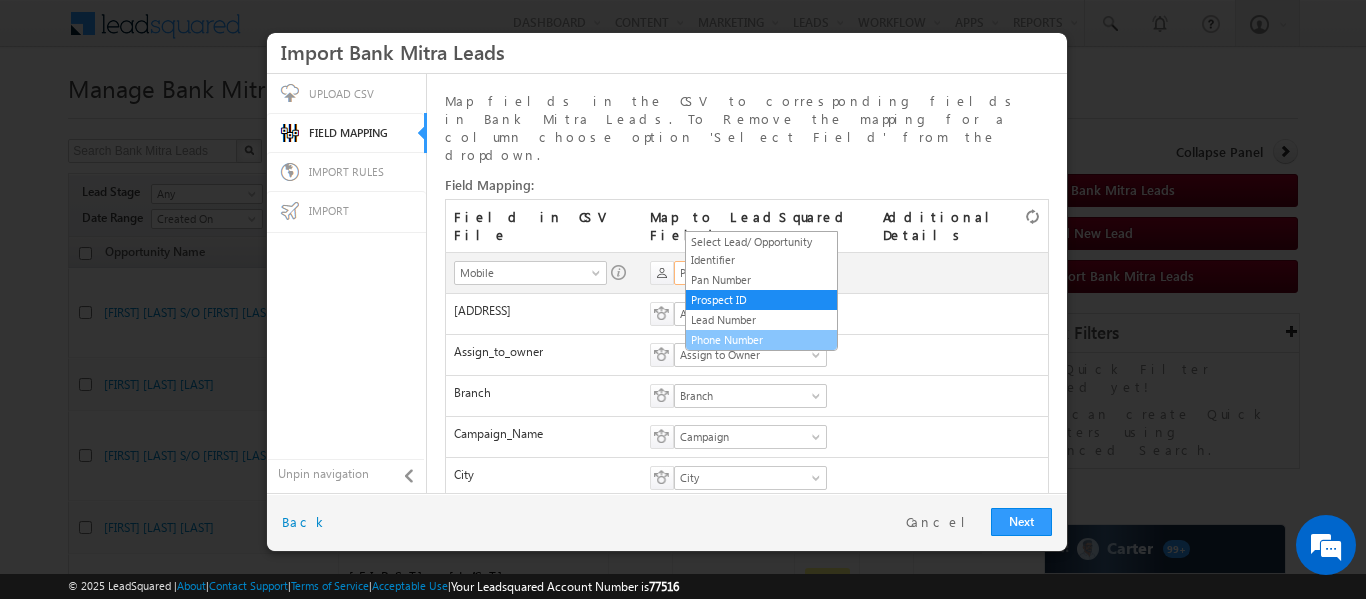 click on "Phone Number" at bounding box center [761, 340] 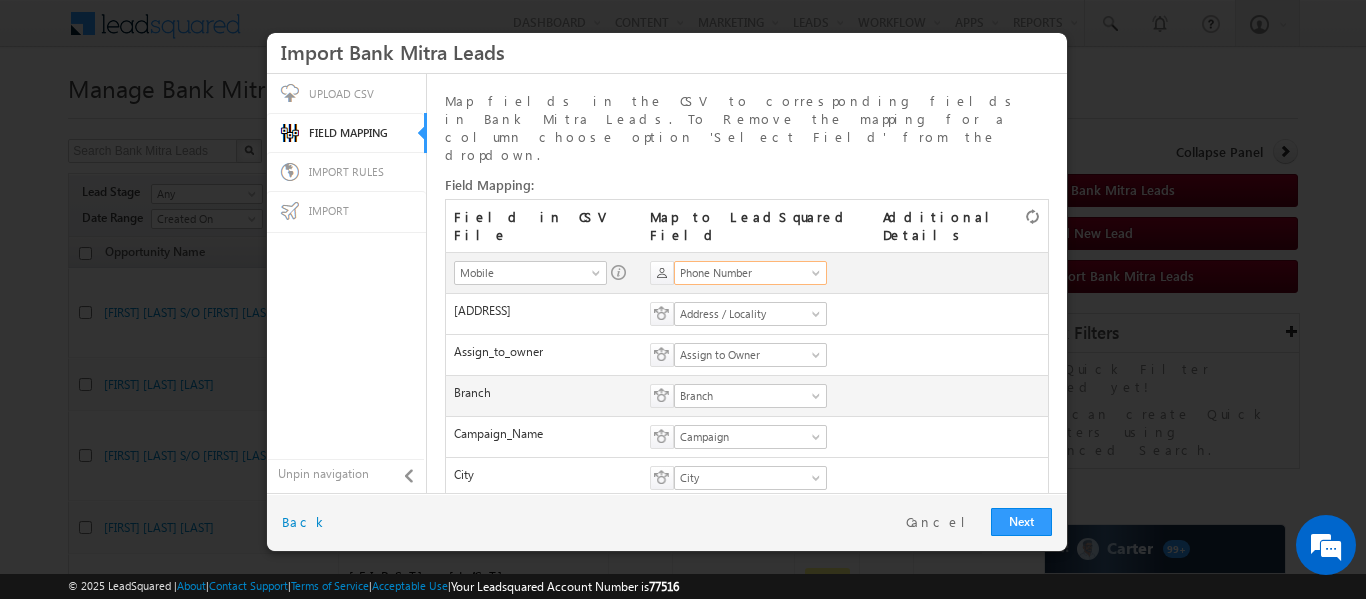 scroll, scrollTop: 97, scrollLeft: 0, axis: vertical 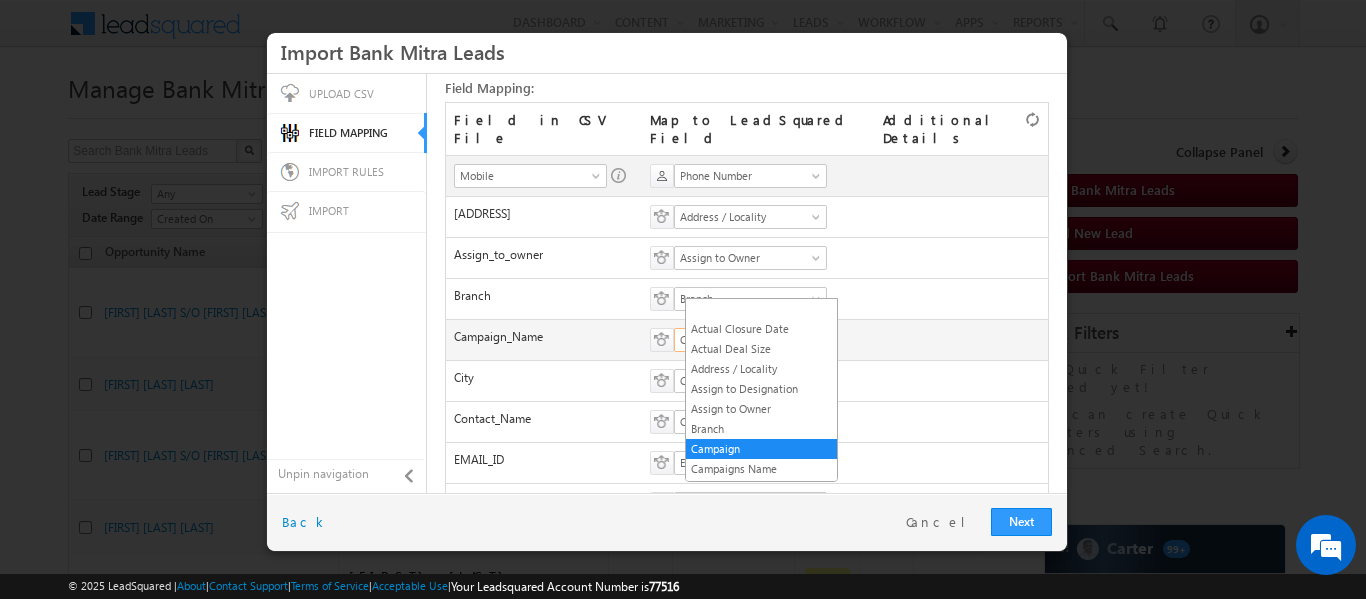 click on "Campaign" at bounding box center [744, 340] 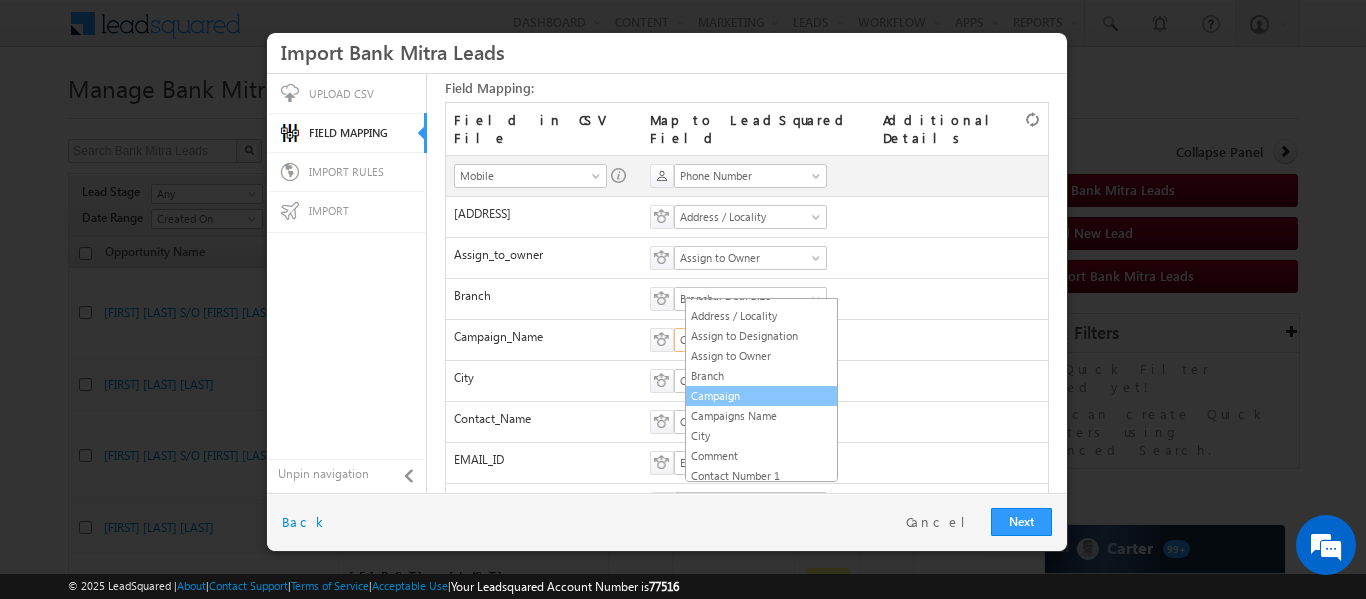 scroll, scrollTop: 54, scrollLeft: 0, axis: vertical 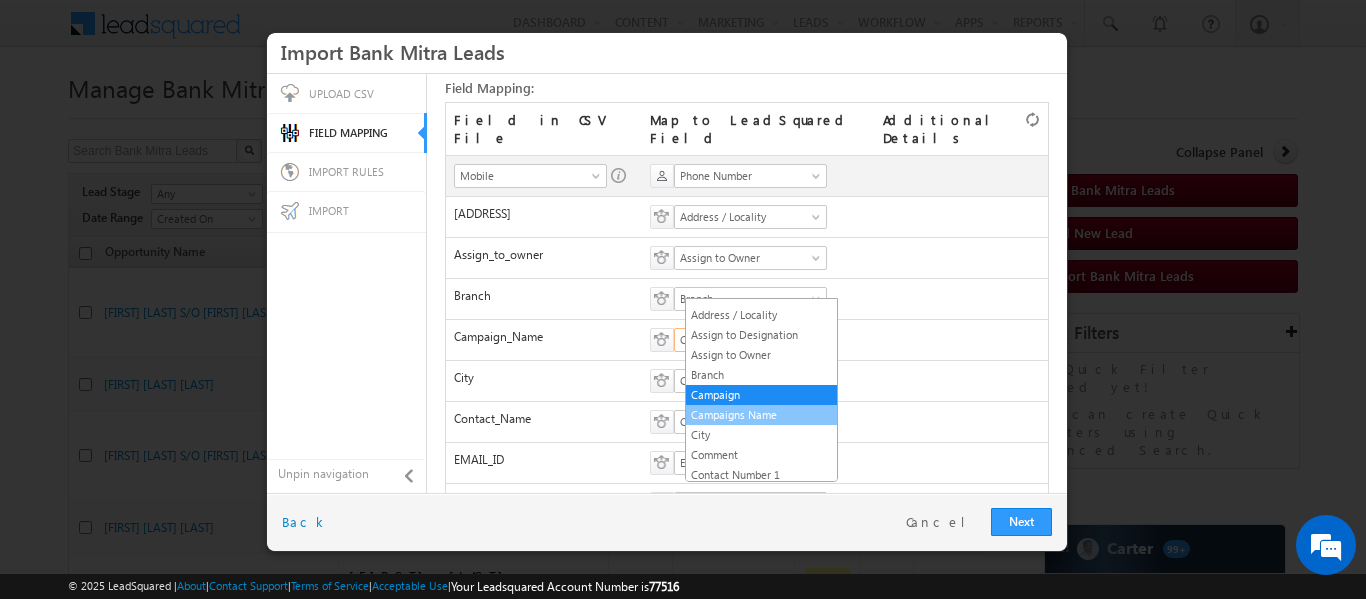 click on "Campaigns Name" at bounding box center [761, 415] 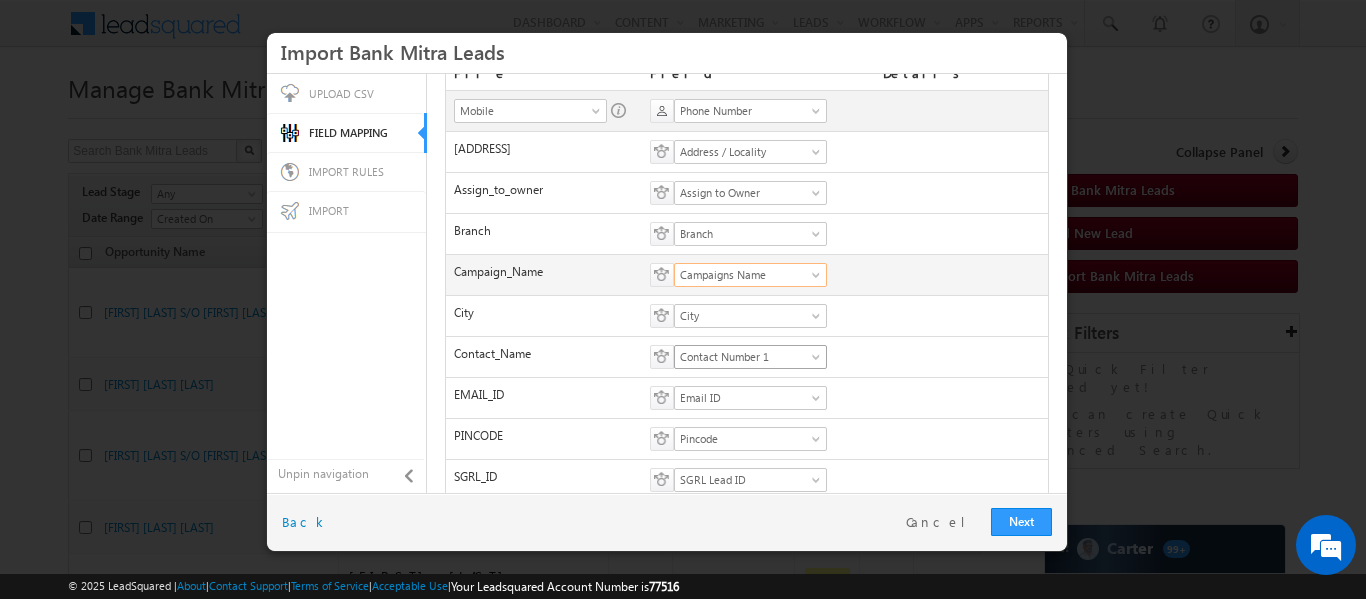 scroll, scrollTop: 164, scrollLeft: 0, axis: vertical 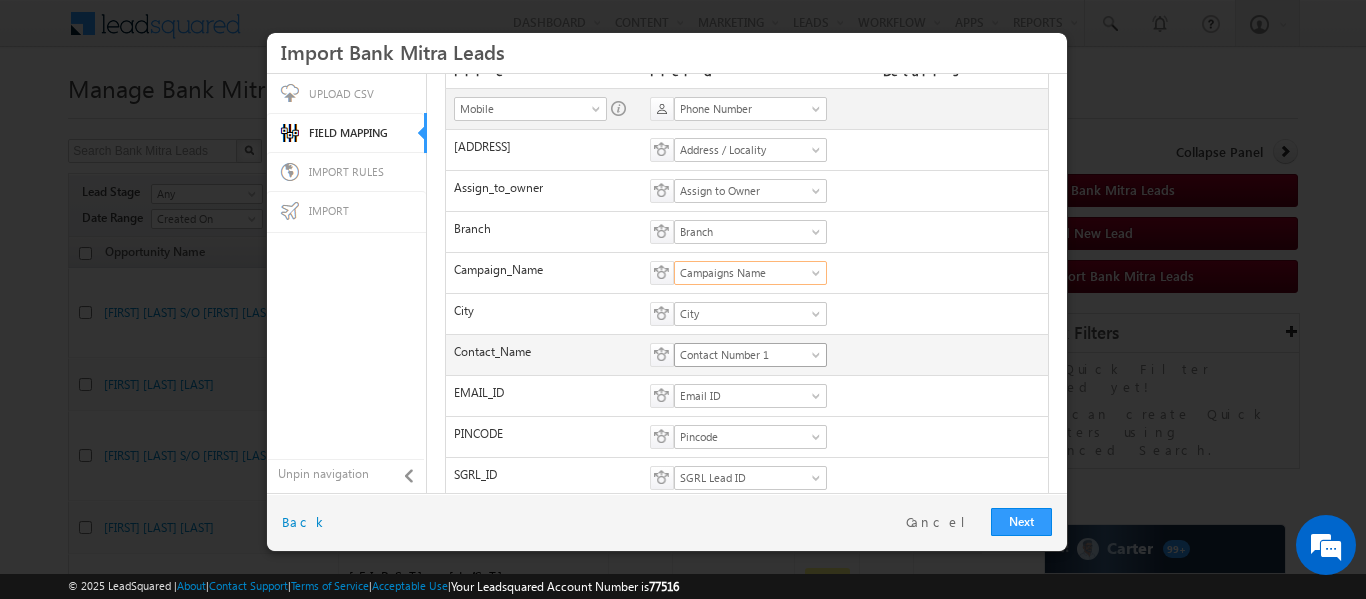 click on "Contact Number 1" at bounding box center (744, 355) 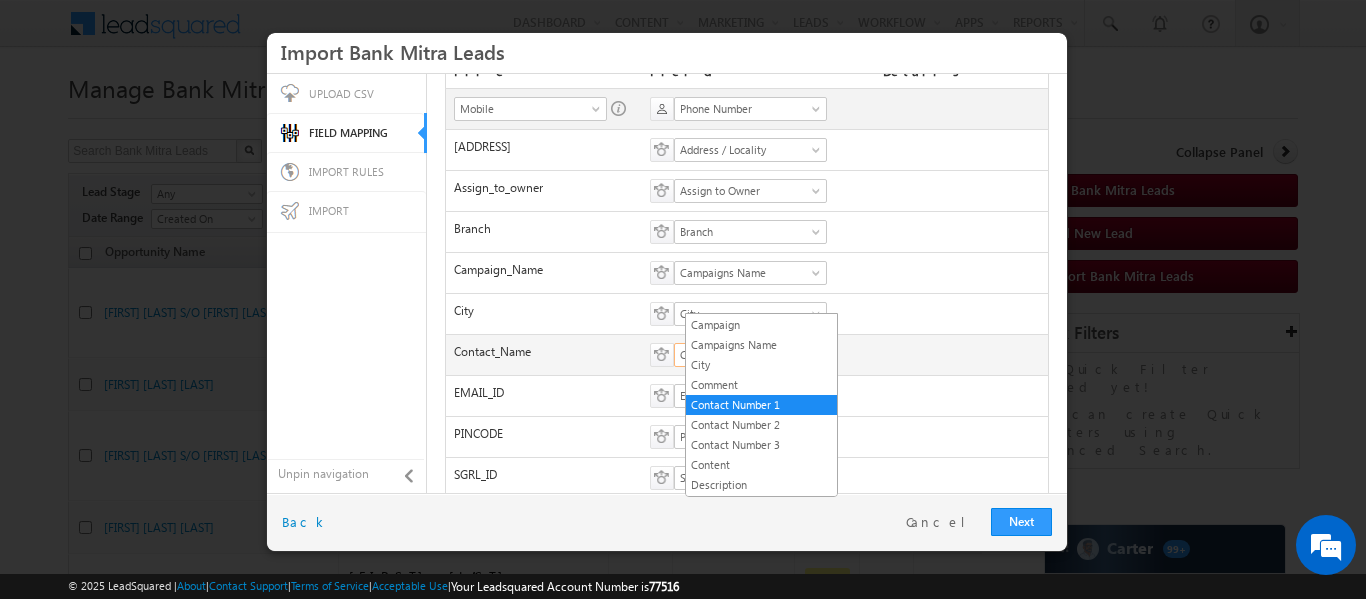 scroll, scrollTop: 319, scrollLeft: 0, axis: vertical 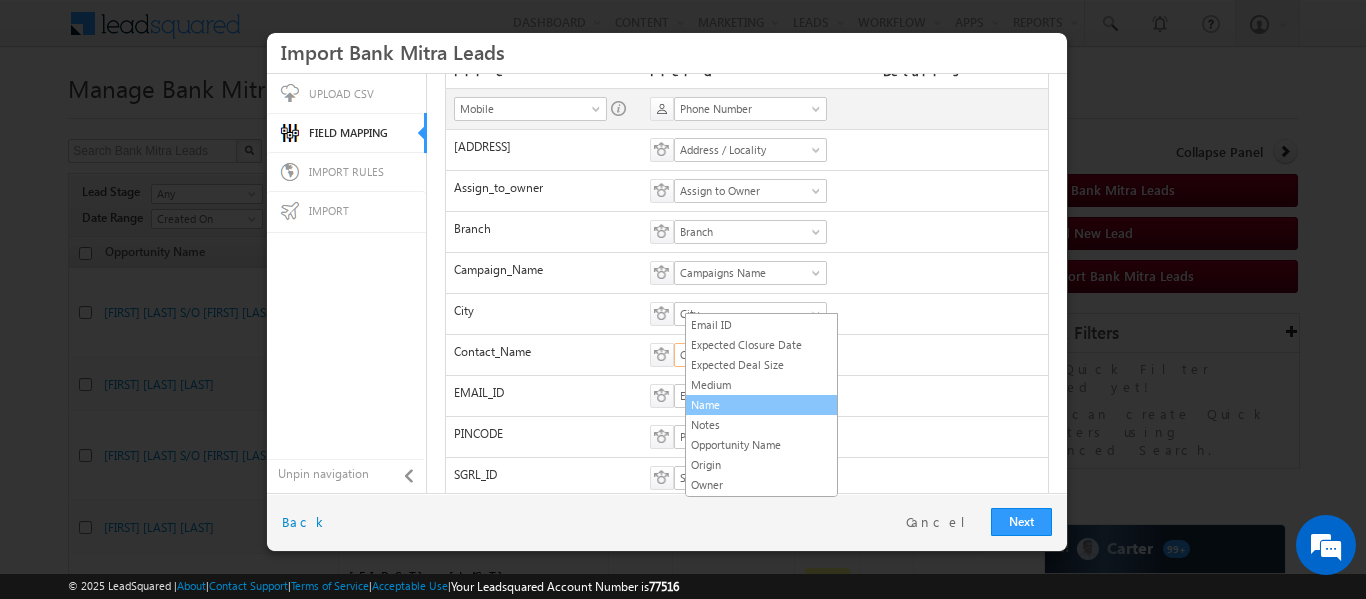 click on "Name" at bounding box center (761, 405) 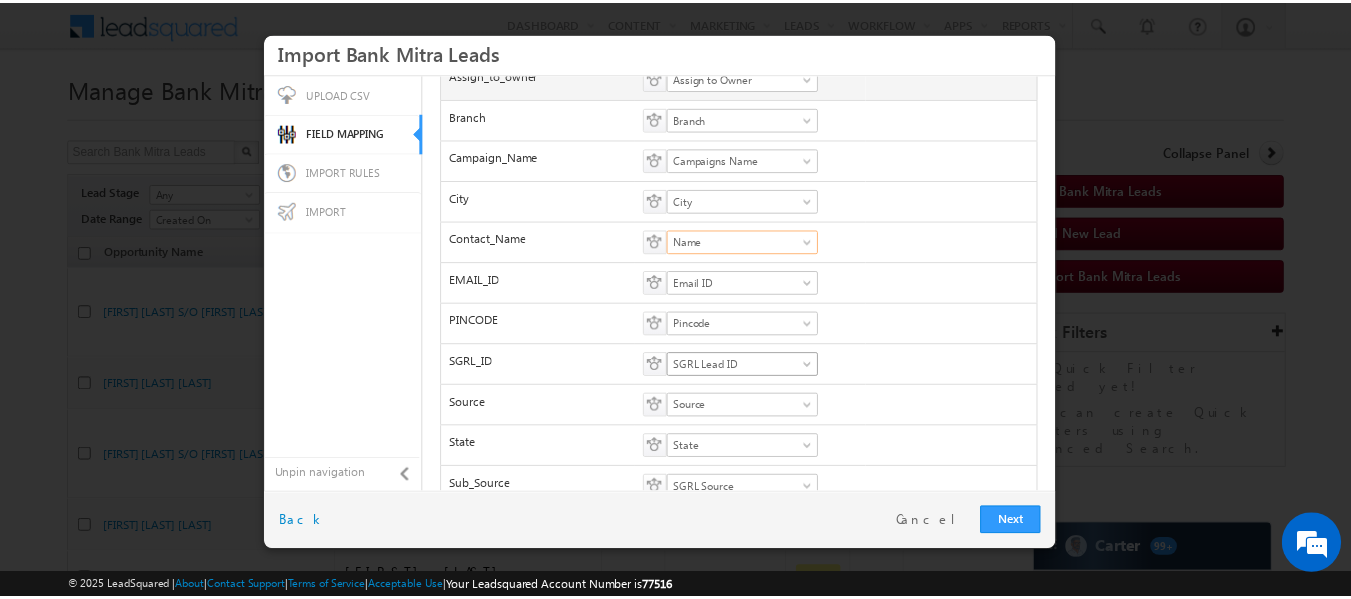 scroll, scrollTop: 293, scrollLeft: 0, axis: vertical 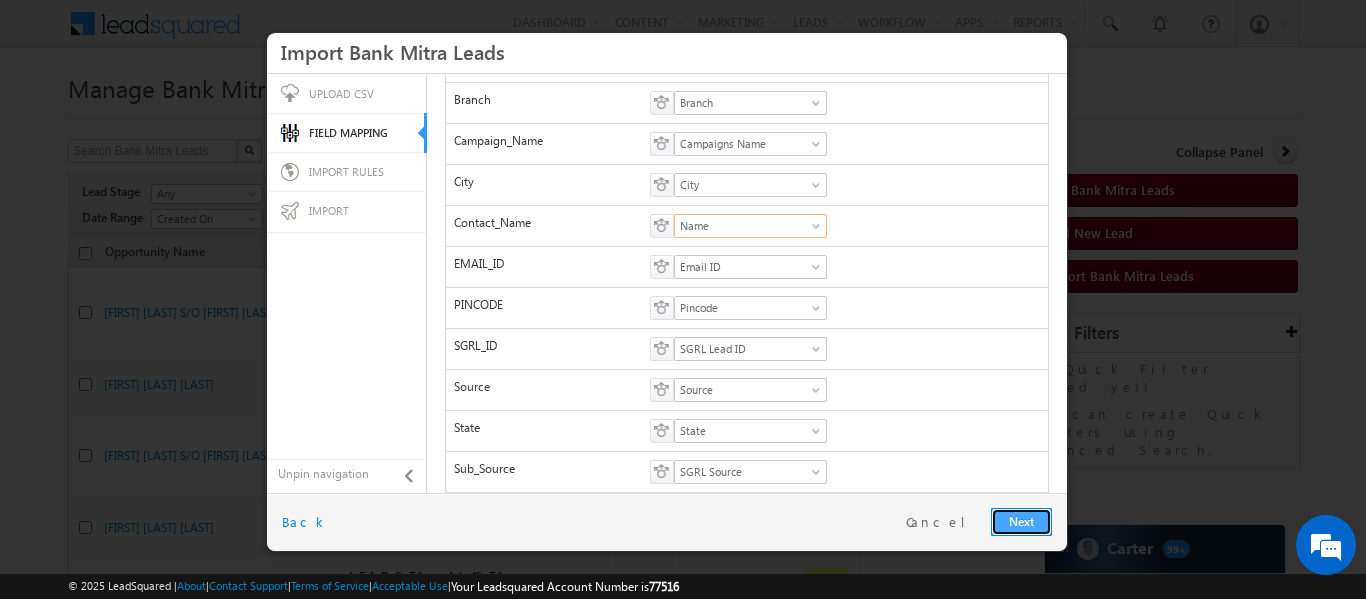 click on "Next" at bounding box center [1021, 522] 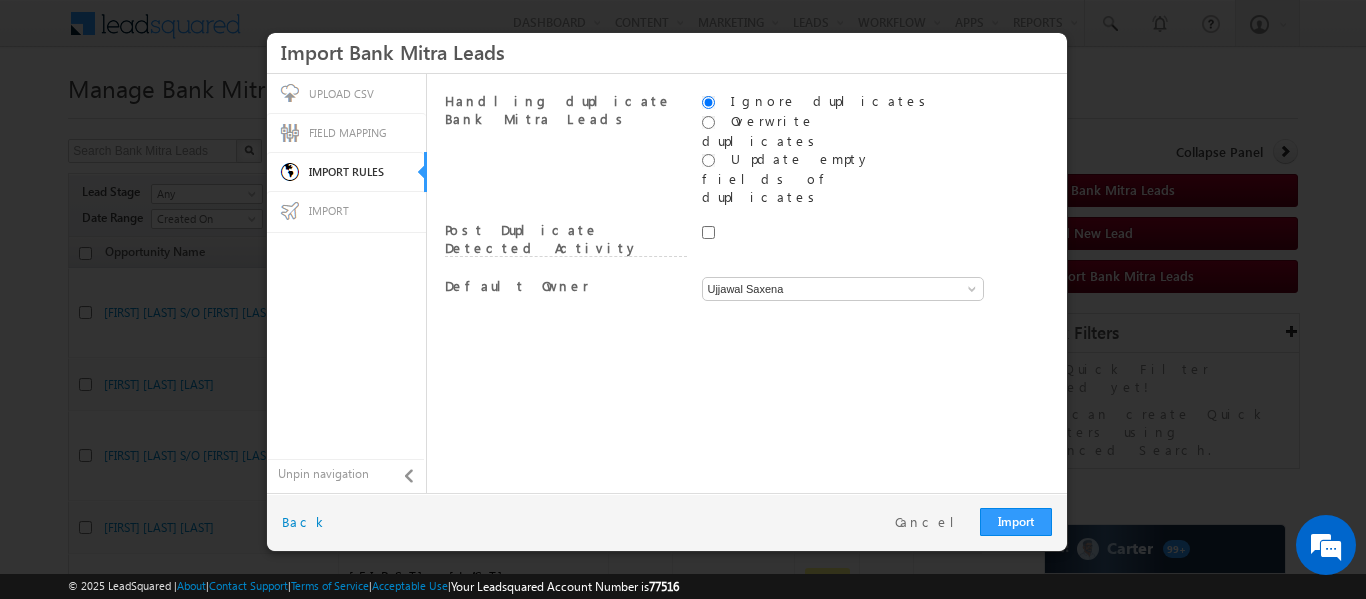 click on "Ujjawal Saxena
Ujjawal Saxena Ujjawal Saxena" at bounding box center [823, 292] 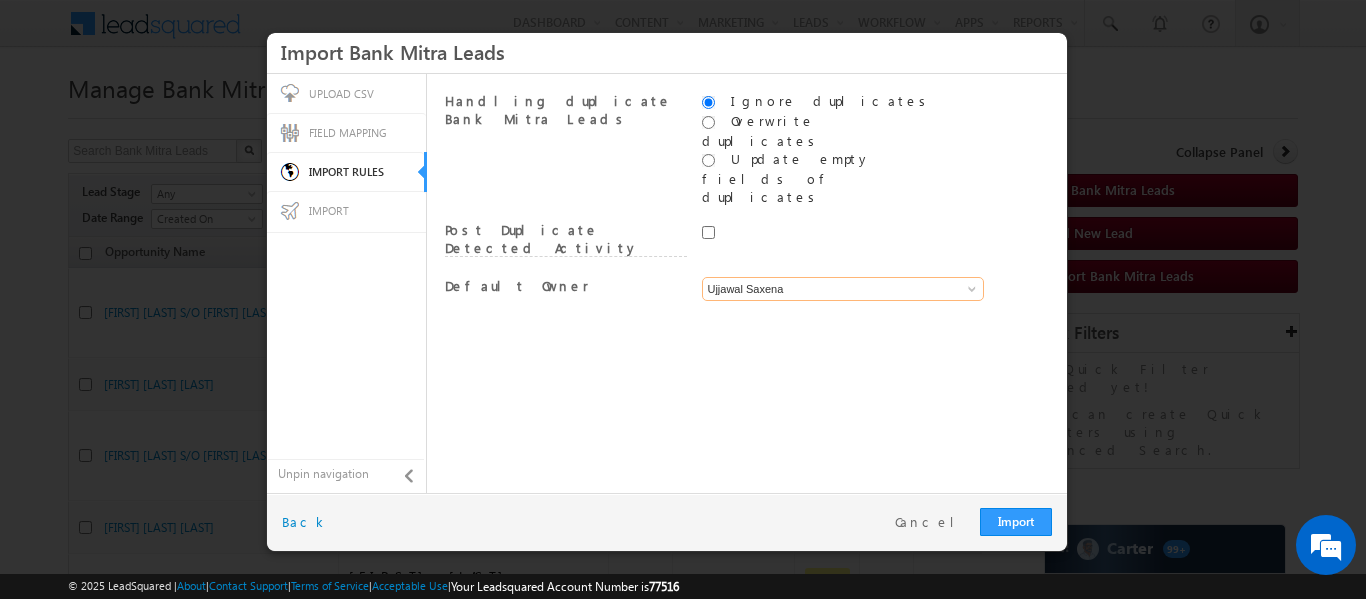 click on "Ujjawal Saxena" at bounding box center (843, 289) 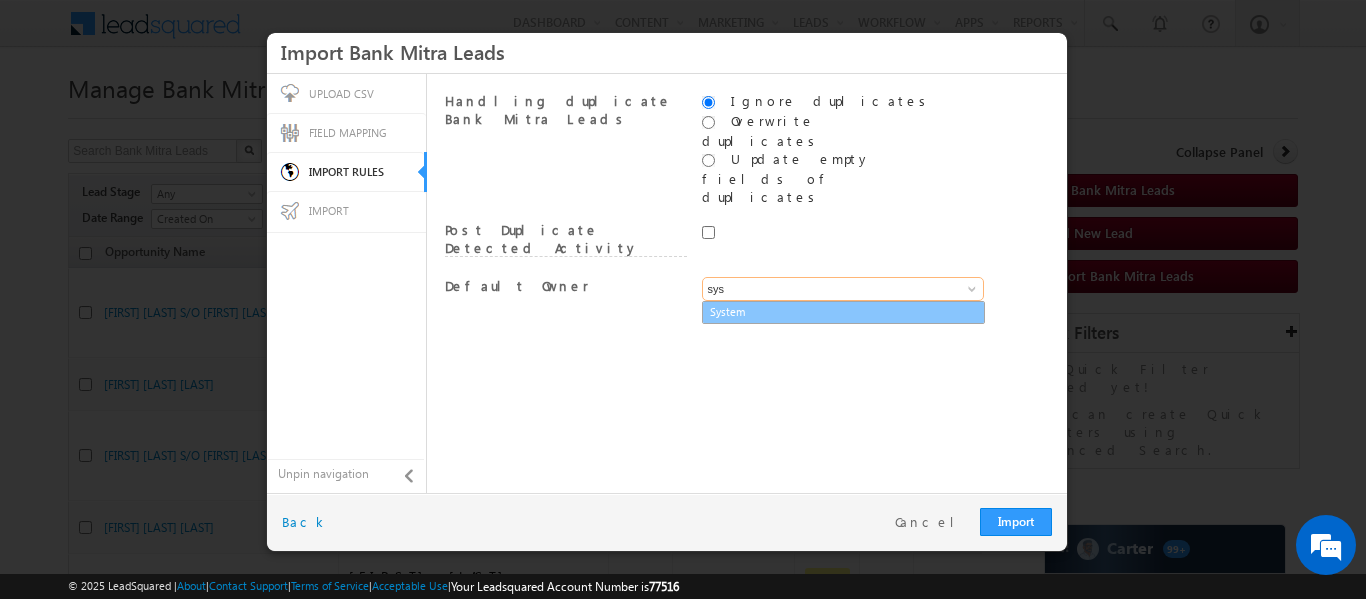 click on "System" at bounding box center [843, 312] 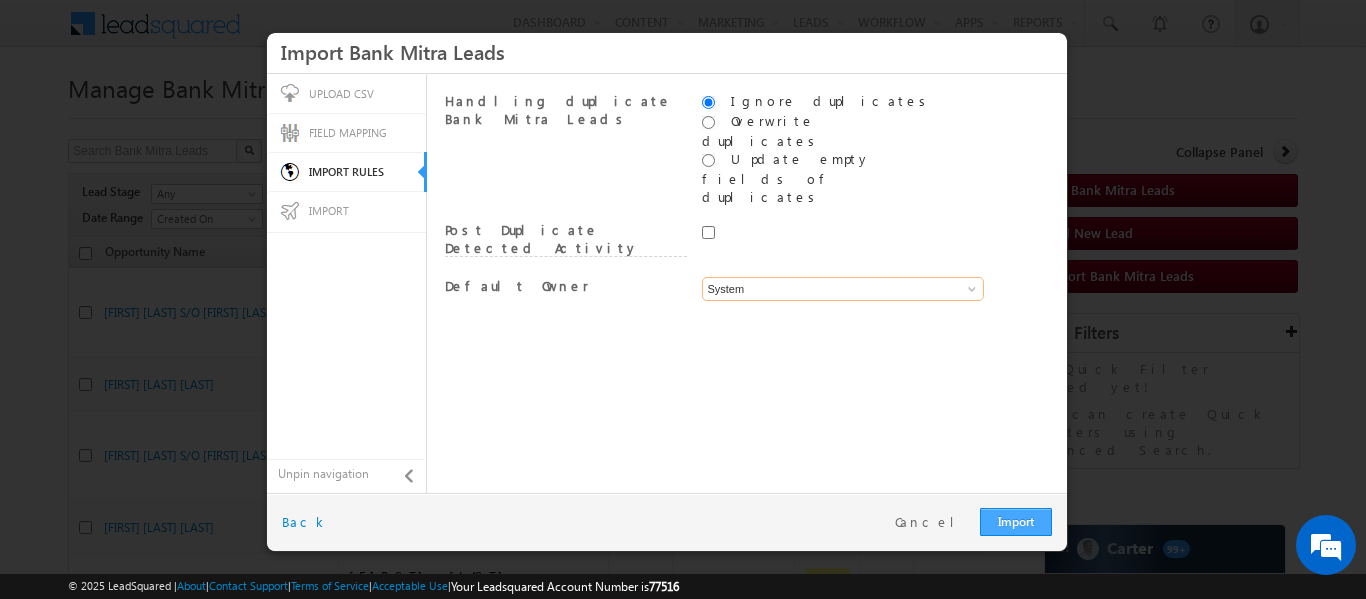 type on "System" 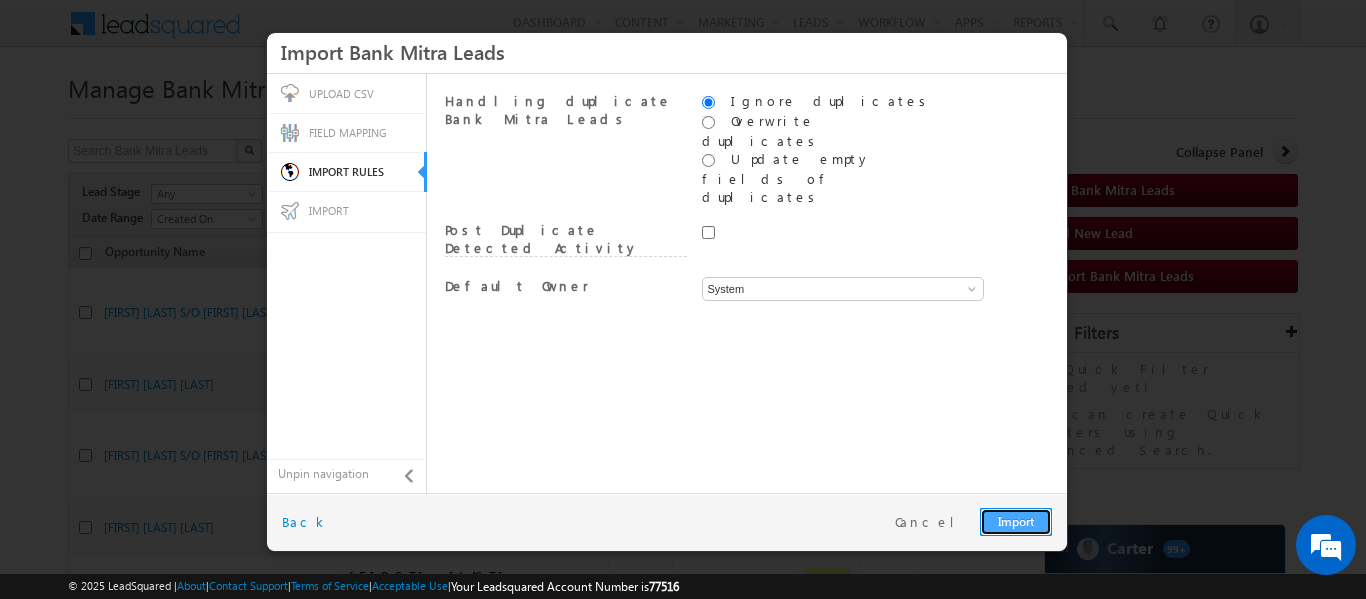 click on "Import" at bounding box center [1016, 522] 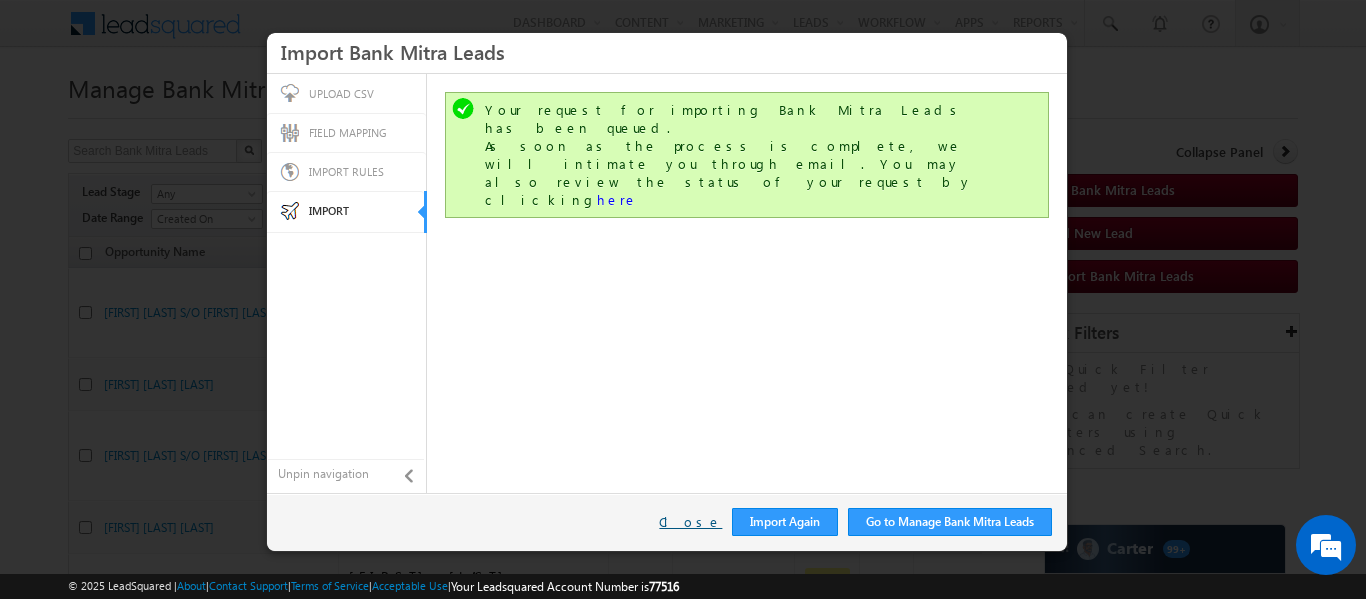 click on "Close" at bounding box center [690, 522] 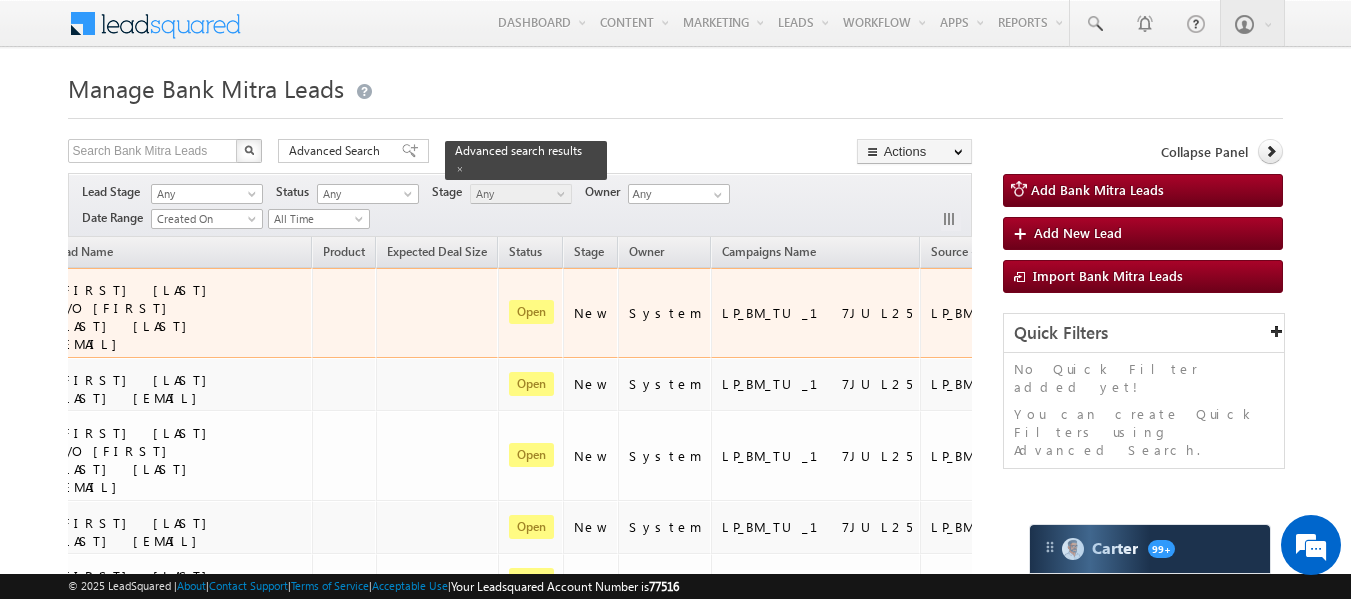scroll, scrollTop: 0, scrollLeft: 296, axis: horizontal 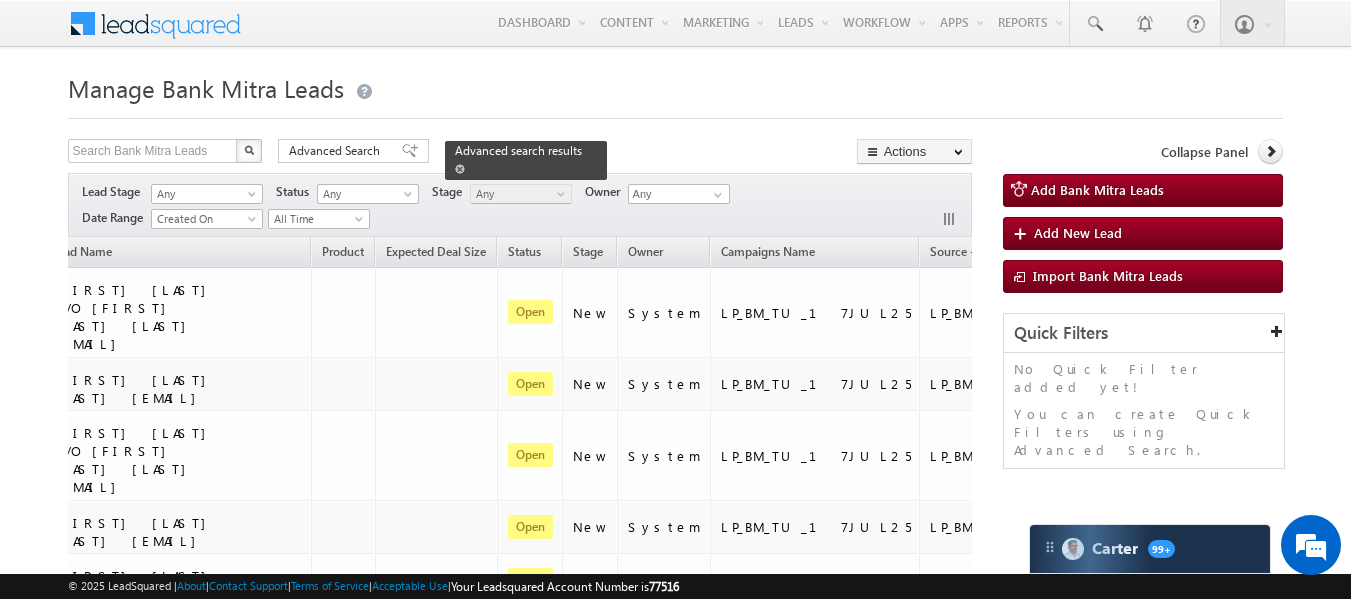 click at bounding box center (460, 169) 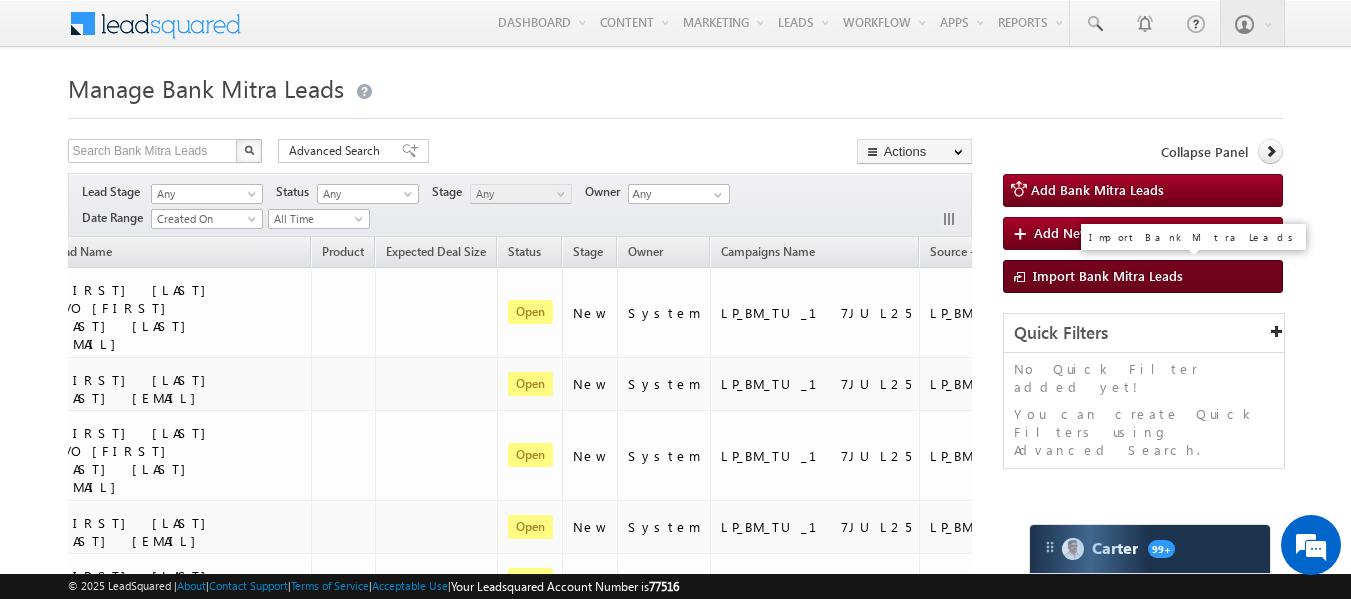 click on "Import Bank Mitra Leads" at bounding box center [1108, 275] 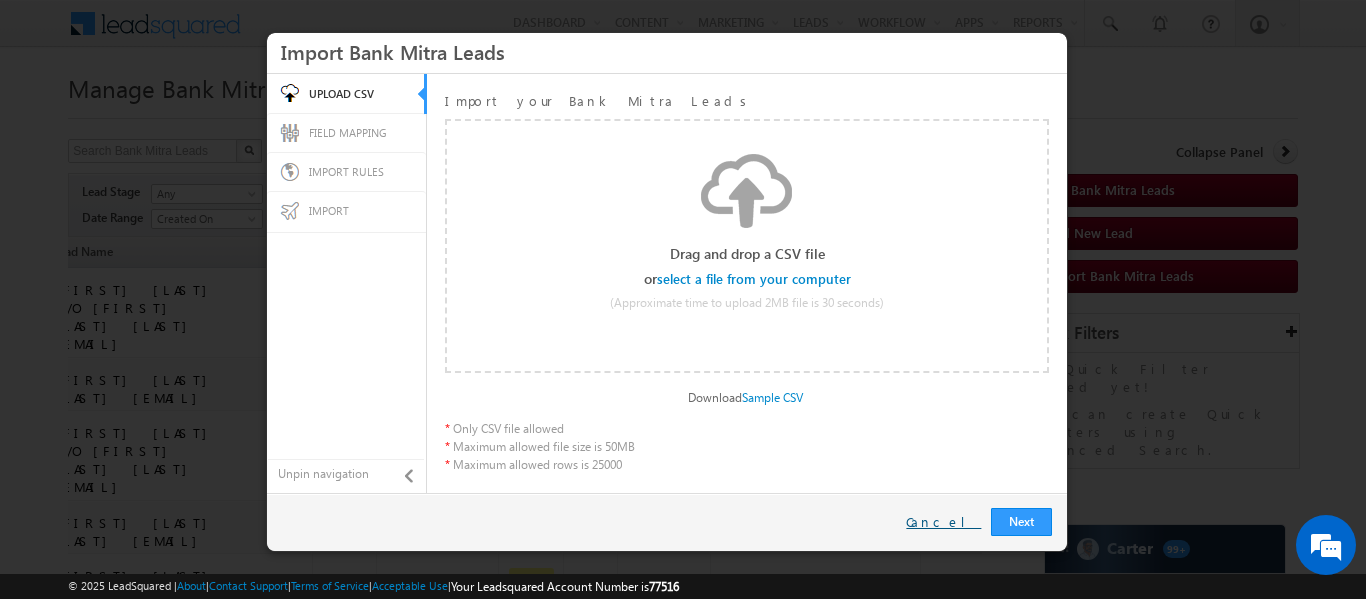 click on "Cancel" at bounding box center (943, 522) 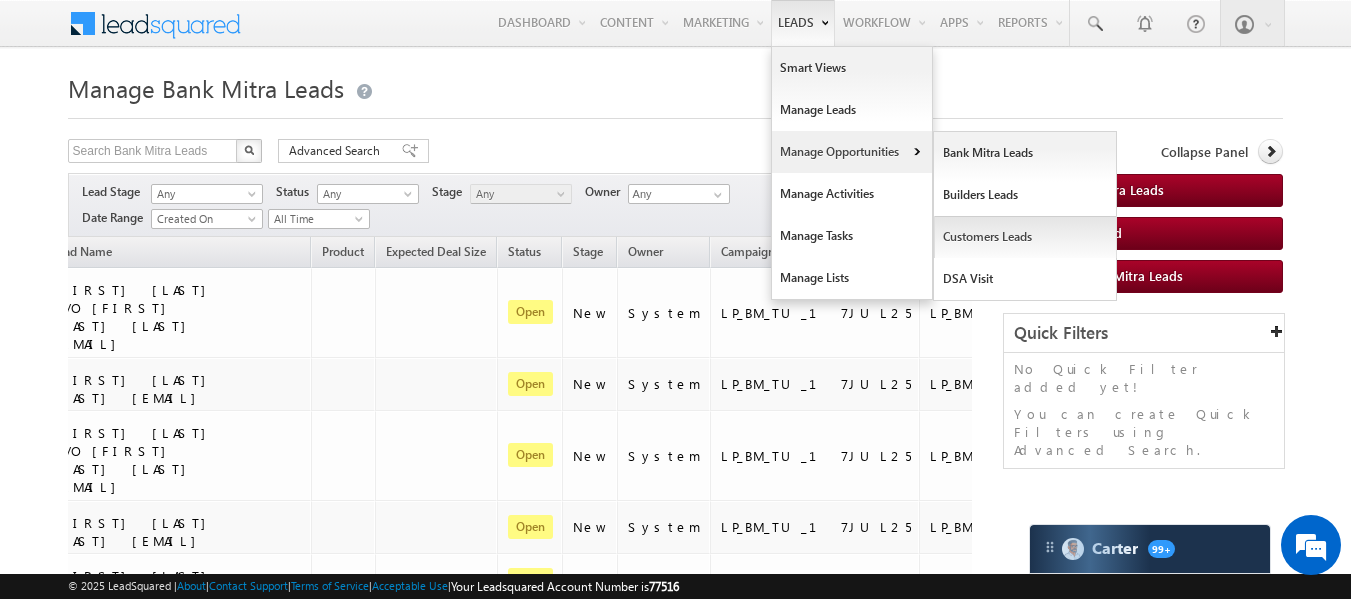 click on "Customers Leads" at bounding box center (1025, 237) 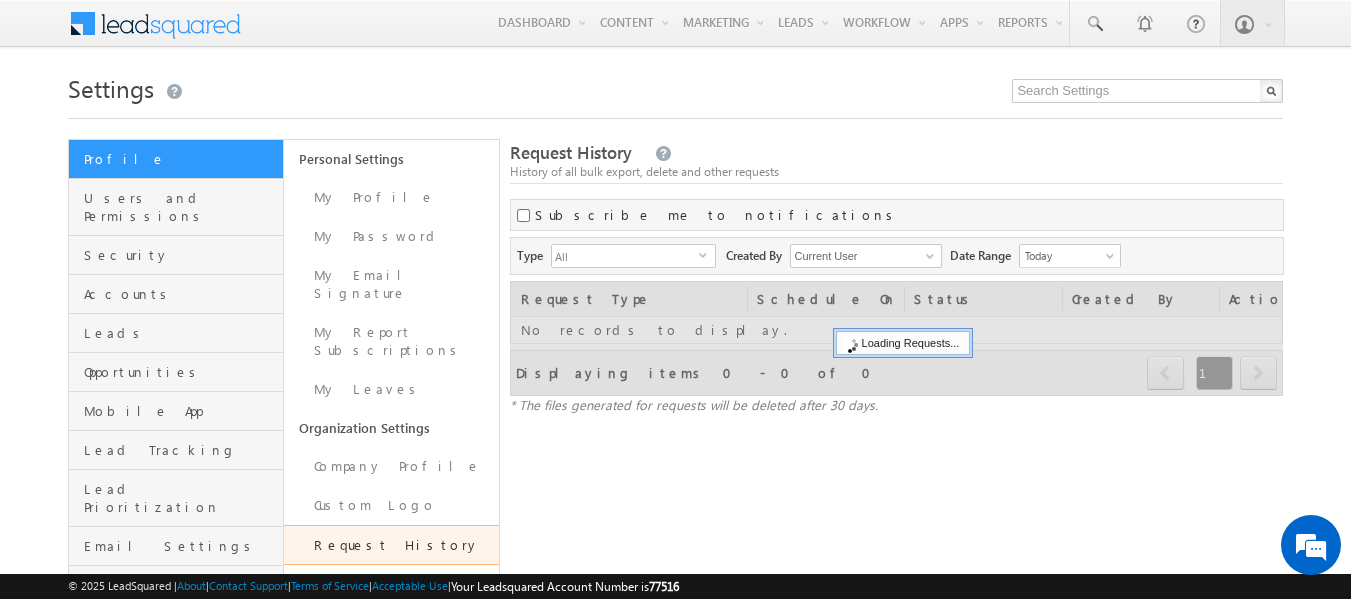 scroll, scrollTop: 1, scrollLeft: 0, axis: vertical 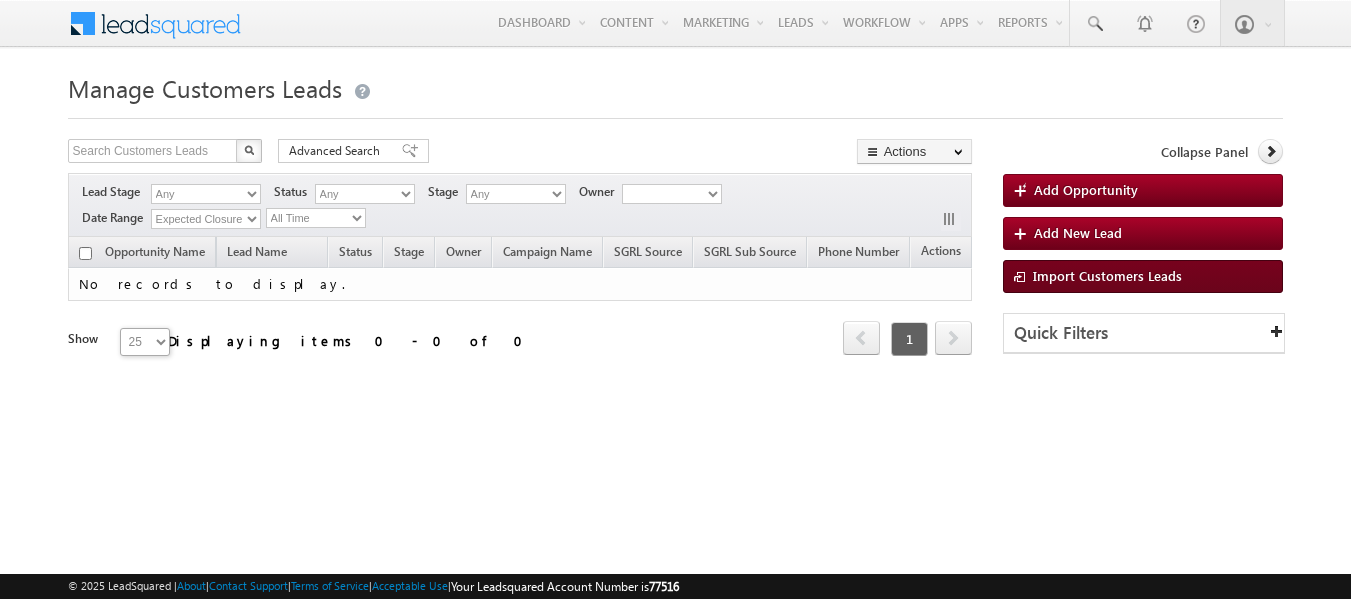 type on "NTB_HL_FRESH_BM_CC_SMS2_06AUG25" 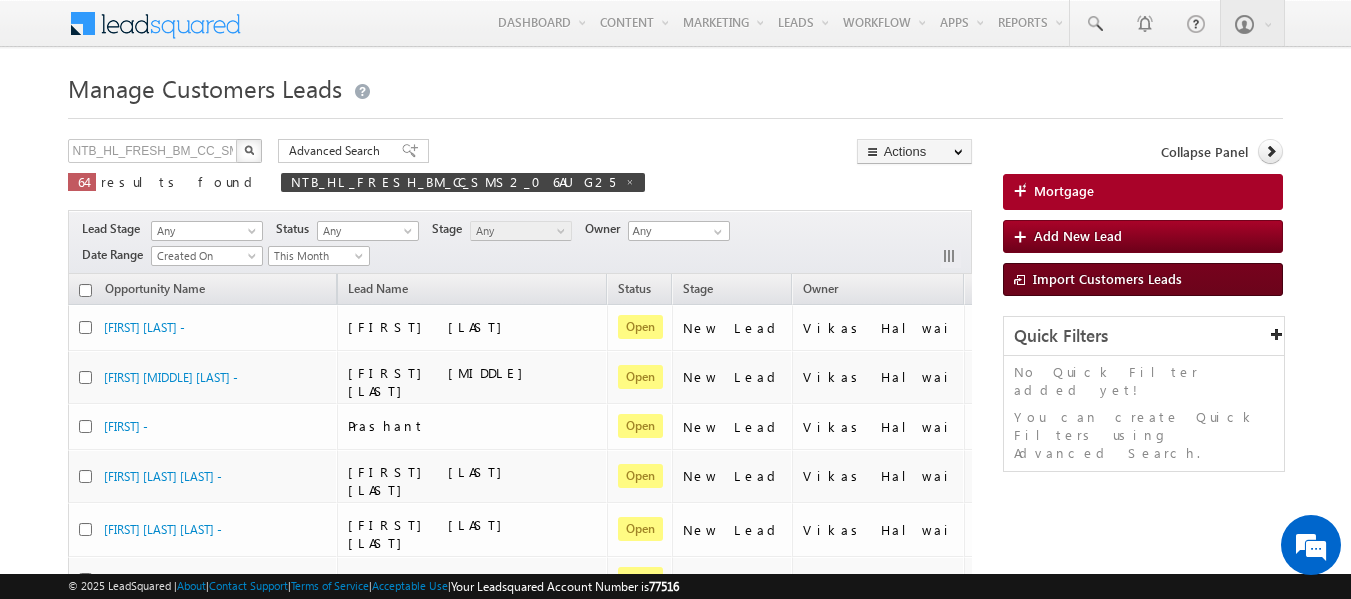 click on "Import Customers Leads" at bounding box center (1107, 278) 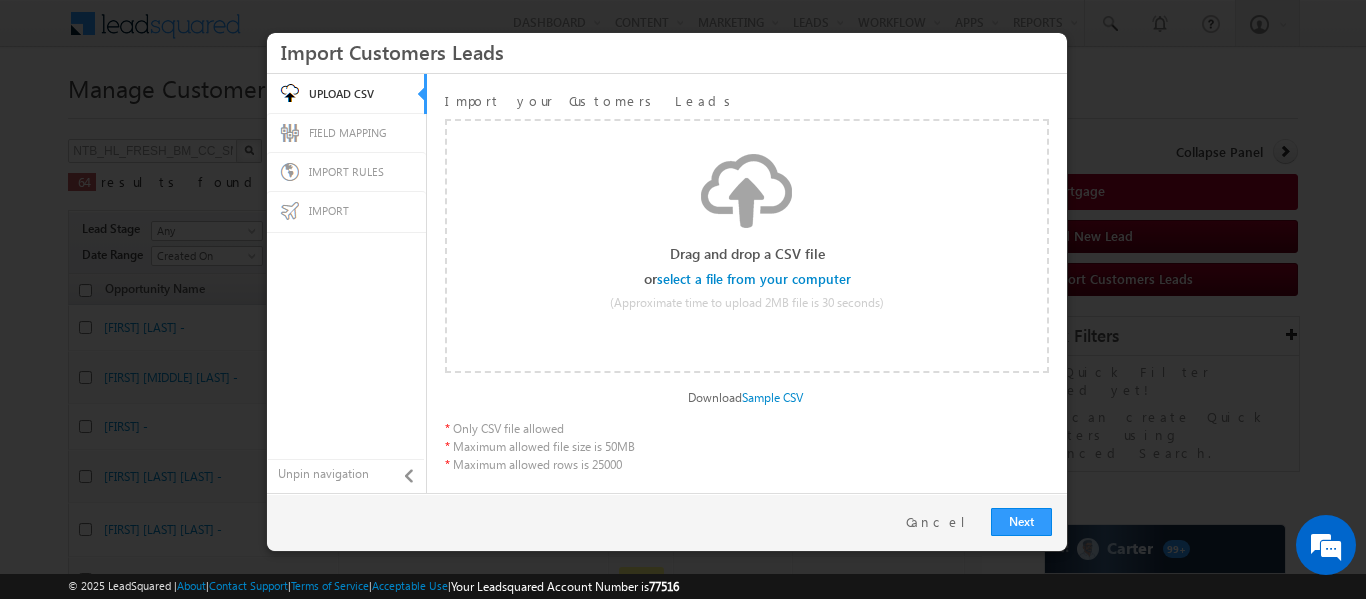 scroll, scrollTop: 0, scrollLeft: 0, axis: both 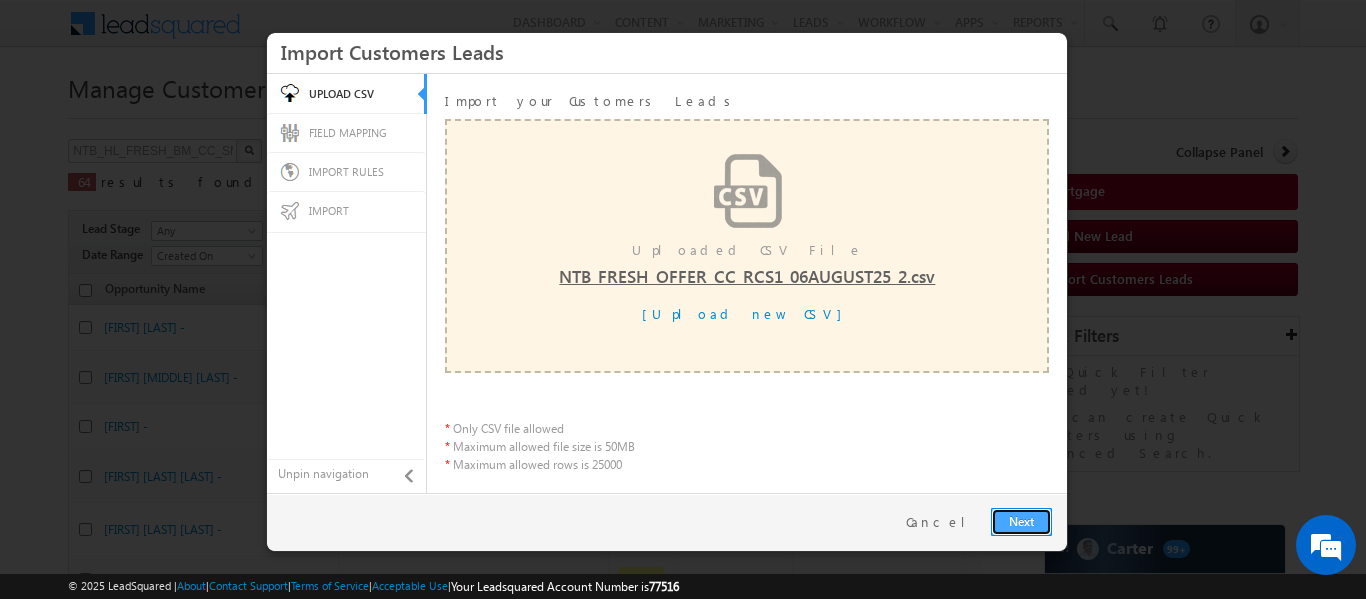 click on "Next" at bounding box center [1021, 522] 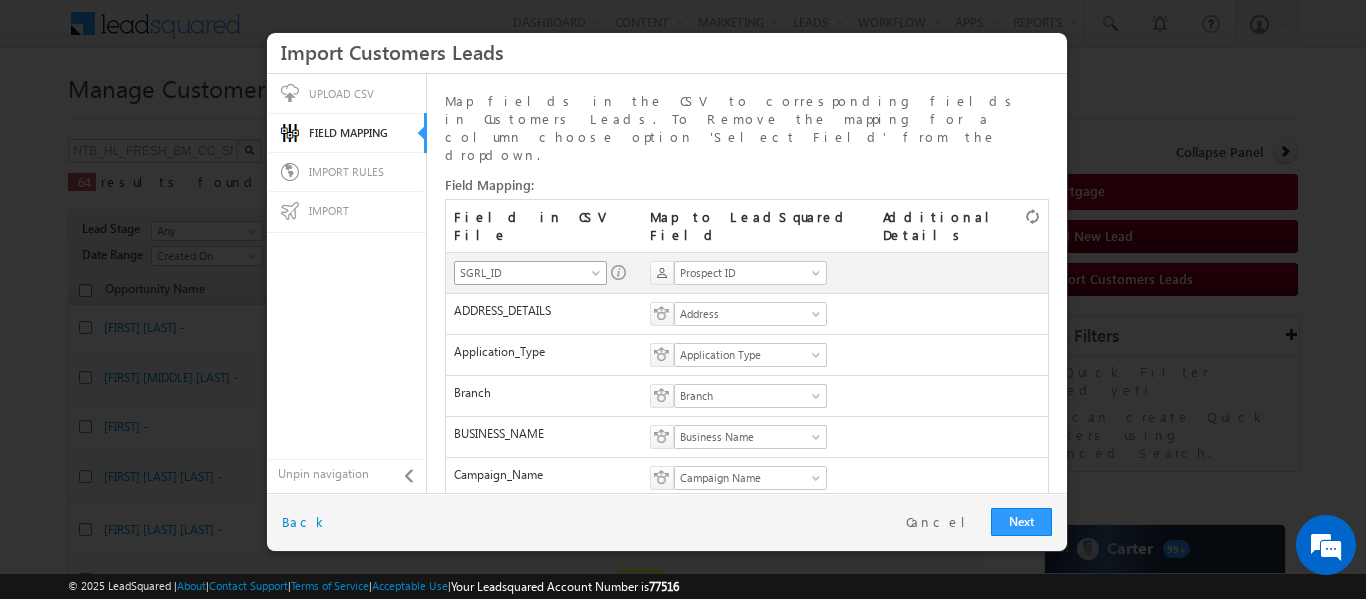 click on "Menu
[FIRST] [LAST]
[EMAIL]" at bounding box center [683, 808] 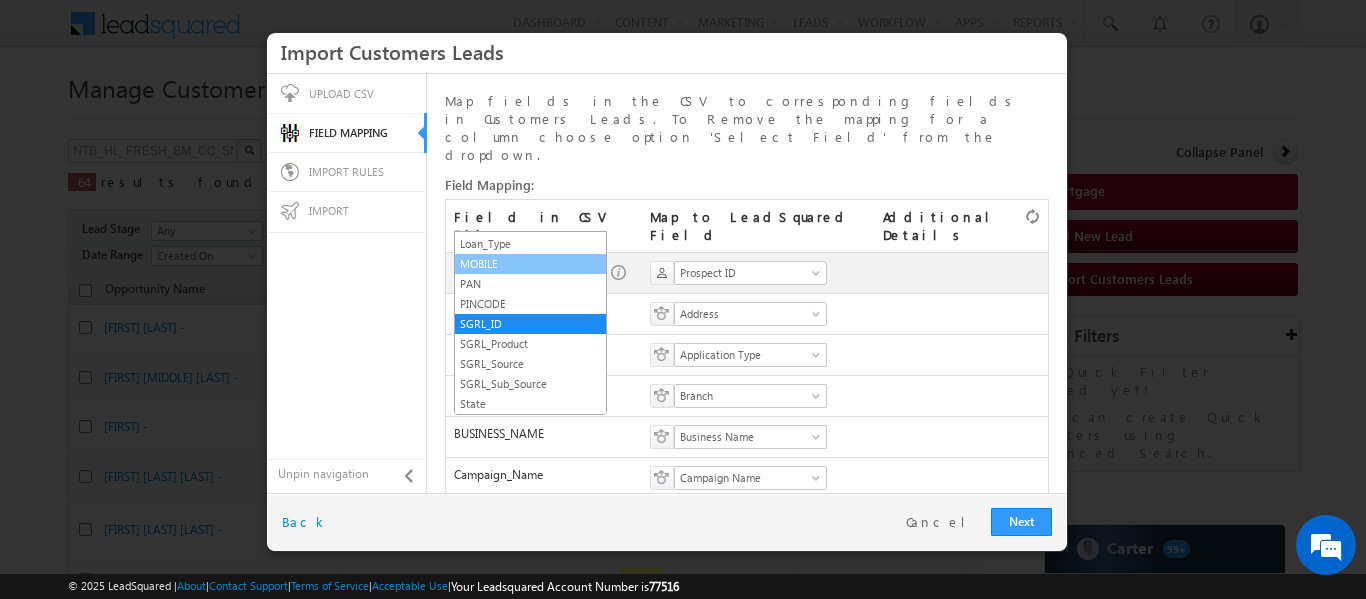 click on "MOBILE" at bounding box center [530, 264] 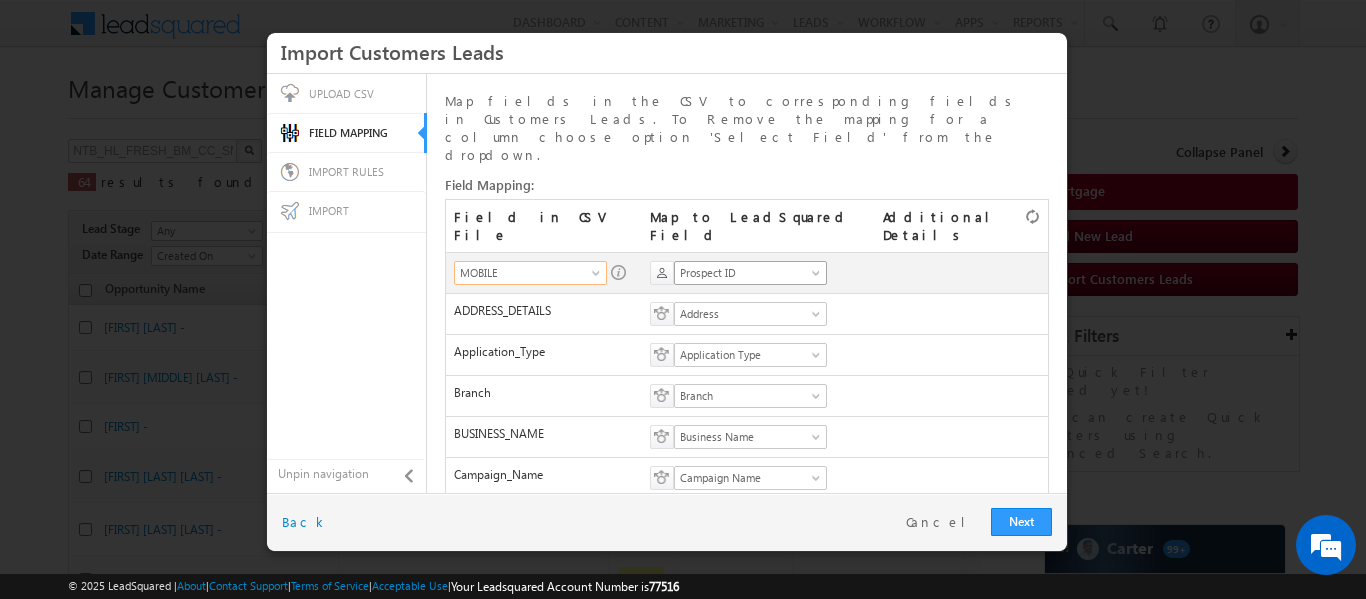click on "Prospect ID" at bounding box center [744, 273] 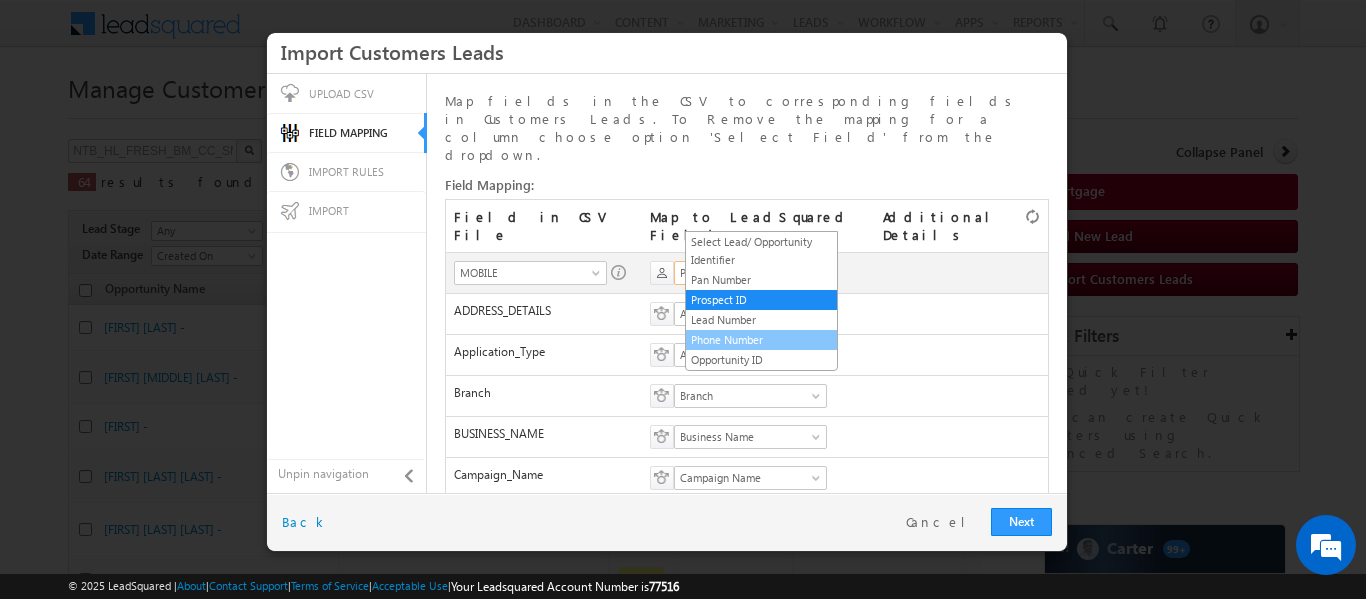 click on "Phone Number" at bounding box center (761, 340) 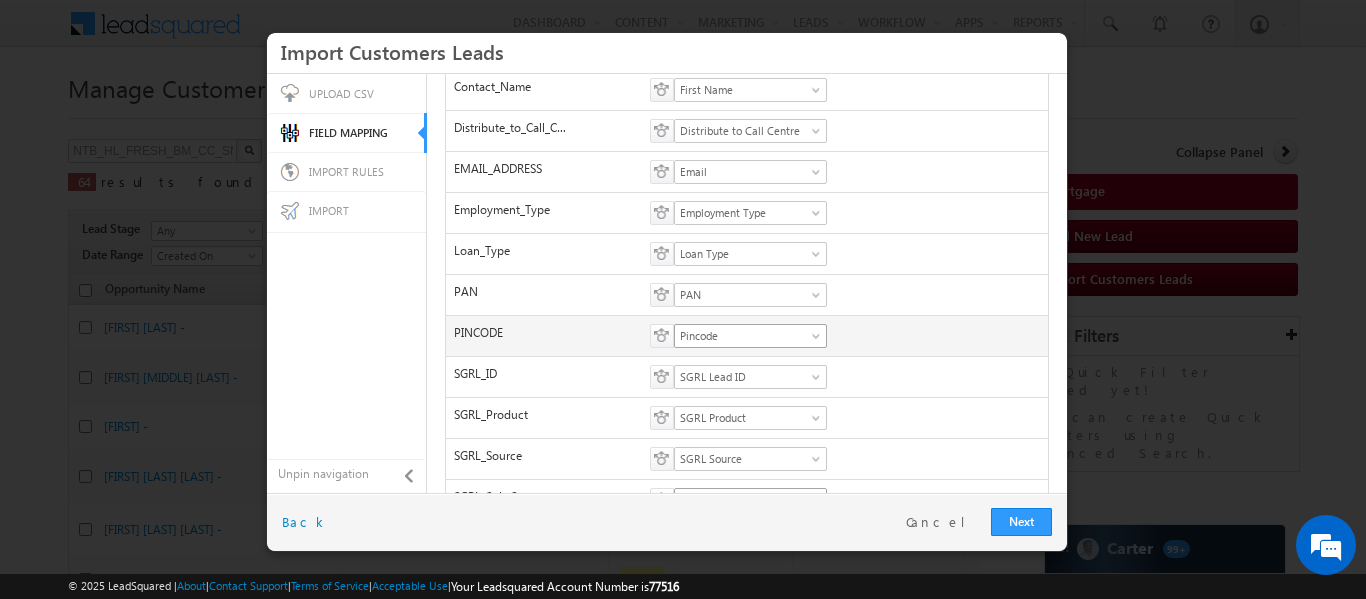 scroll, scrollTop: 580, scrollLeft: 0, axis: vertical 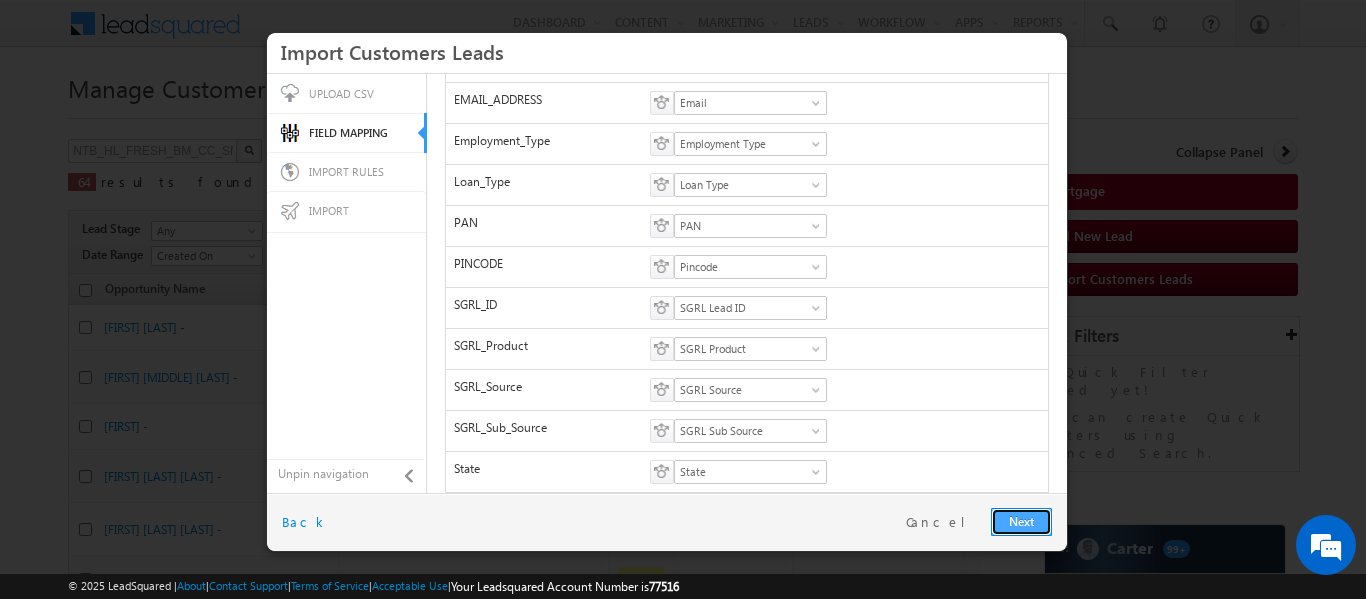 click on "Next" at bounding box center [1021, 522] 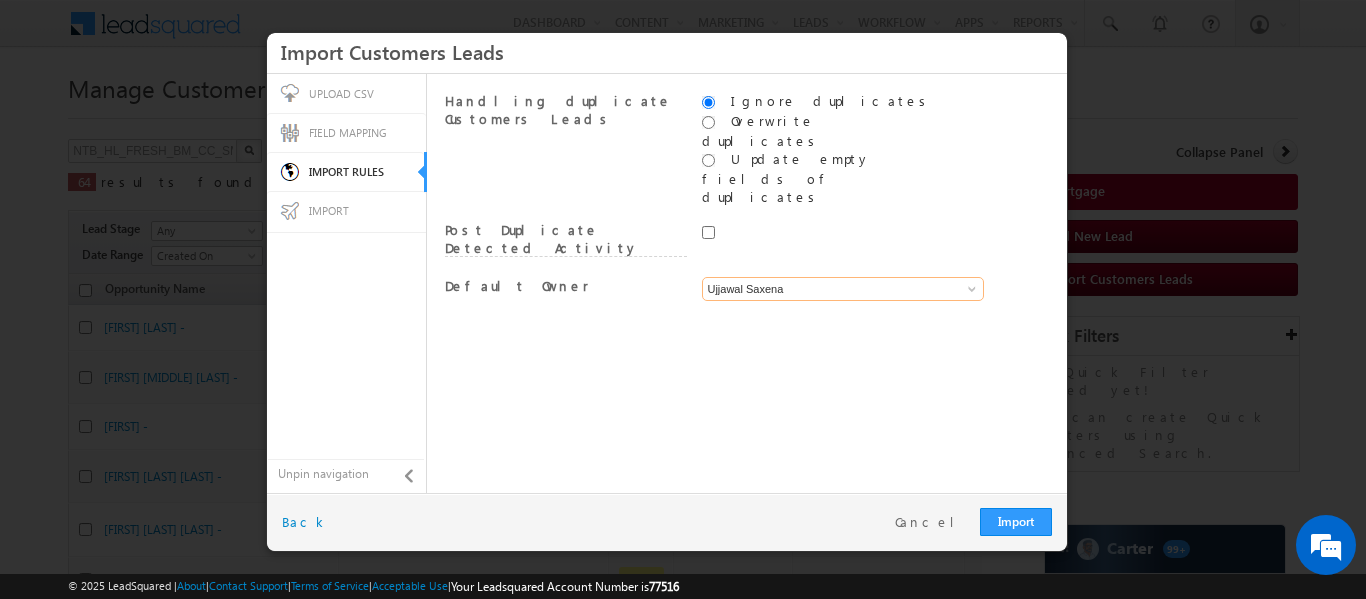 click on "Ujjawal Saxena" at bounding box center (843, 289) 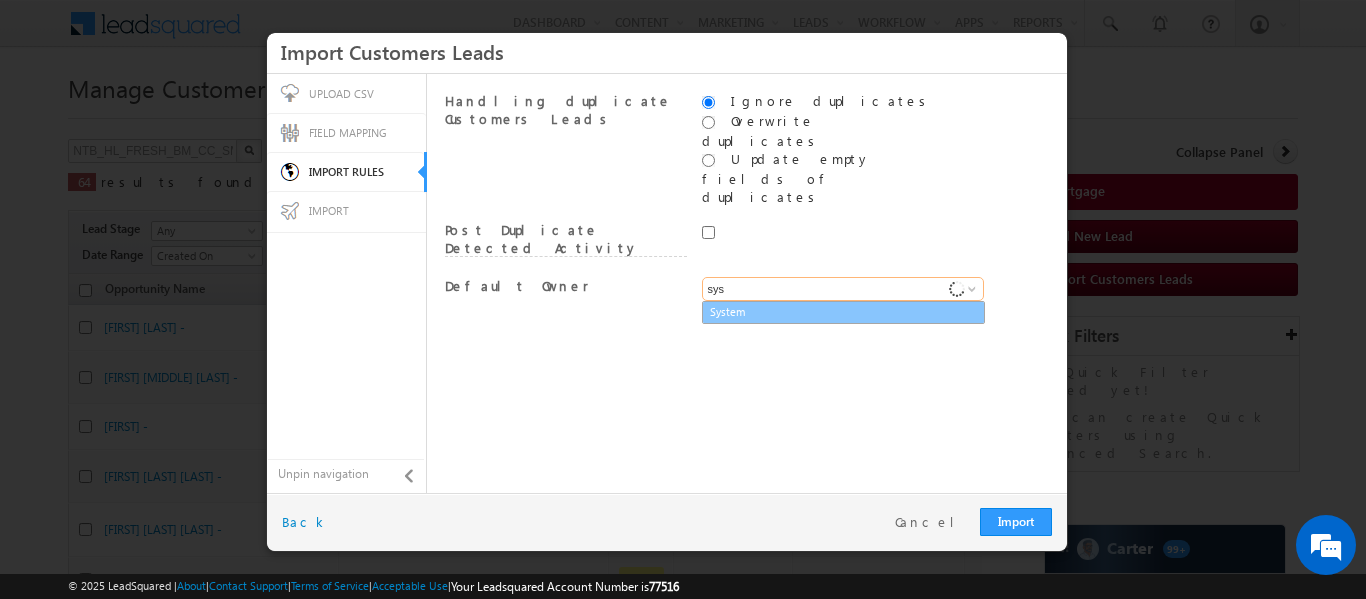 click on "System" at bounding box center (843, 312) 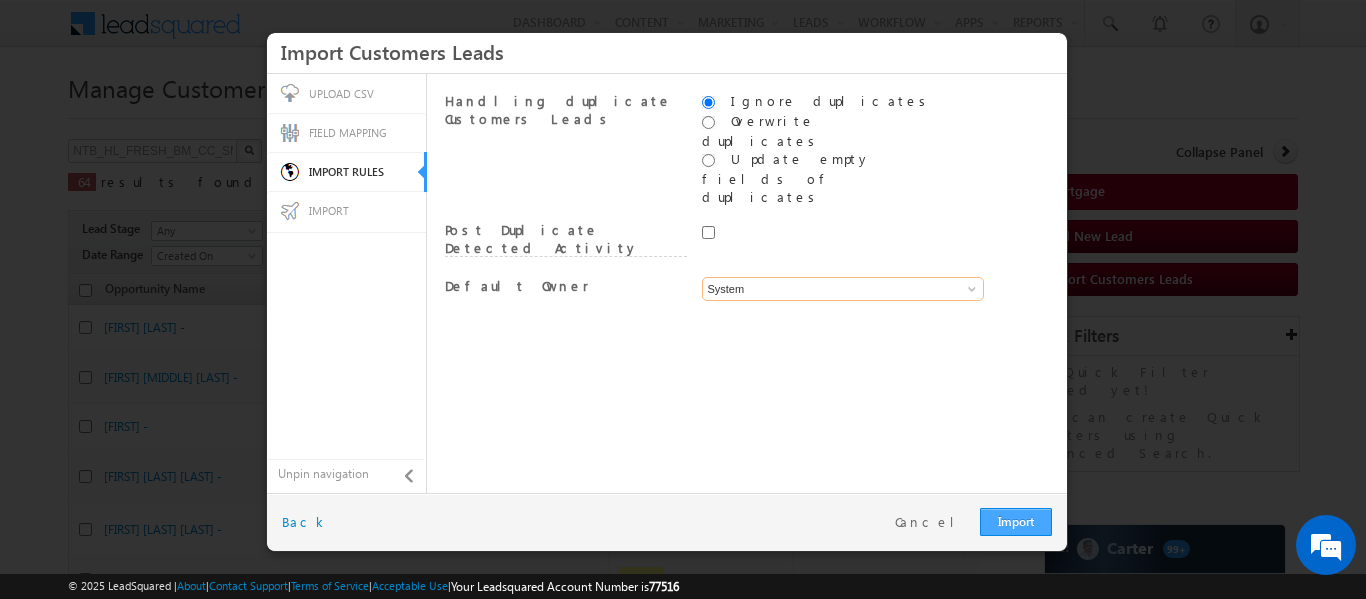 type on "System" 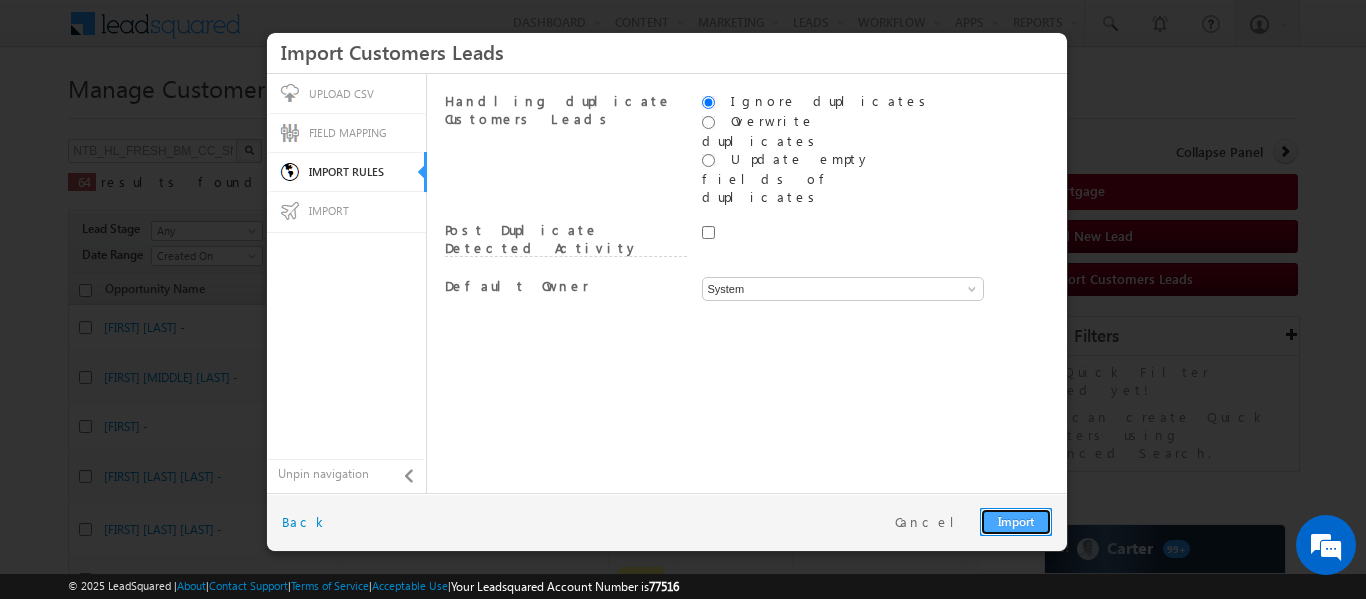 click on "Import" at bounding box center [1016, 522] 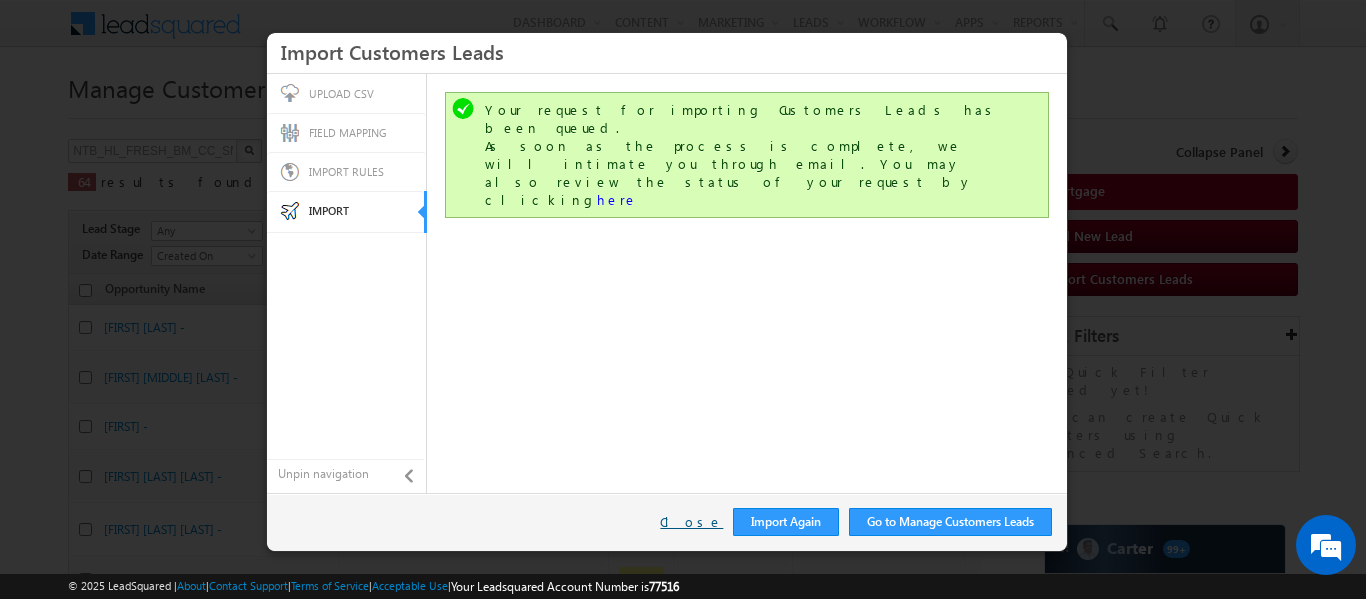 click on "Close" at bounding box center [691, 522] 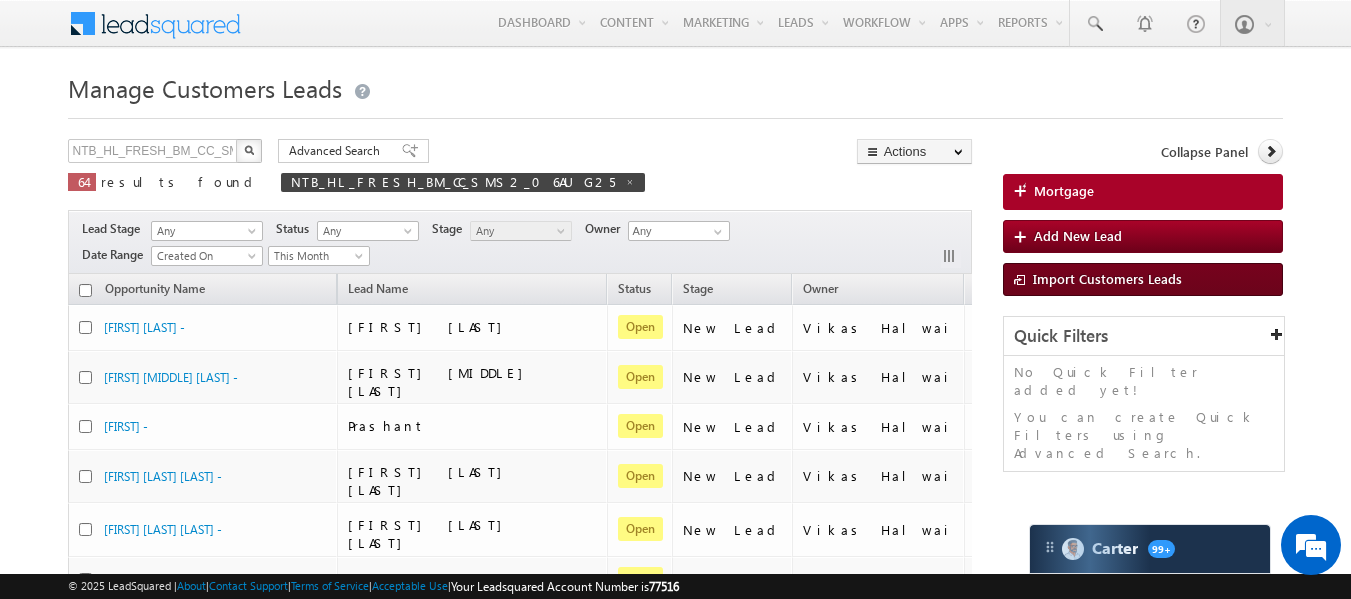 click on "Import Customers Leads" at bounding box center [1107, 278] 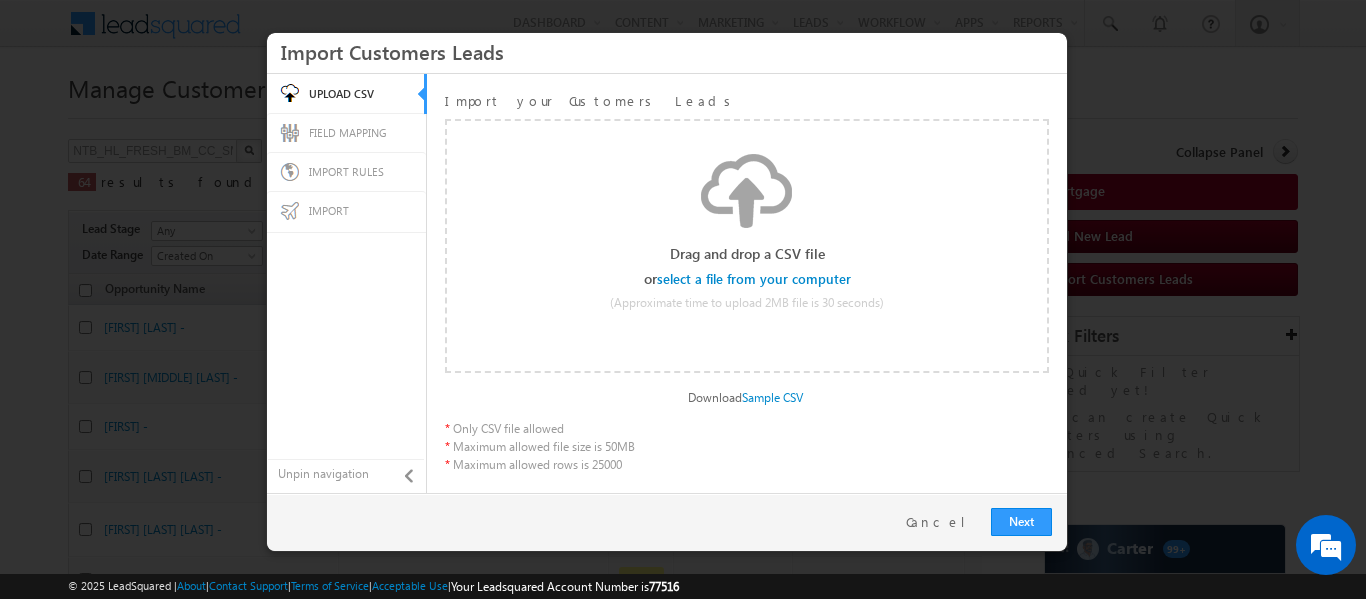 click at bounding box center (755, 279) 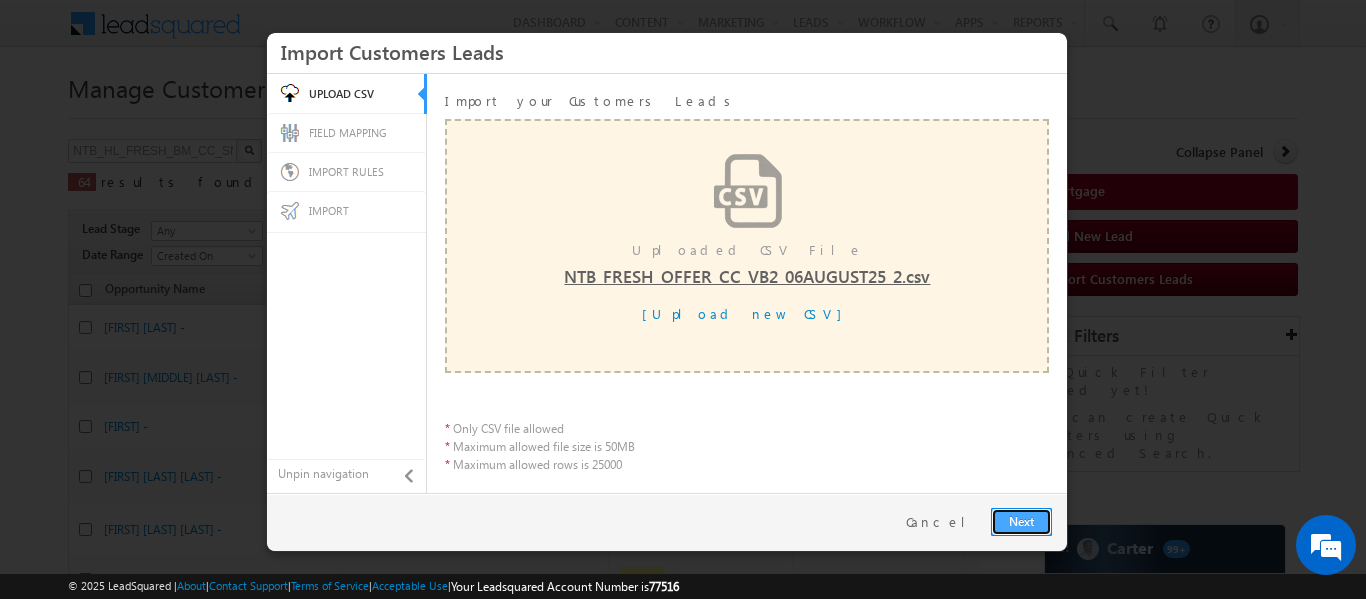 click on "Next" at bounding box center [1021, 522] 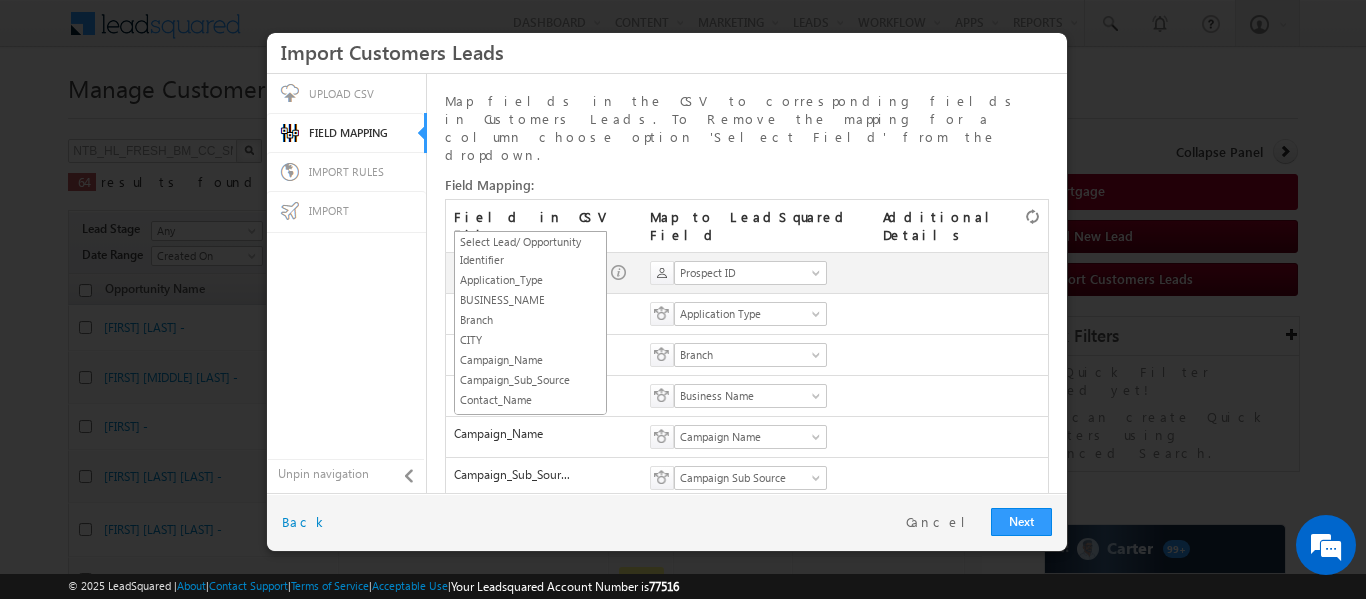 click on "SGRL_ID" at bounding box center [524, 273] 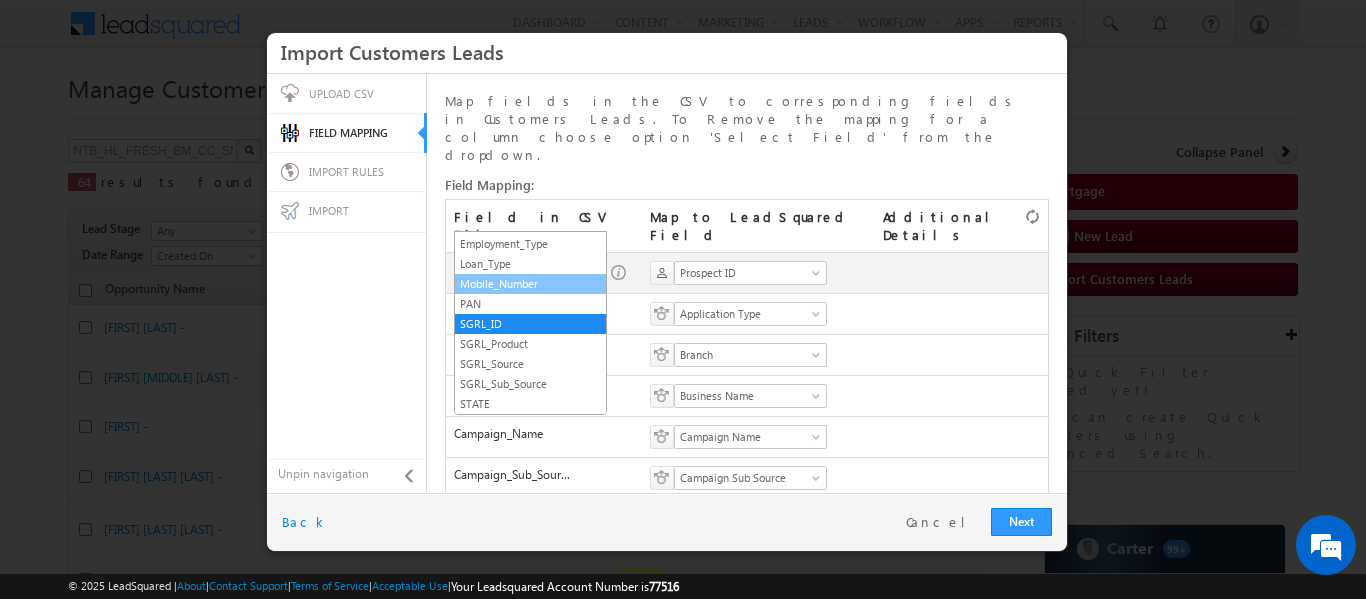 click on "Mobile_Number" at bounding box center (530, 284) 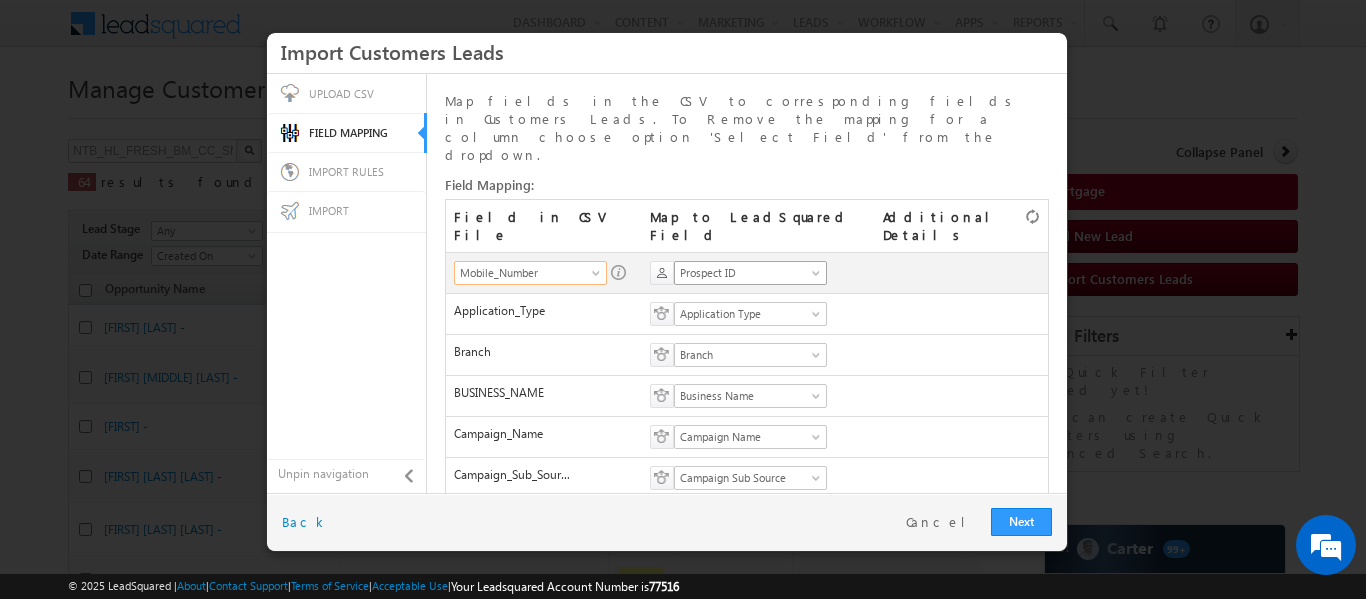click on "Prospect ID" at bounding box center (744, 273) 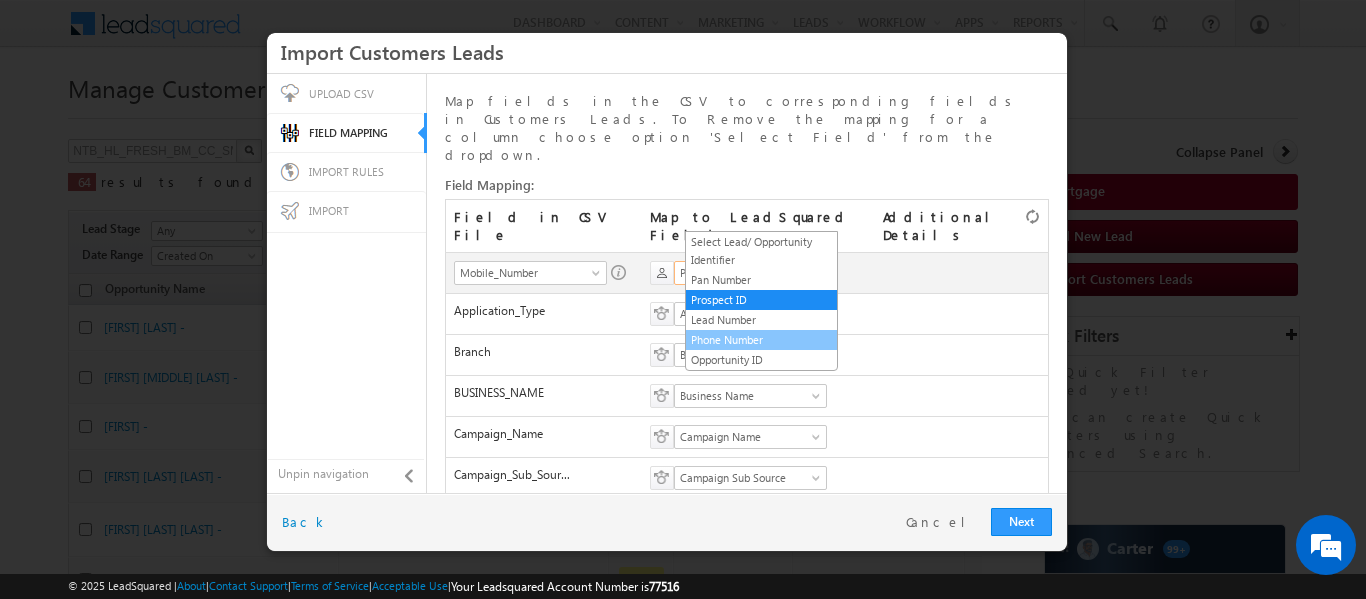 click on "Phone Number" at bounding box center [761, 340] 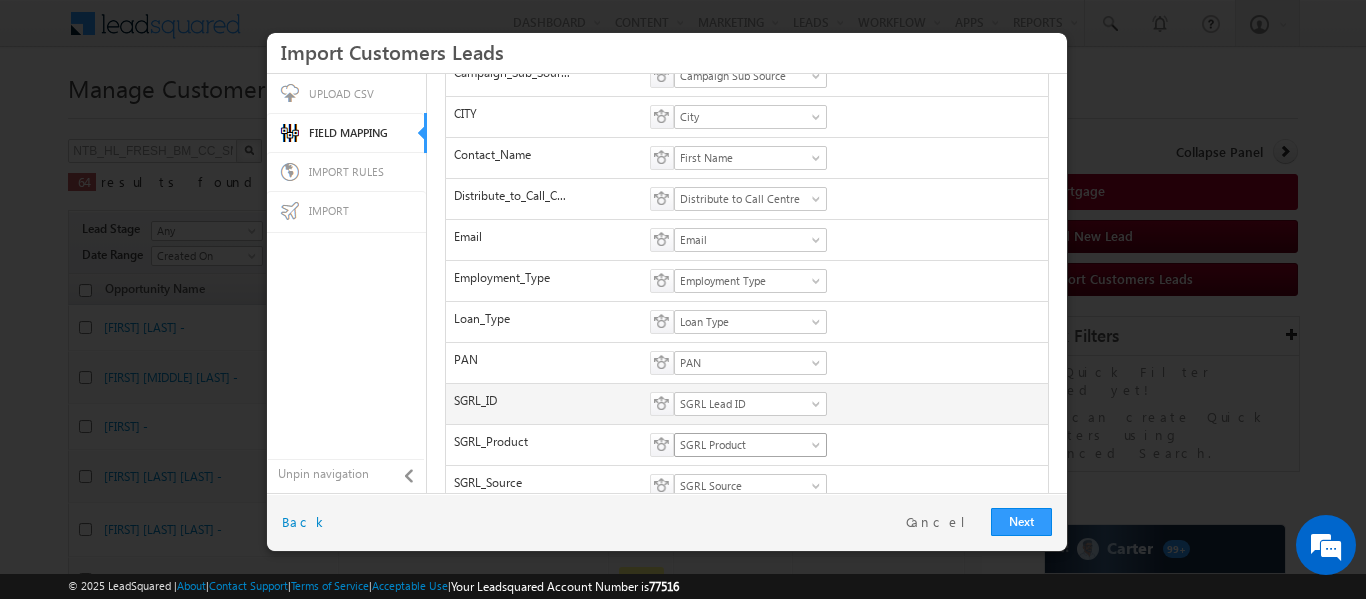 scroll, scrollTop: 498, scrollLeft: 0, axis: vertical 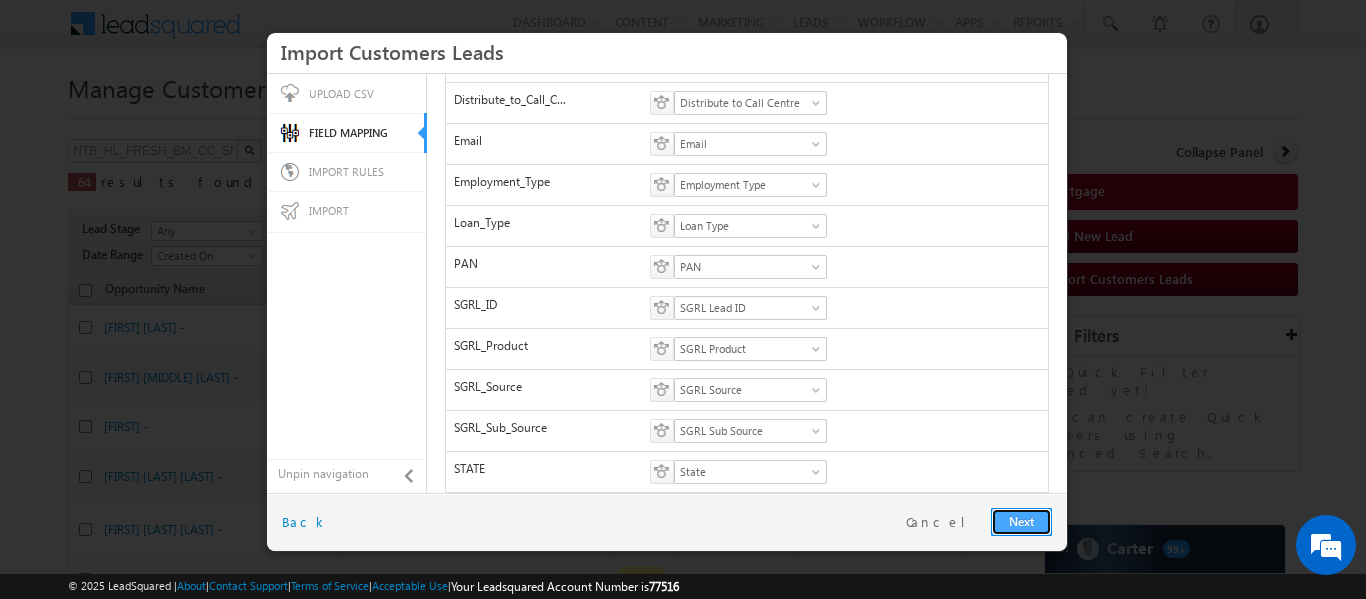 click on "Next" at bounding box center [1021, 522] 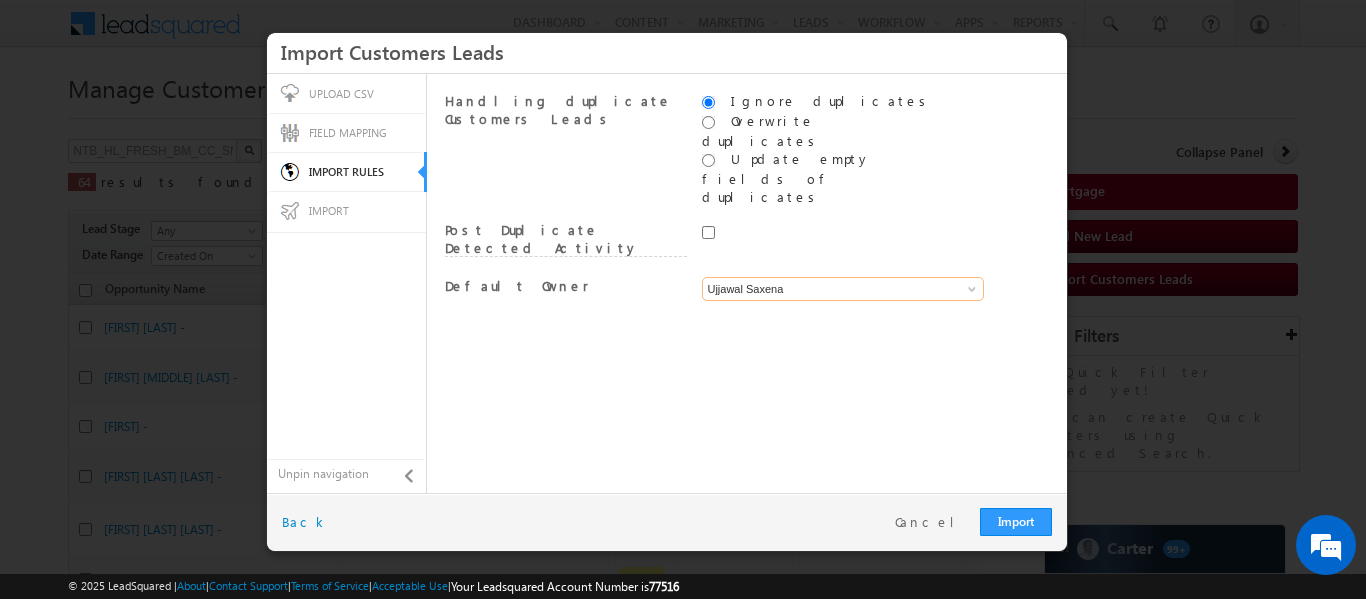 click on "Ujjawal Saxena" at bounding box center (843, 289) 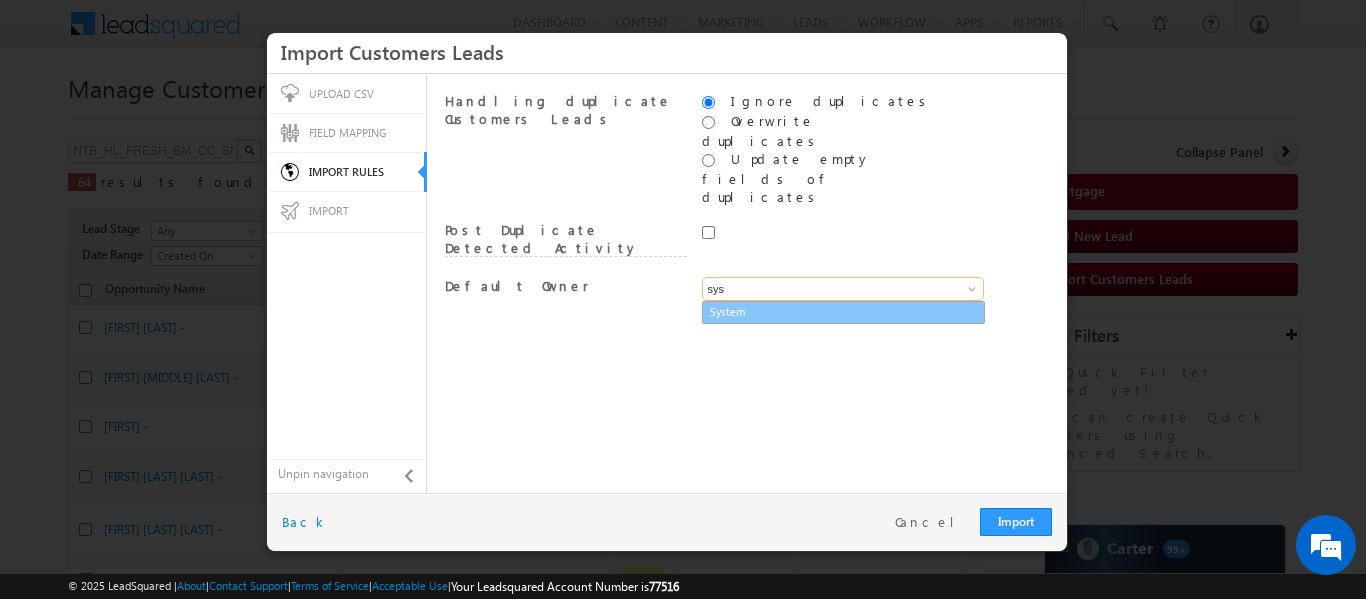 click on "System" at bounding box center (843, 312) 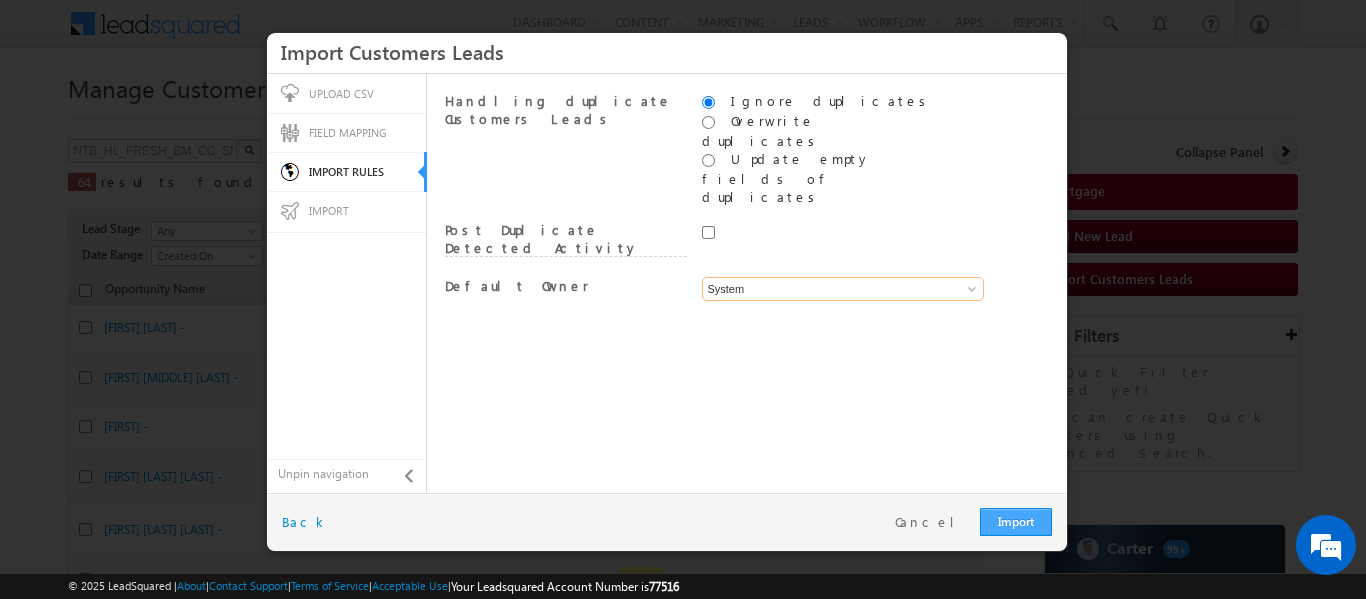 type on "System" 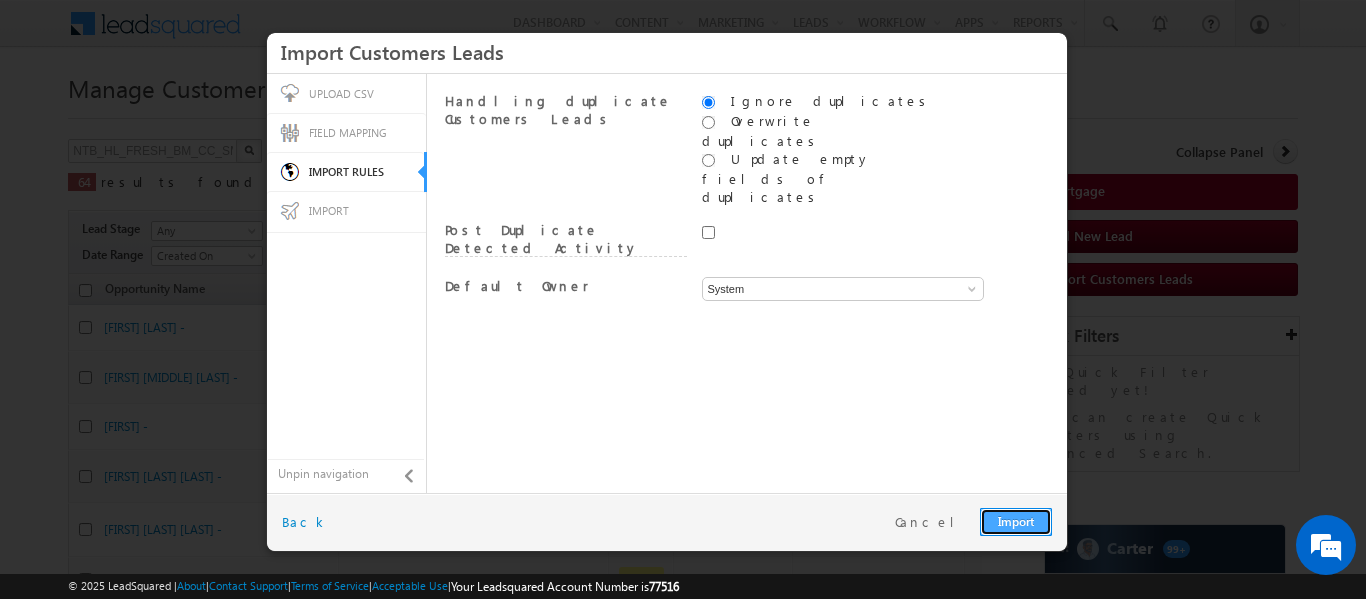 click on "Import" at bounding box center [1016, 522] 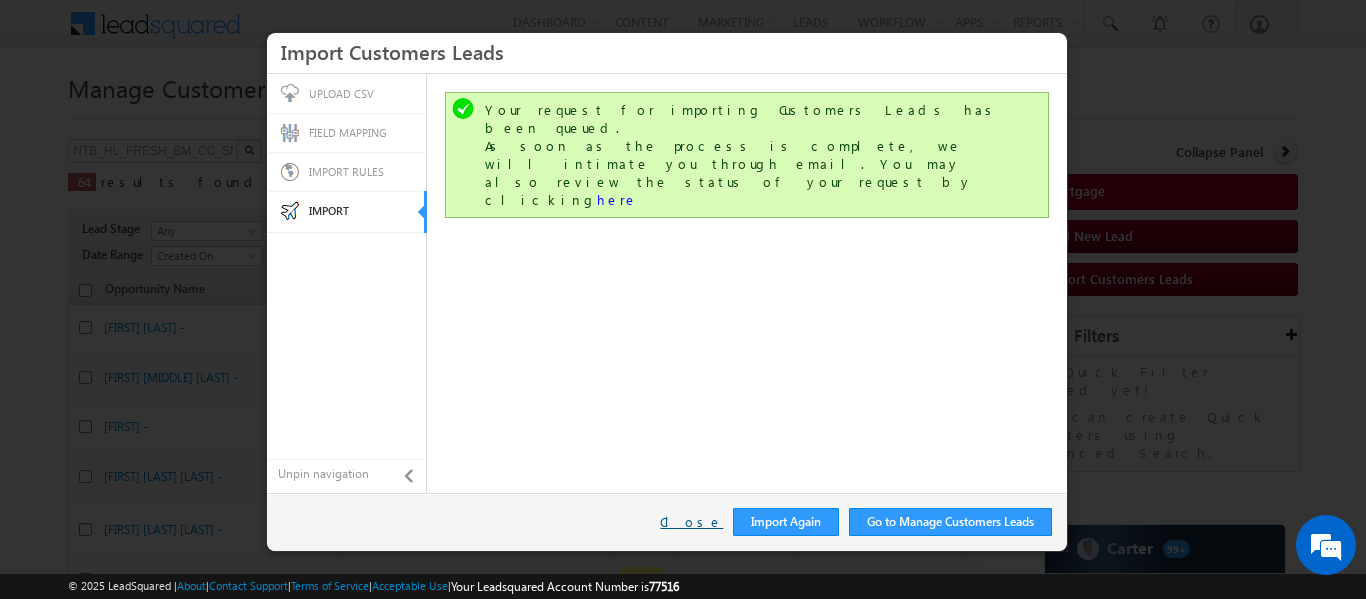 click on "Close" at bounding box center (691, 522) 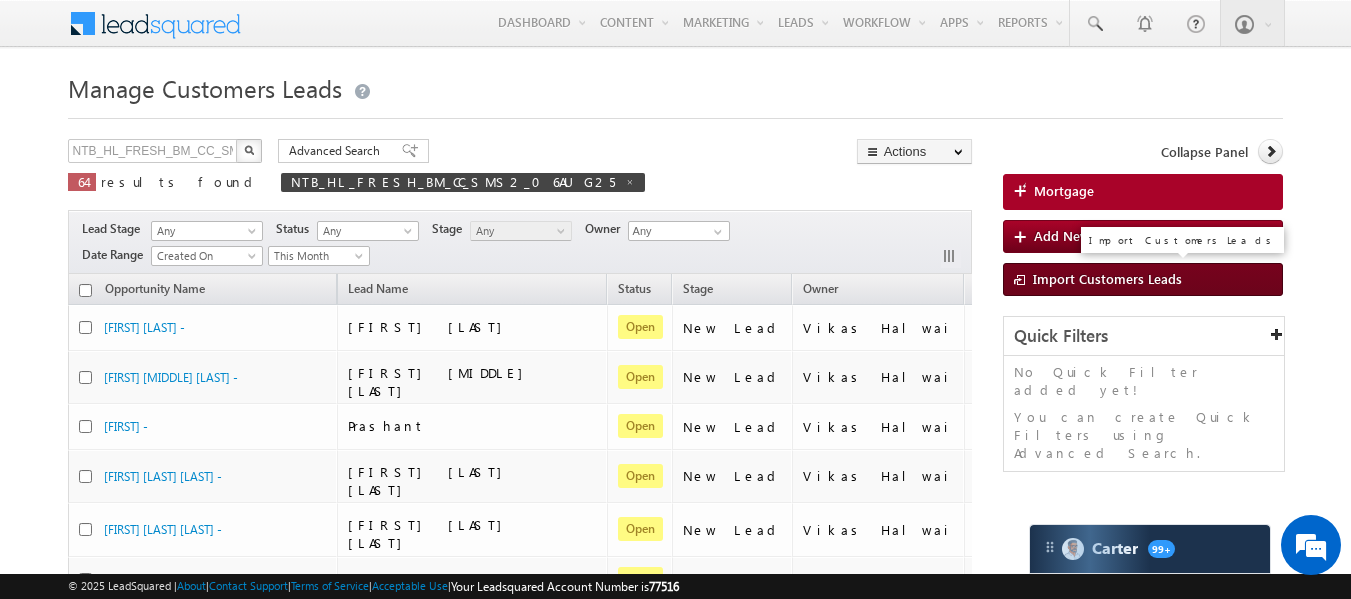 click on "Import Customers Leads" at bounding box center [1107, 278] 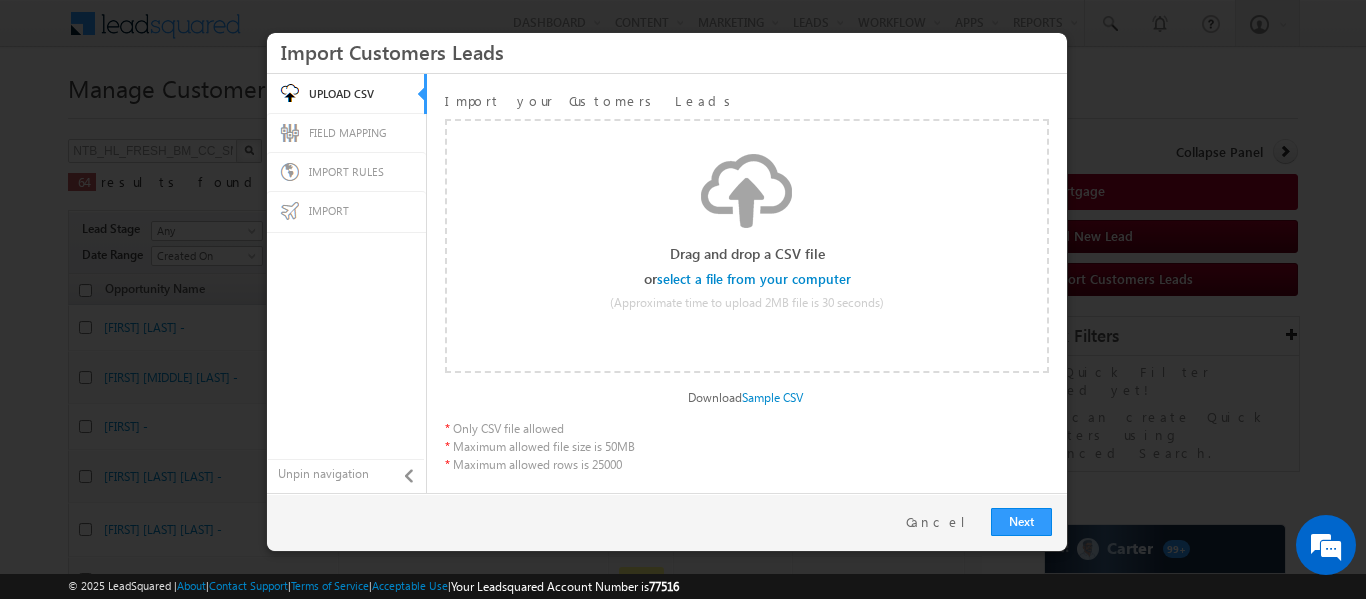 click at bounding box center (755, 279) 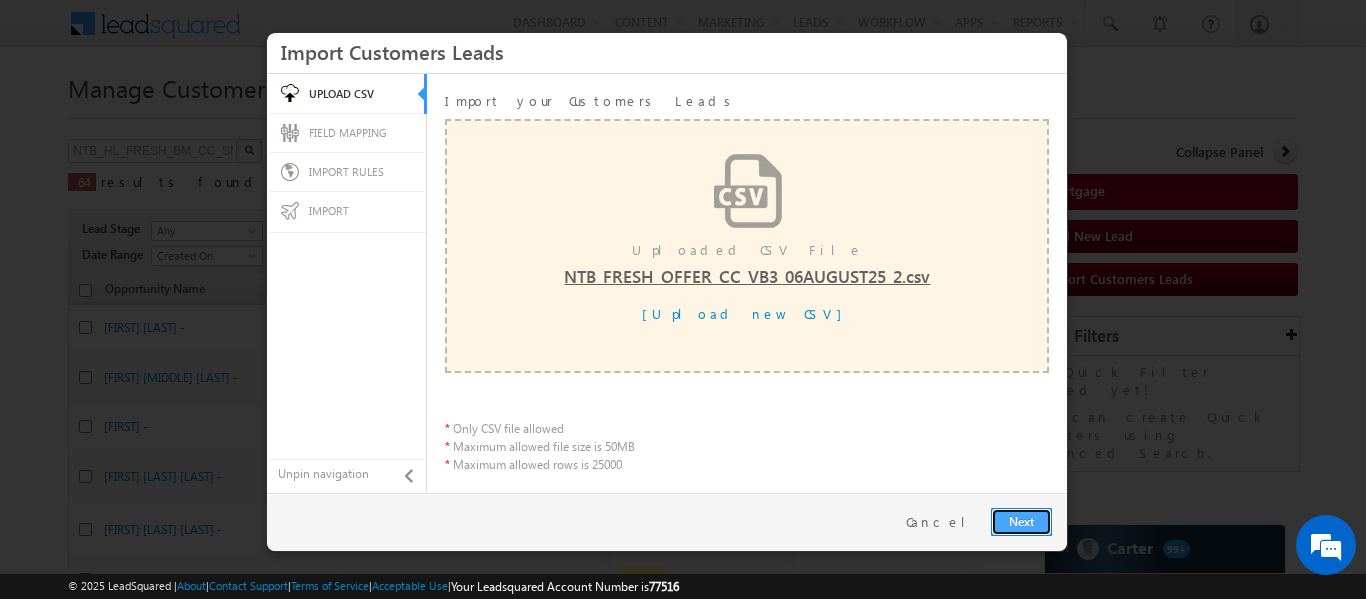 click on "Next" at bounding box center [1021, 522] 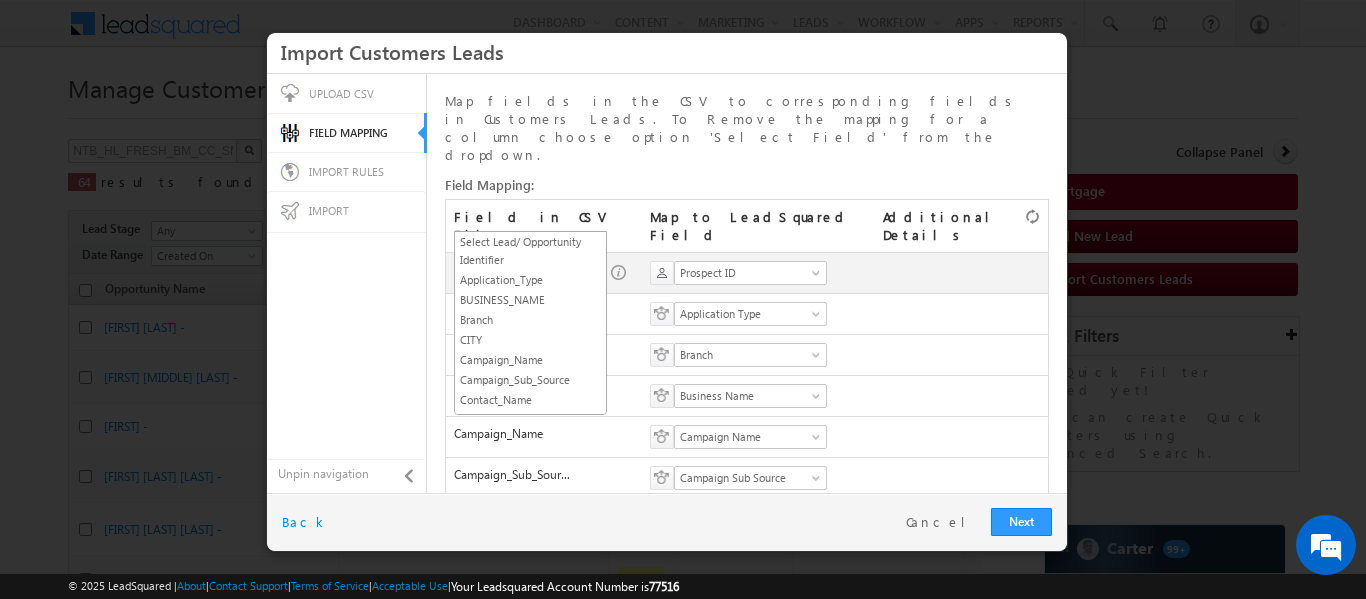 click on "SGRL_ID" at bounding box center (524, 273) 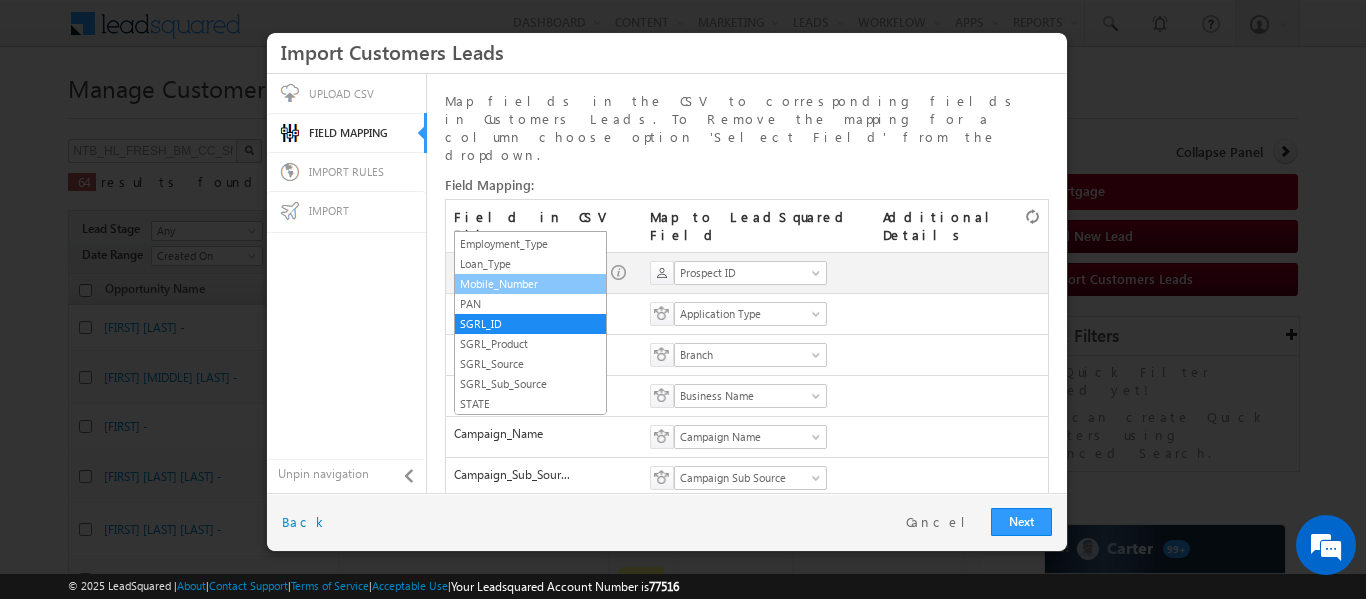 click on "Mobile_Number" at bounding box center (530, 284) 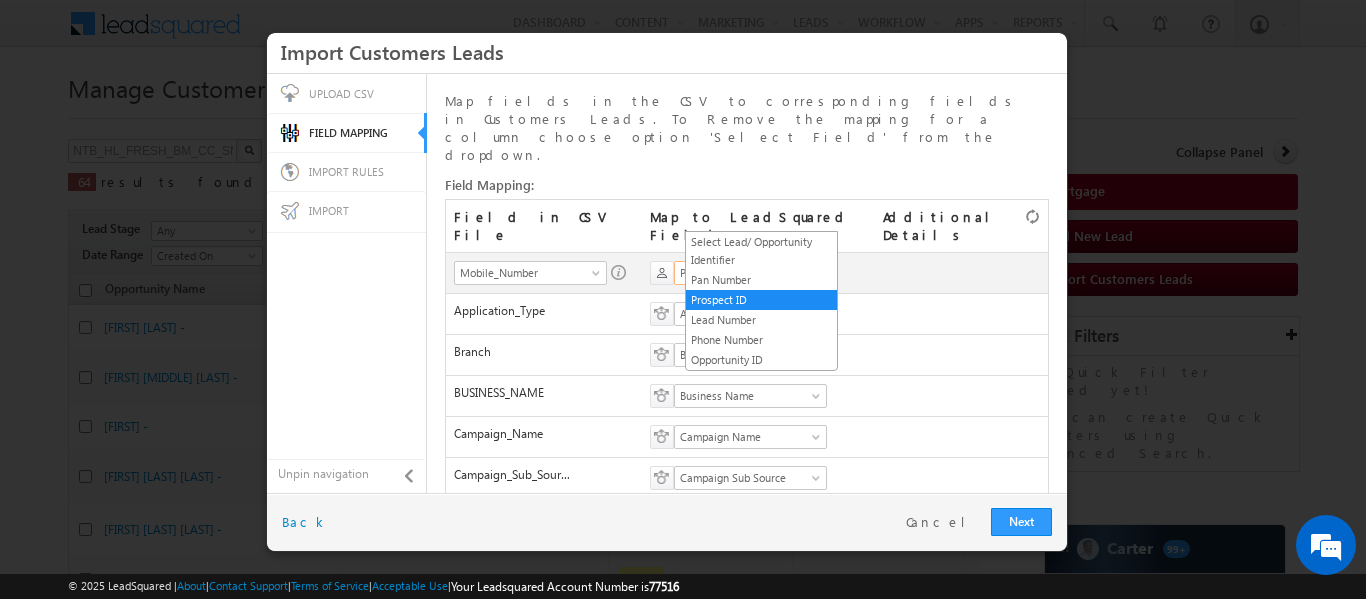 click on "Prospect ID" at bounding box center (744, 273) 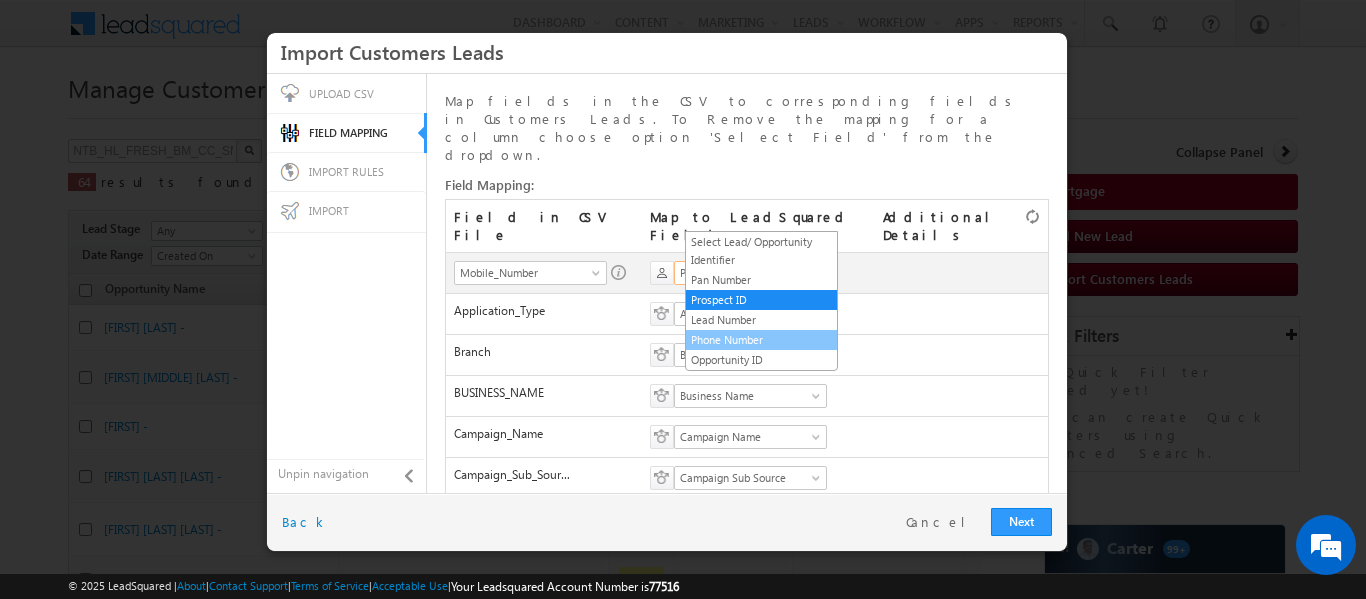 click on "Phone Number" at bounding box center (761, 340) 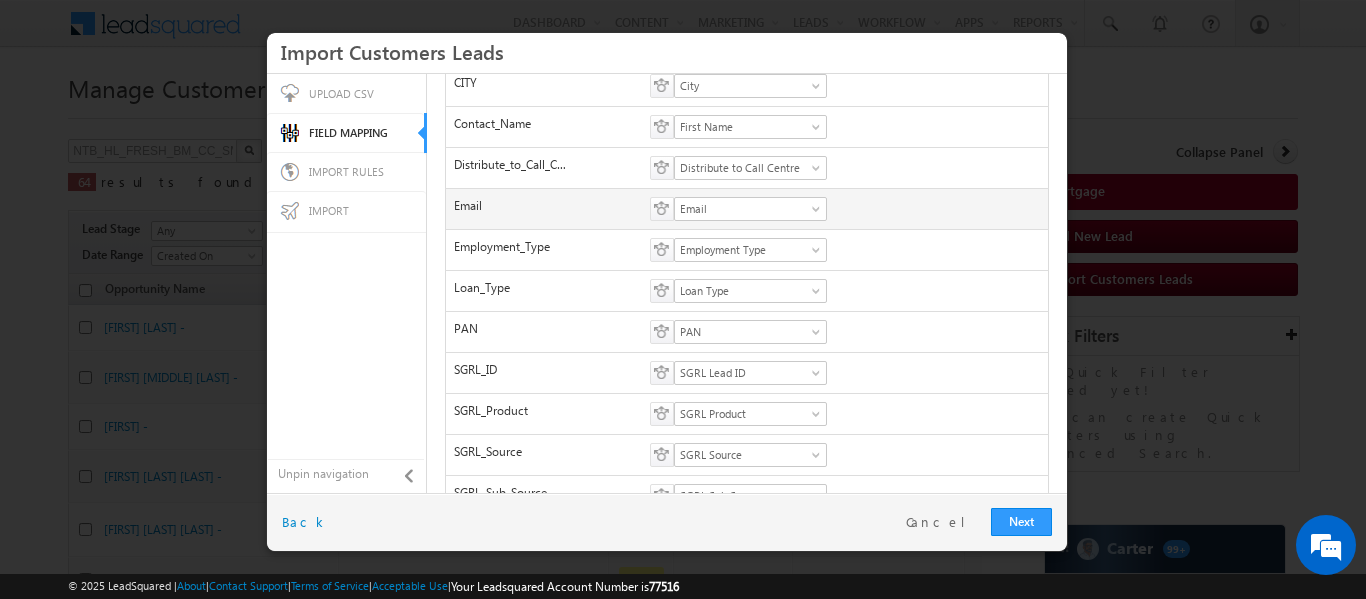 scroll, scrollTop: 498, scrollLeft: 0, axis: vertical 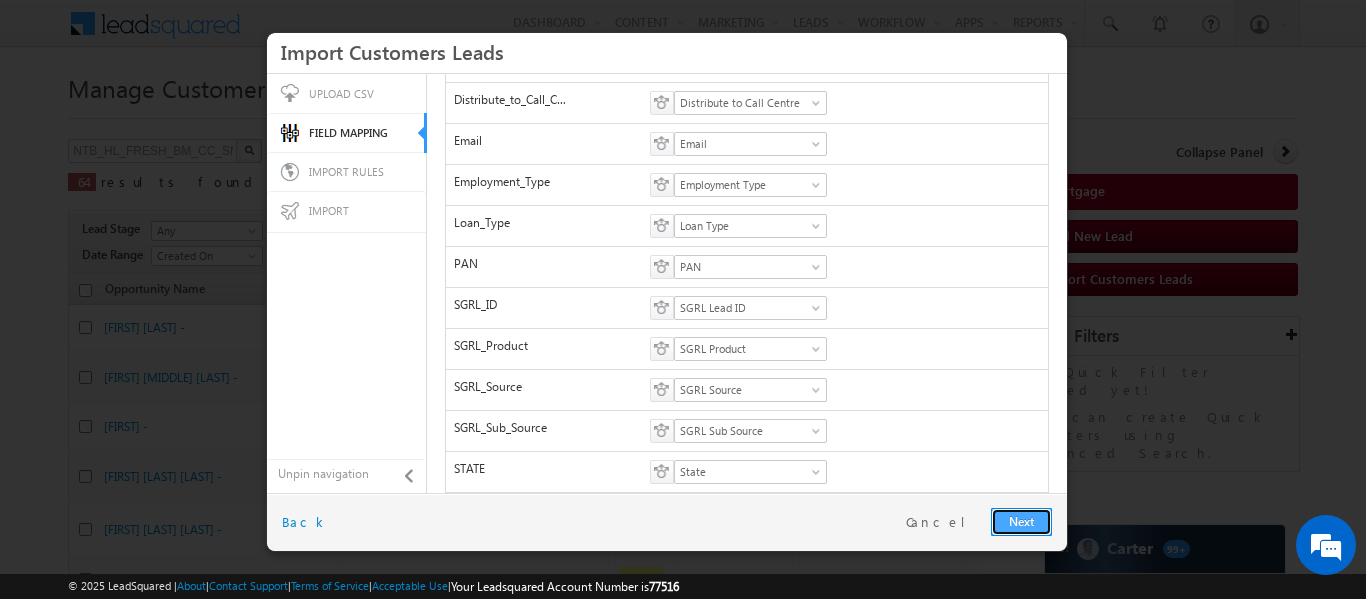 click on "Next" at bounding box center (1021, 522) 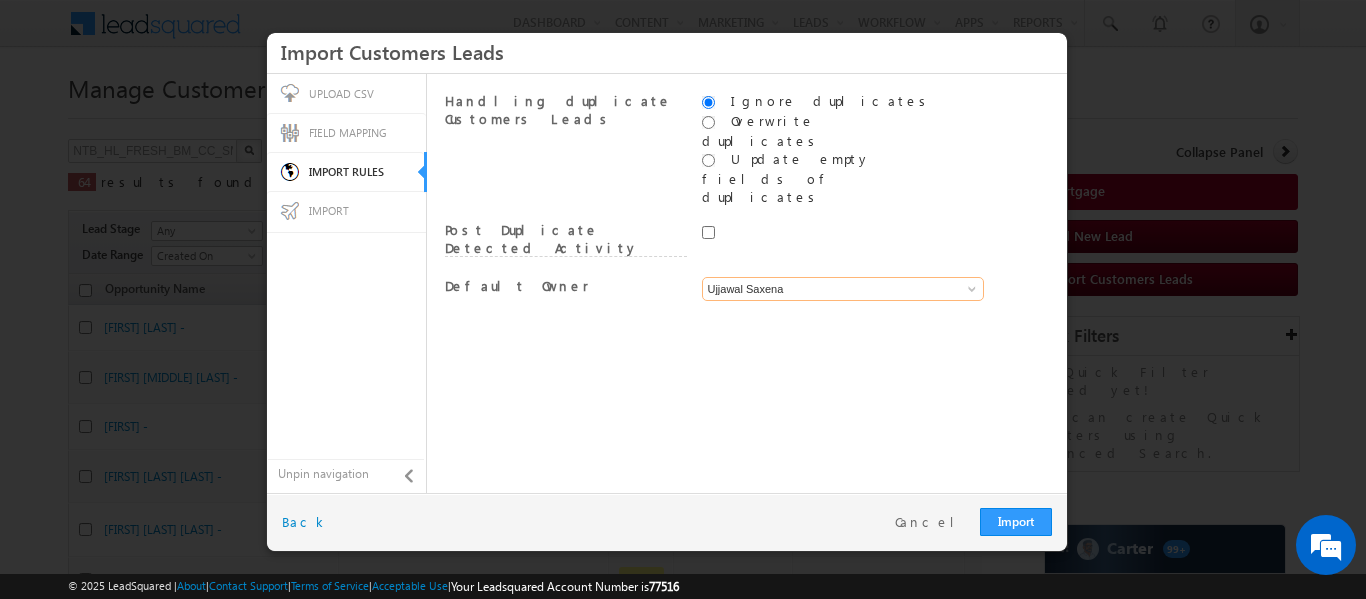 click on "Ujjawal Saxena" at bounding box center (843, 289) 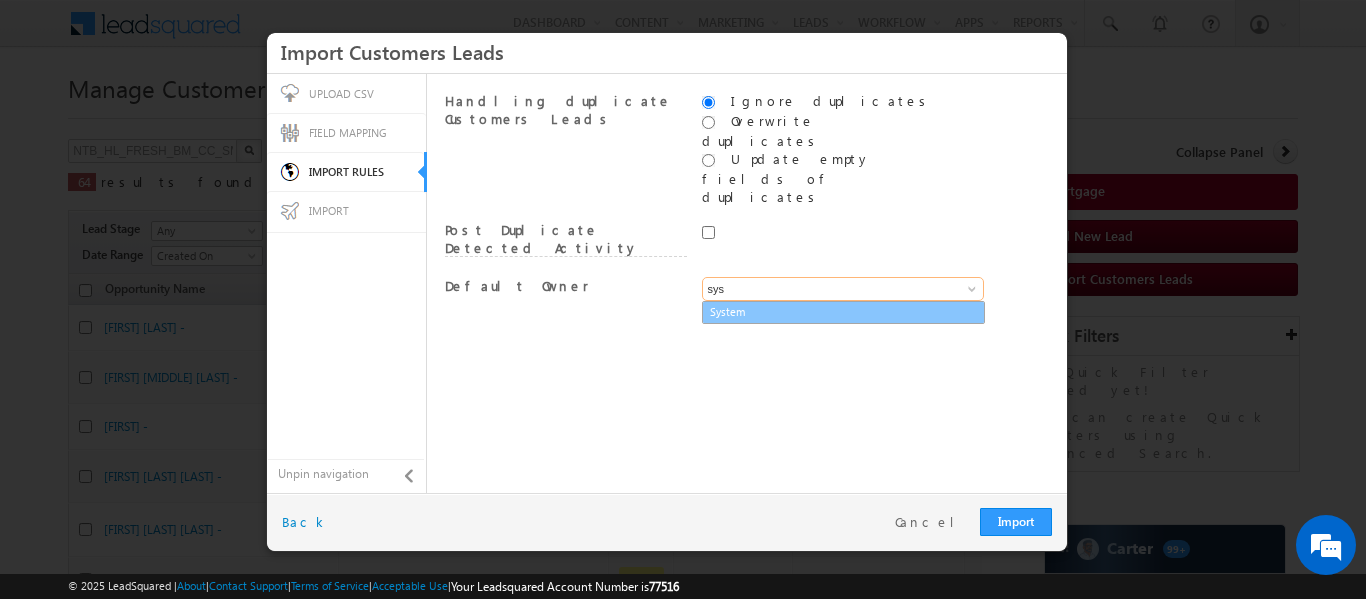 click on "System" at bounding box center [843, 312] 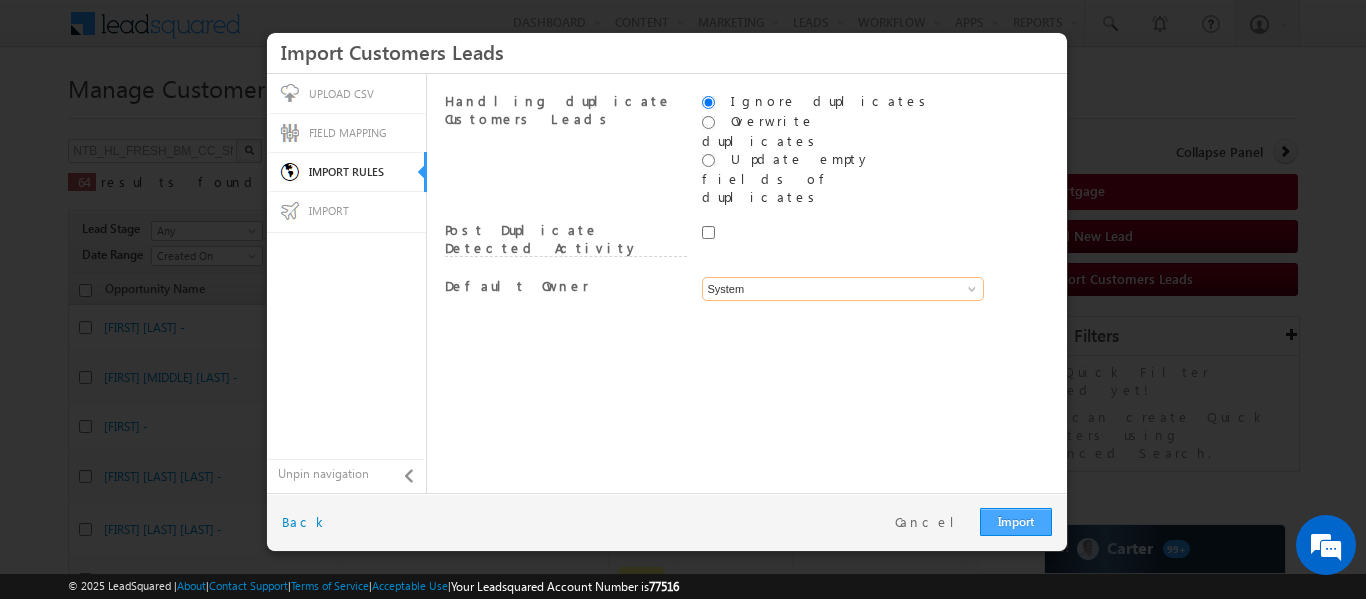 type on "System" 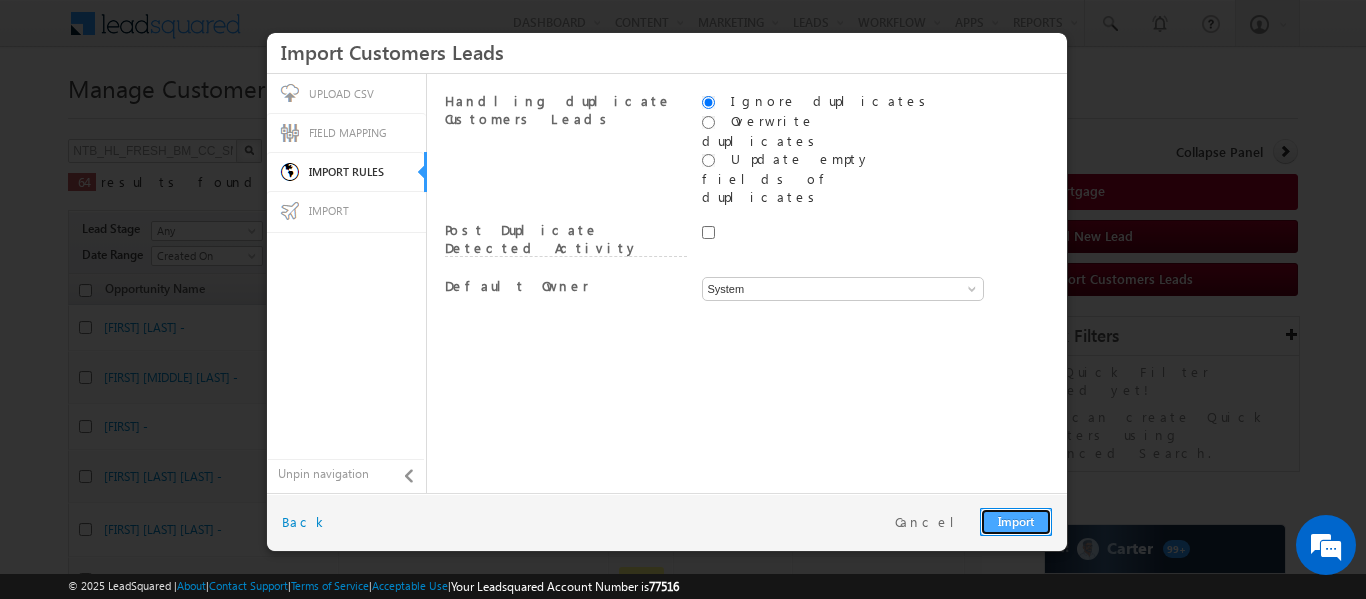 click on "Import" at bounding box center (1016, 522) 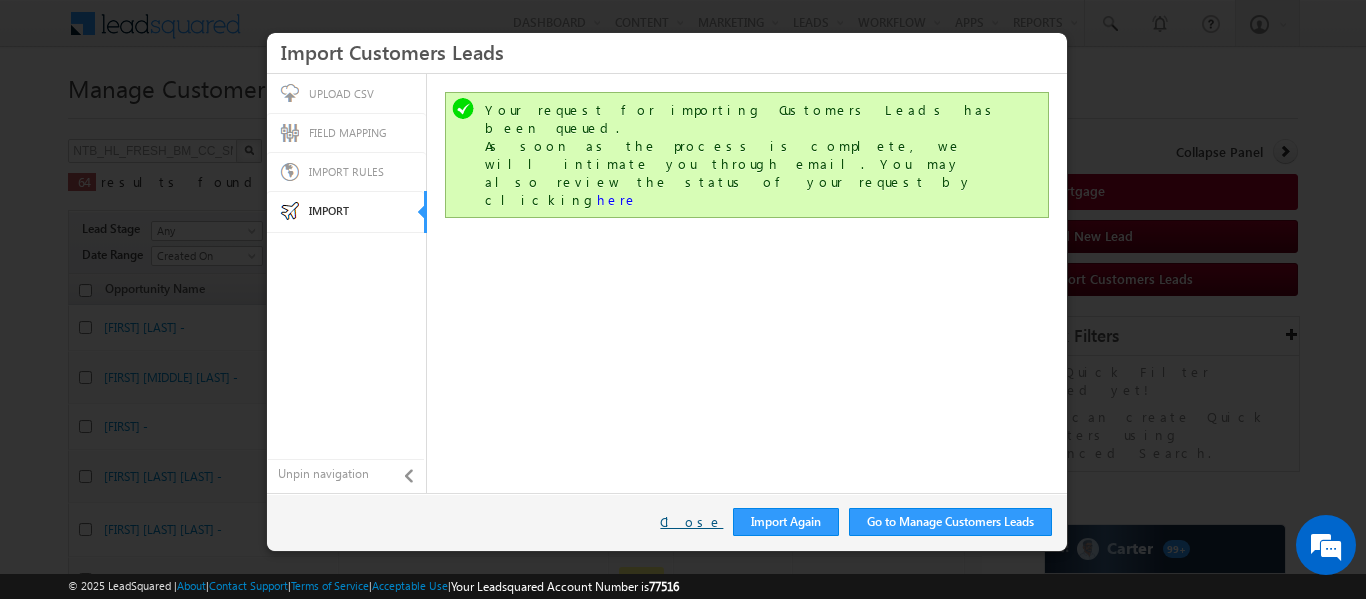 click on "Close" at bounding box center (691, 522) 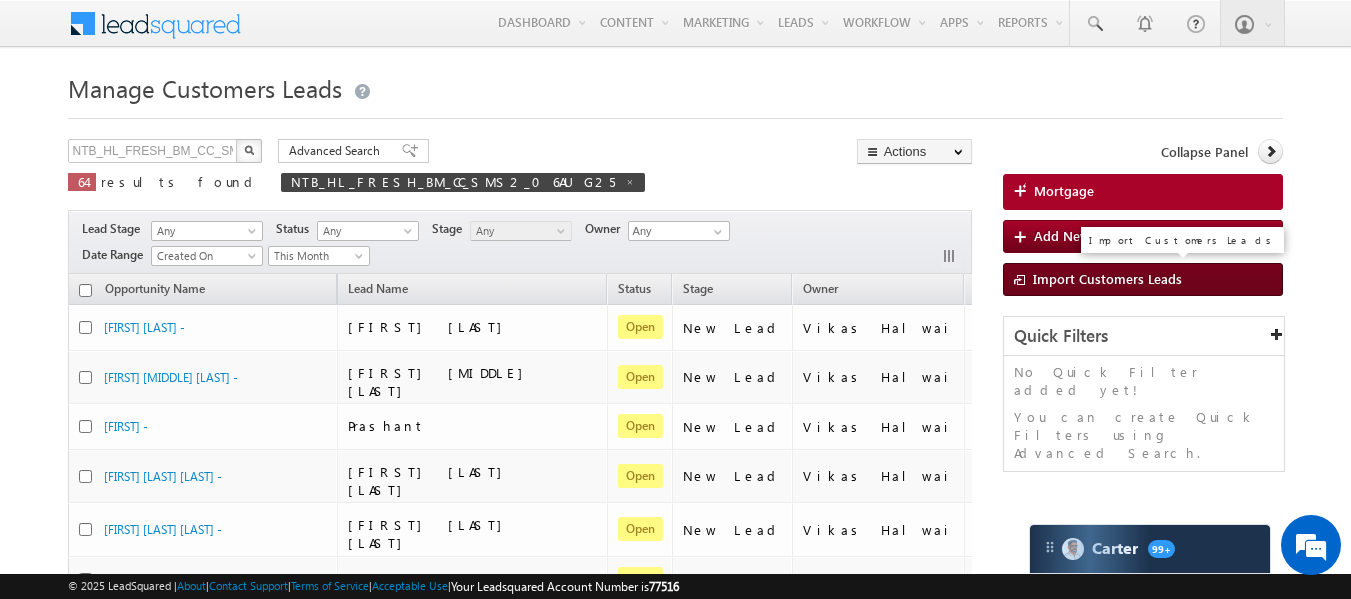 click on "Import Customers Leads" at bounding box center (1107, 278) 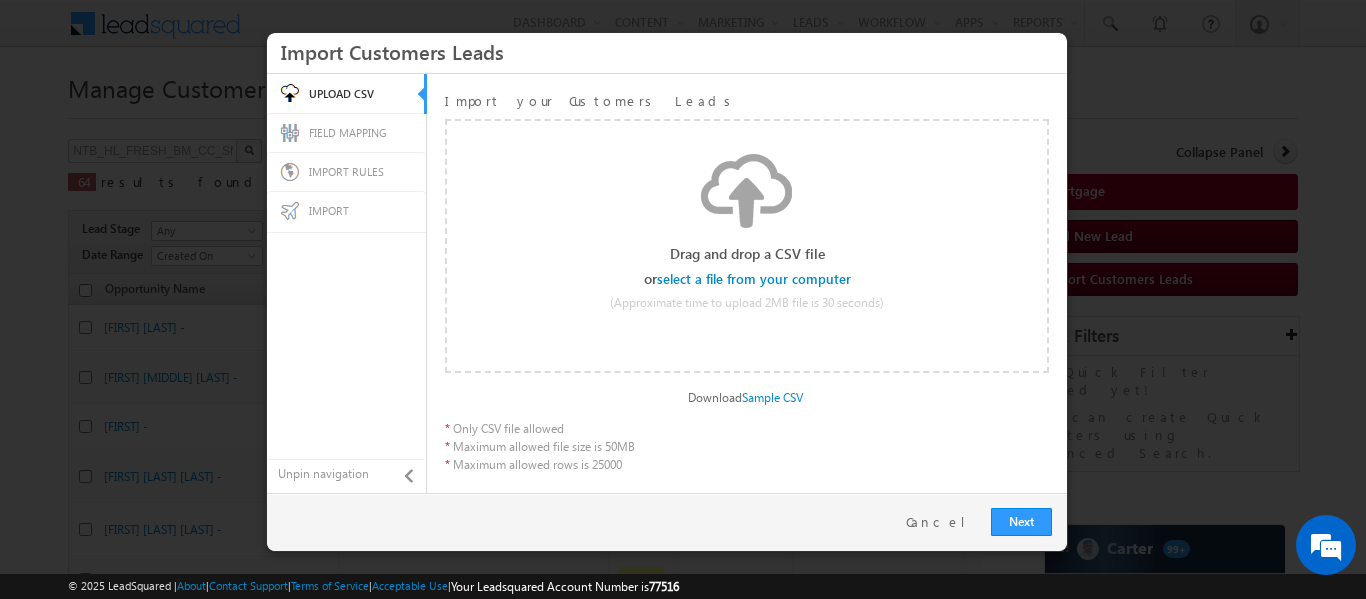 click at bounding box center (755, 279) 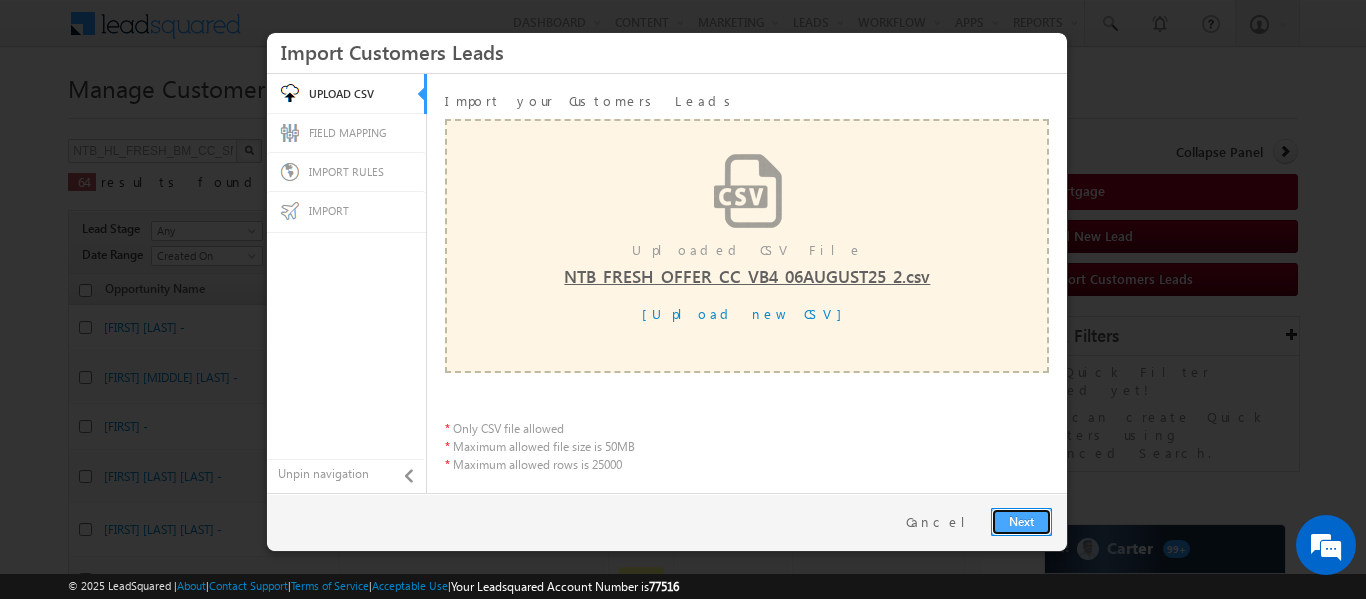 click on "Next" at bounding box center (1021, 522) 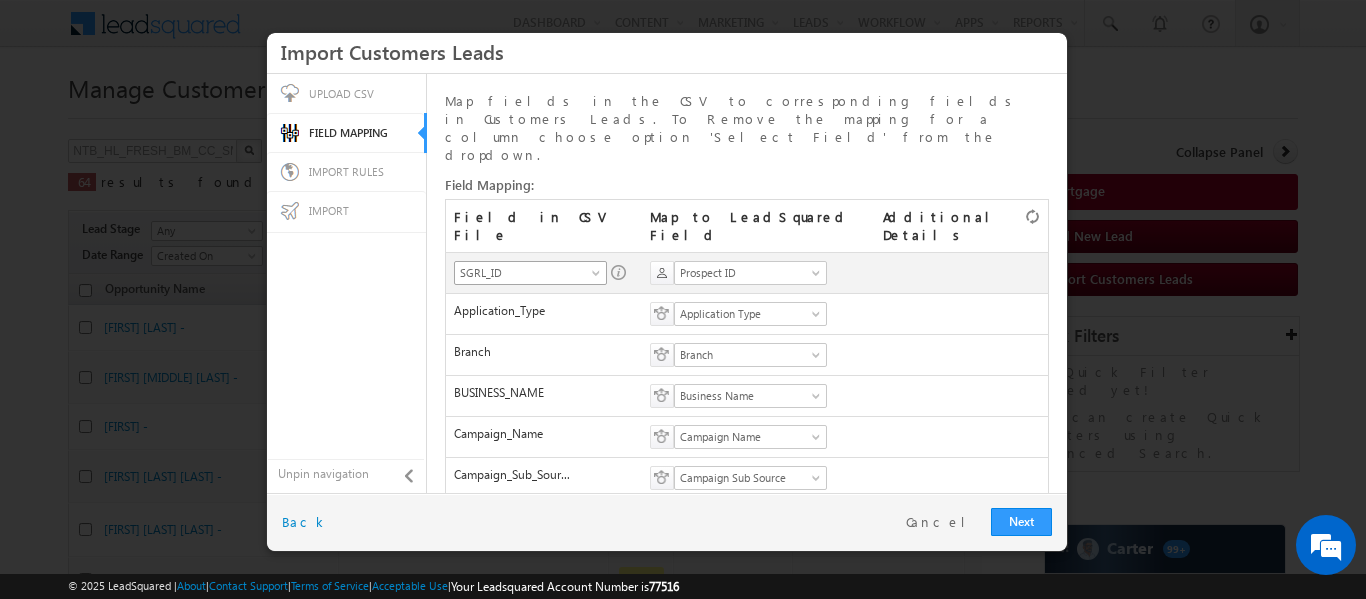 click on "SGRL_ID" at bounding box center (524, 273) 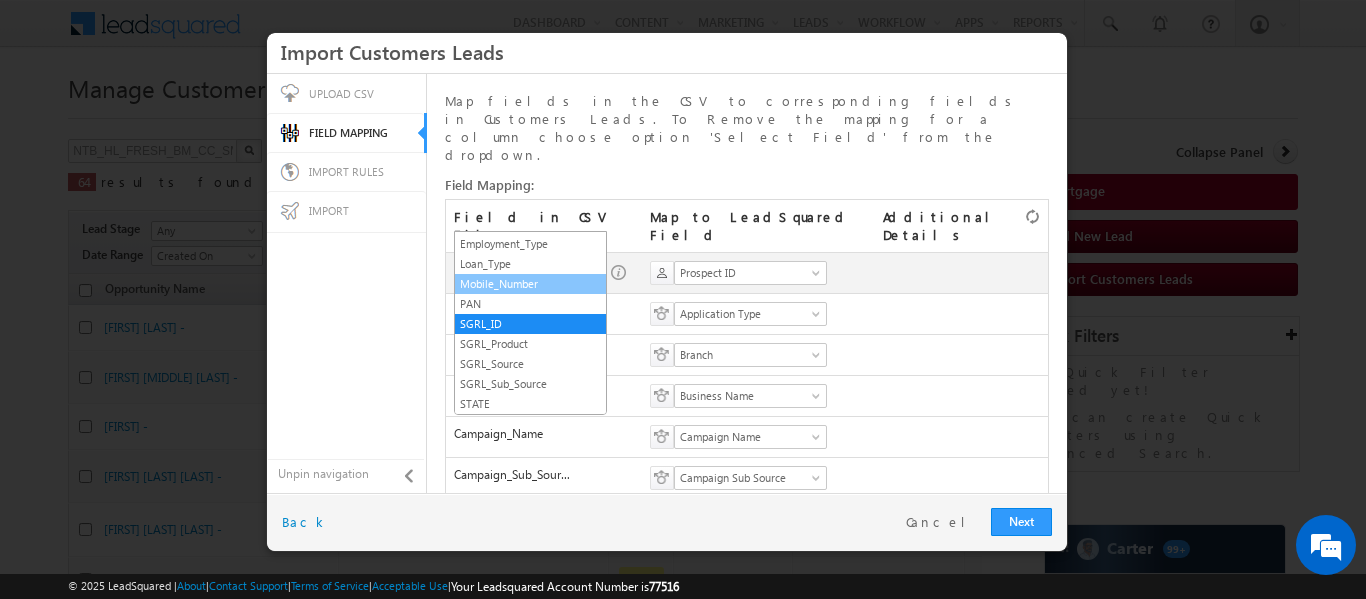 click on "Mobile_Number" at bounding box center (530, 284) 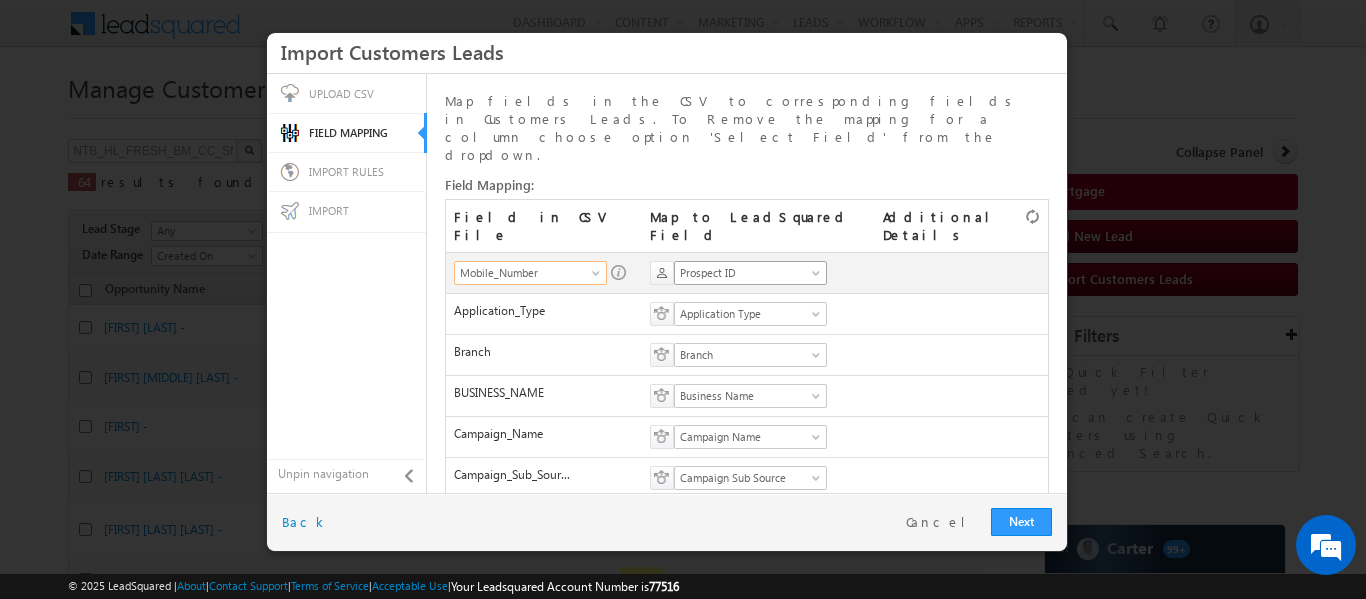 click on "Prospect ID" at bounding box center (744, 273) 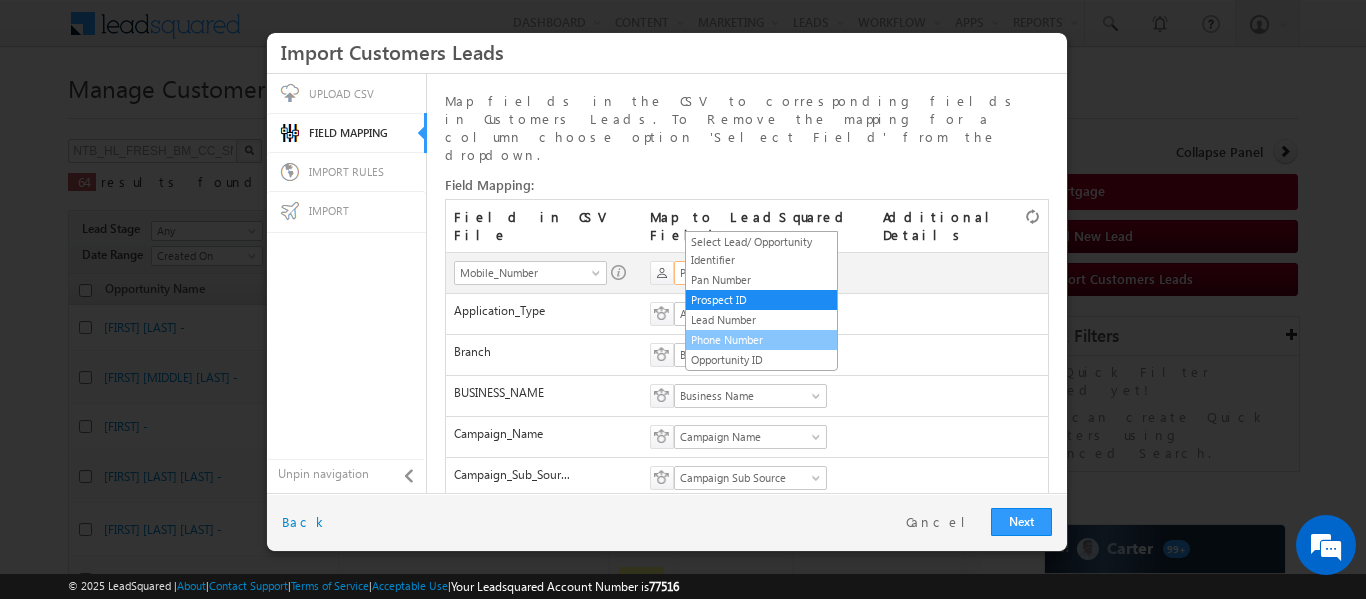 click on "Phone Number" at bounding box center (761, 340) 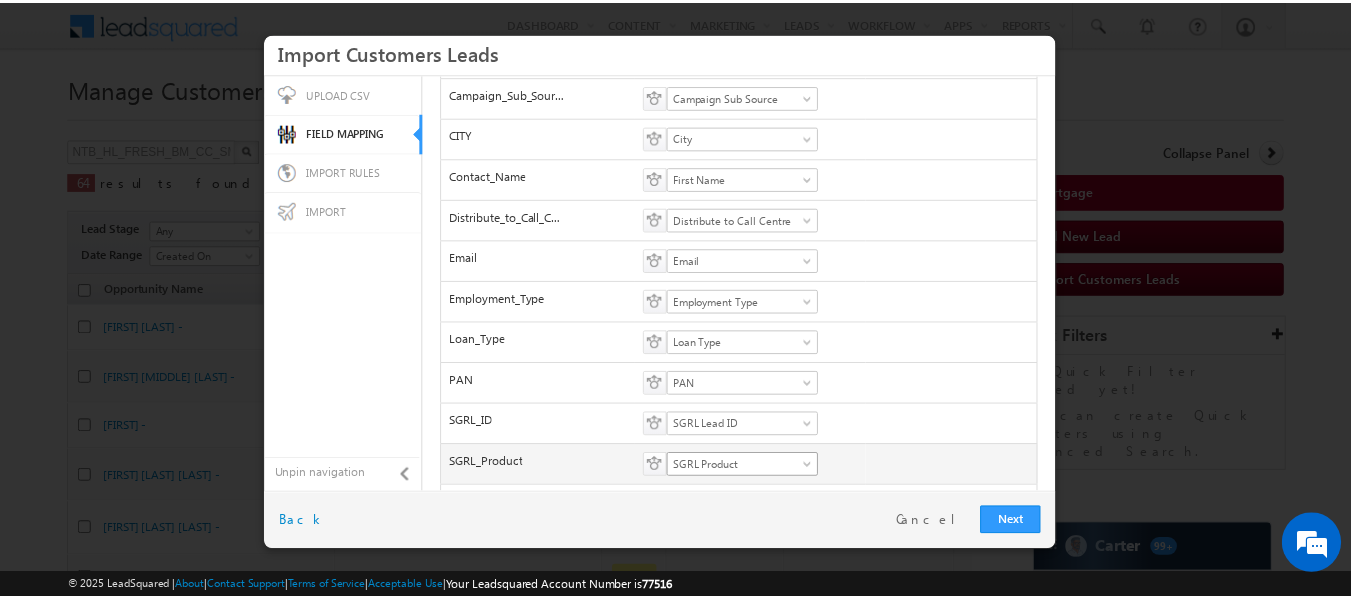 scroll, scrollTop: 491, scrollLeft: 0, axis: vertical 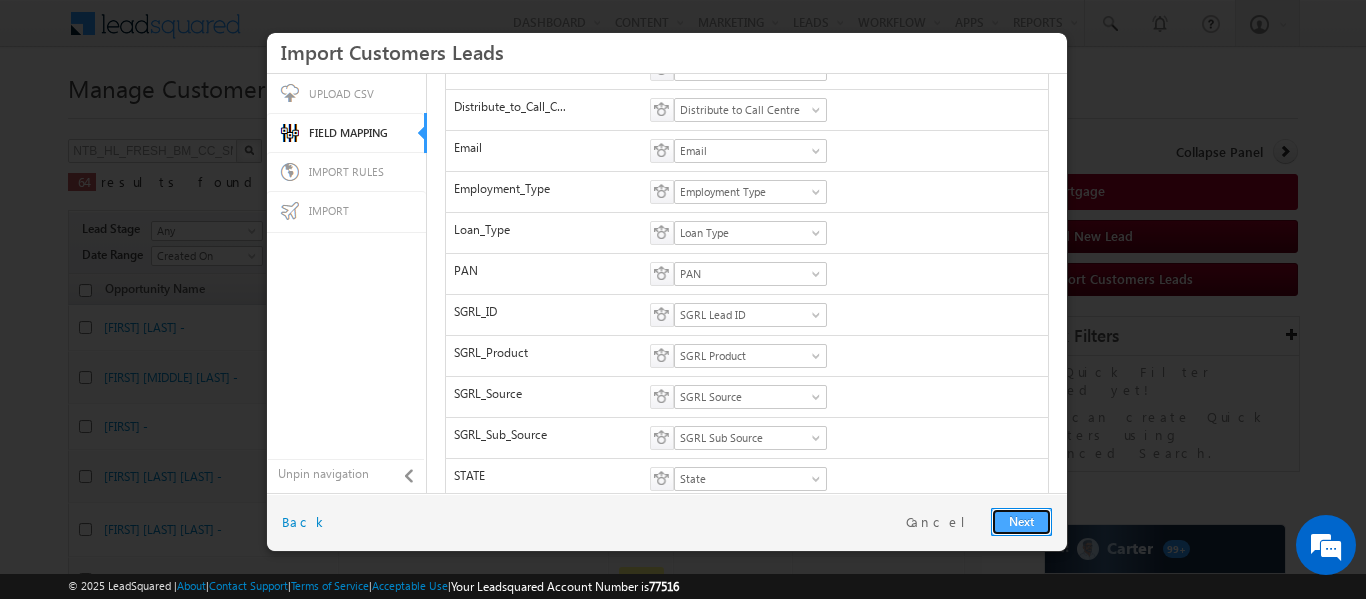 click on "Next" at bounding box center (1021, 522) 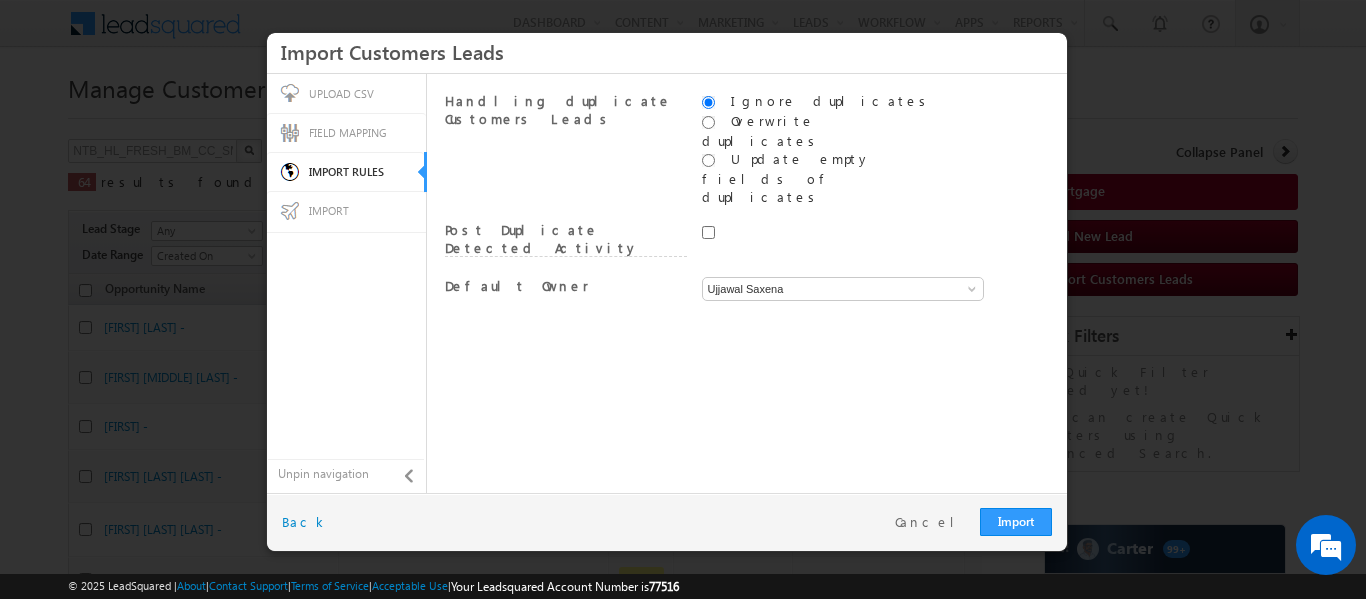 click on "Handling duplicate Customers Leads
Ignore duplicates
Overwrite duplicates
Update empty fields of duplicates" at bounding box center (747, 283) 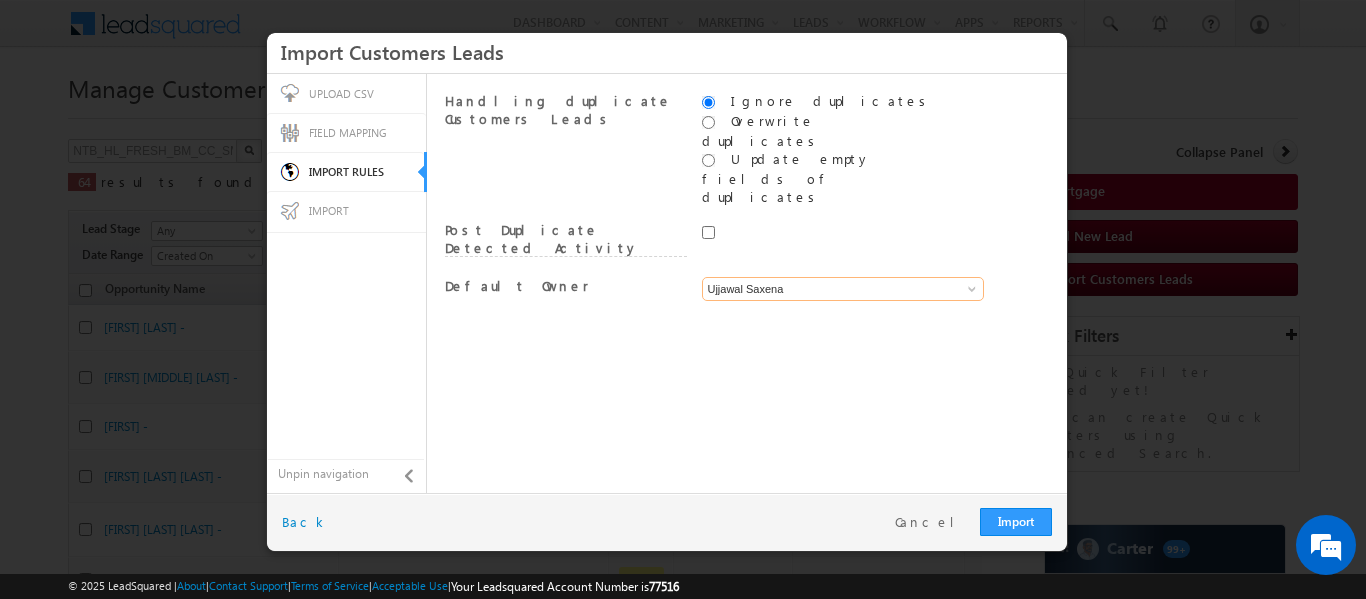 click on "Ujjawal Saxena" at bounding box center [843, 289] 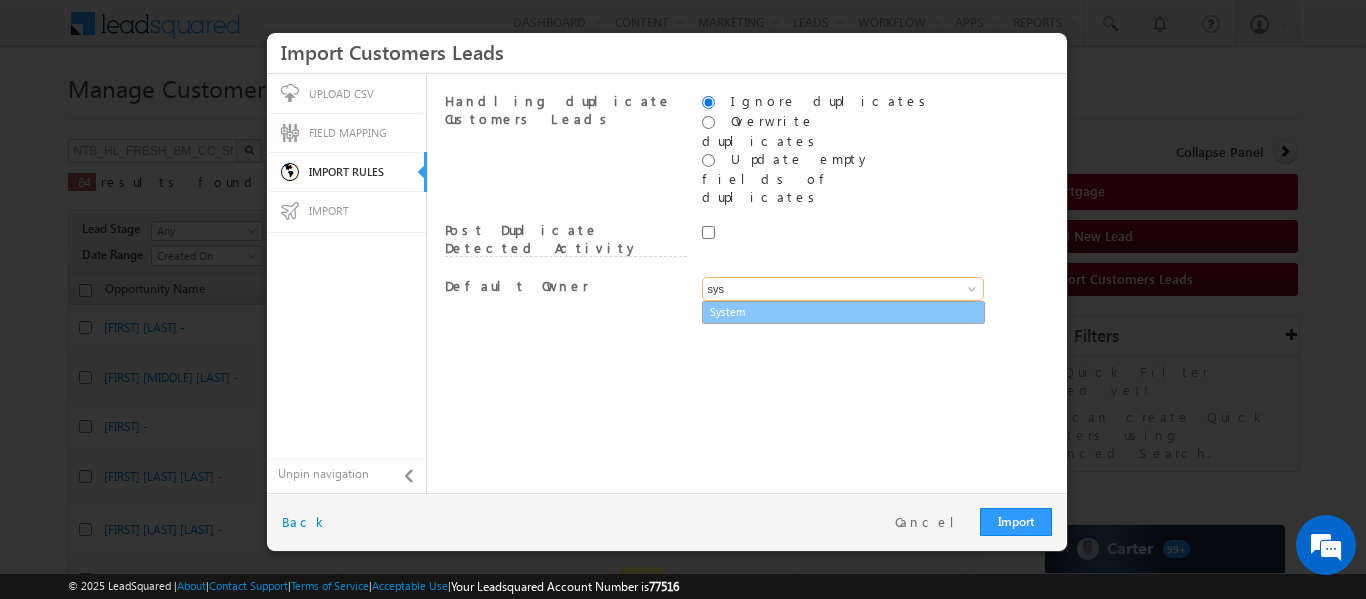 click on "System" at bounding box center (843, 312) 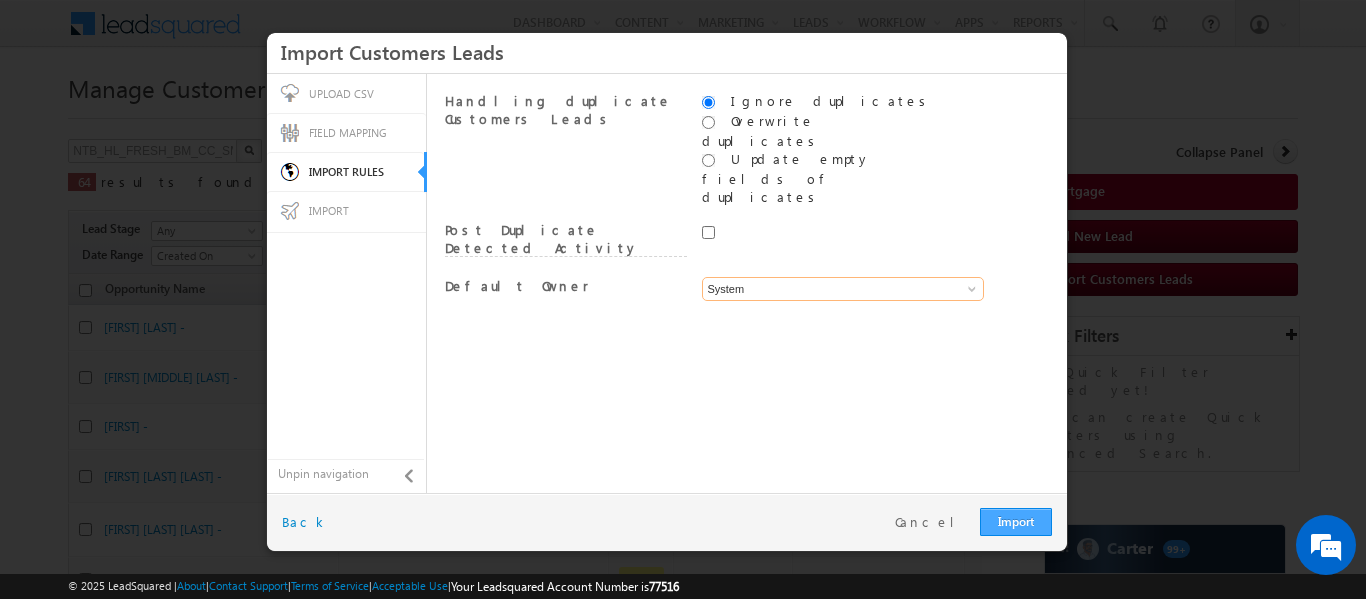 type on "System" 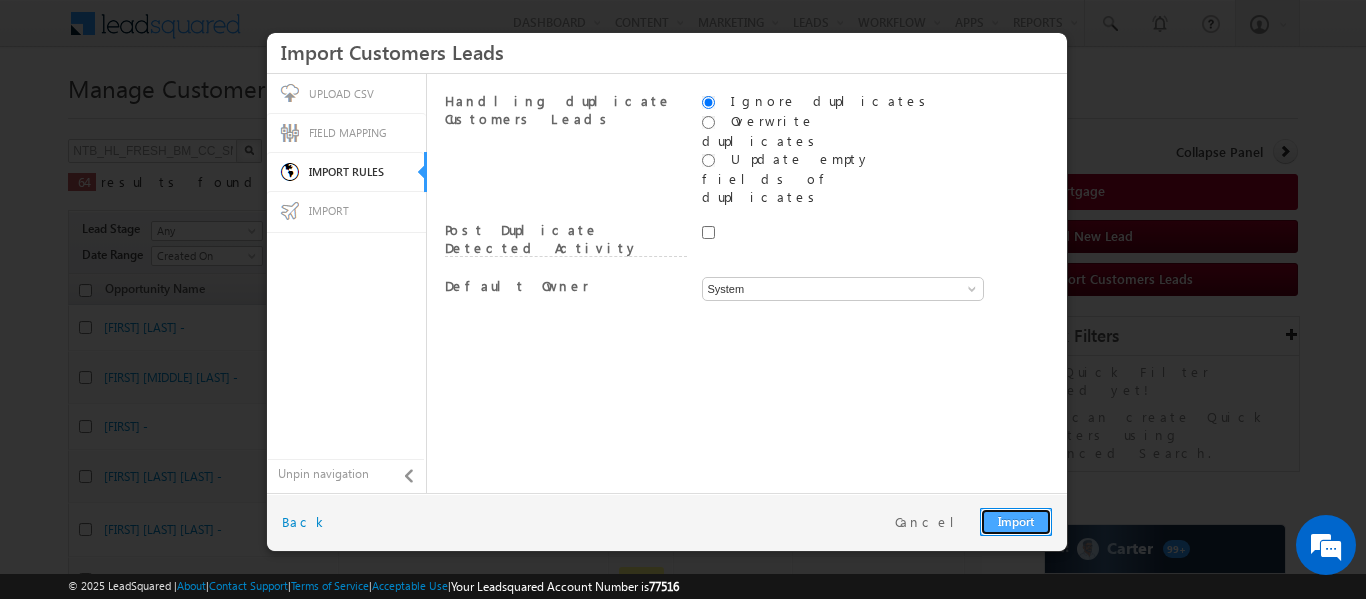 click on "Import" at bounding box center (1016, 522) 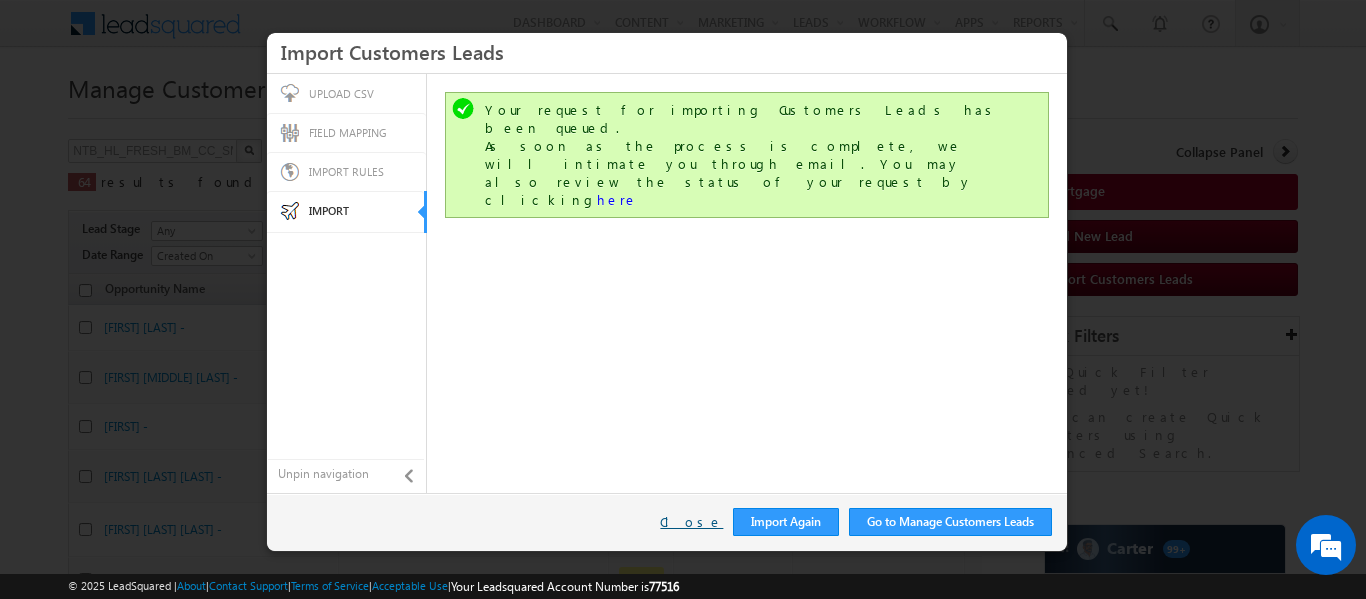 click on "Close" at bounding box center (691, 522) 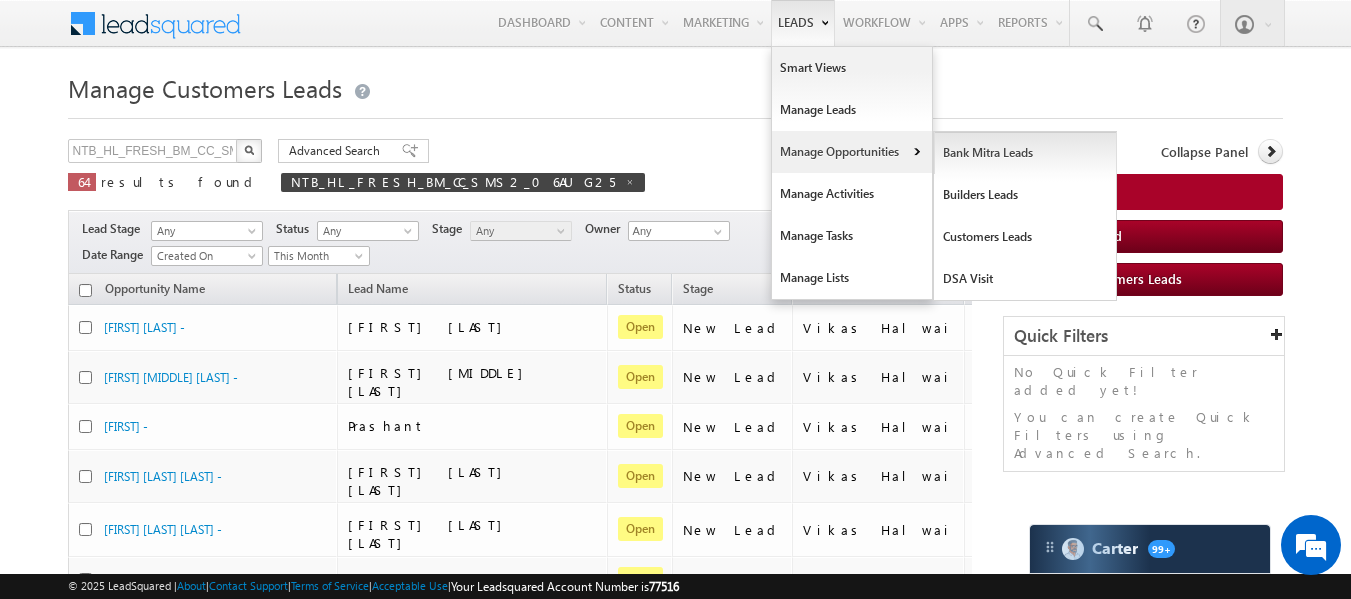 click on "Bank Mitra Leads" at bounding box center [1025, 153] 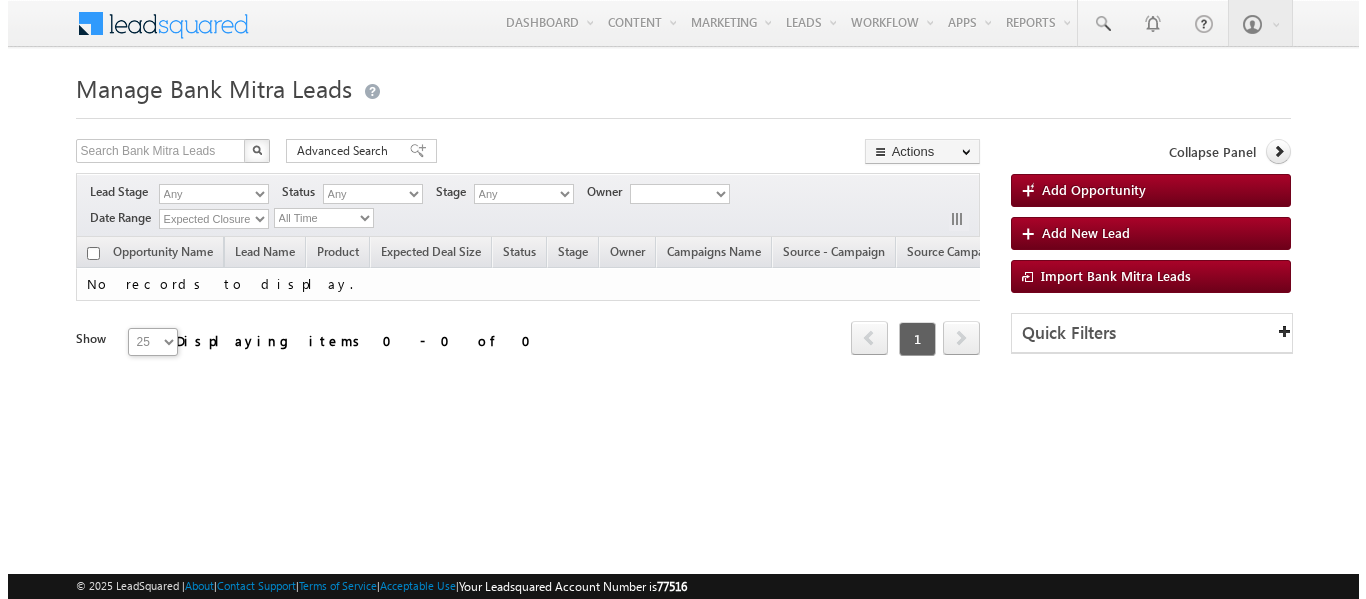 scroll, scrollTop: 0, scrollLeft: 0, axis: both 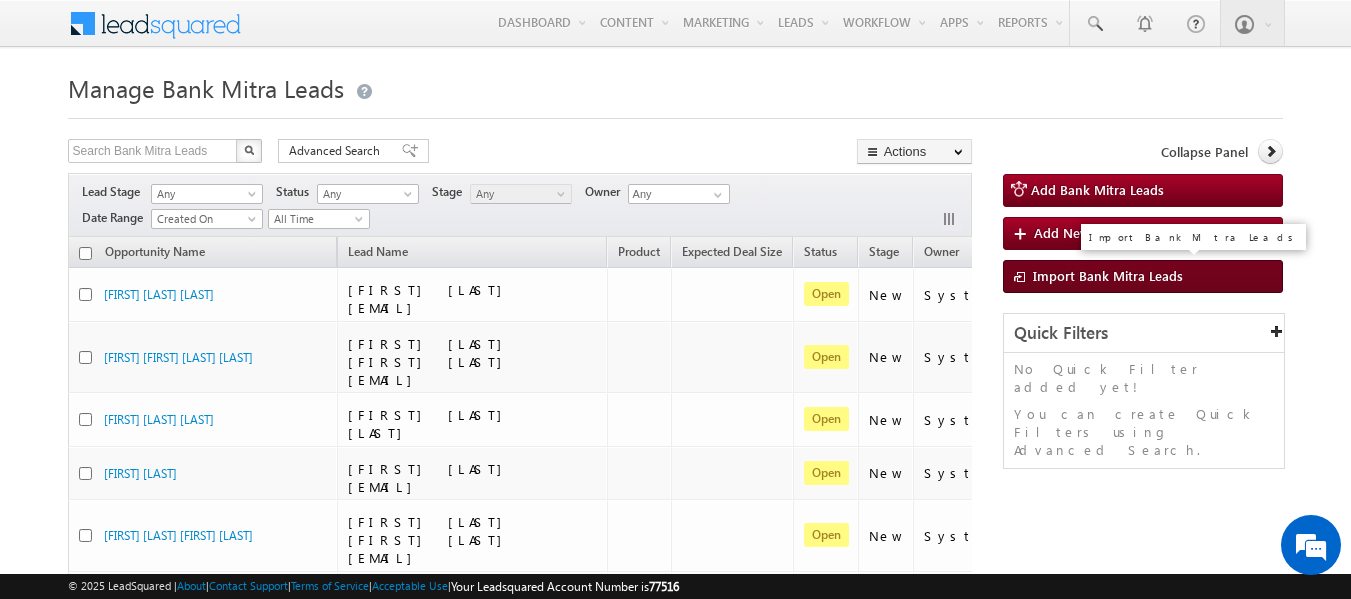 click on "Import Bank Mitra Leads" at bounding box center (1108, 275) 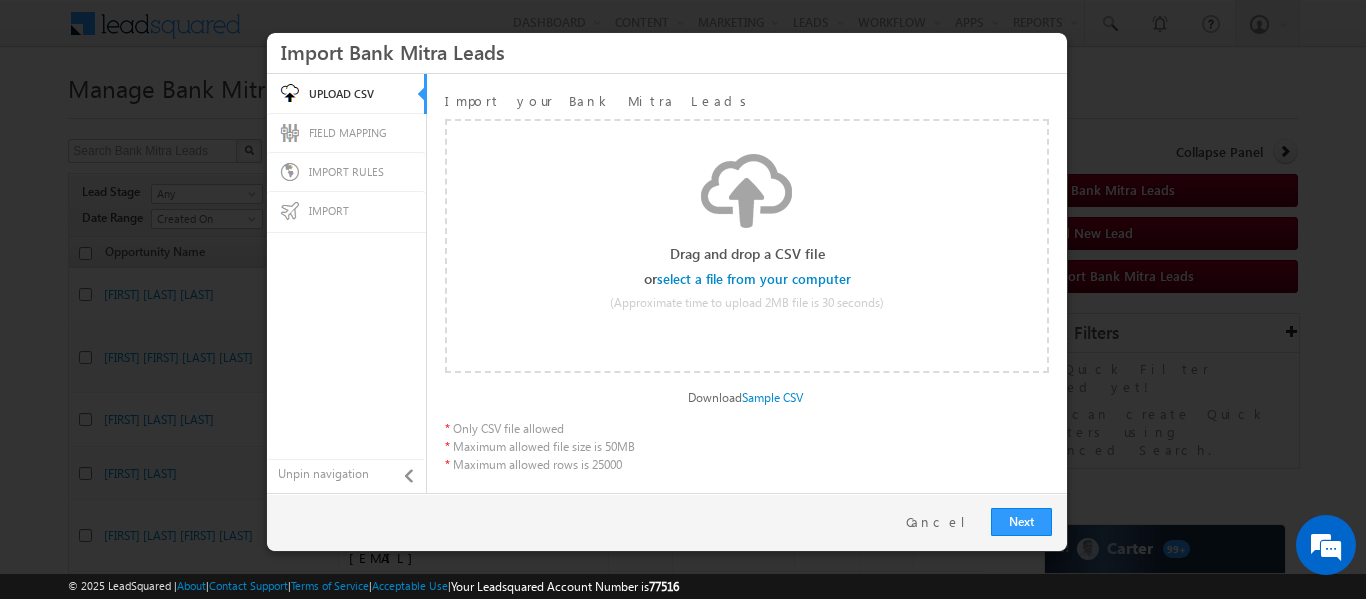 click at bounding box center (755, 279) 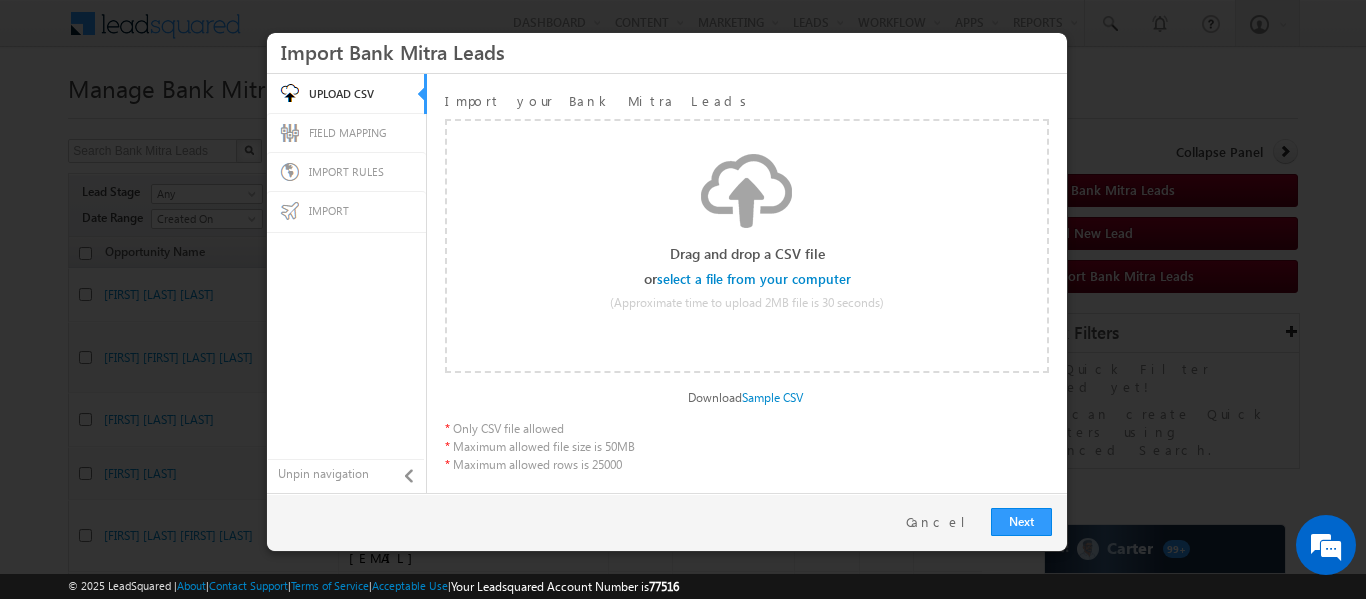 scroll, scrollTop: 0, scrollLeft: 0, axis: both 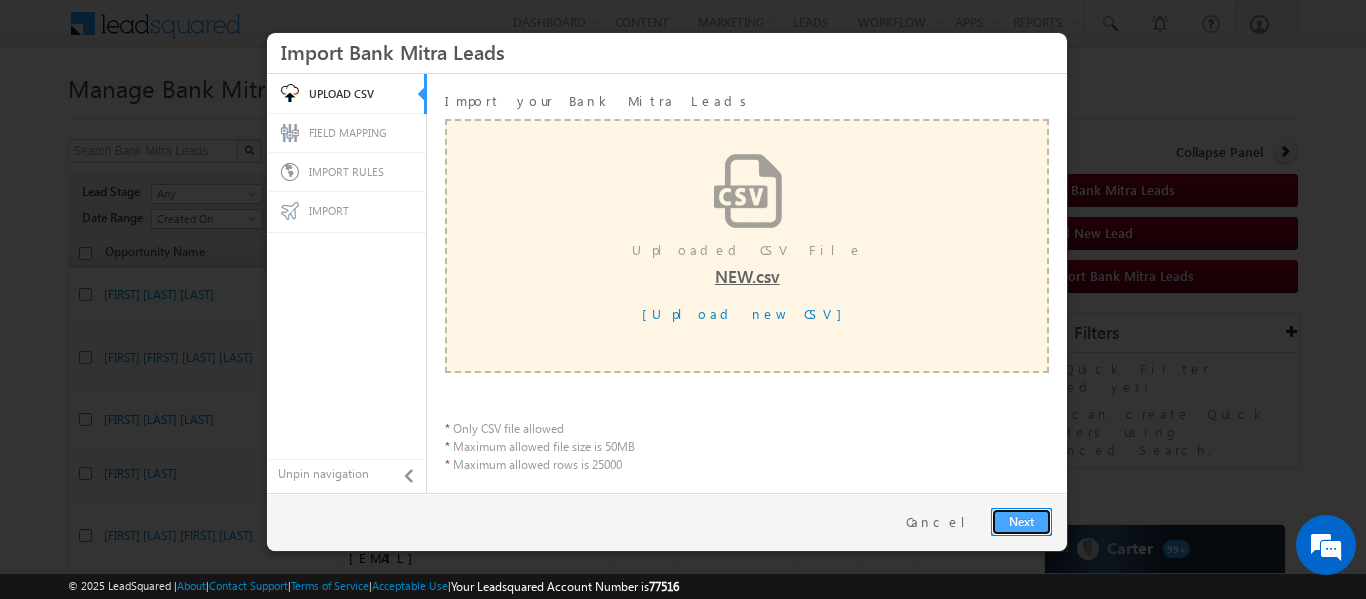 click on "Next" at bounding box center [1021, 522] 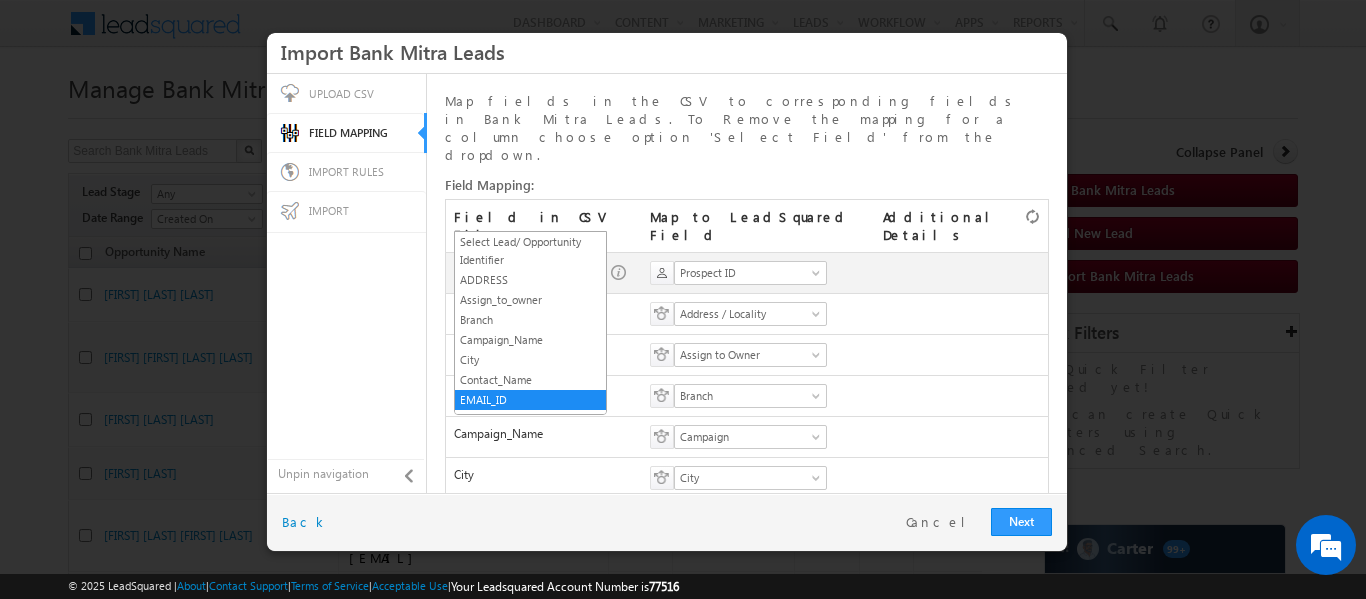 click on "EMAIL_ID" at bounding box center [524, 273] 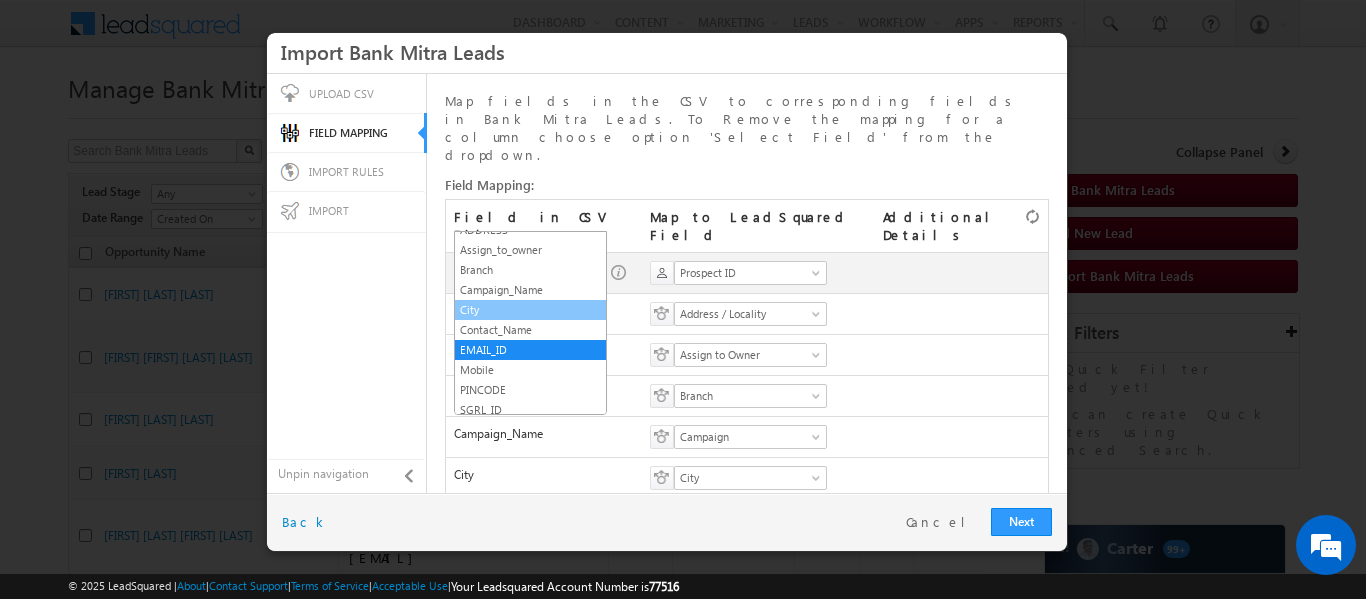 scroll, scrollTop: 51, scrollLeft: 0, axis: vertical 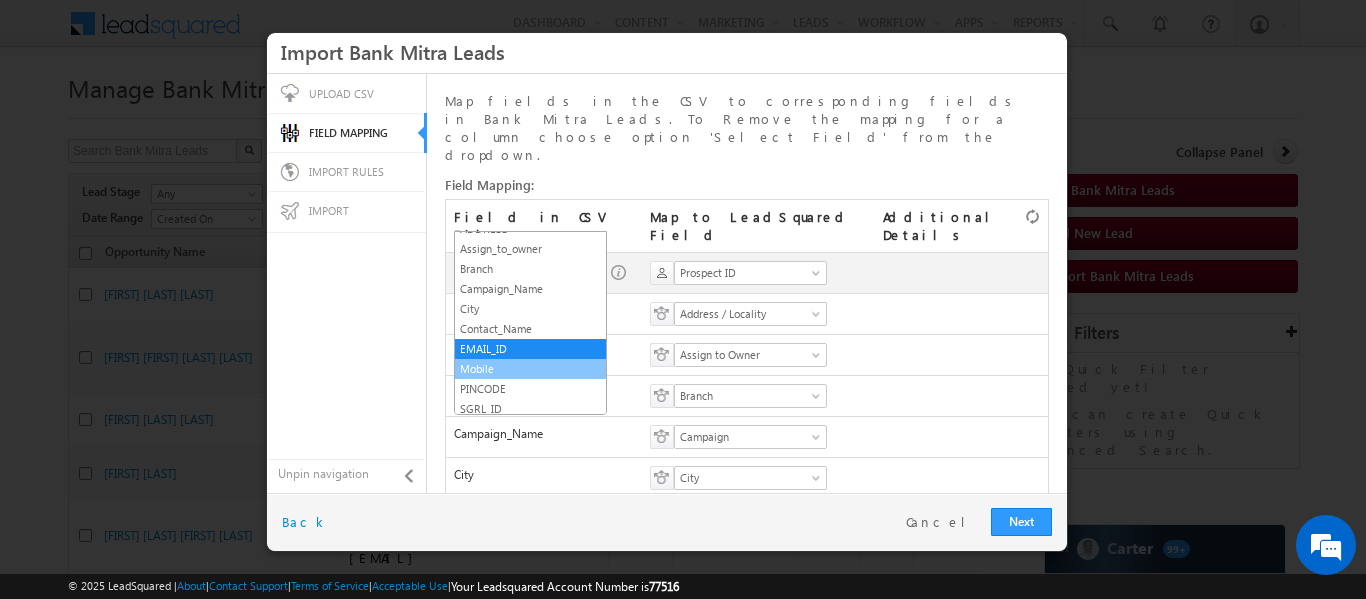 click on "Mobile" at bounding box center [530, 369] 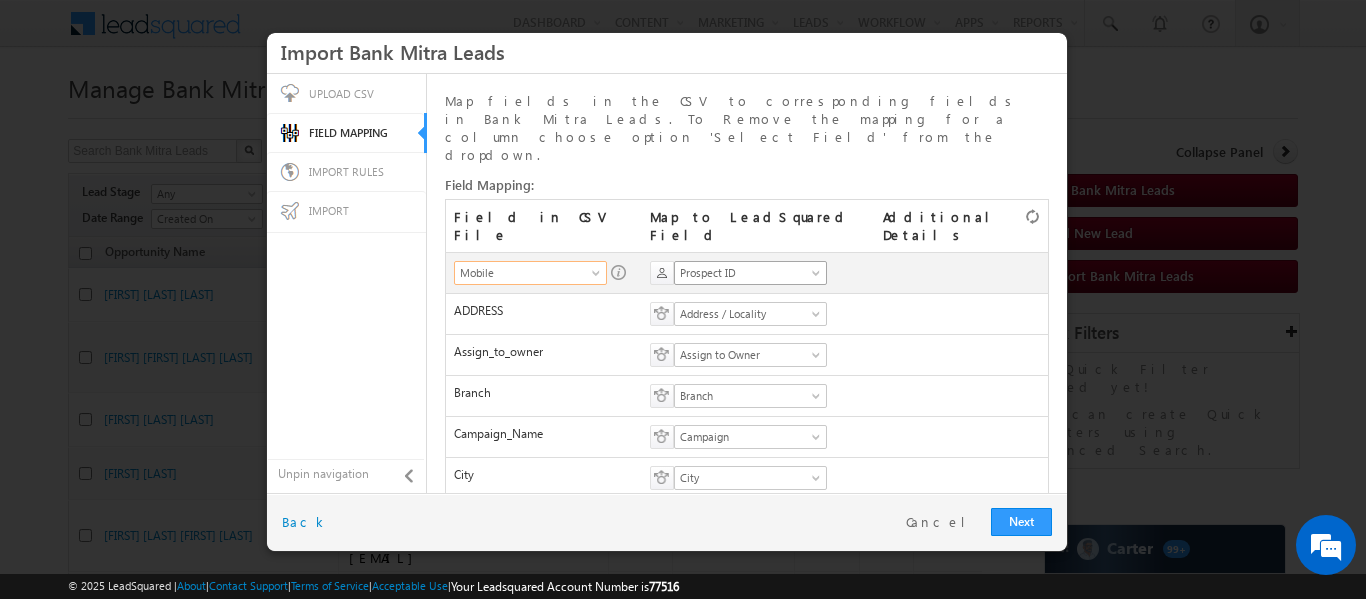 click on "Prospect ID" at bounding box center [744, 273] 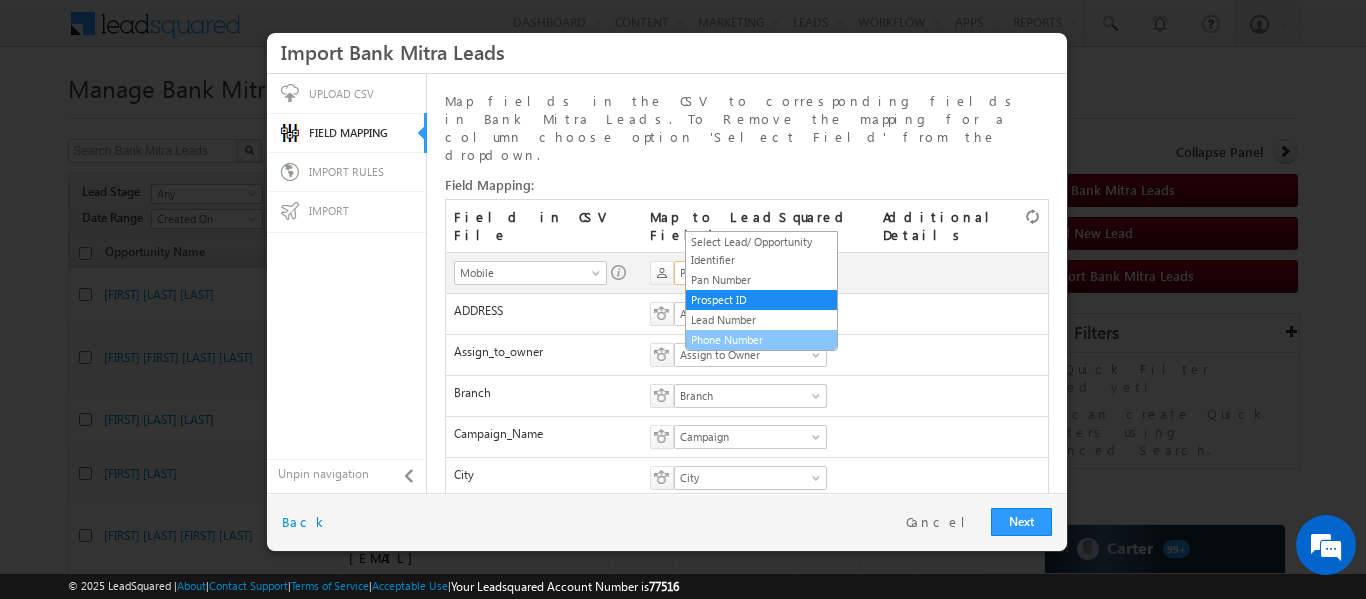 click on "Phone Number" at bounding box center [761, 340] 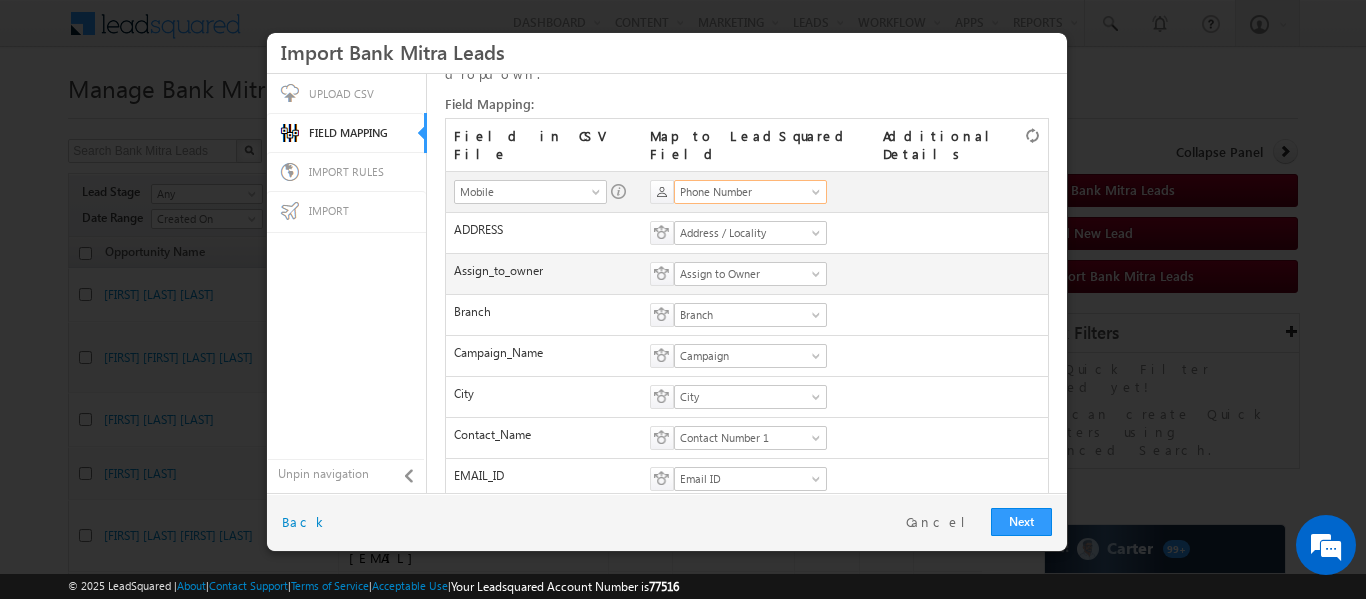 scroll, scrollTop: 82, scrollLeft: 0, axis: vertical 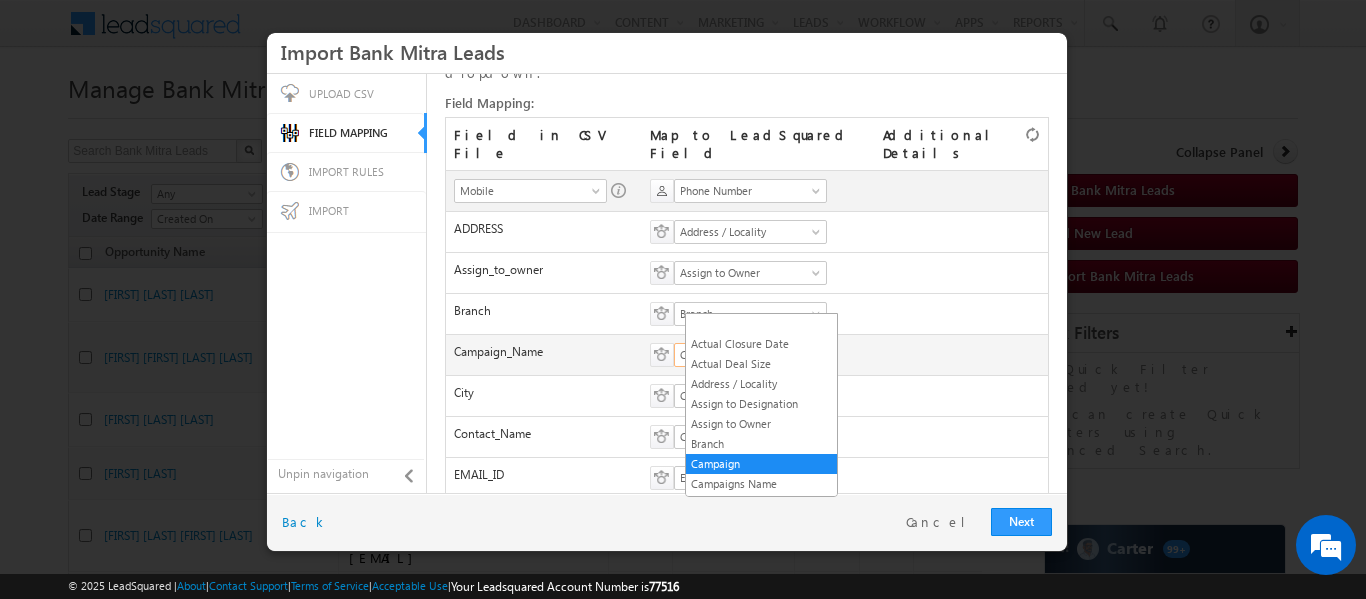 click on "Campaign" at bounding box center [744, 355] 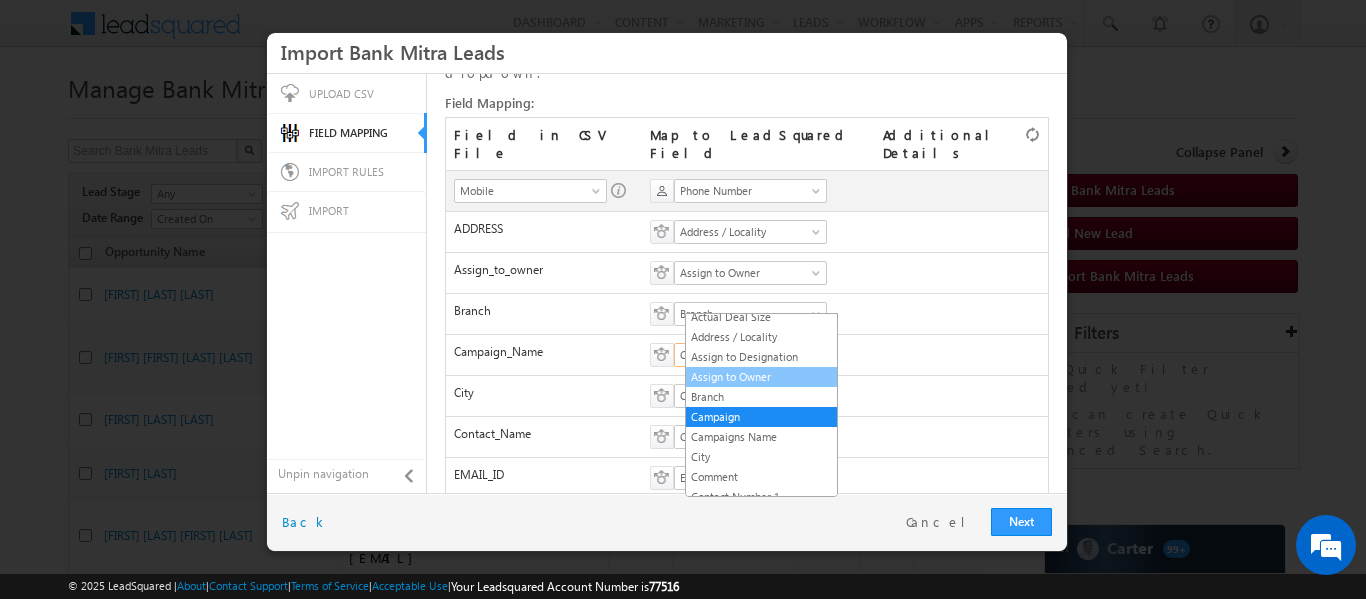 scroll, scrollTop: 49, scrollLeft: 0, axis: vertical 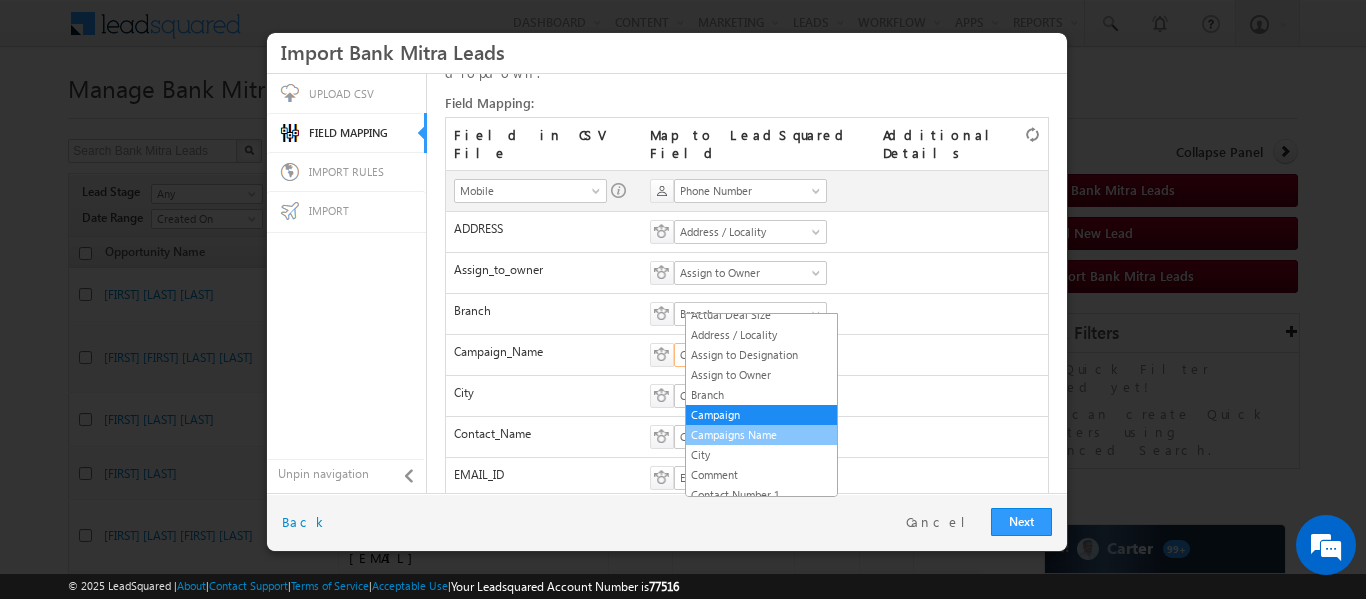 click on "Campaigns Name" at bounding box center [761, 435] 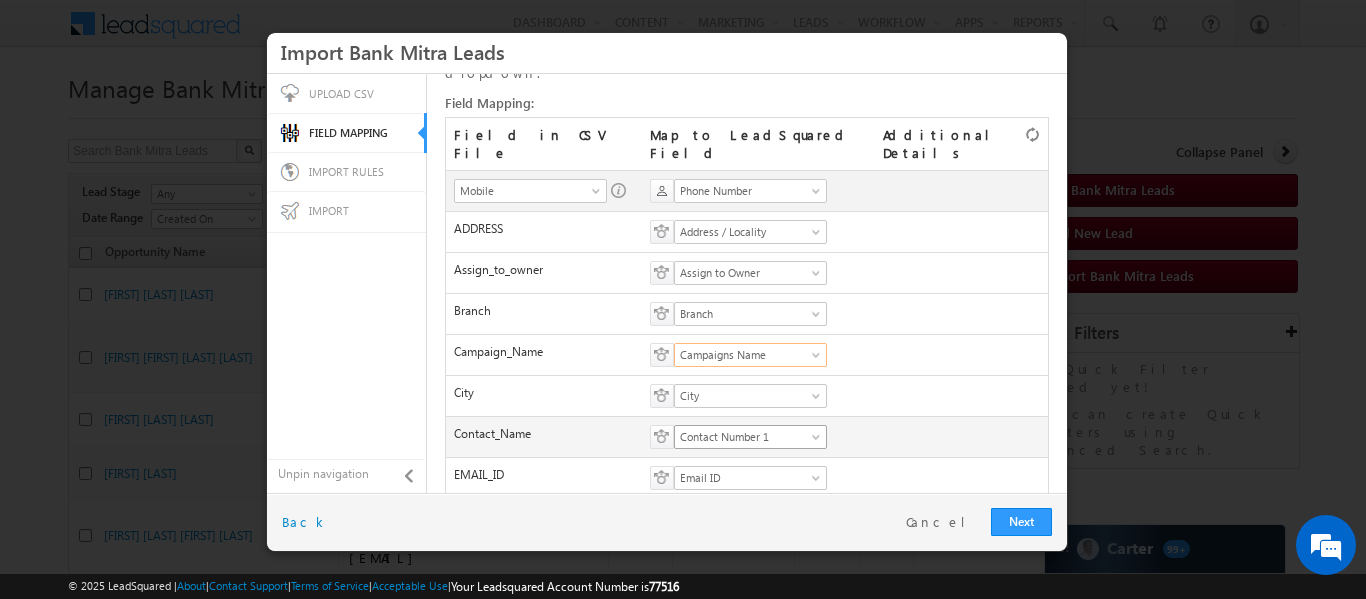 click on "Contact Number 1" at bounding box center [744, 437] 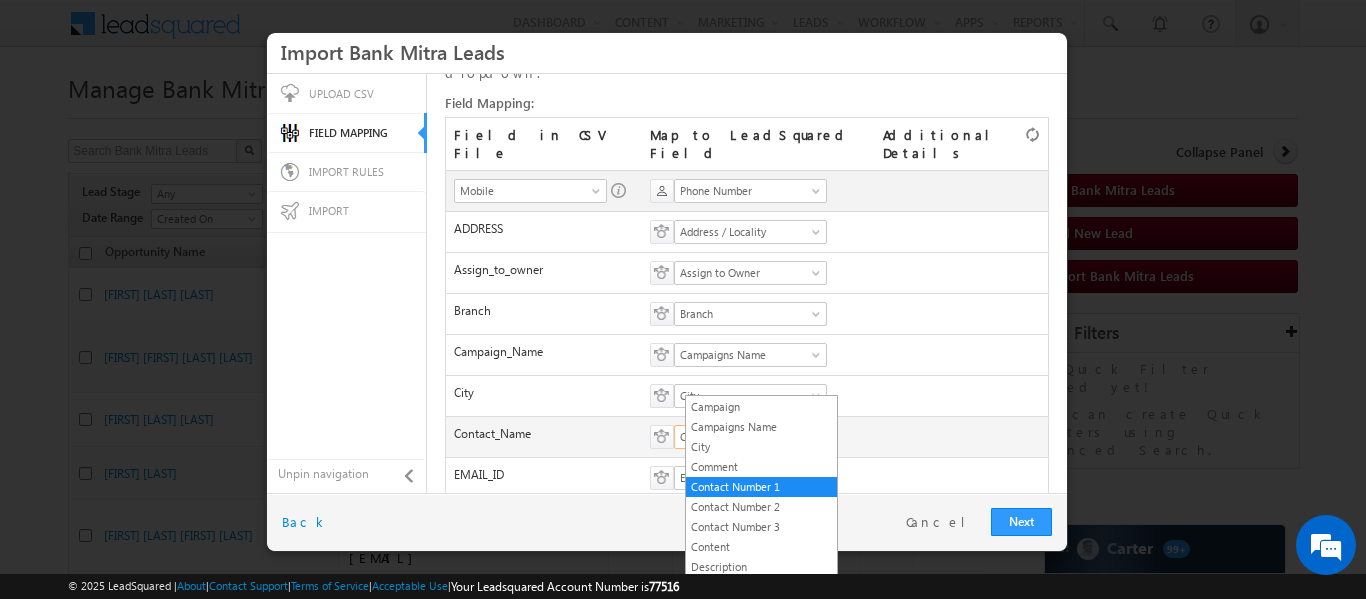 scroll, scrollTop: 319, scrollLeft: 0, axis: vertical 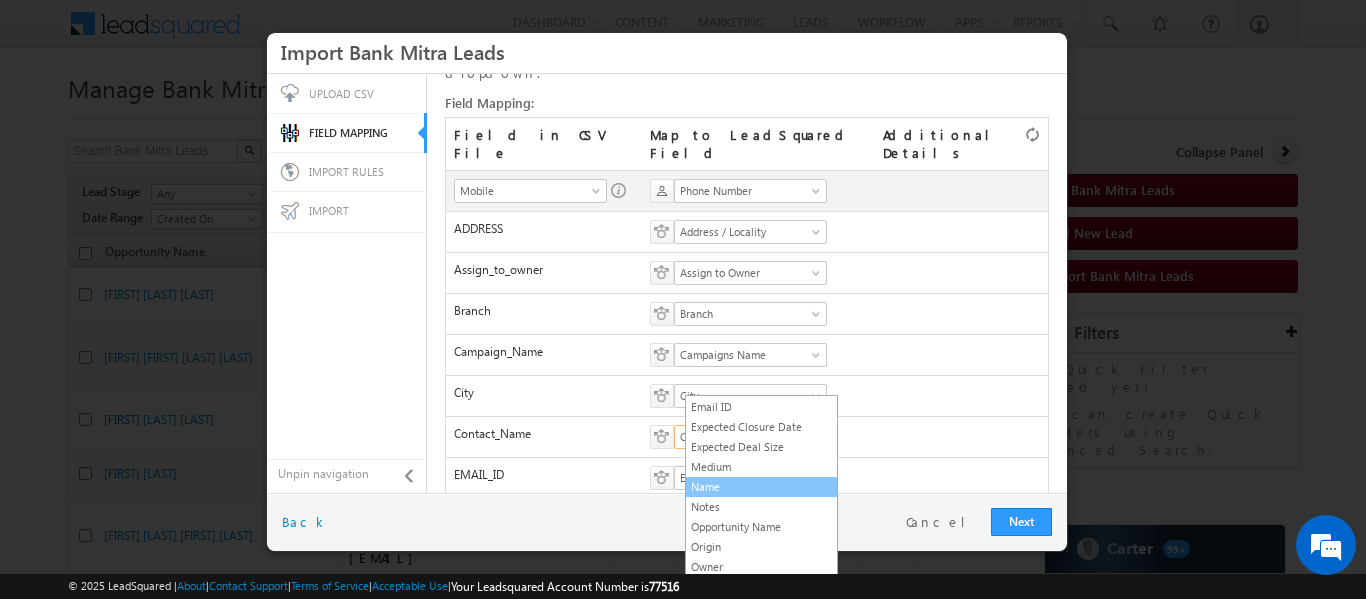click on "Name" at bounding box center [761, 487] 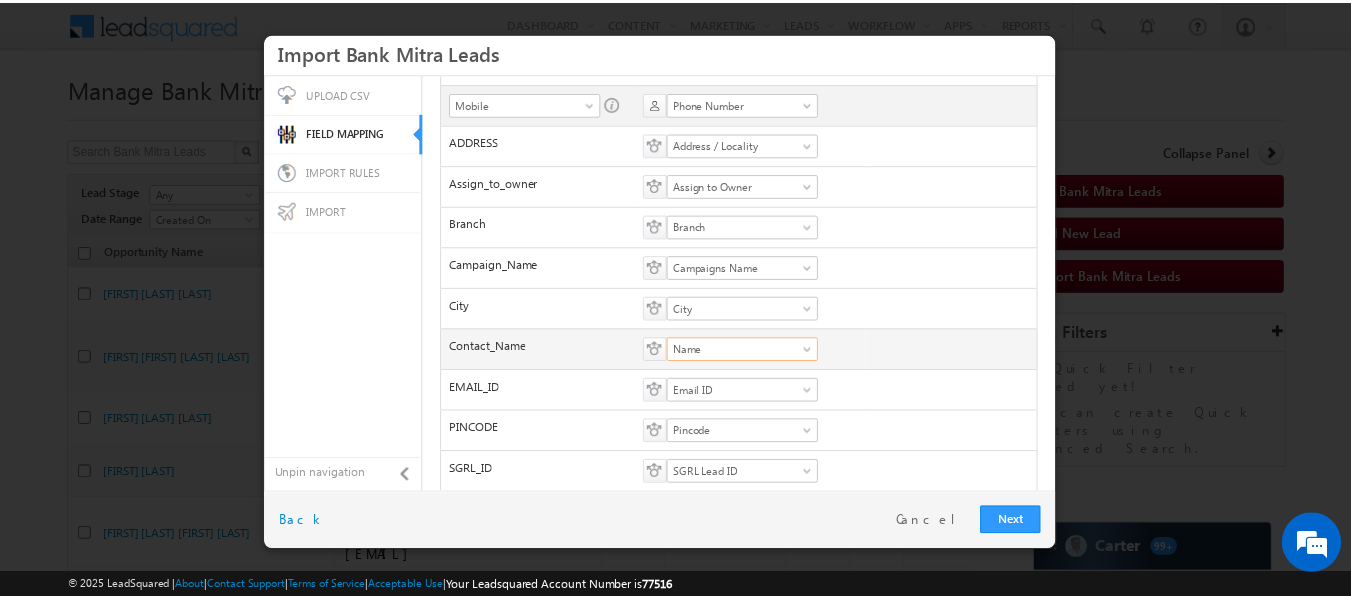 scroll, scrollTop: 293, scrollLeft: 0, axis: vertical 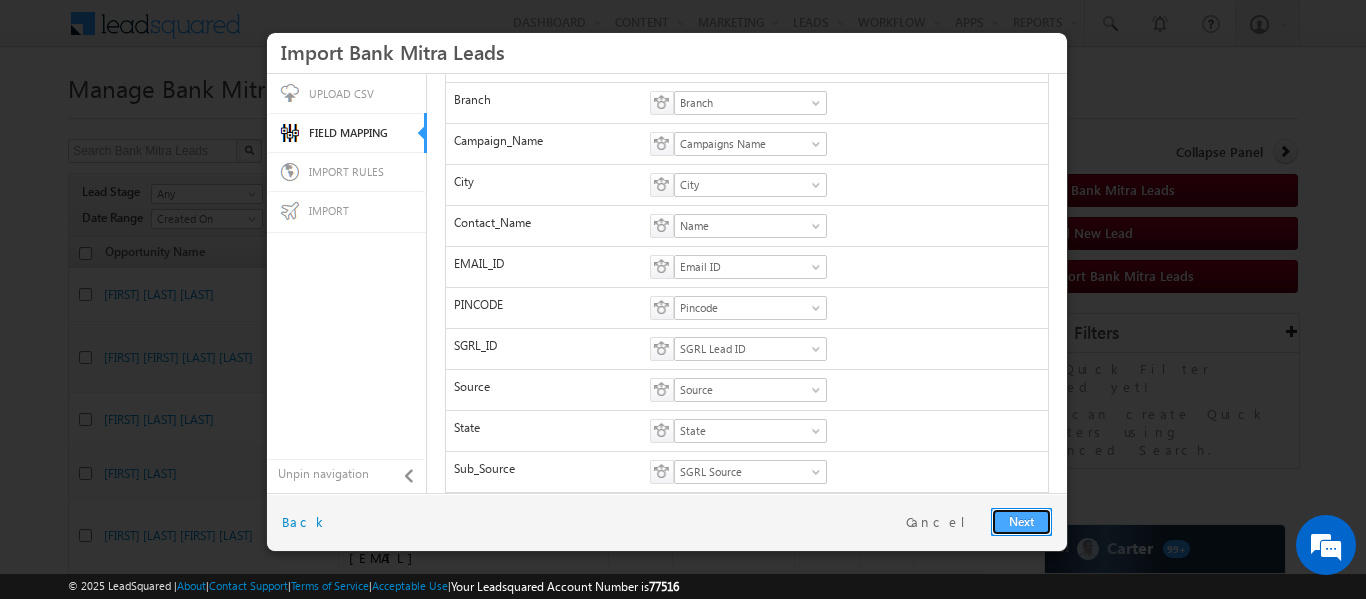 click on "Next" at bounding box center (1021, 522) 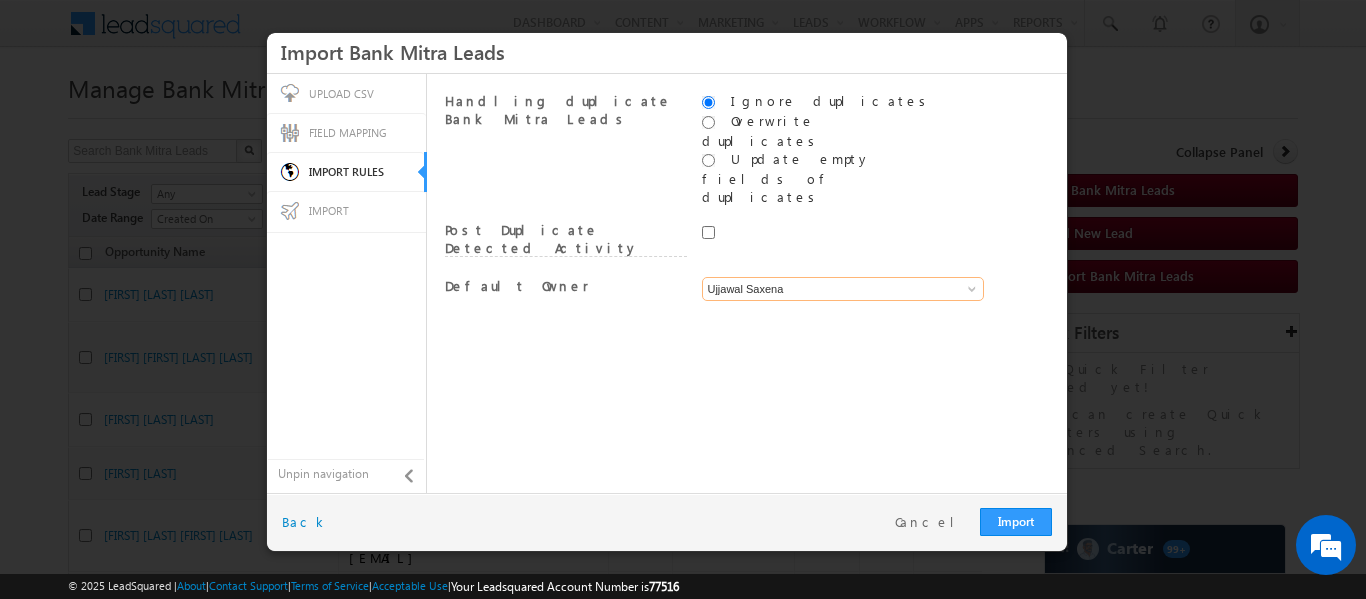 click on "Ujjawal Saxena" at bounding box center [843, 289] 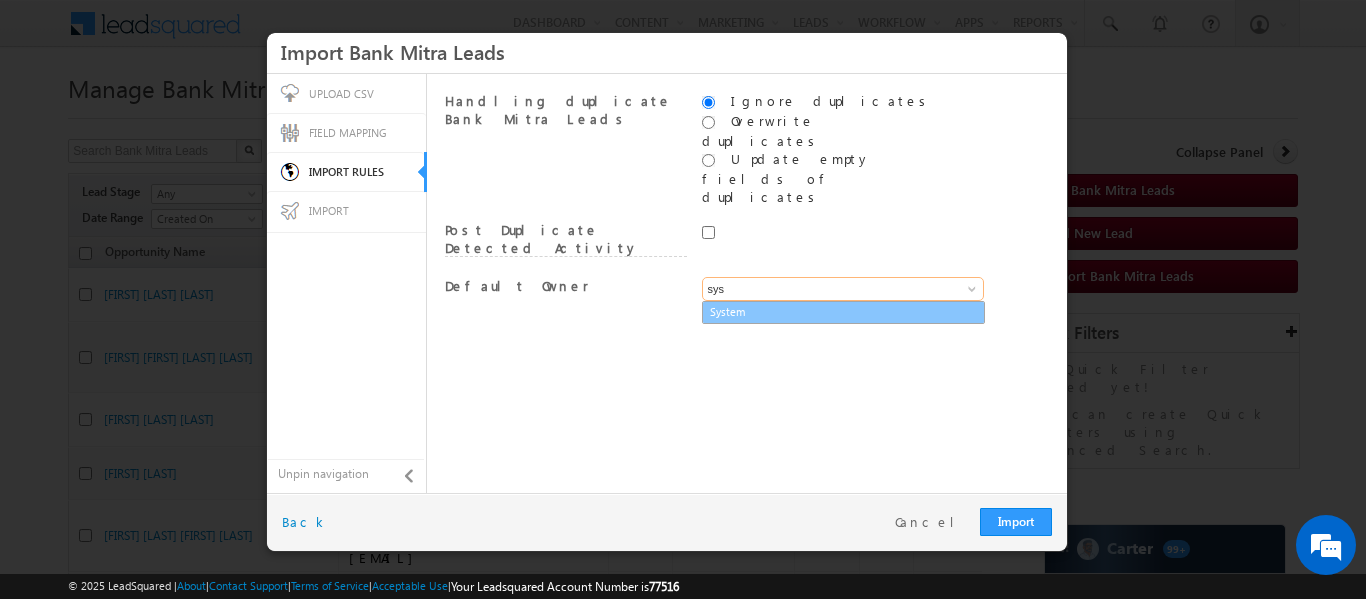 click on "System" at bounding box center (843, 312) 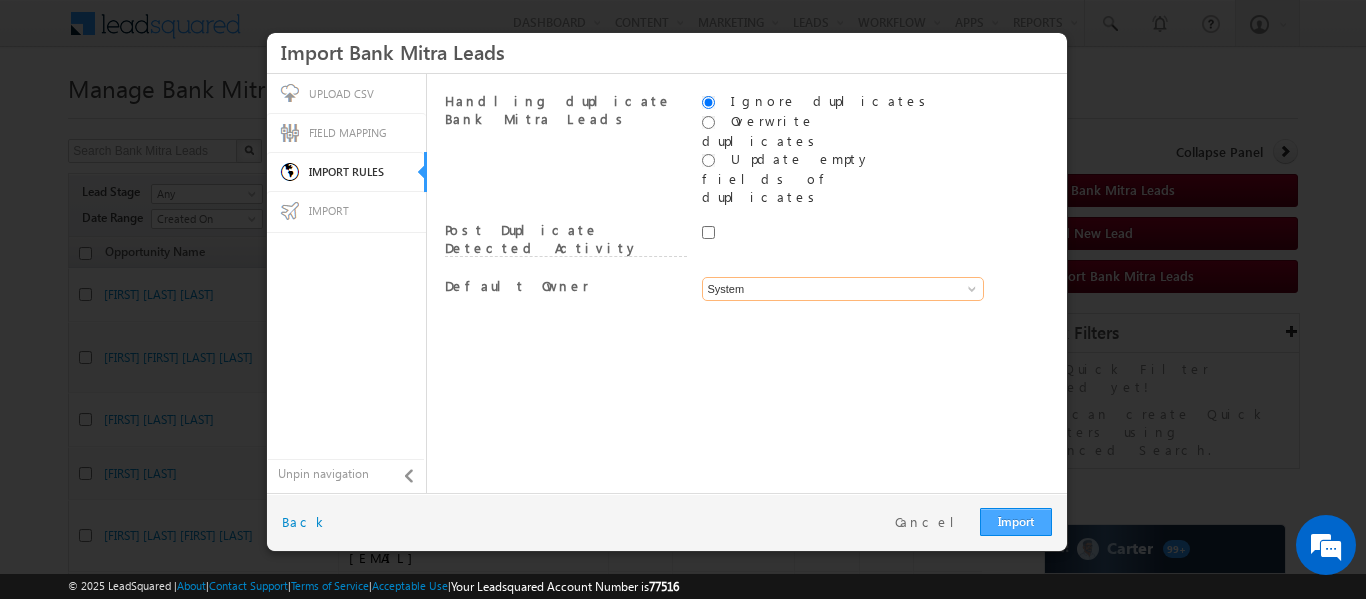 type on "System" 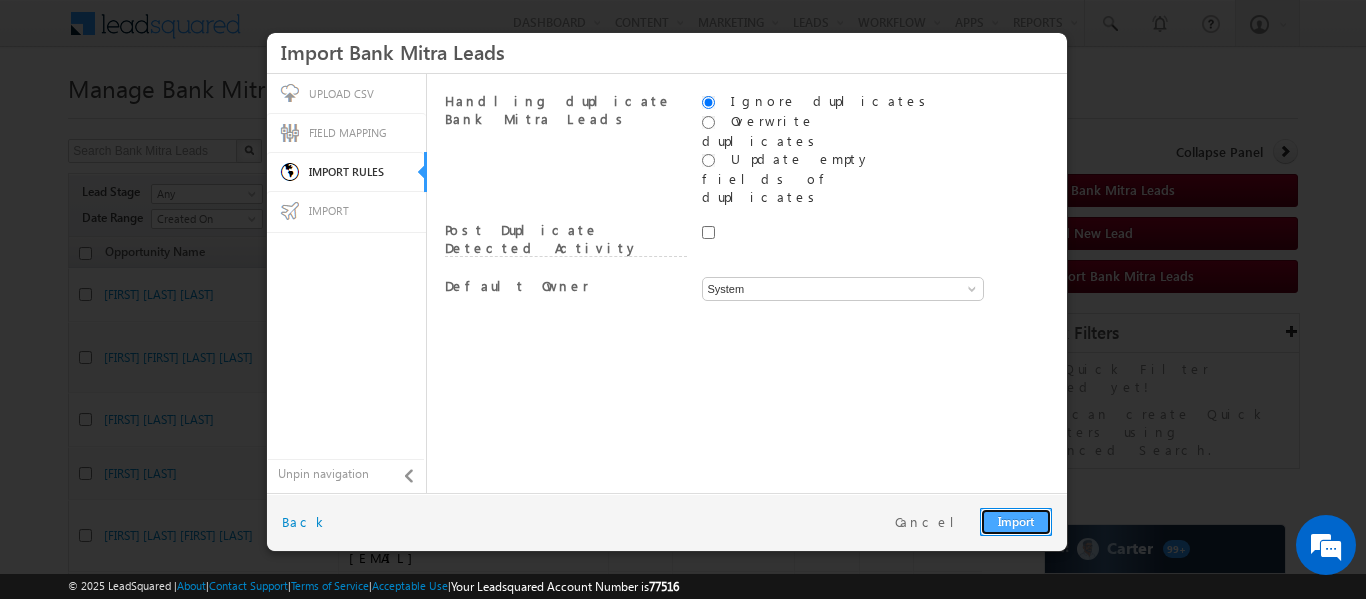 click on "Import" at bounding box center (1016, 522) 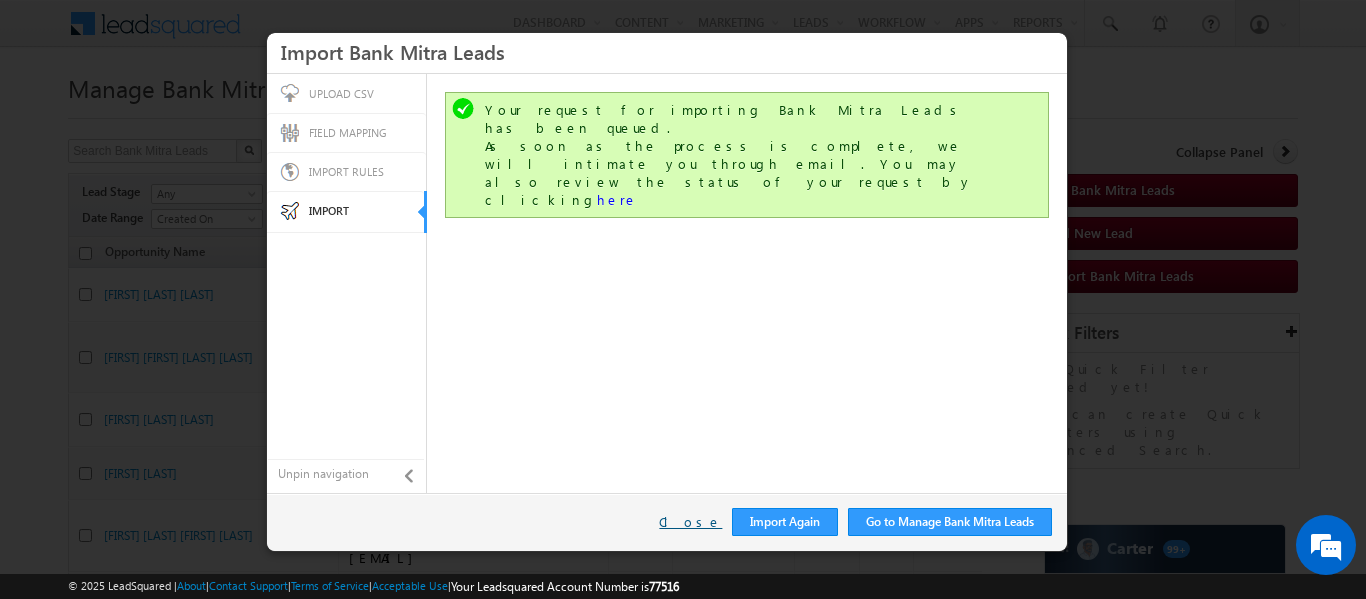 click on "Close" at bounding box center [690, 522] 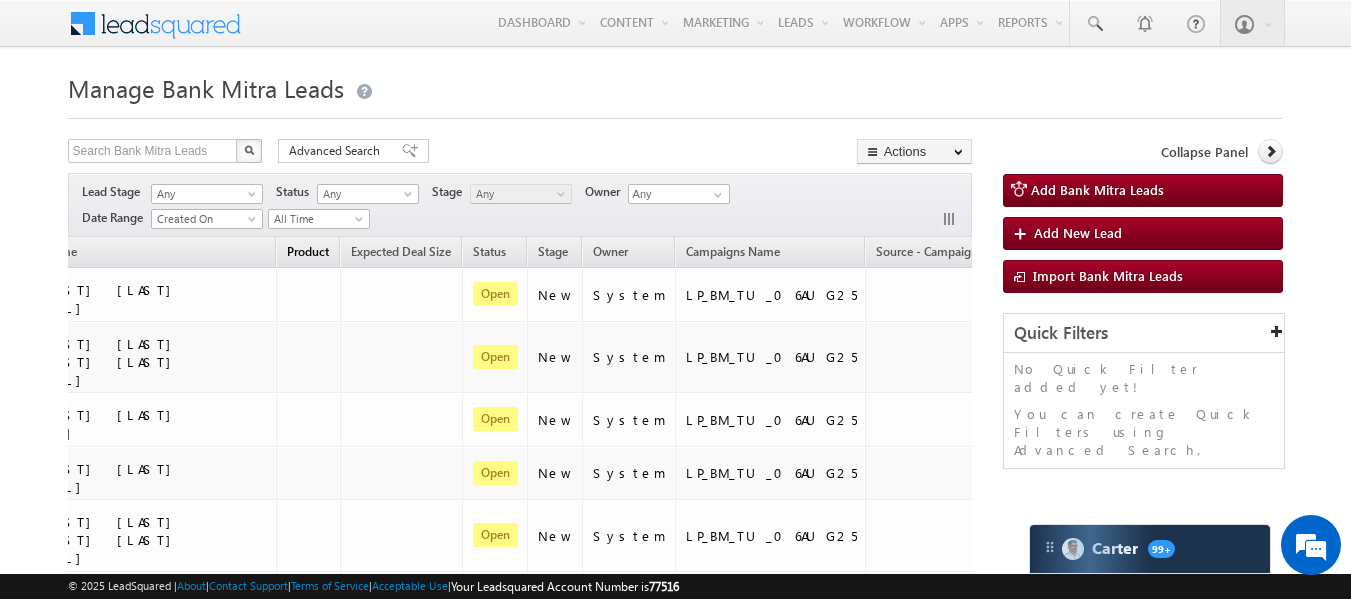 scroll, scrollTop: 0, scrollLeft: 467, axis: horizontal 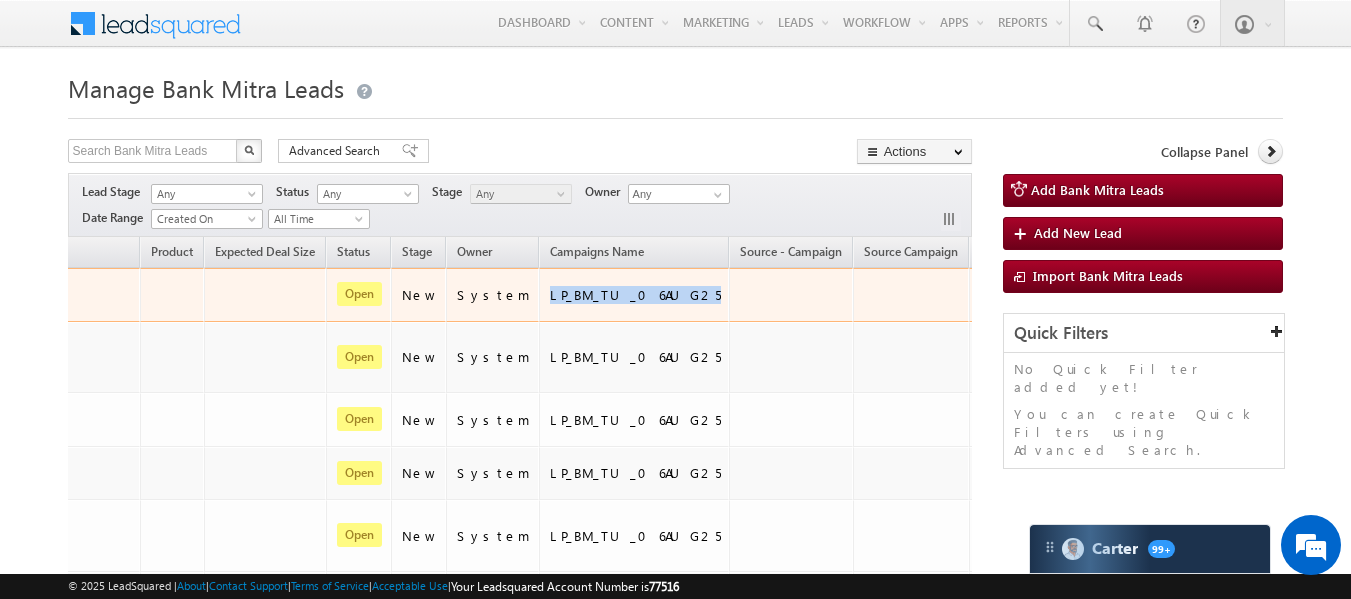 drag, startPoint x: 639, startPoint y: 297, endPoint x: 514, endPoint y: 304, distance: 125.19585 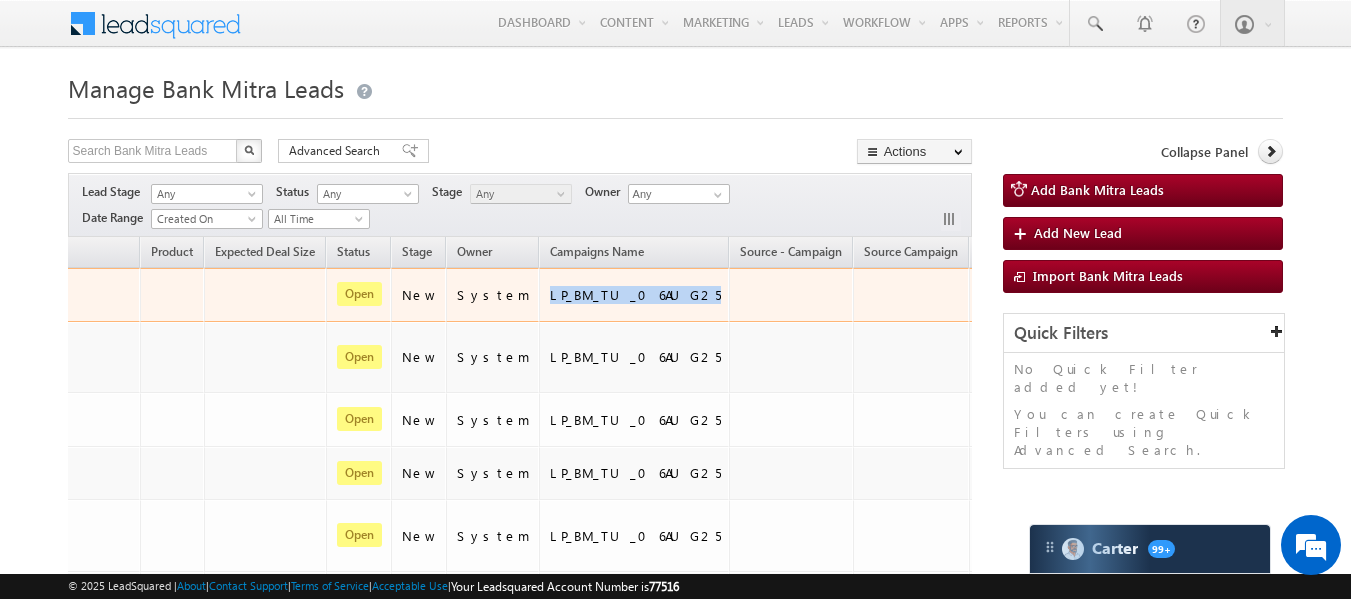 click on "LP_BM_TU_06AUG25" at bounding box center (634, 295) 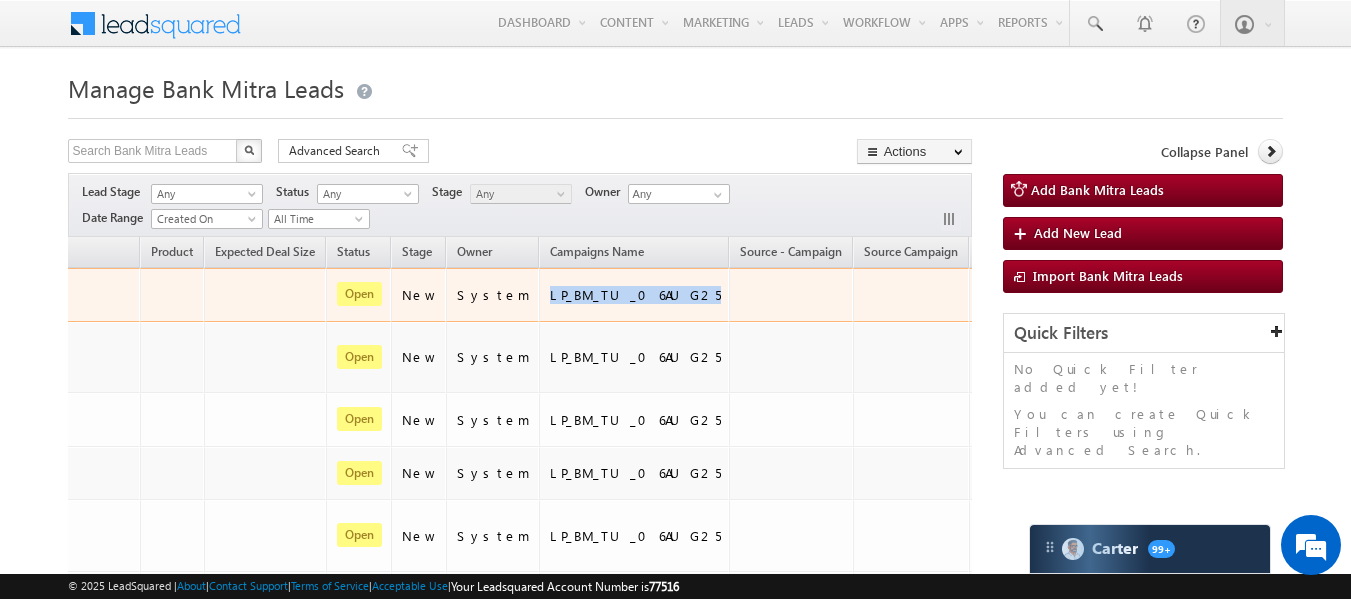 copy on "LP_BM_TU_06AUG25" 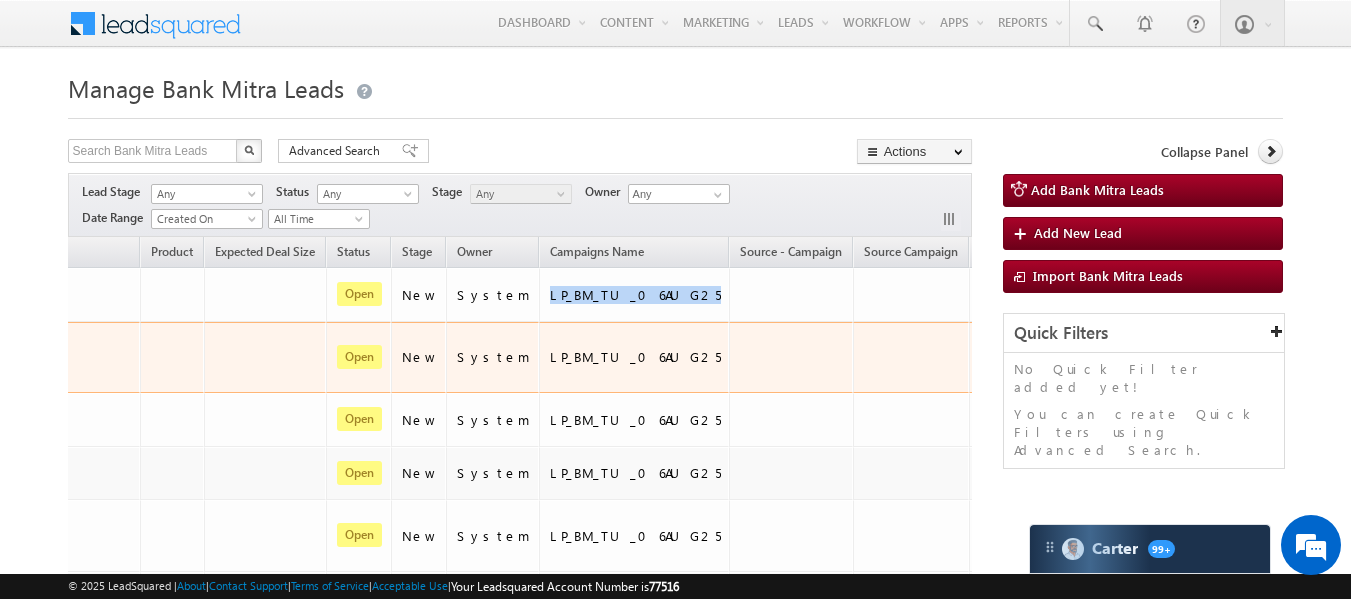 scroll, scrollTop: 0, scrollLeft: 0, axis: both 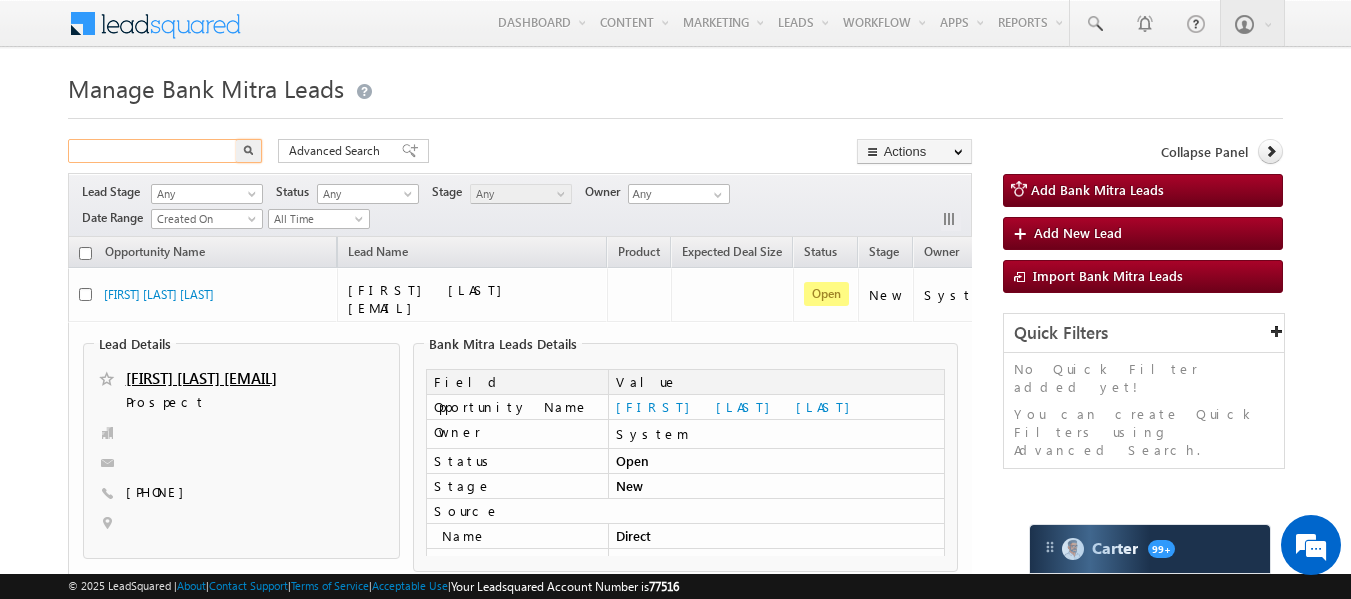 click at bounding box center [153, 151] 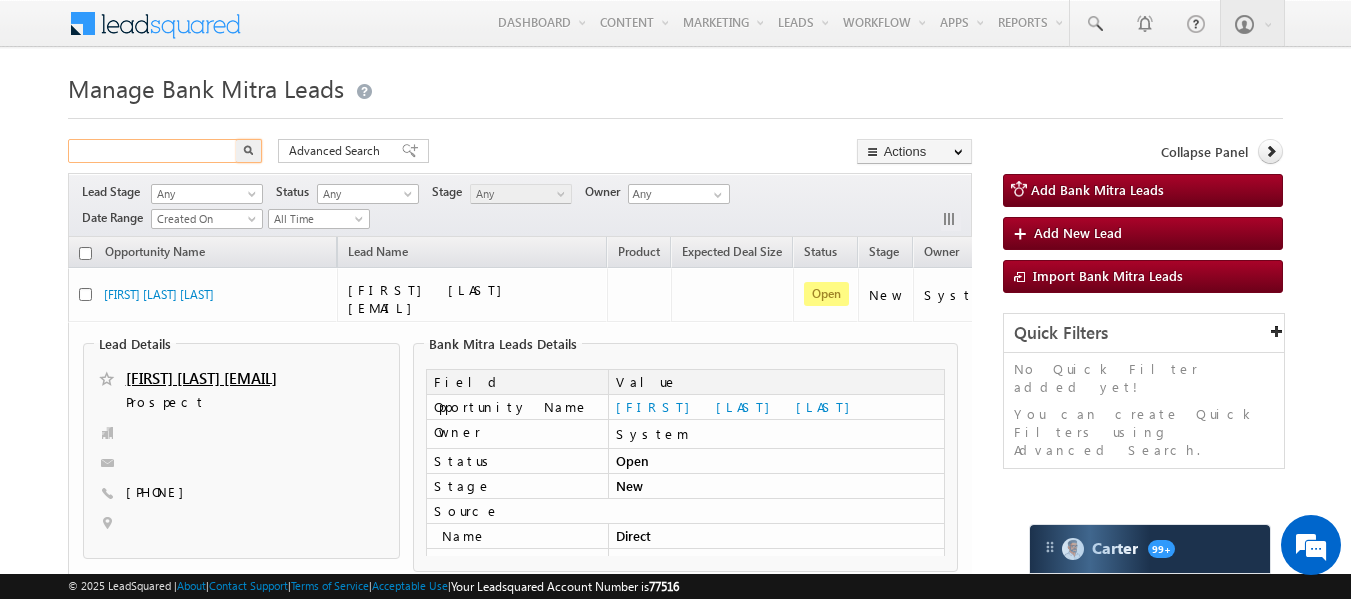 paste on "LP_BM_TU_06AUG25" 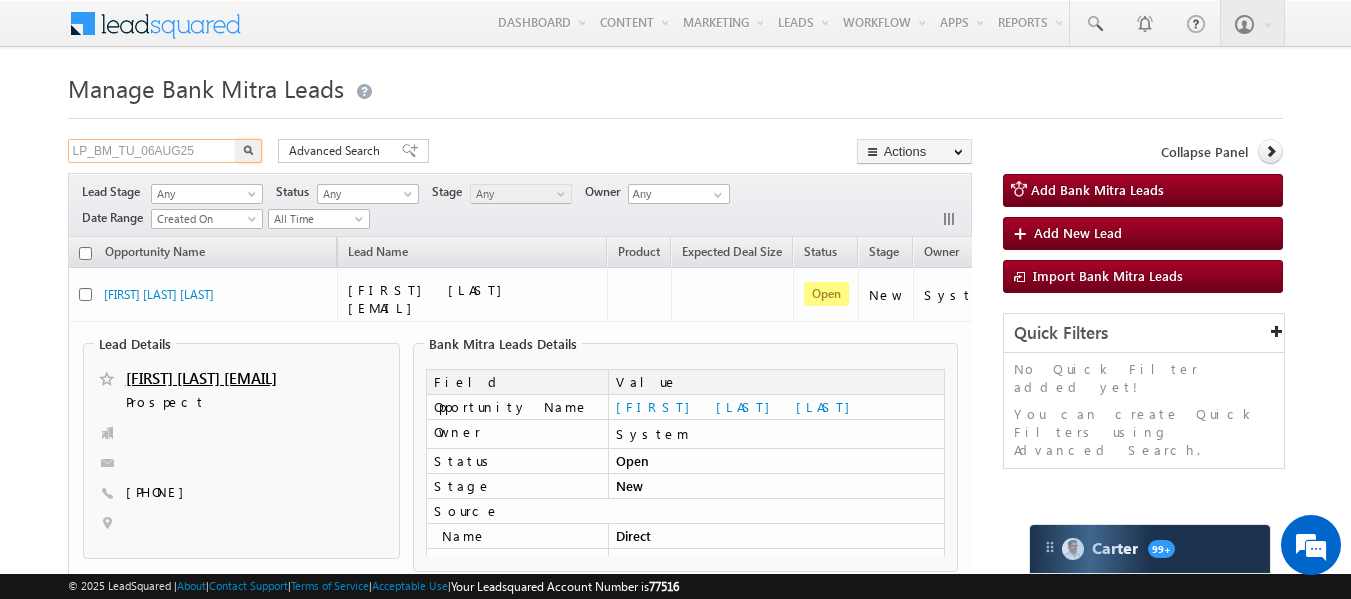 type on "LP_BM_TU_06AUG25" 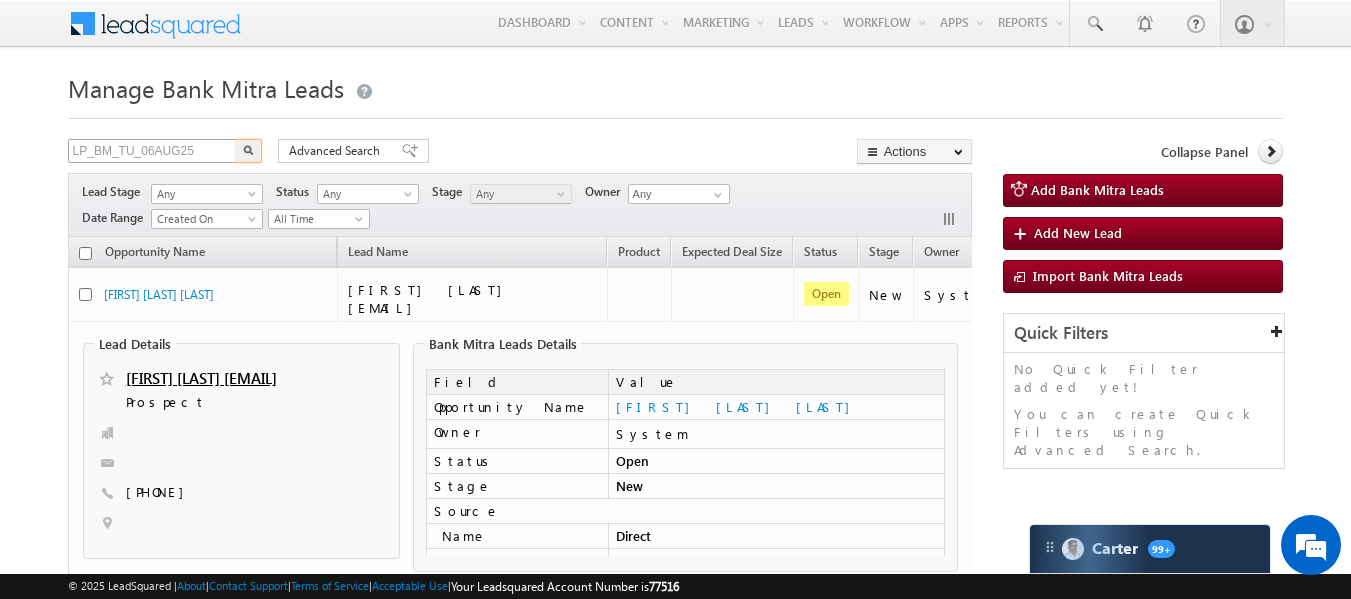 click at bounding box center (249, 151) 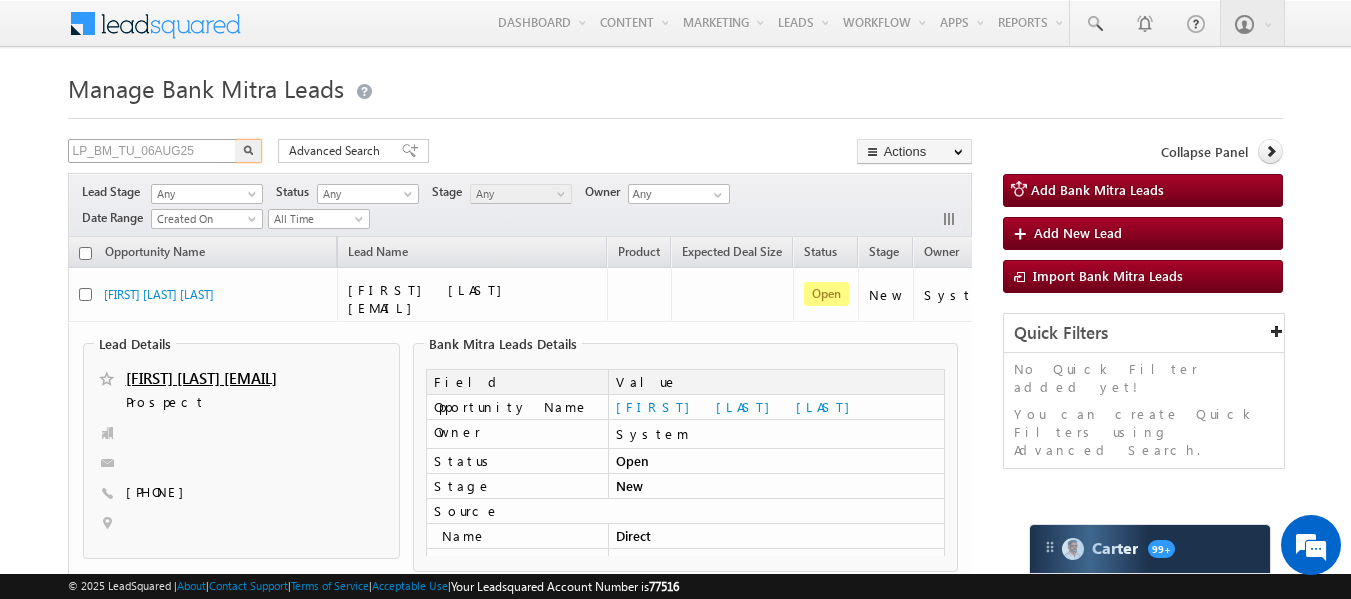 type 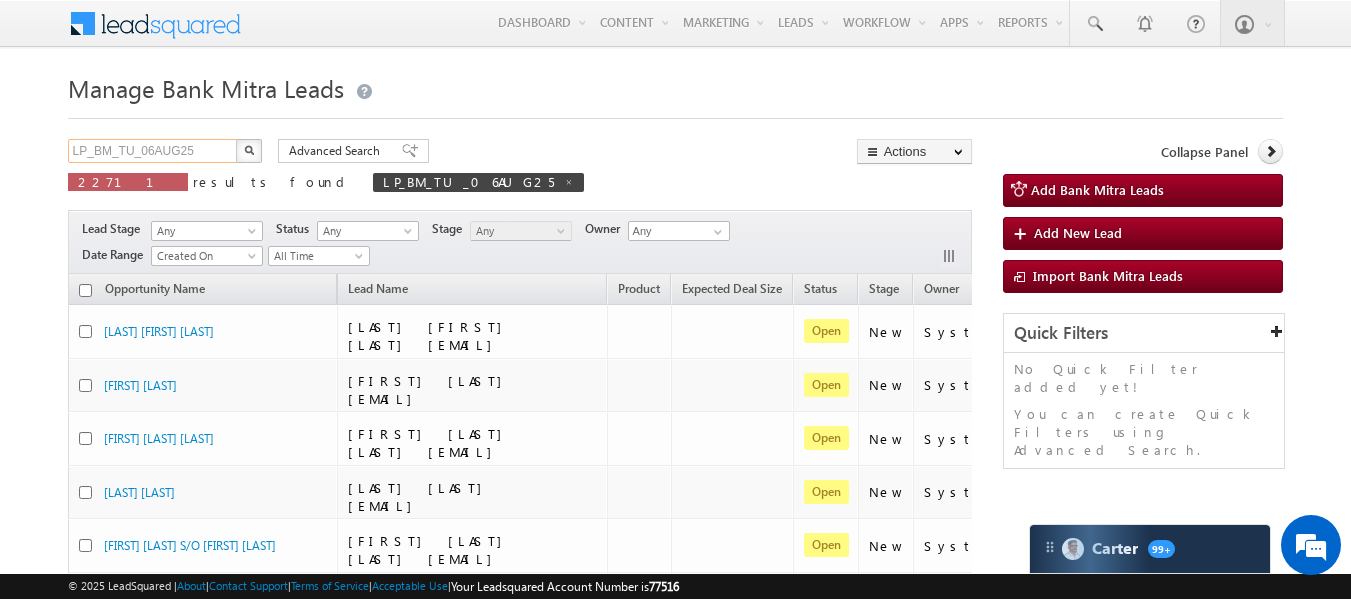click on "LP_BM_TU_06AUG25" at bounding box center [153, 151] 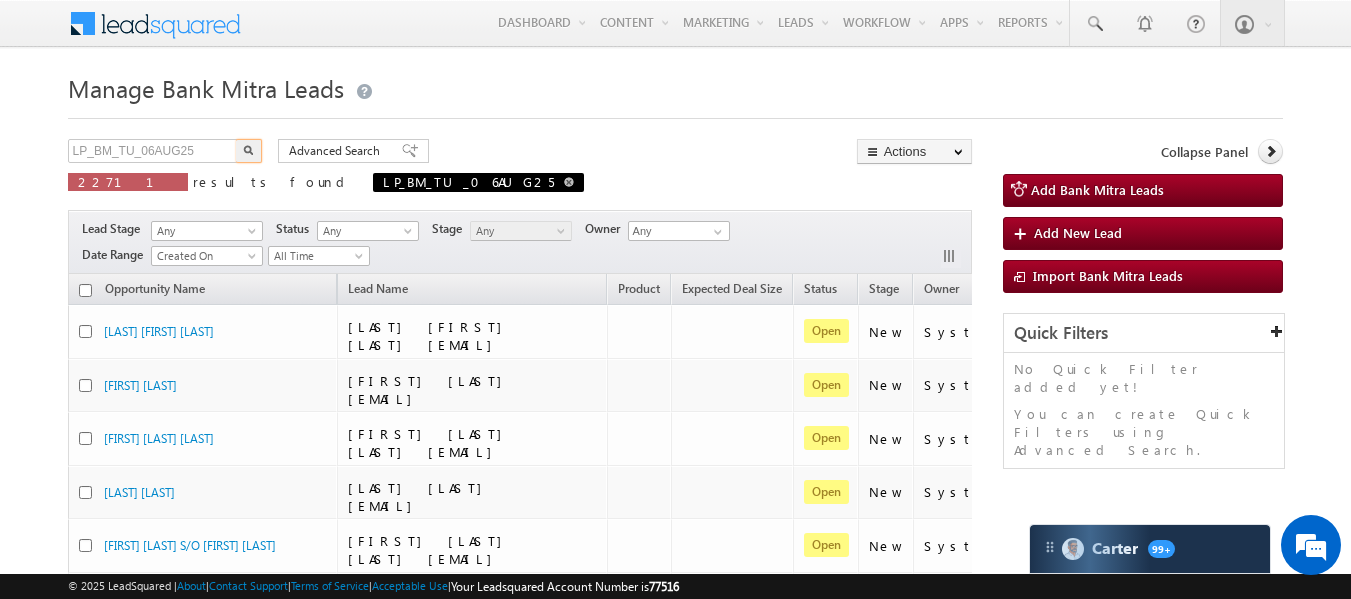 click on "LP_BM_TU_06AUG25" at bounding box center [478, 182] 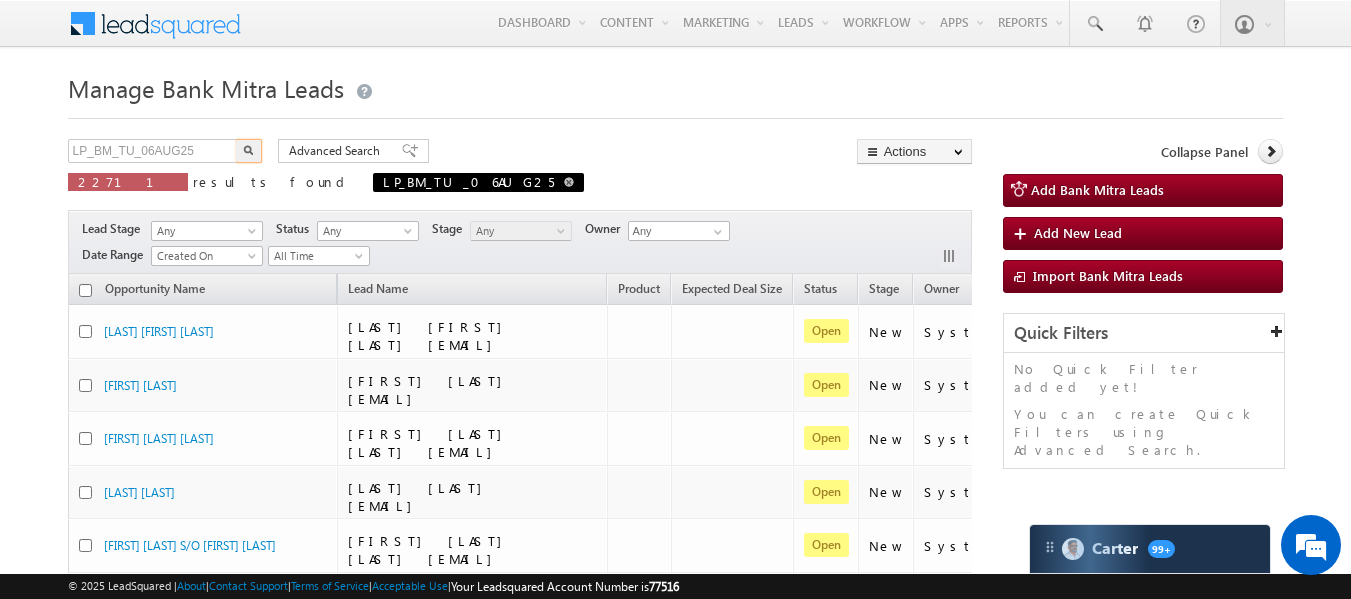 click at bounding box center [569, 182] 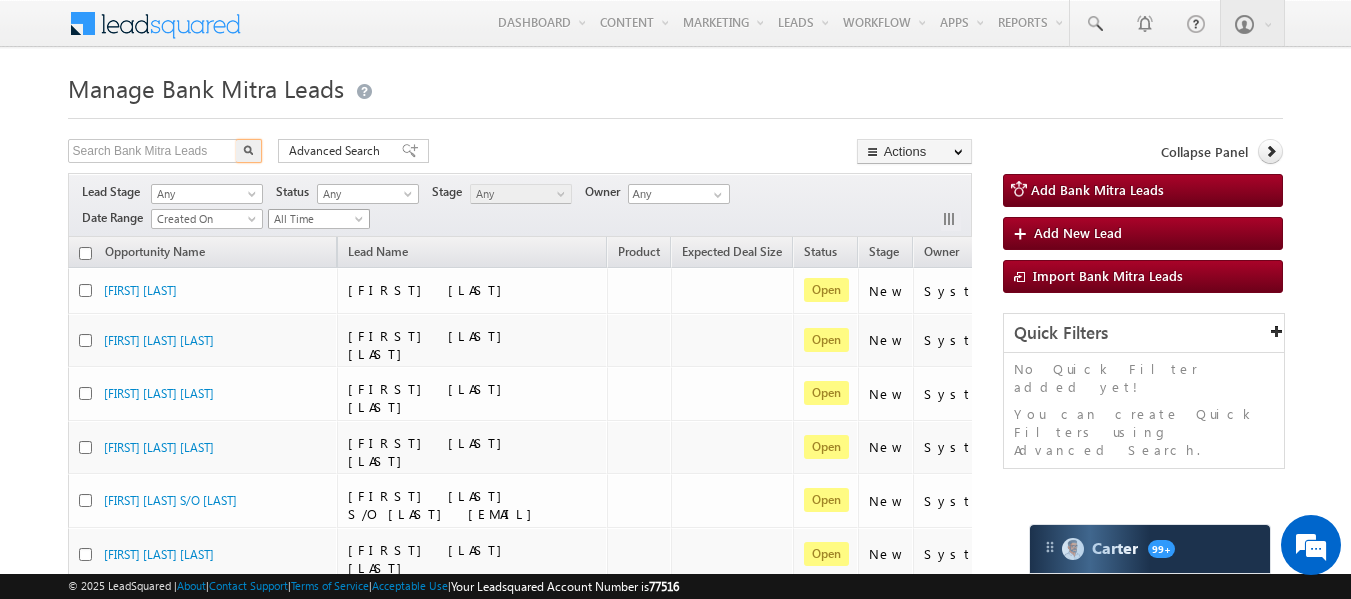 click on "All Time" at bounding box center (316, 219) 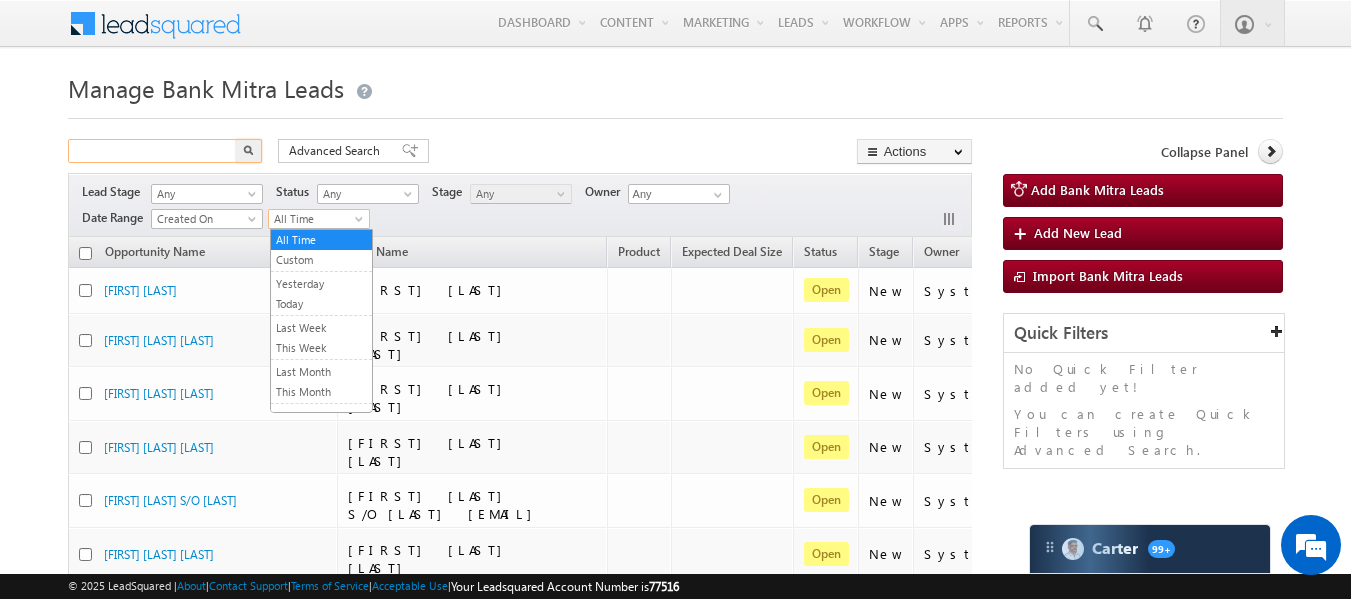 click at bounding box center (153, 151) 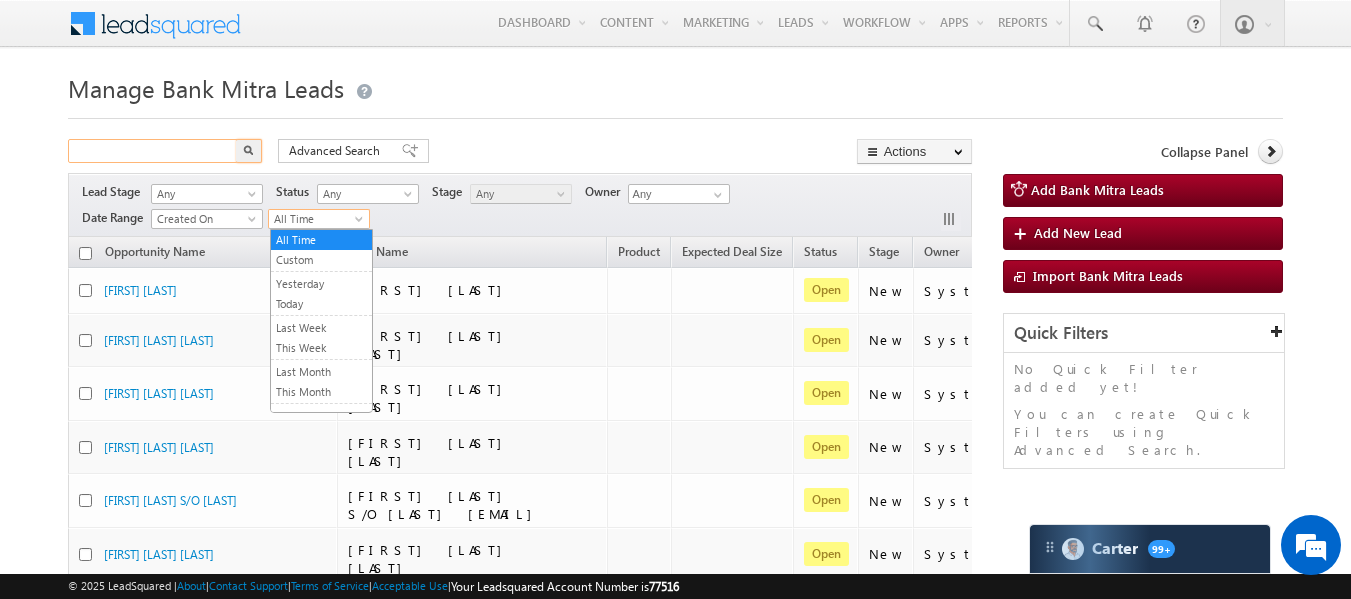 paste on "LP_BM_TU_06AUG25" 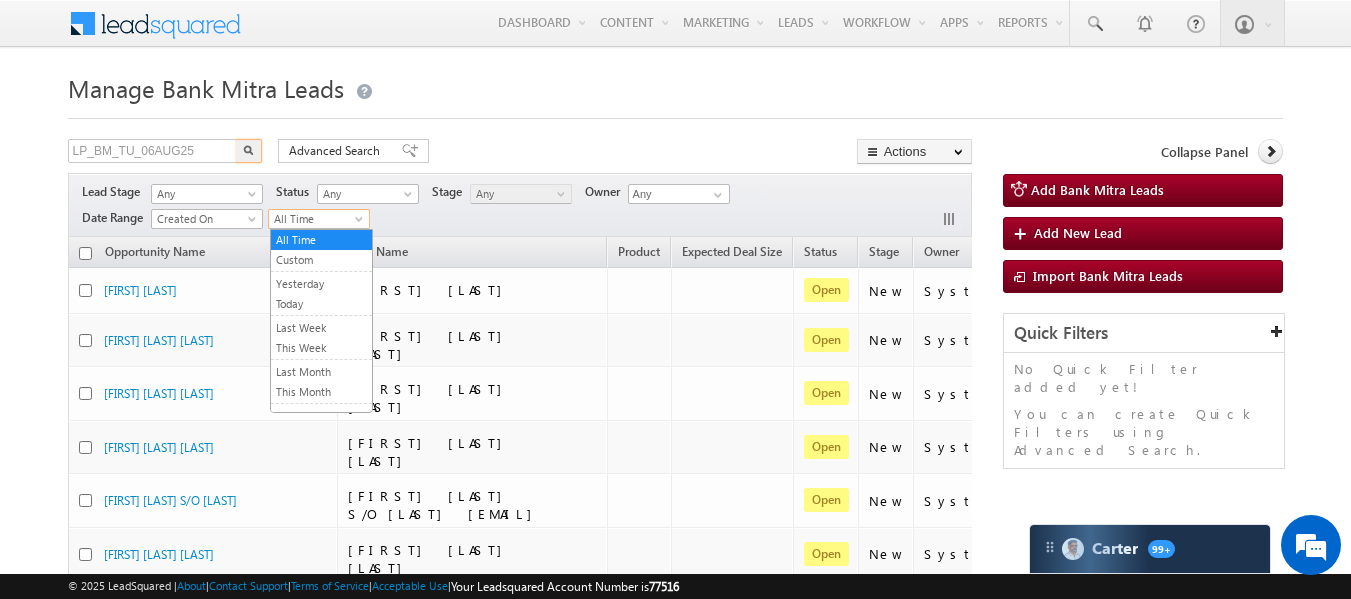 click at bounding box center [249, 151] 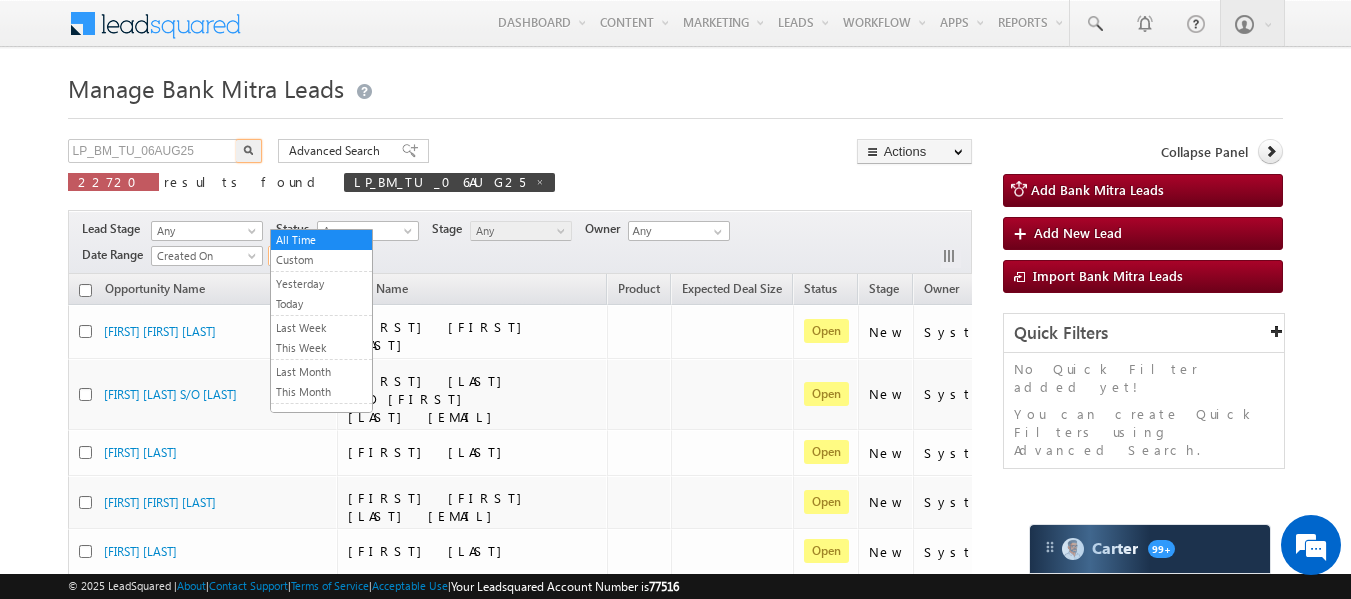click on "LP_BM_TU_06AUG25 X   22720 results found         LP_BM_TU_06AUG25
Advanced Search
Advanced search results
Actions Export Bank Mitra Leads Reset all Filters
Actions Export Bank Mitra Leads Bulk Update Change Owner Change Stage Bulk Delete Add Activity Reset all Filters" at bounding box center [520, 172] 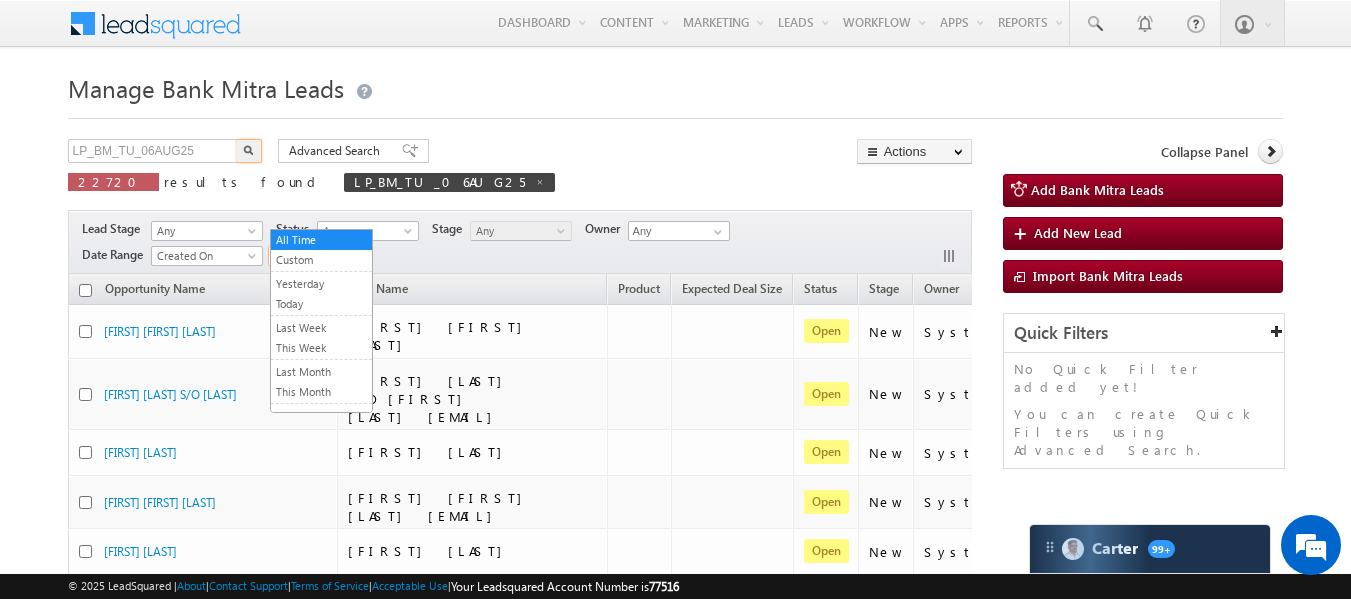 click on "Lead Name" at bounding box center (472, 289) 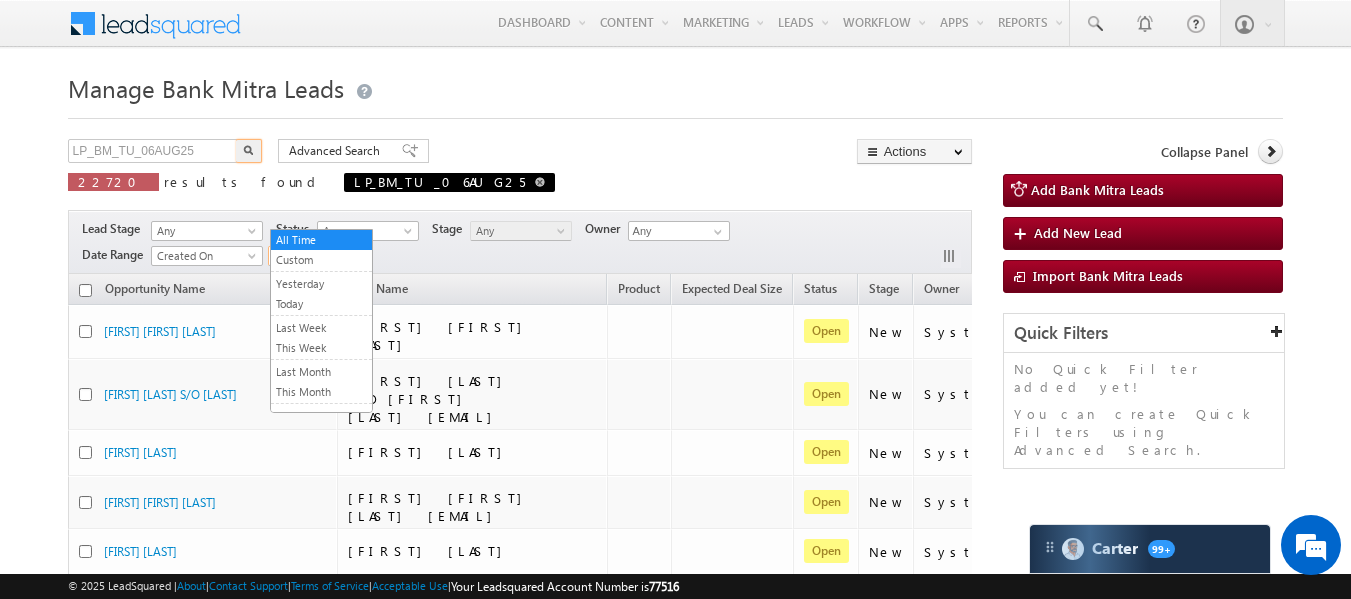 click at bounding box center [540, 182] 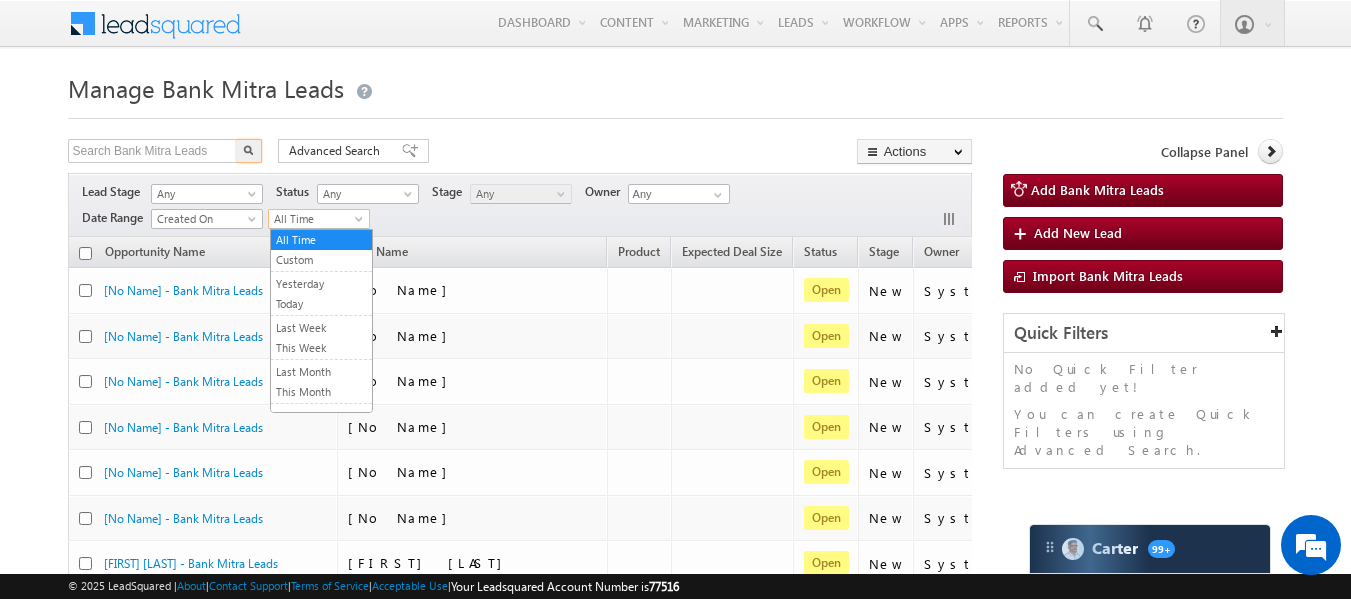 click on "All Time" at bounding box center [316, 219] 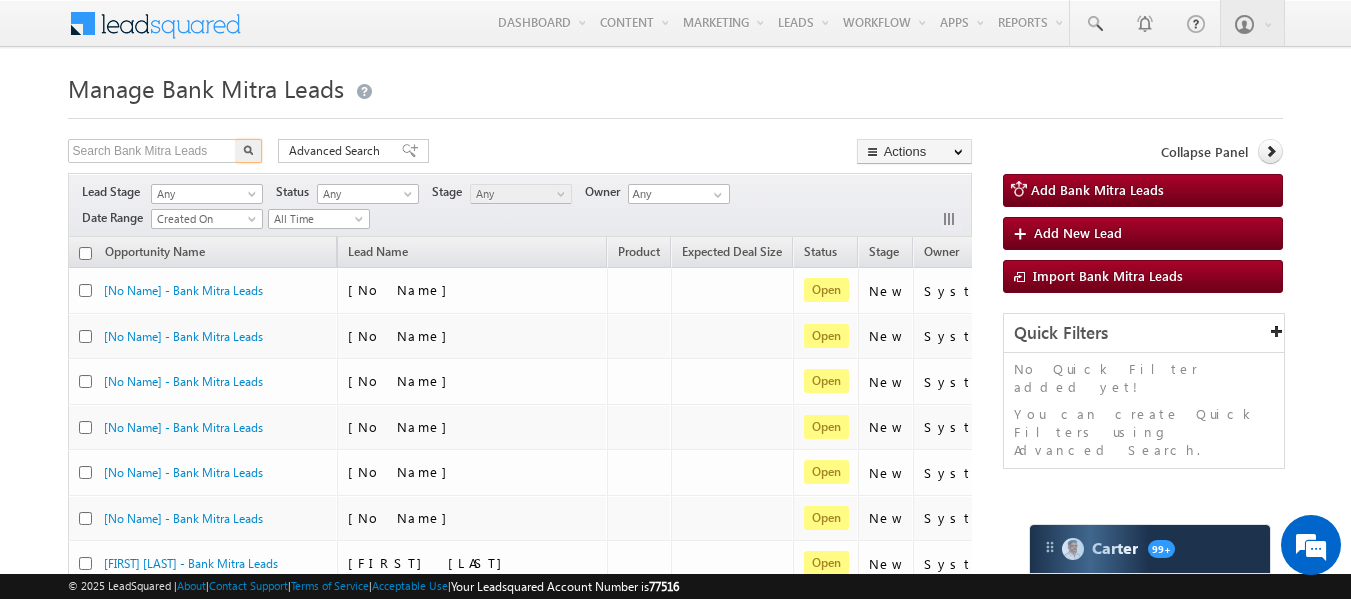 click on "Search Bank Mitra Leads X   53133 results found
Advanced Search
Advanced search results
Actions Export Bank Mitra Leads Reset all Filters
Actions Export Bank Mitra Leads Bulk Update Change Owner Change Stage Bulk Delete Add Activity Reset all Filters" at bounding box center (520, 153) 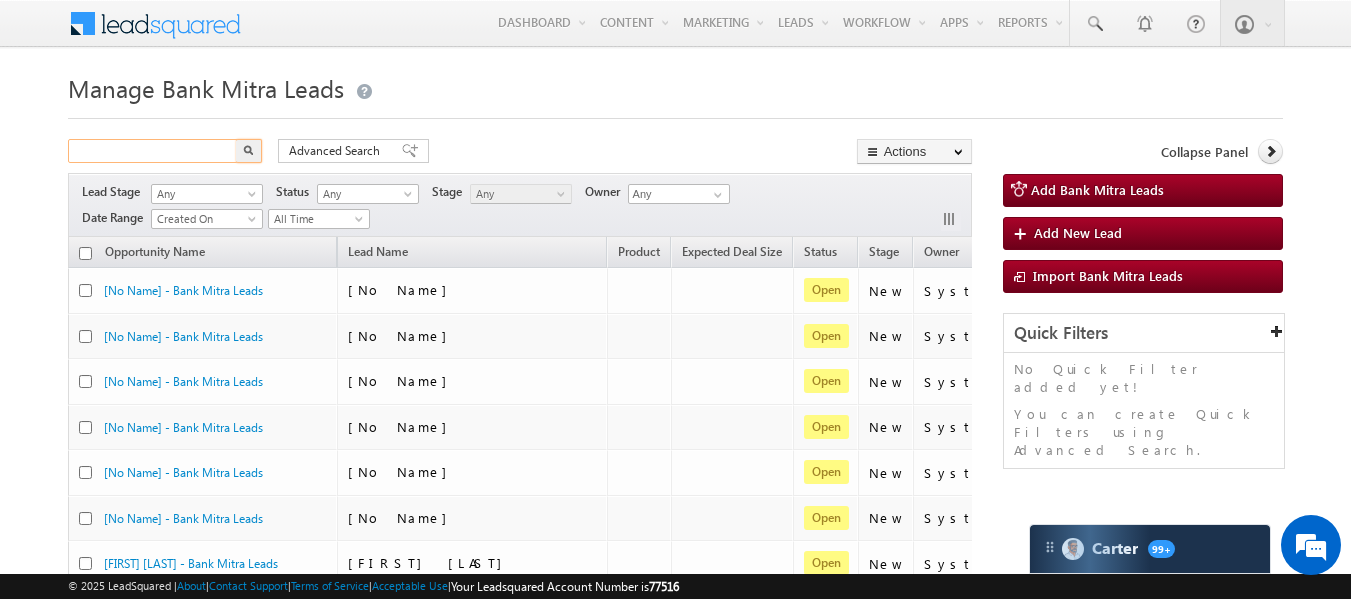 click at bounding box center [153, 151] 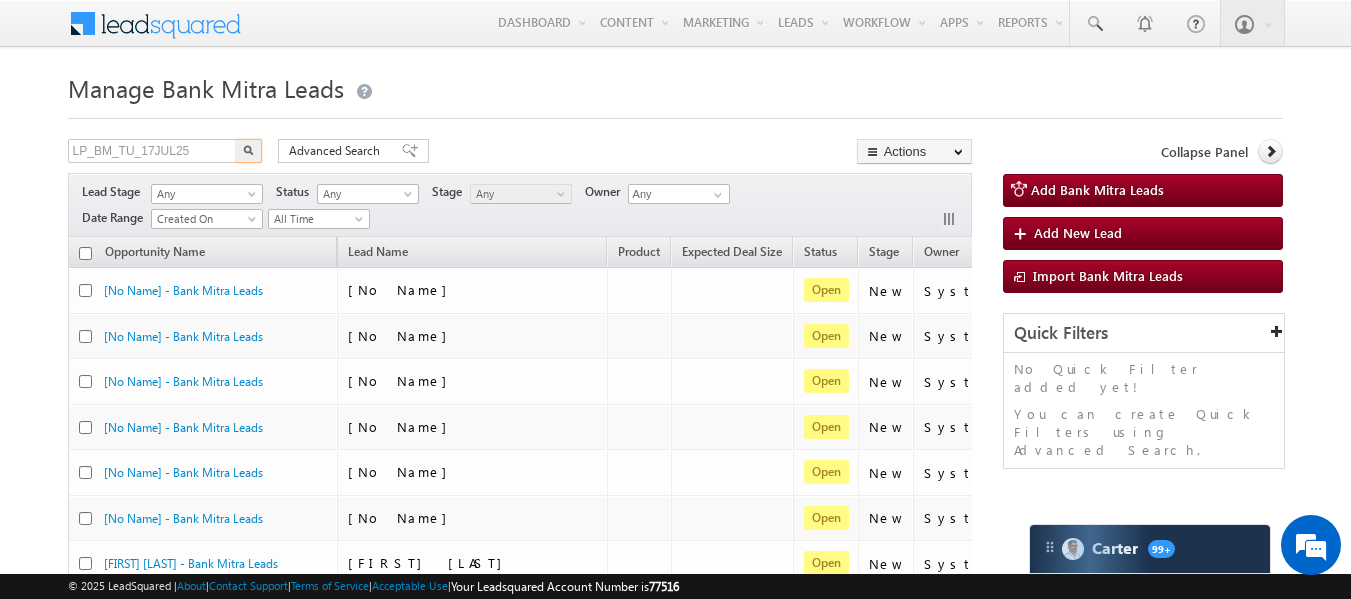 click at bounding box center (249, 151) 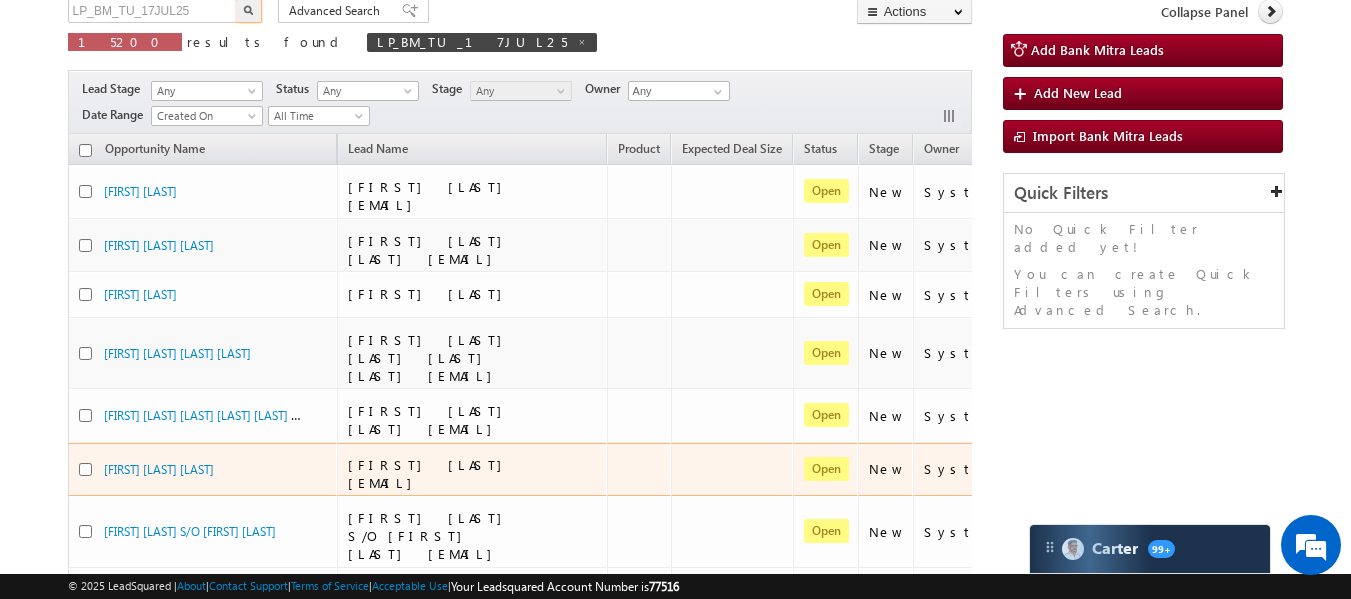 scroll, scrollTop: 141, scrollLeft: 0, axis: vertical 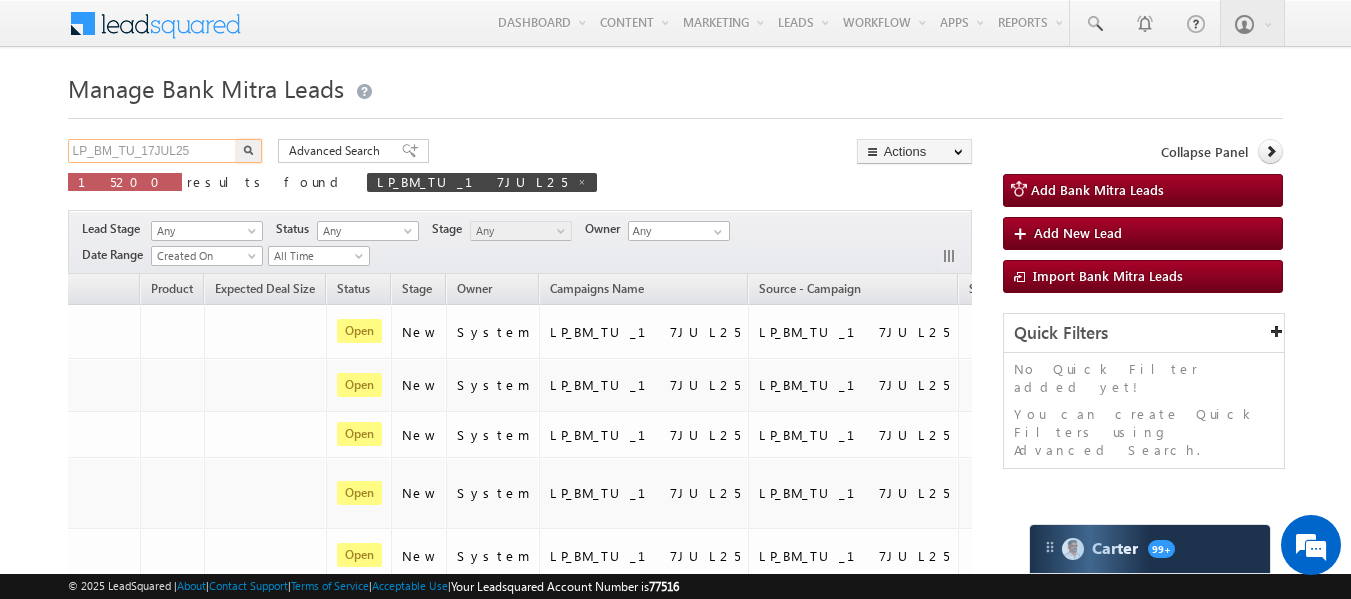 click on "LP_BM_TU_17JUL25" at bounding box center [153, 151] 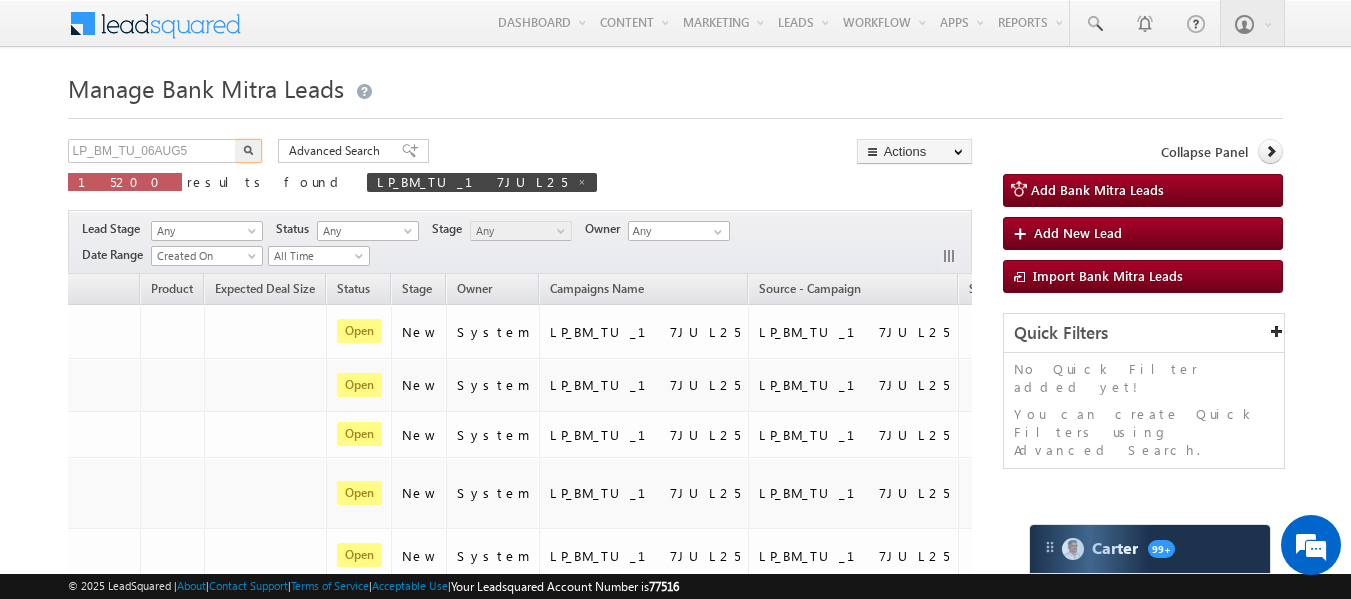 click at bounding box center (249, 151) 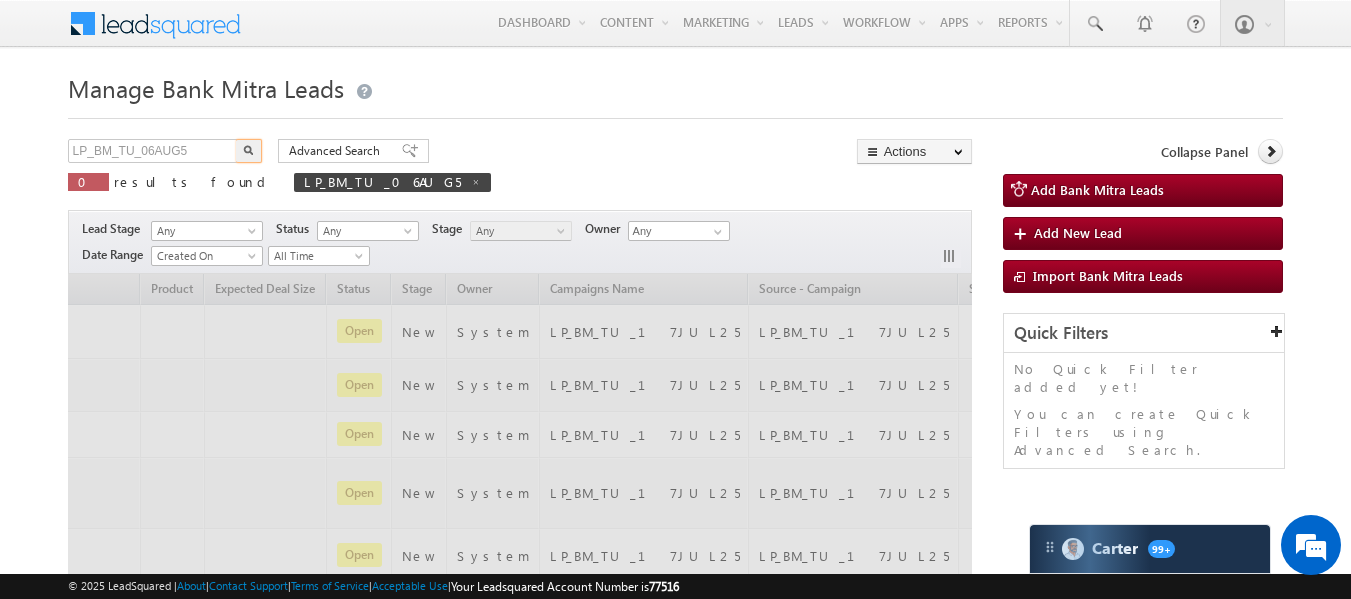 scroll, scrollTop: 0, scrollLeft: 130, axis: horizontal 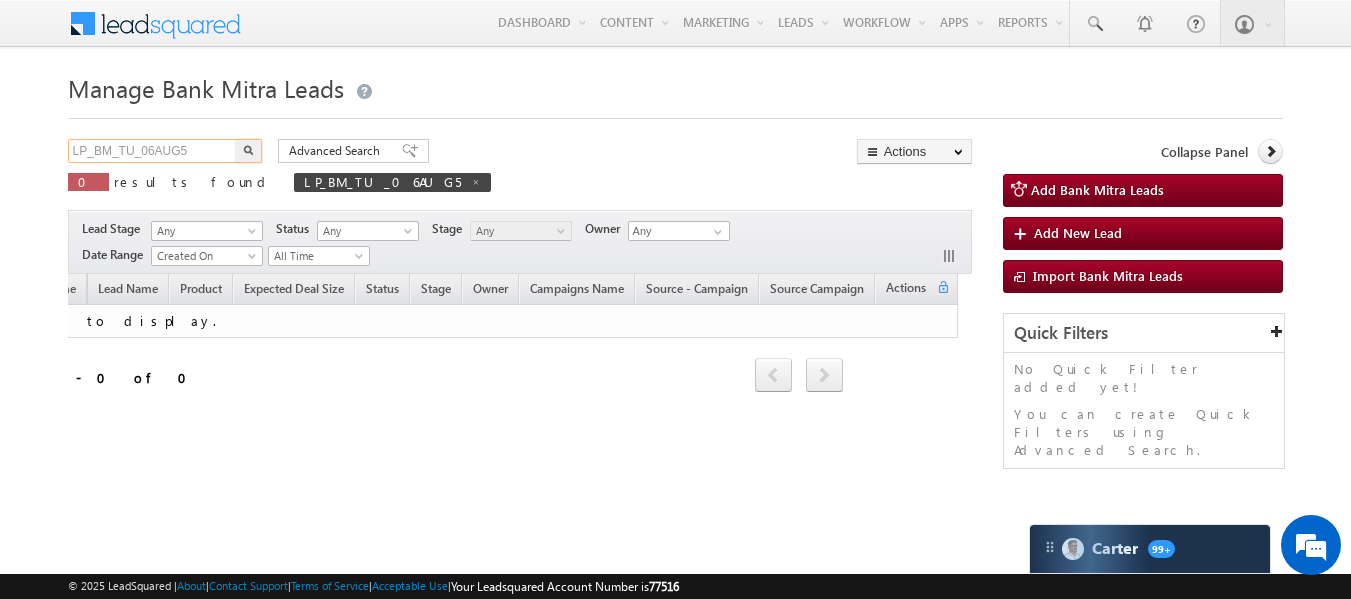 click on "LP_BM_TU_06AUG5" at bounding box center (153, 151) 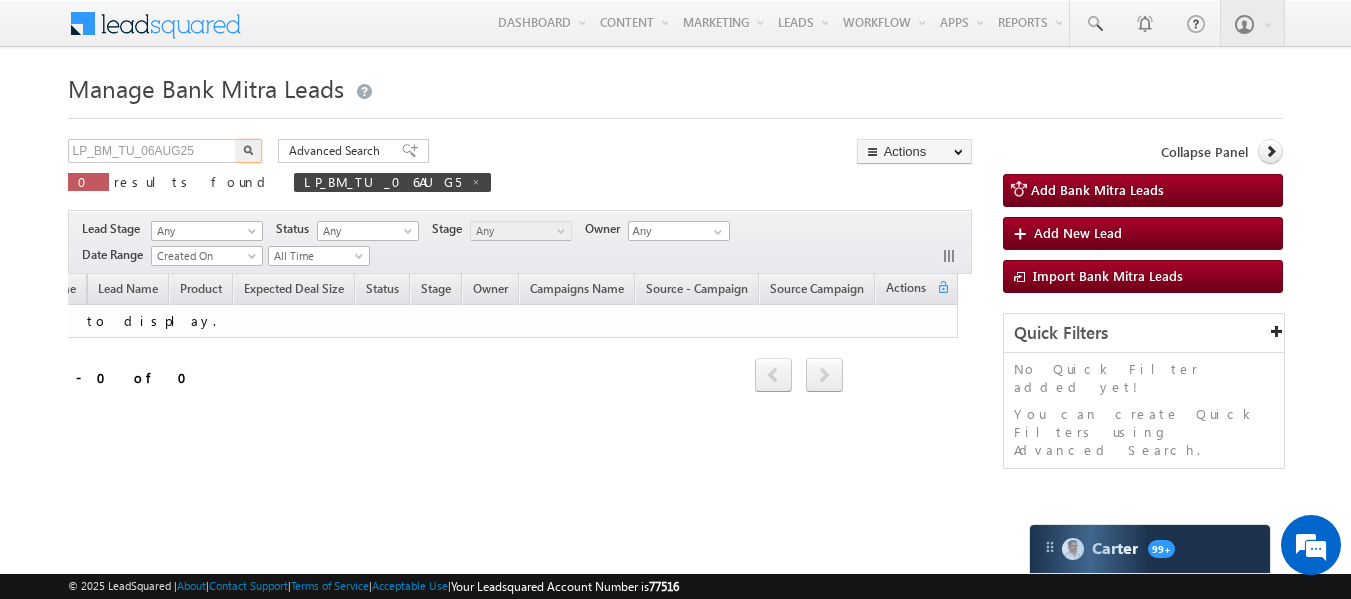 click at bounding box center [249, 151] 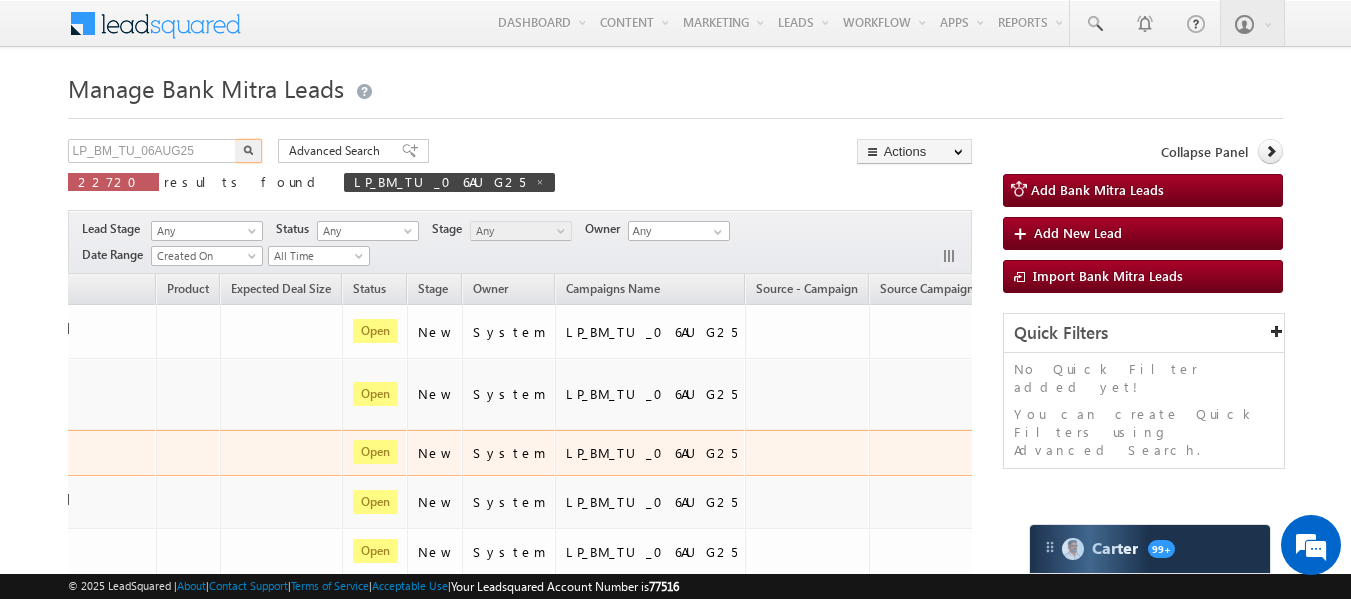 scroll, scrollTop: 0, scrollLeft: 467, axis: horizontal 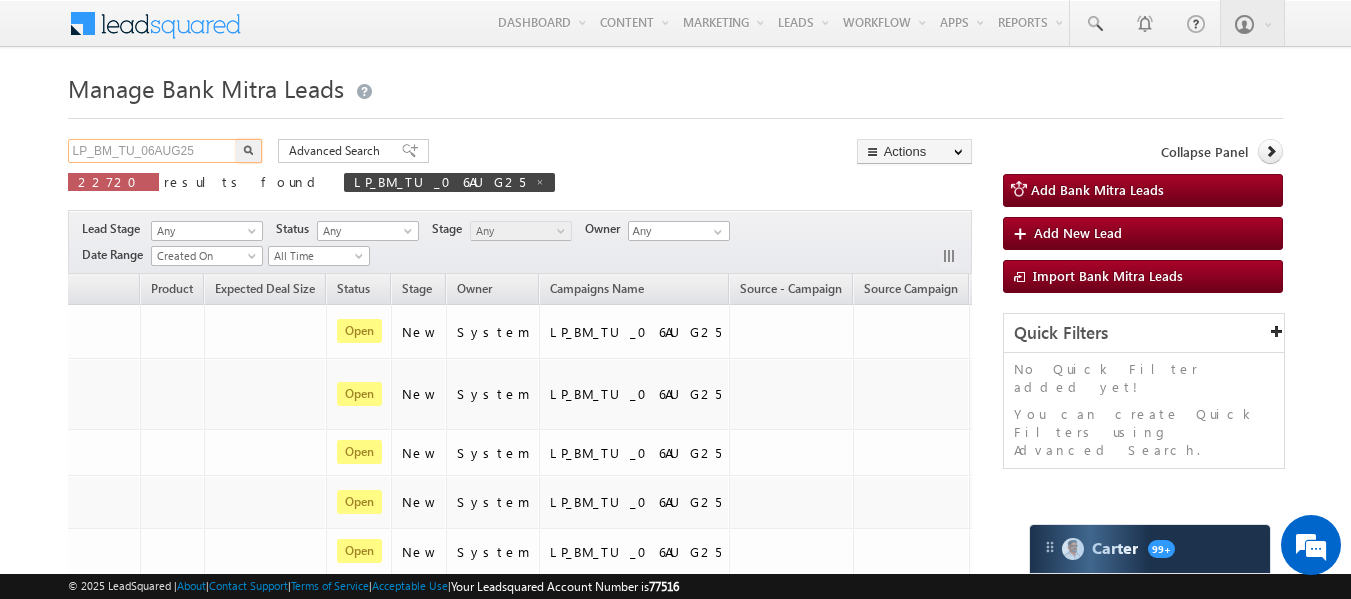 click on "LP_BM_TU_06AUG25" at bounding box center (153, 151) 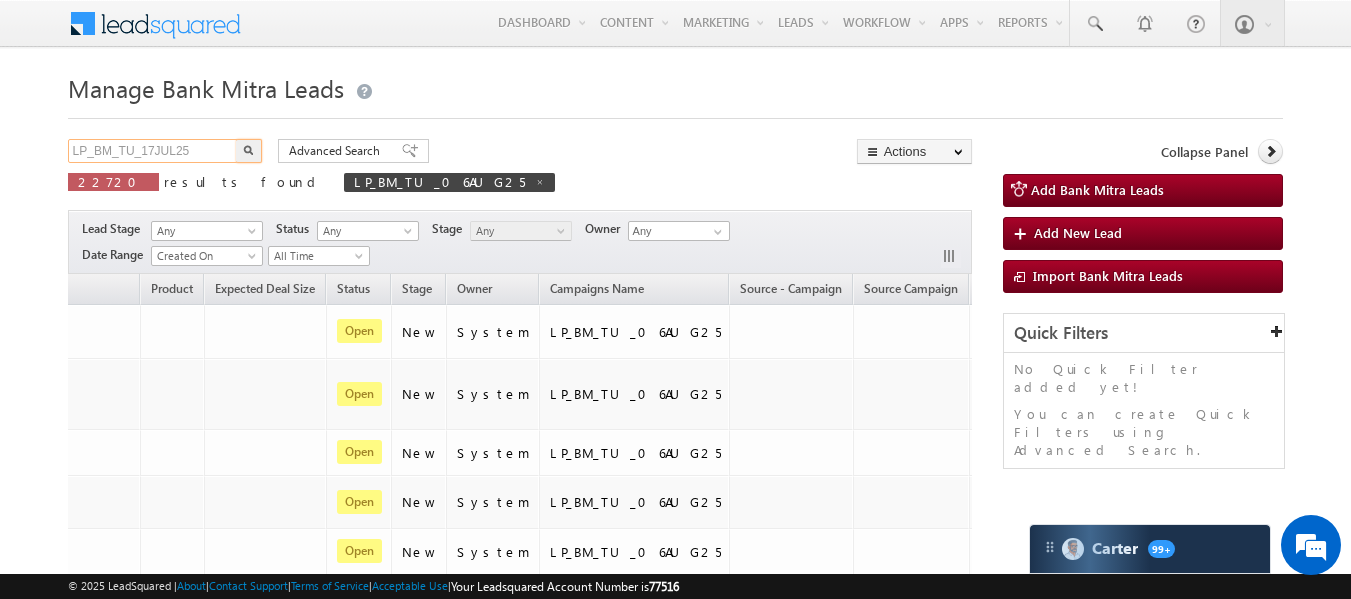 type on "LP_BM_TU_17JUL25" 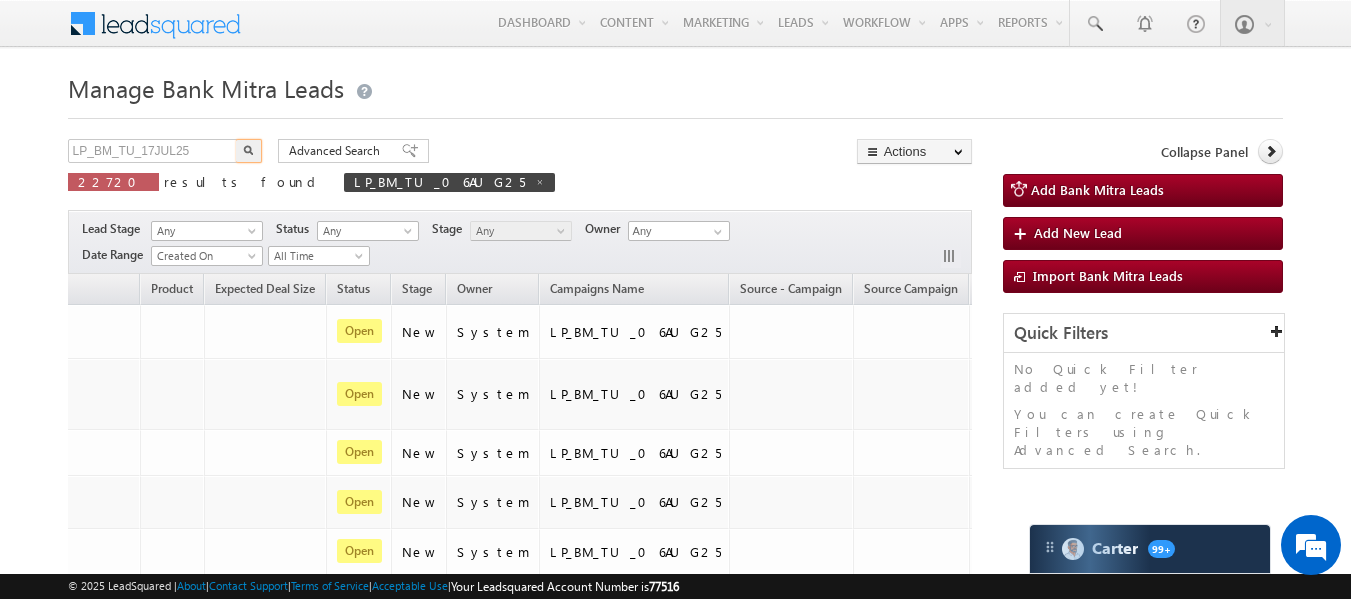 click at bounding box center [249, 151] 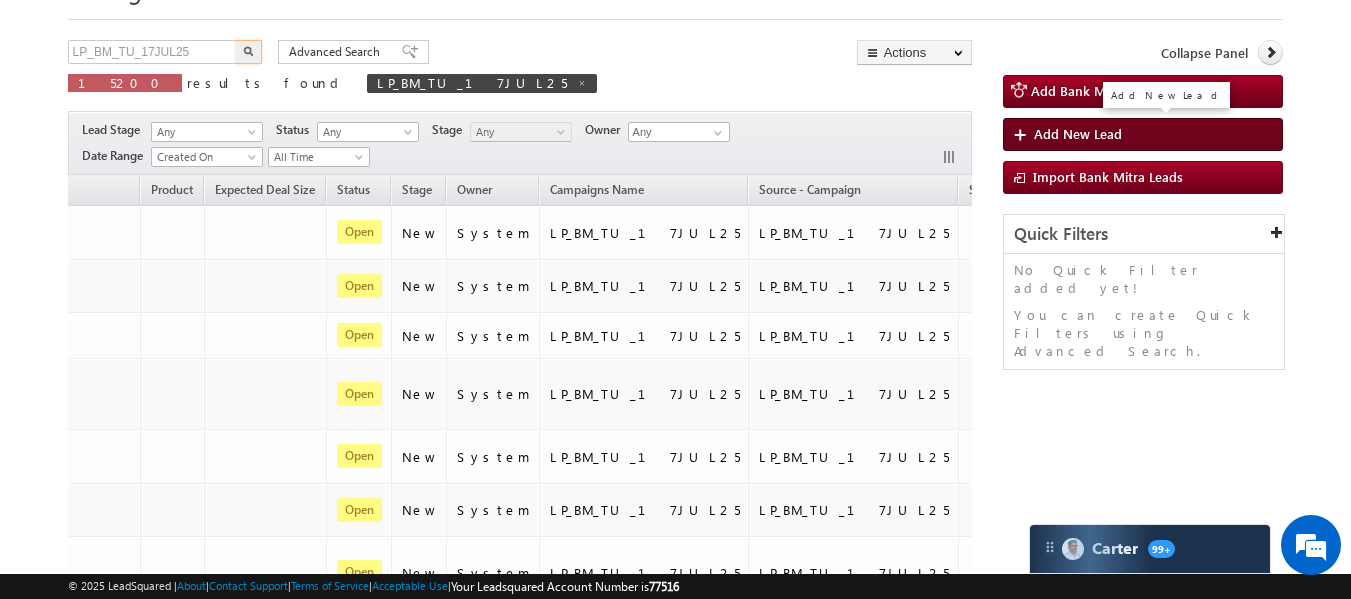scroll, scrollTop: 0, scrollLeft: 0, axis: both 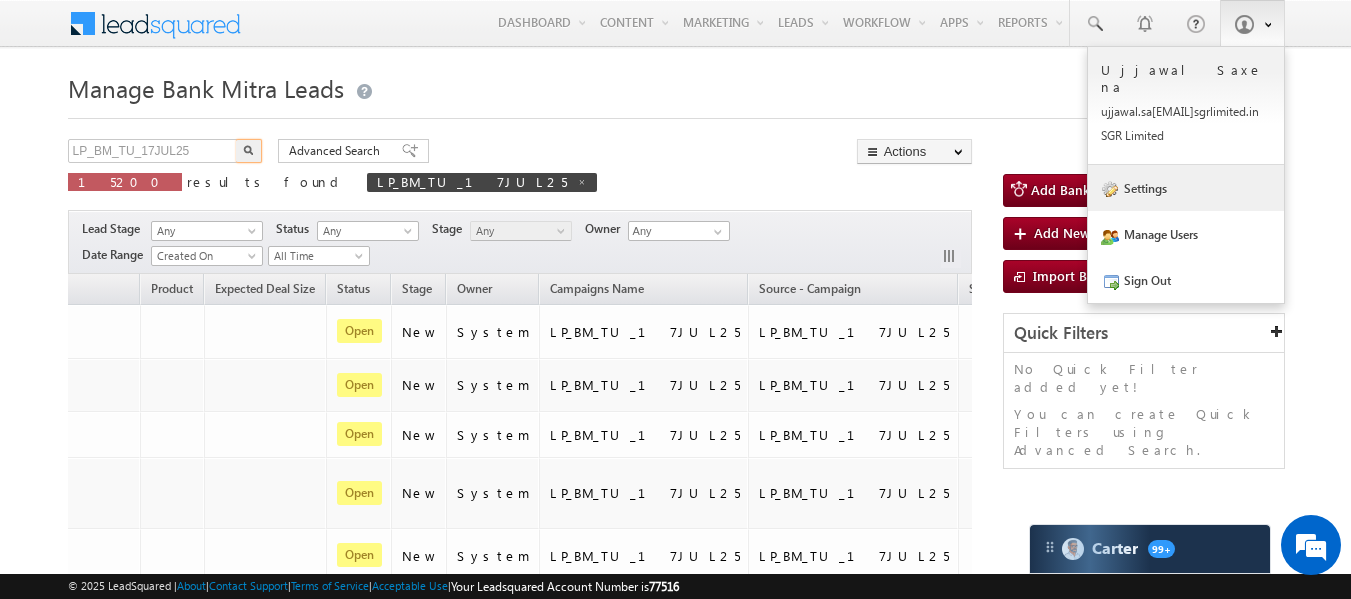 click on "Settings" at bounding box center [1186, 188] 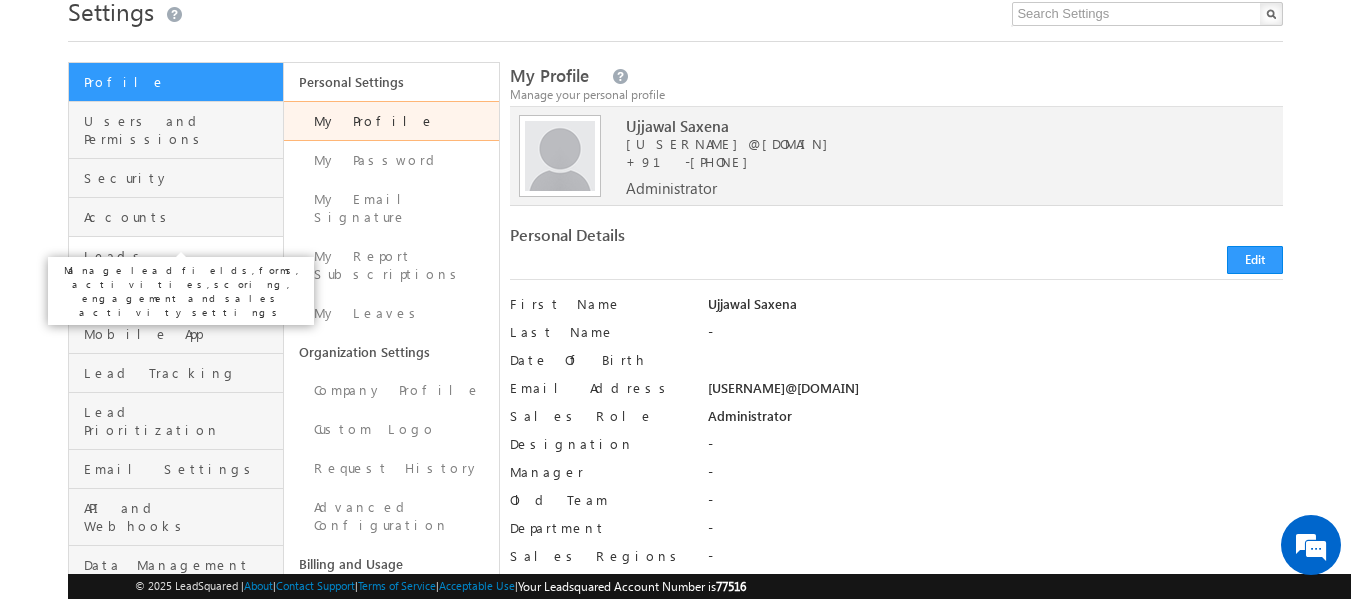 scroll, scrollTop: 78, scrollLeft: 0, axis: vertical 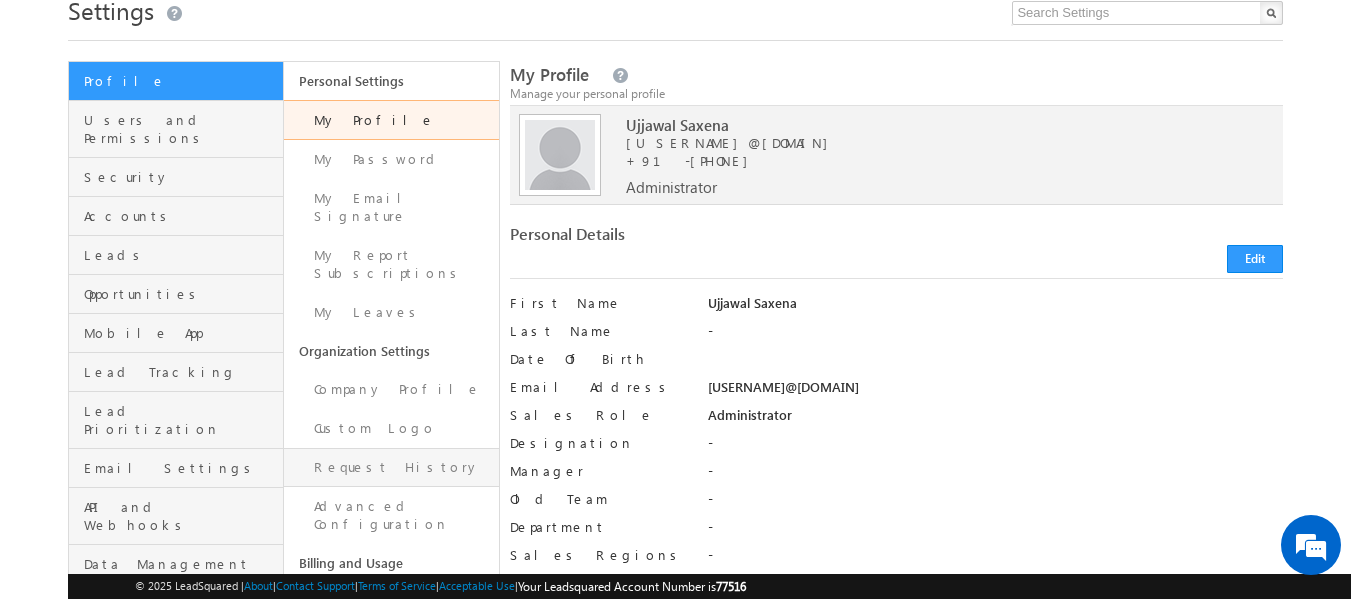 click on "Request History" at bounding box center (391, 467) 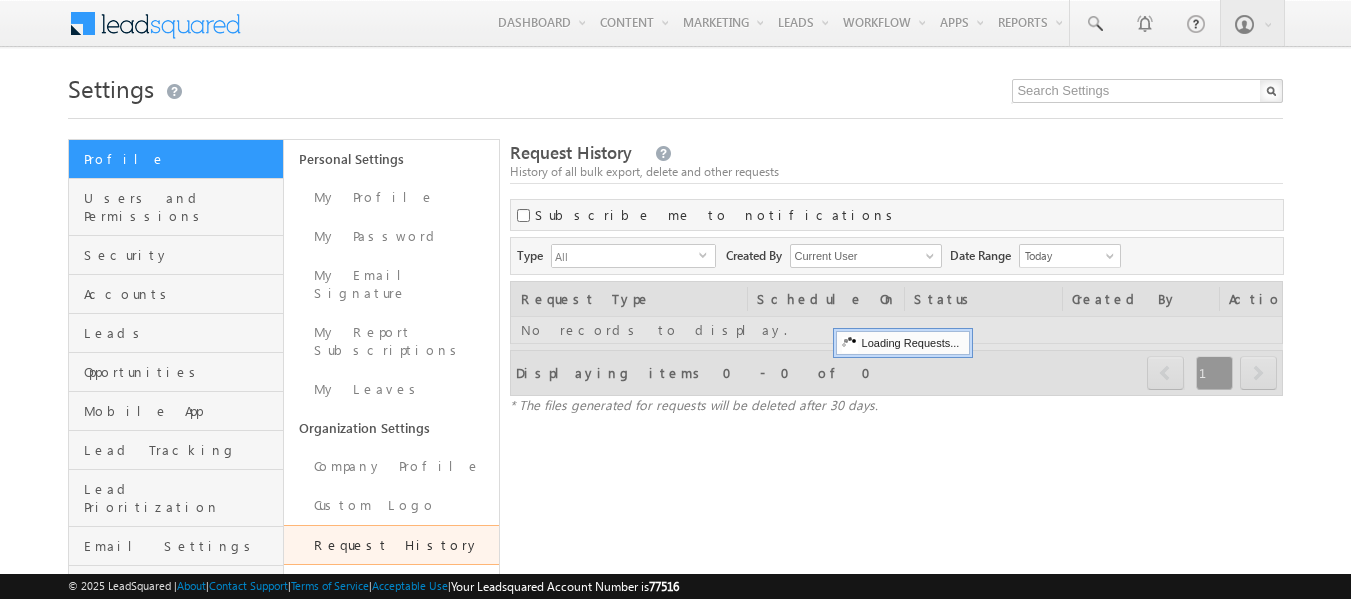 scroll, scrollTop: 0, scrollLeft: 0, axis: both 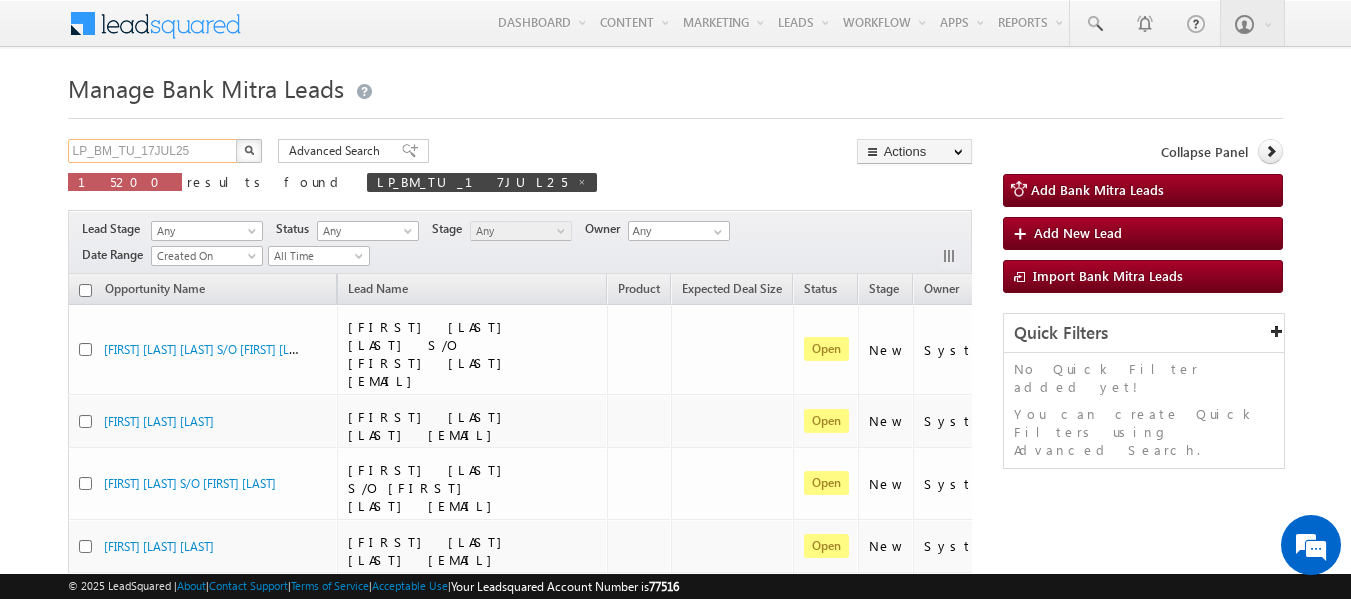 click on "LP_BM_TU_17JUL25" at bounding box center [153, 151] 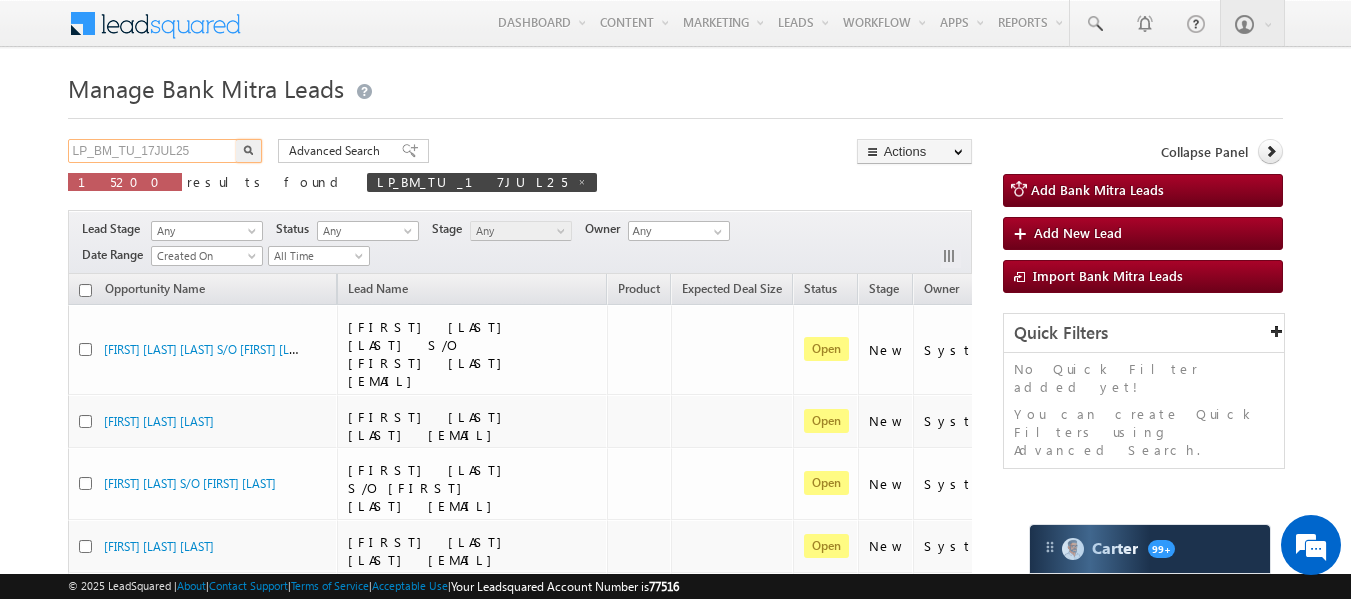 paste on "06AUG" 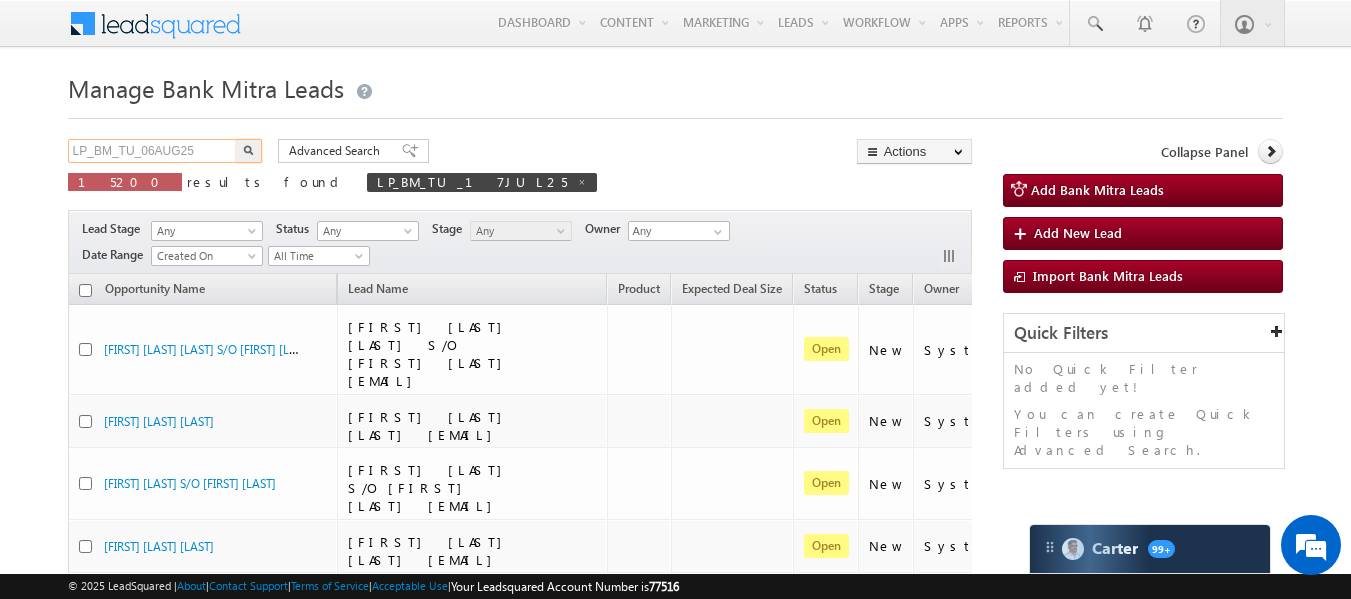 type on "LP_BM_TU_06AUG25" 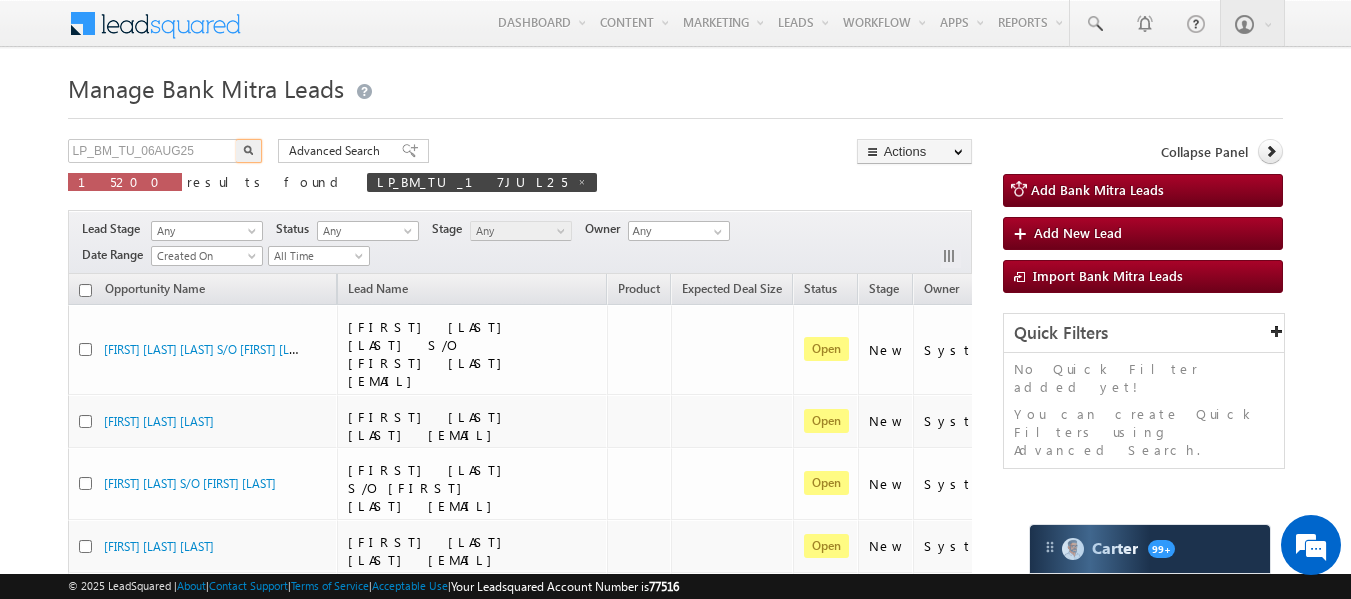 click at bounding box center [248, 150] 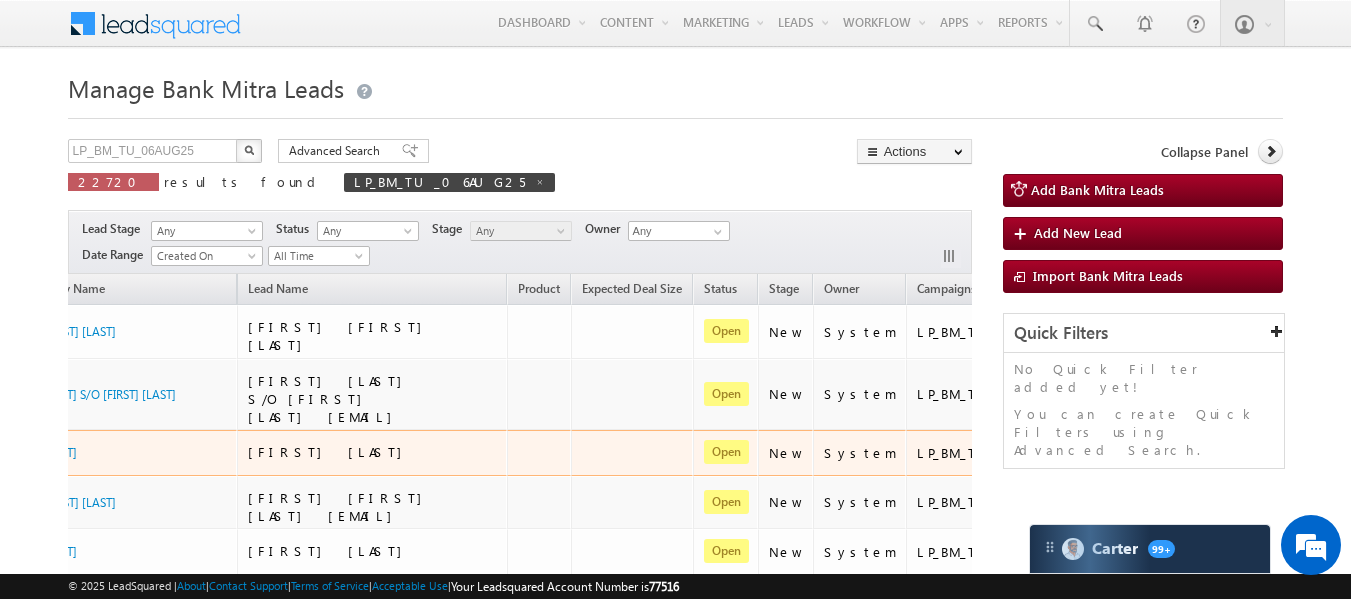 scroll, scrollTop: 0, scrollLeft: 0, axis: both 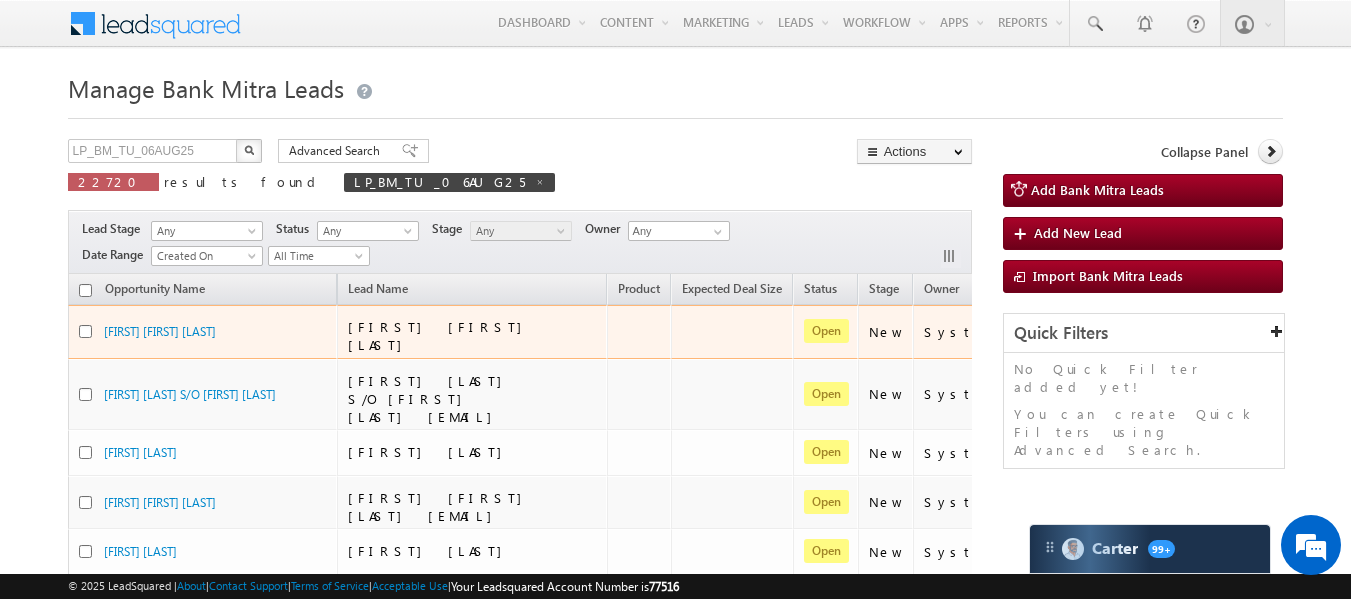 click on "[FIRST] [FIRST] [LAST]" at bounding box center [204, 336] 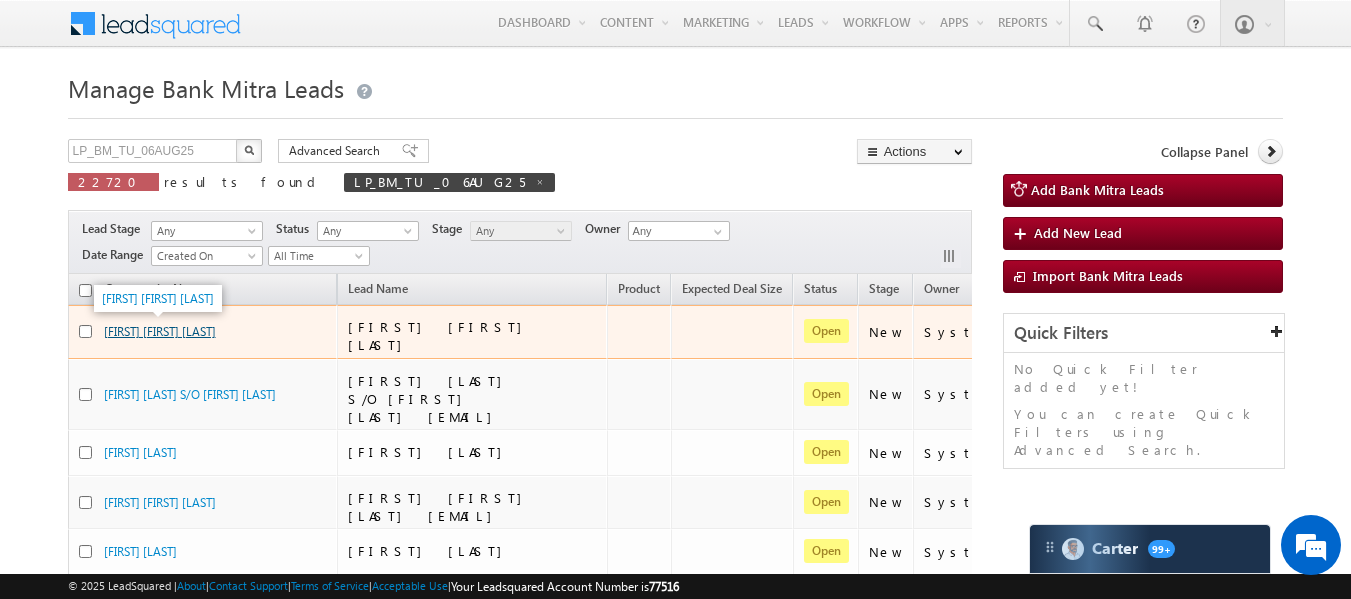 click on "[FIRST] [FIRST] [LAST]" at bounding box center (160, 331) 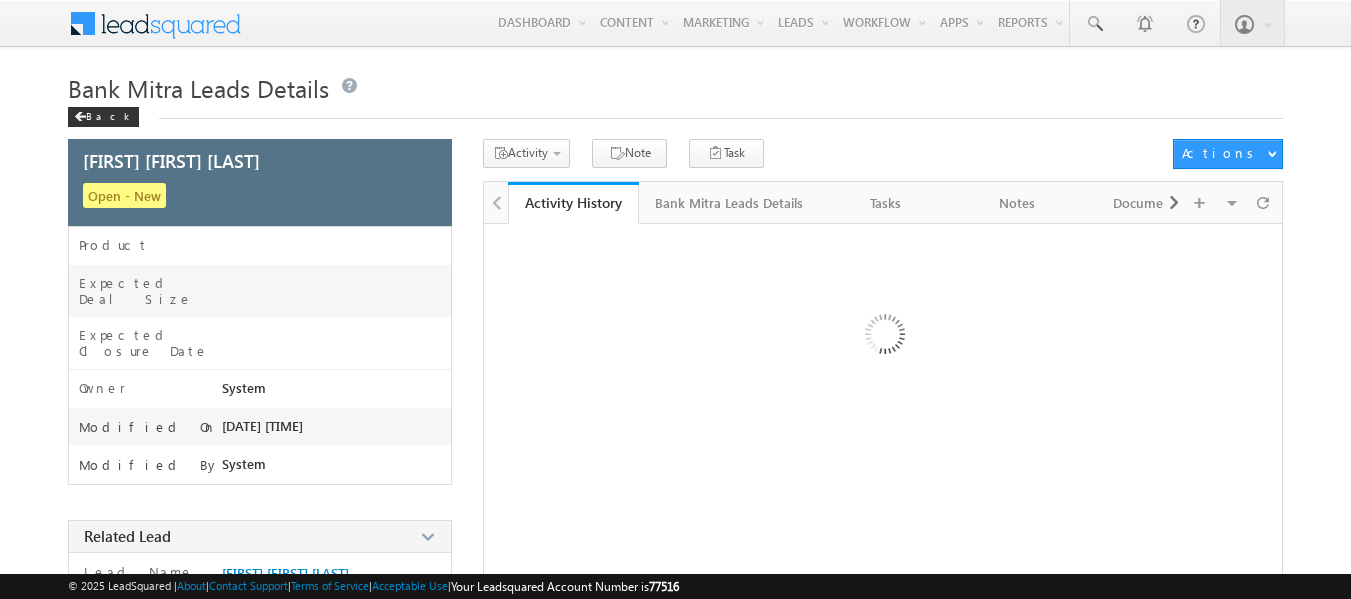 scroll, scrollTop: 0, scrollLeft: 0, axis: both 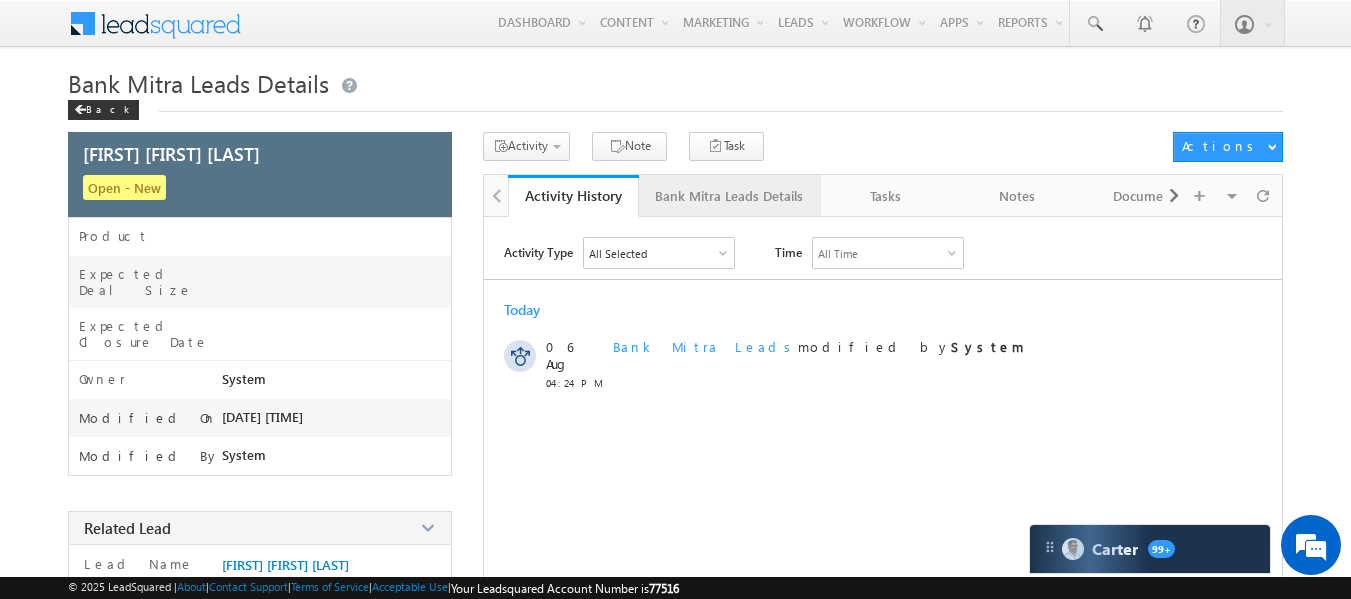 click on "Bank Mitra Leads Details" at bounding box center [730, 196] 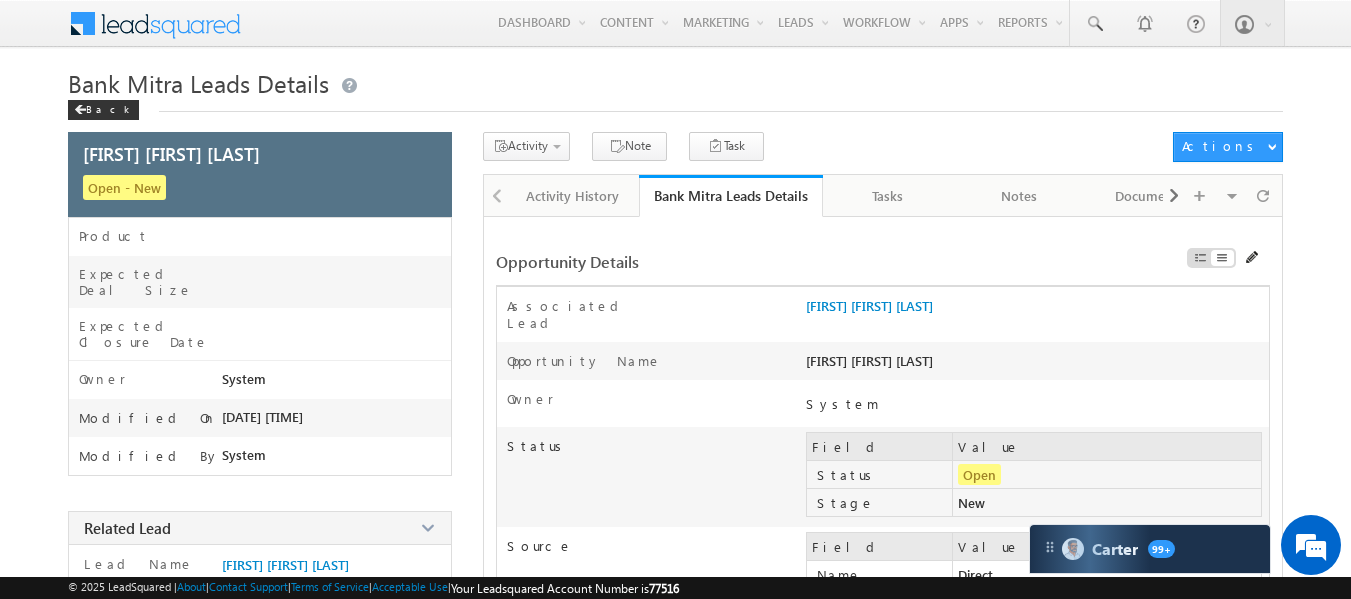 scroll, scrollTop: 597, scrollLeft: 0, axis: vertical 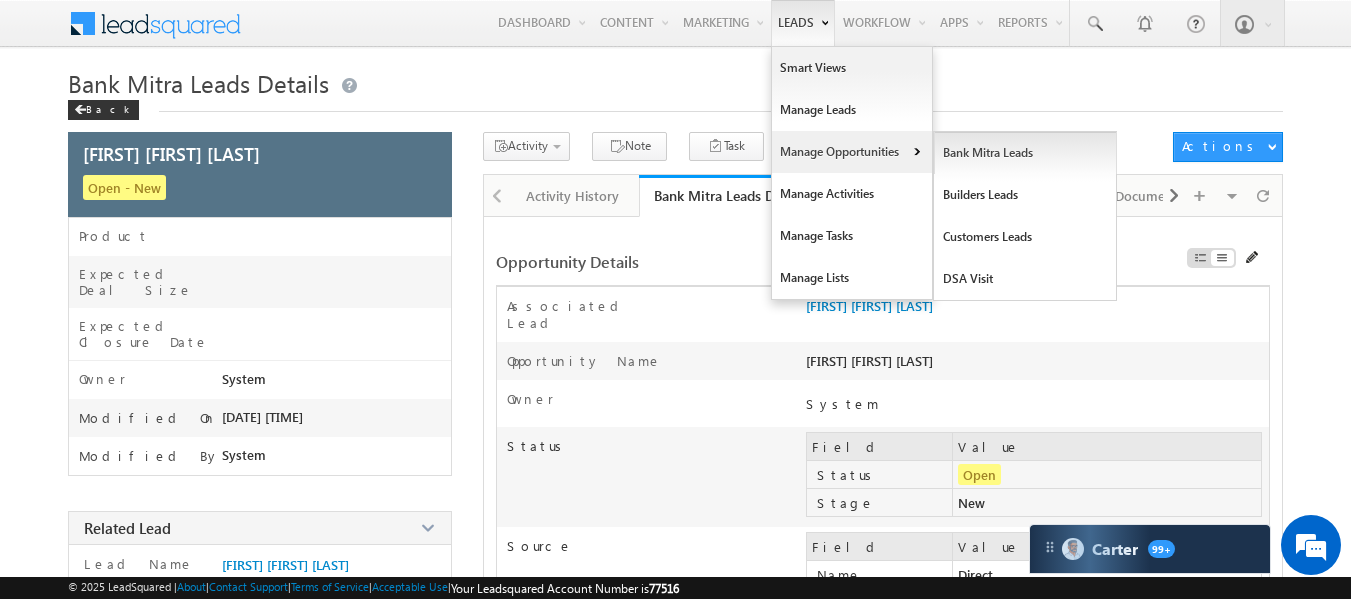 click on "Bank Mitra Leads" at bounding box center [1025, 153] 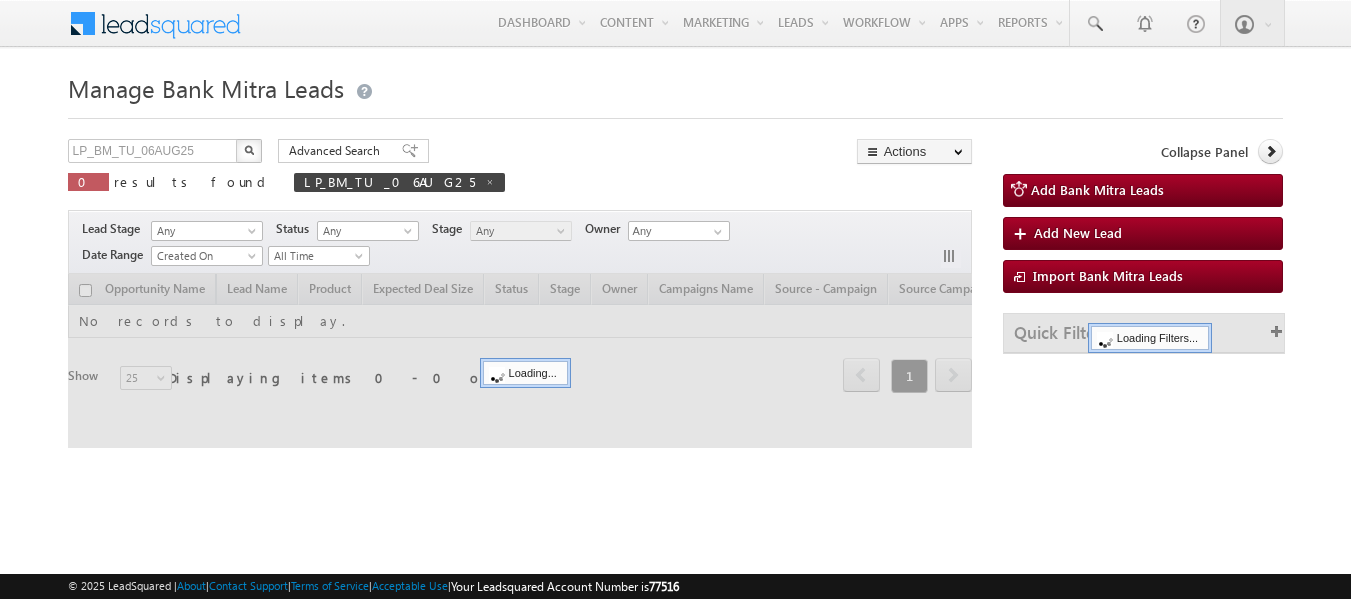 scroll, scrollTop: 0, scrollLeft: 0, axis: both 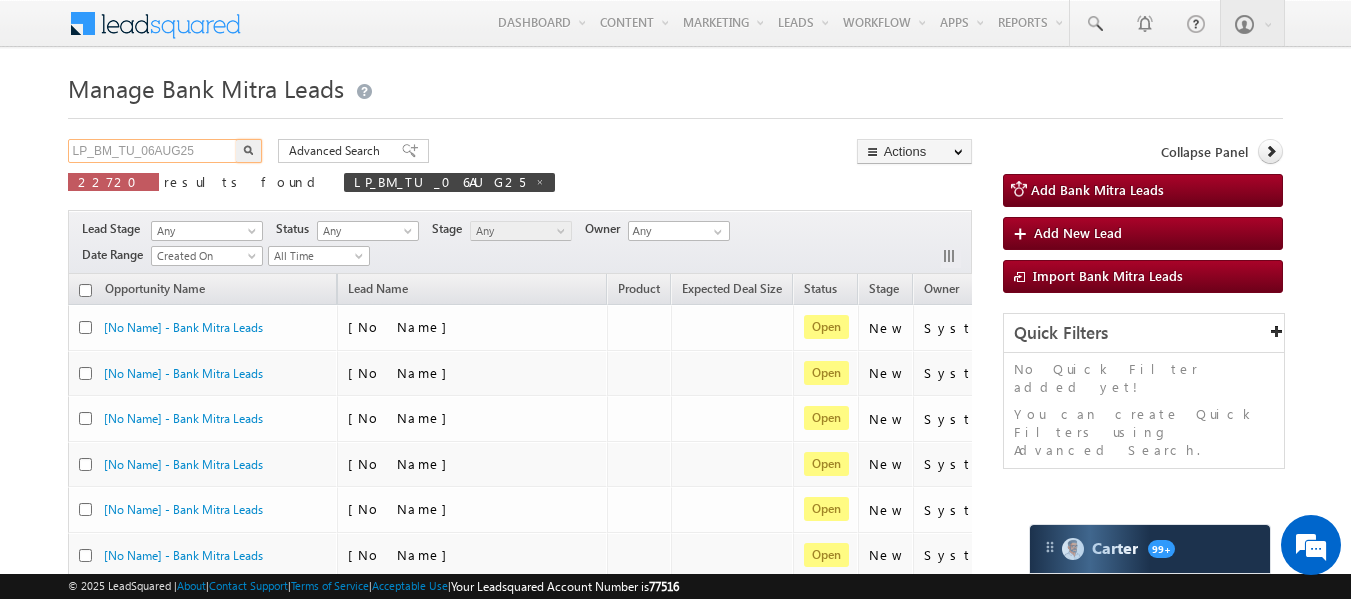 click on "LP_BM_TU_06AUG25" at bounding box center [153, 151] 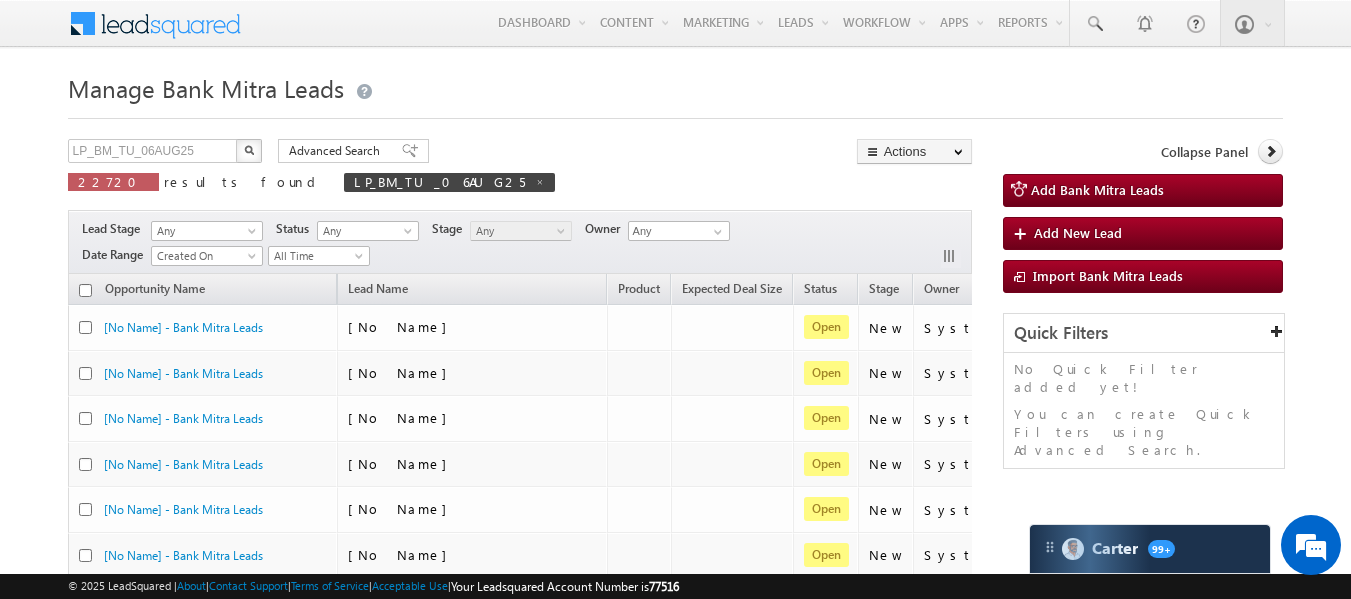click at bounding box center (249, 151) 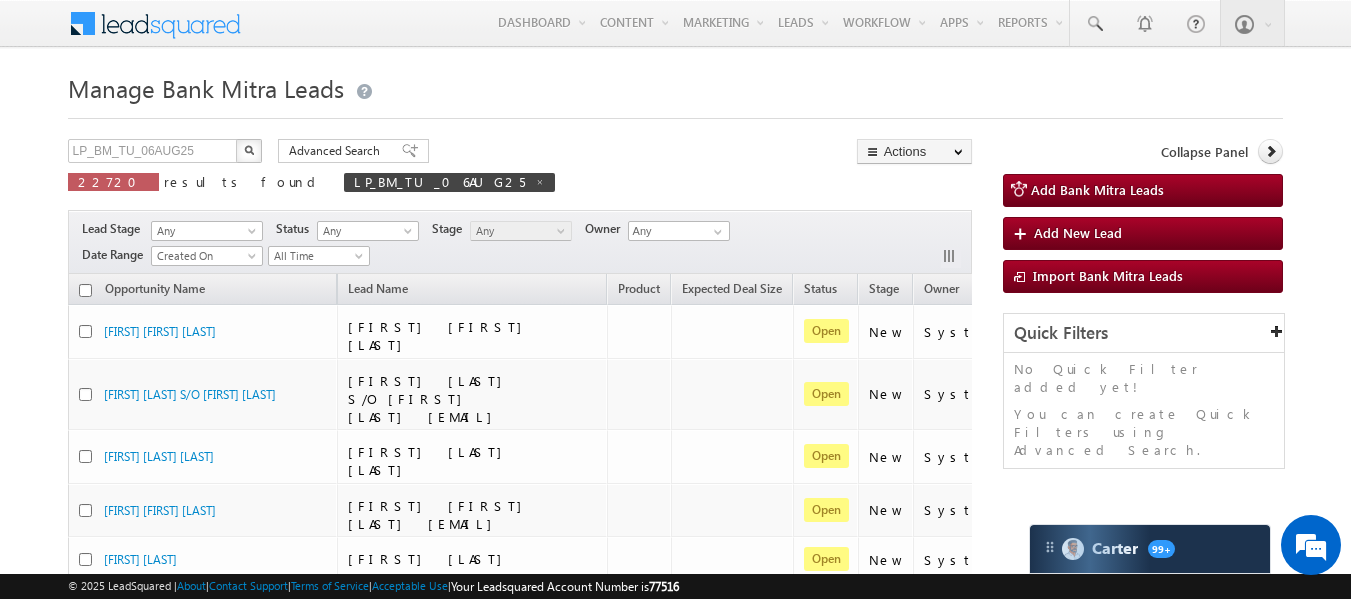 type 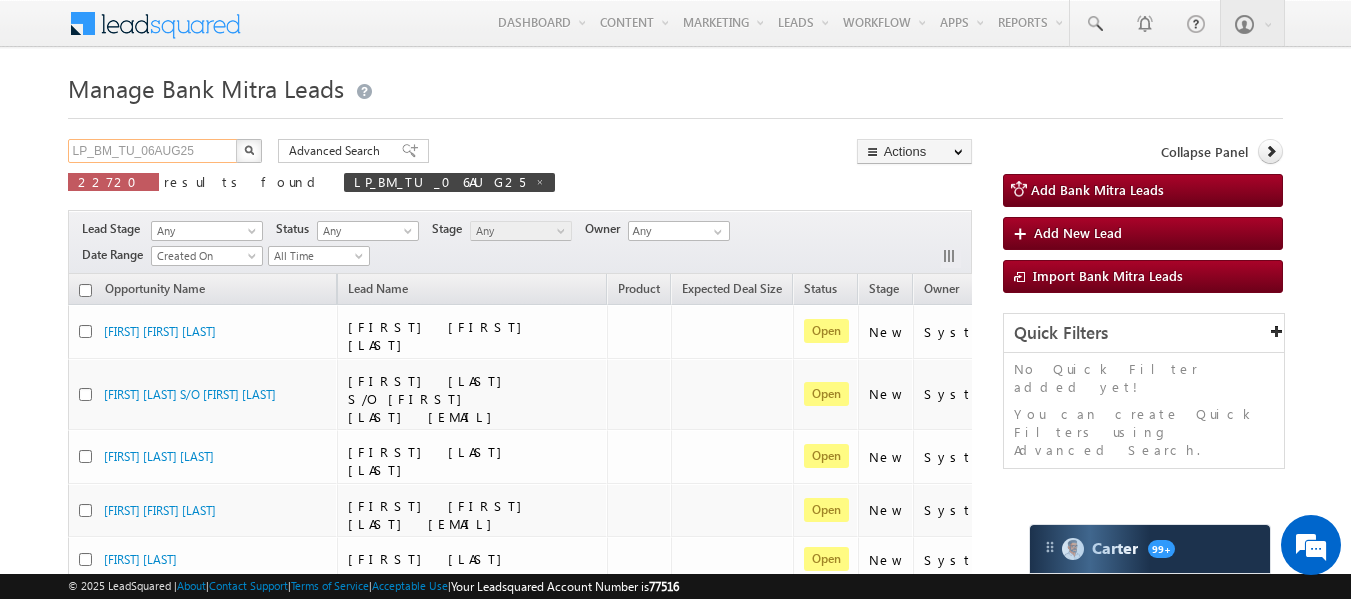 click on "LP_BM_TU_06AUG25" at bounding box center (153, 151) 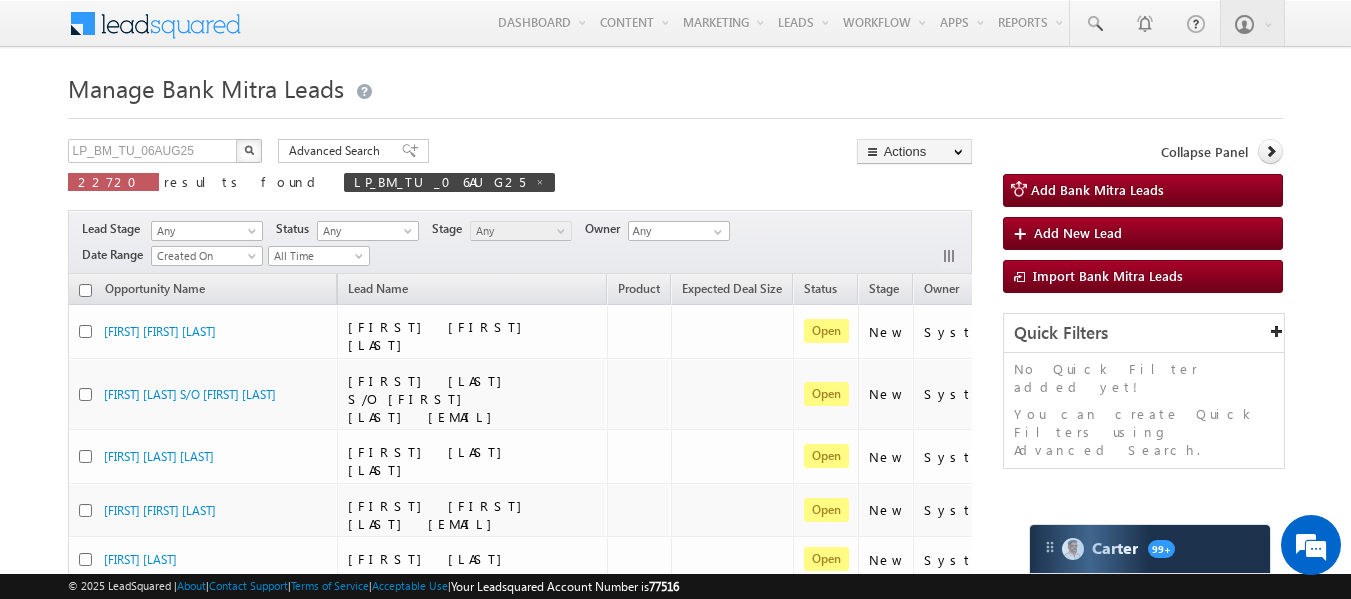 click at bounding box center [249, 151] 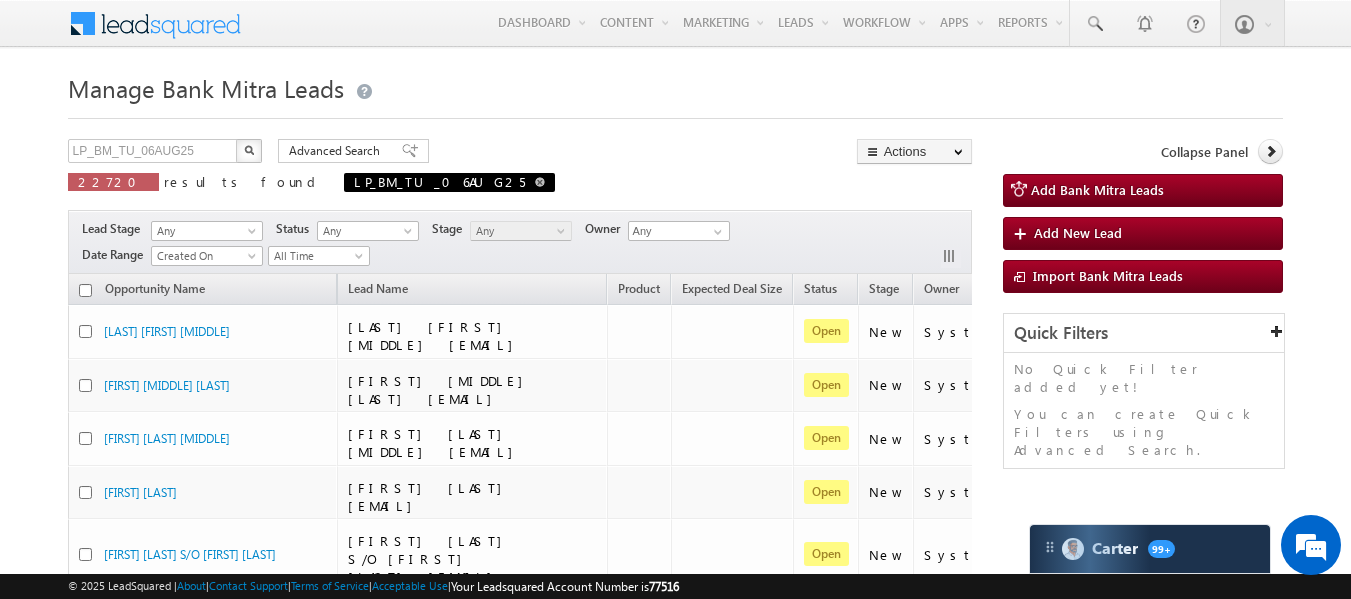 click at bounding box center [540, 182] 